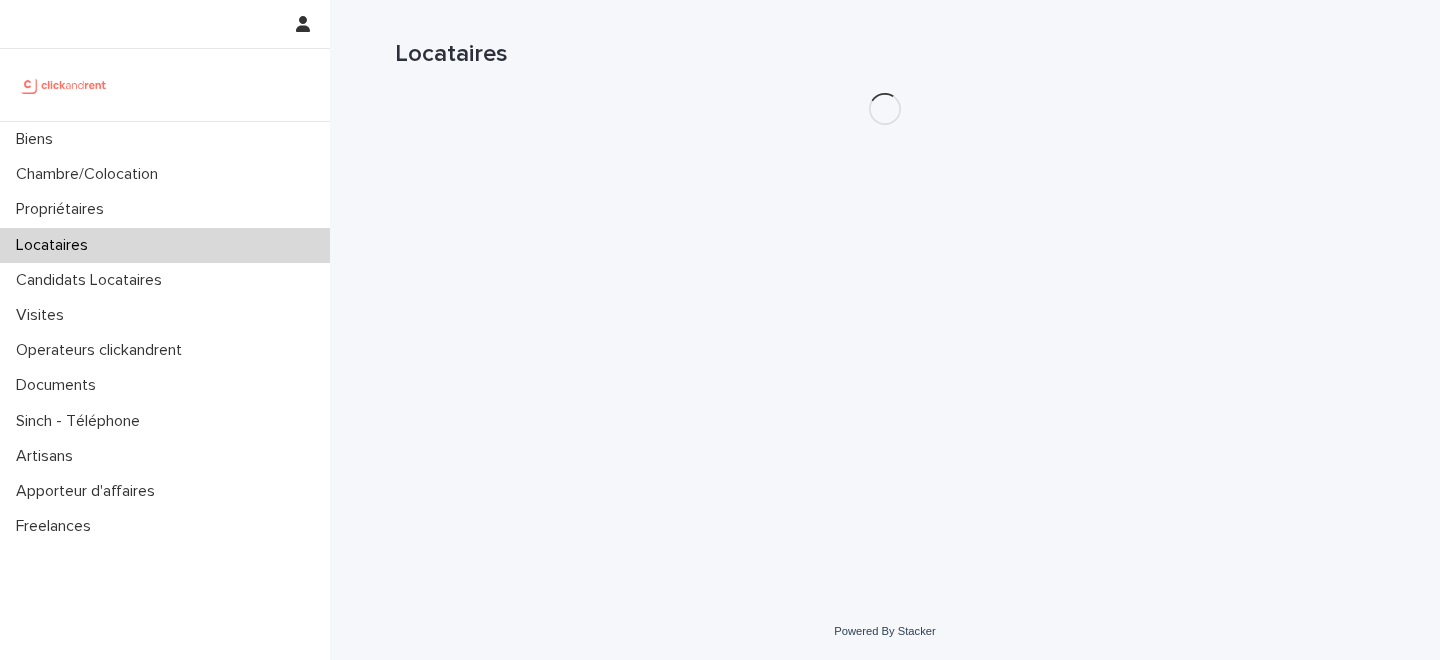 scroll, scrollTop: 0, scrollLeft: 0, axis: both 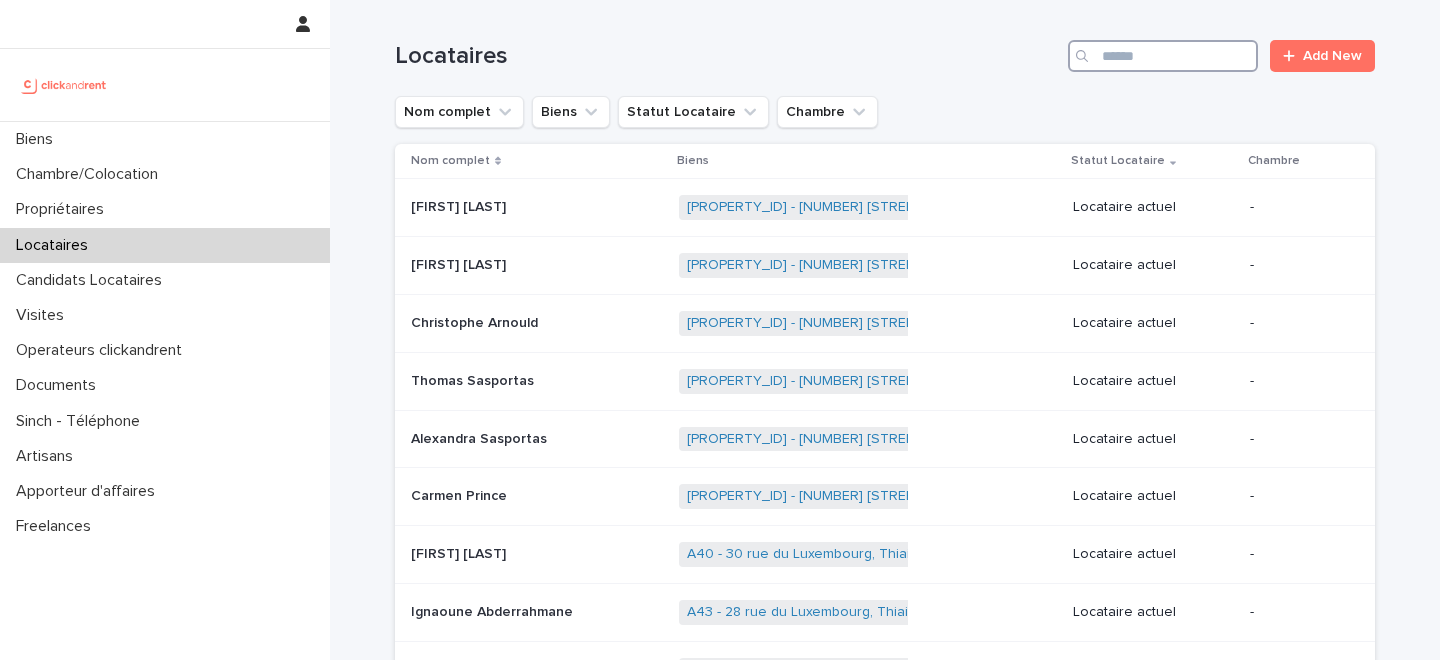 click at bounding box center (1163, 56) 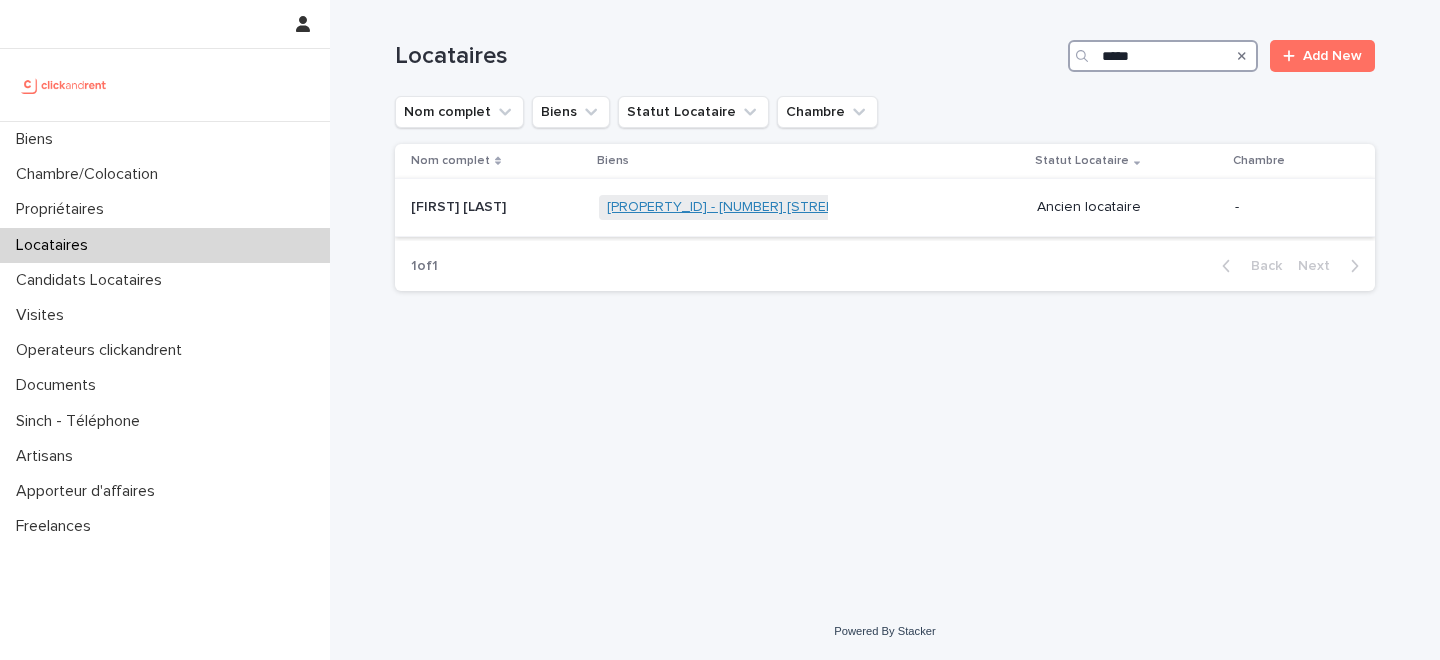 type on "*****" 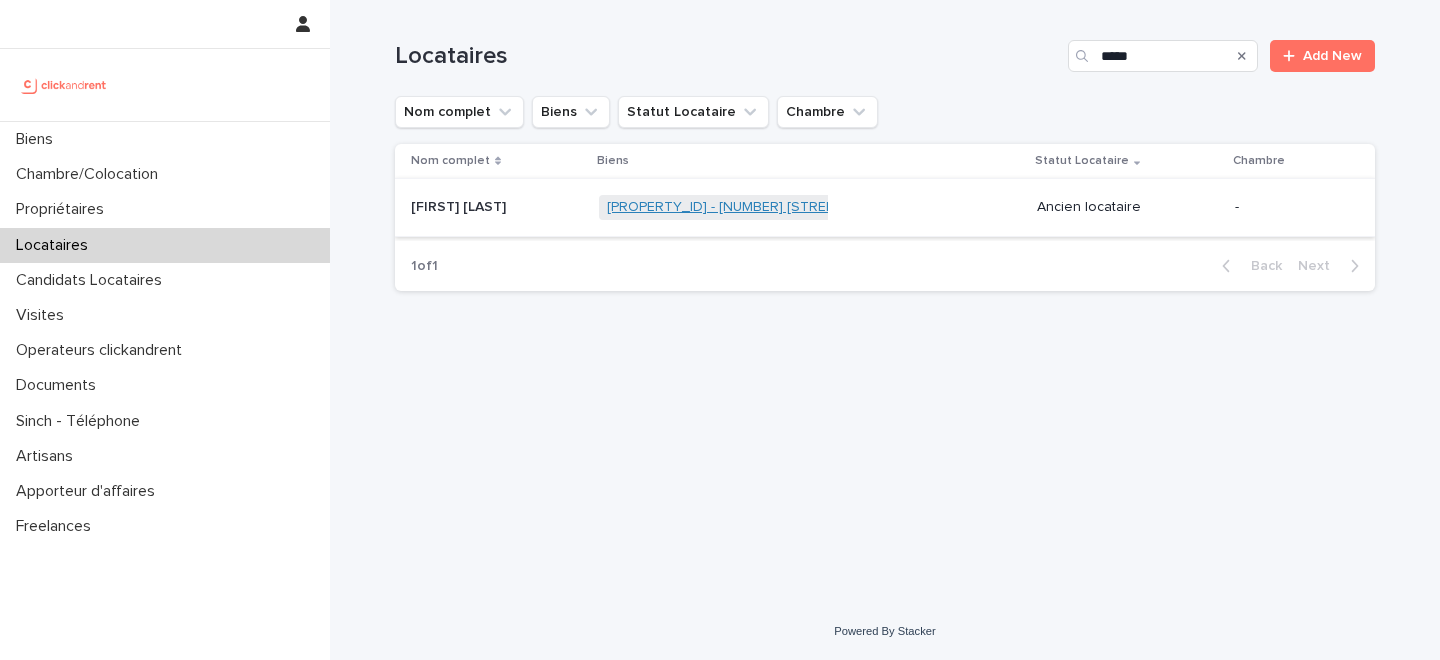 click on "[NUMBER] [STREET], [CITY] [POSTAL_CODE]" at bounding box center (805, 207) 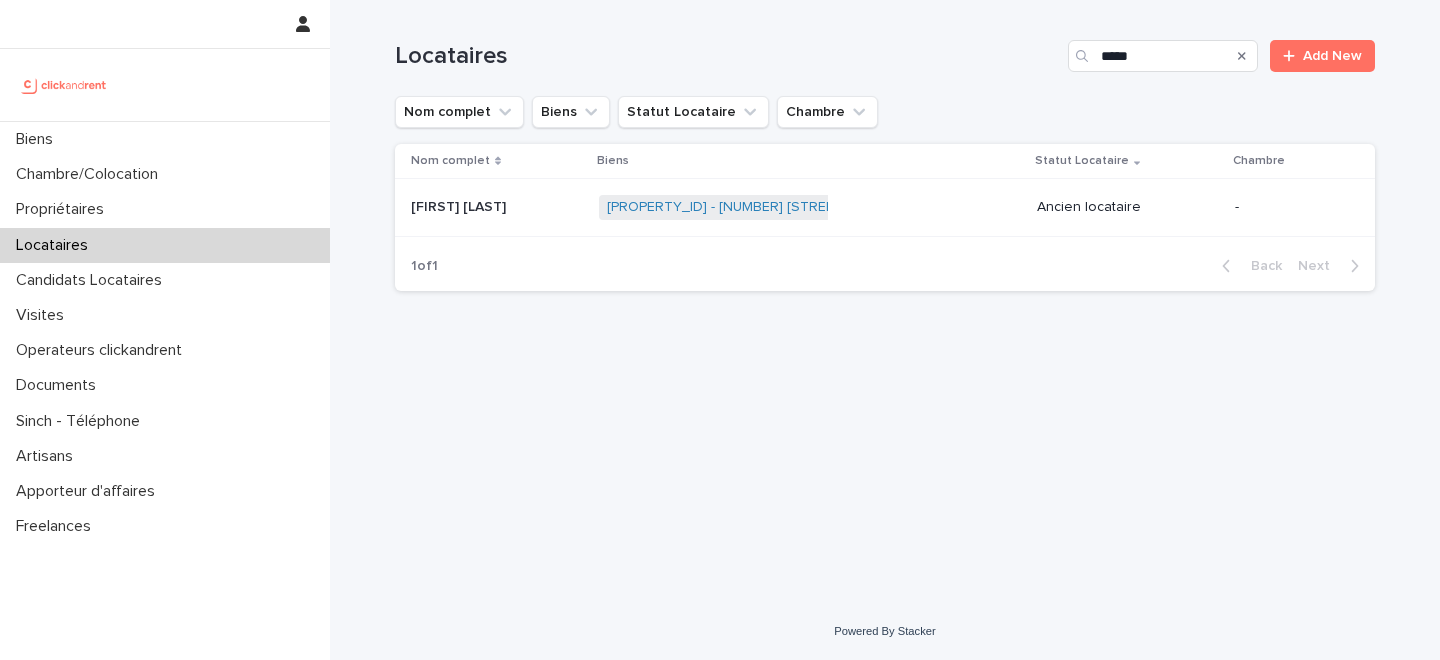 click at bounding box center [497, 207] 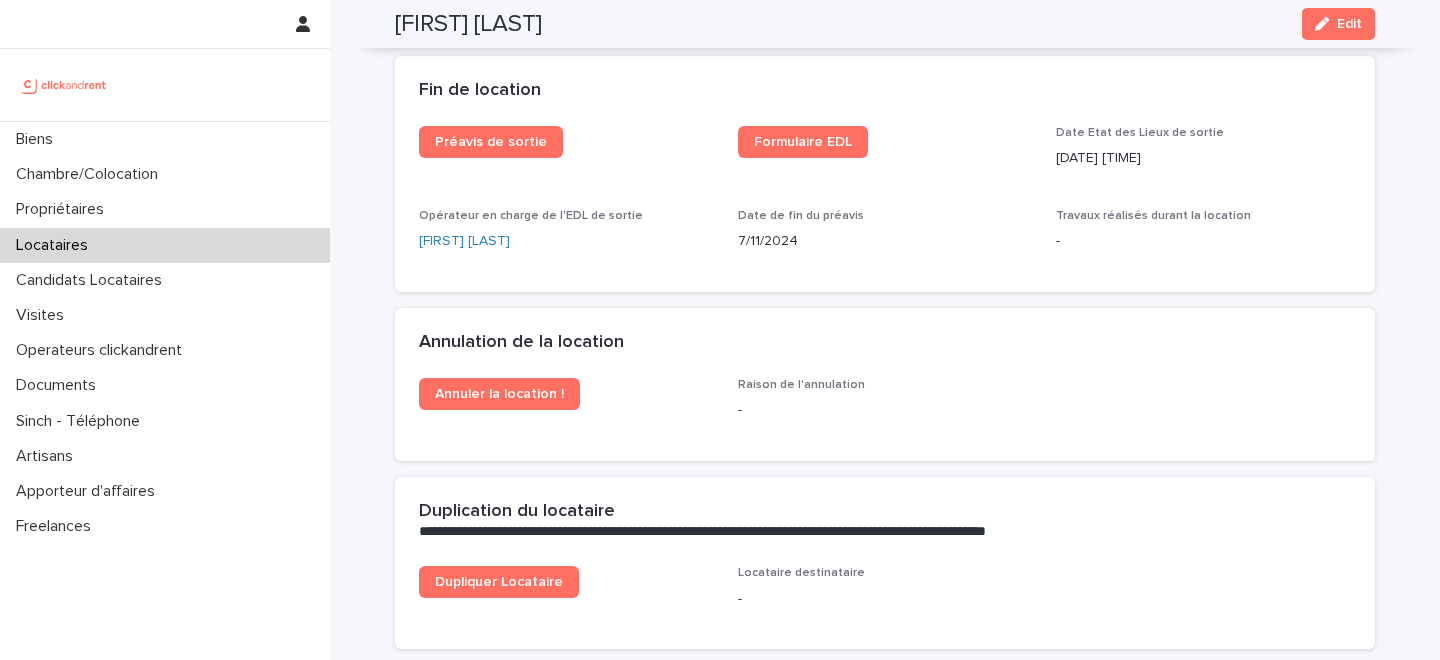 scroll, scrollTop: 2373, scrollLeft: 0, axis: vertical 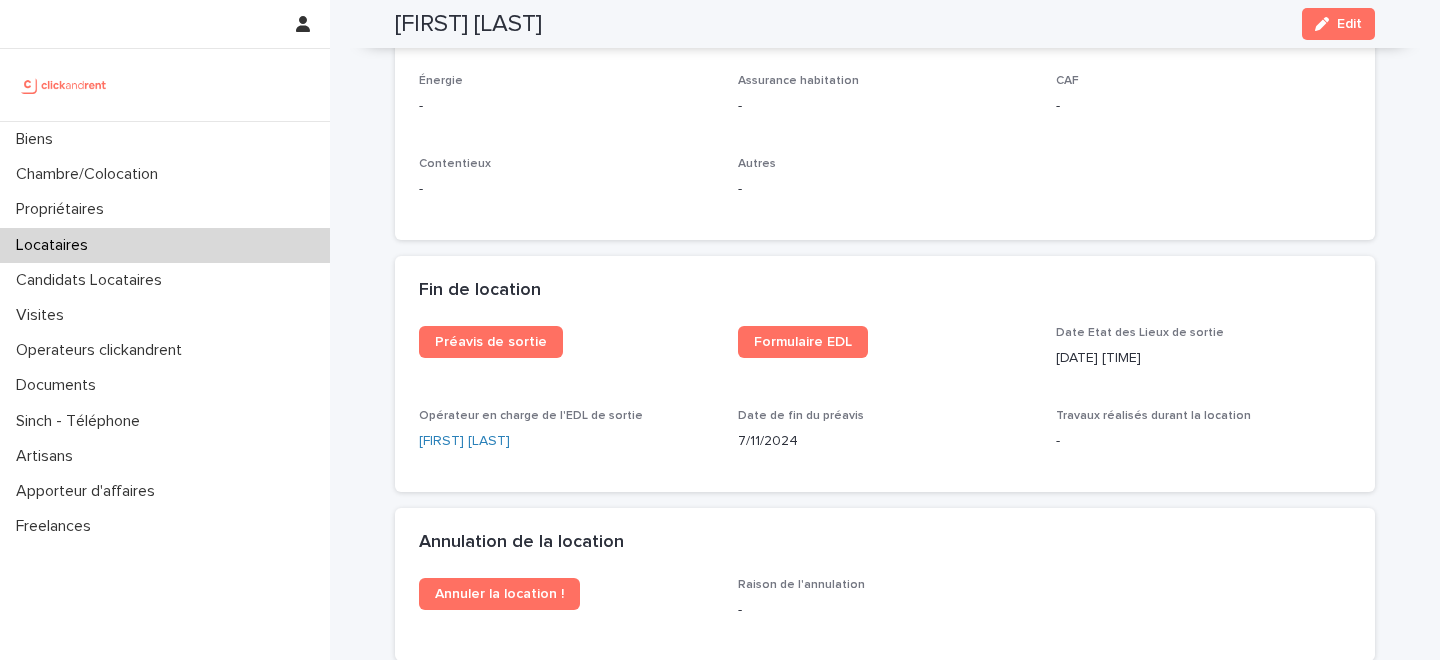 click on "Fin de location" at bounding box center [885, 291] 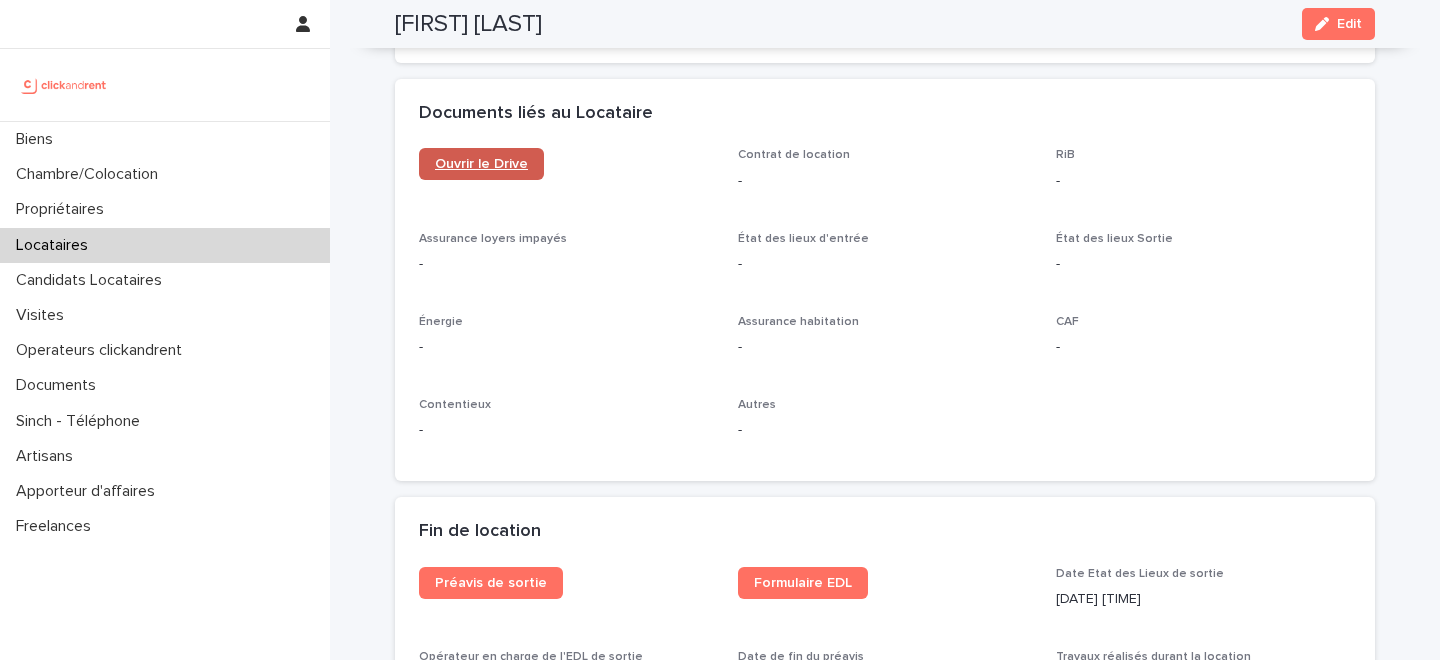 click on "Ouvrir le Drive" at bounding box center (481, 164) 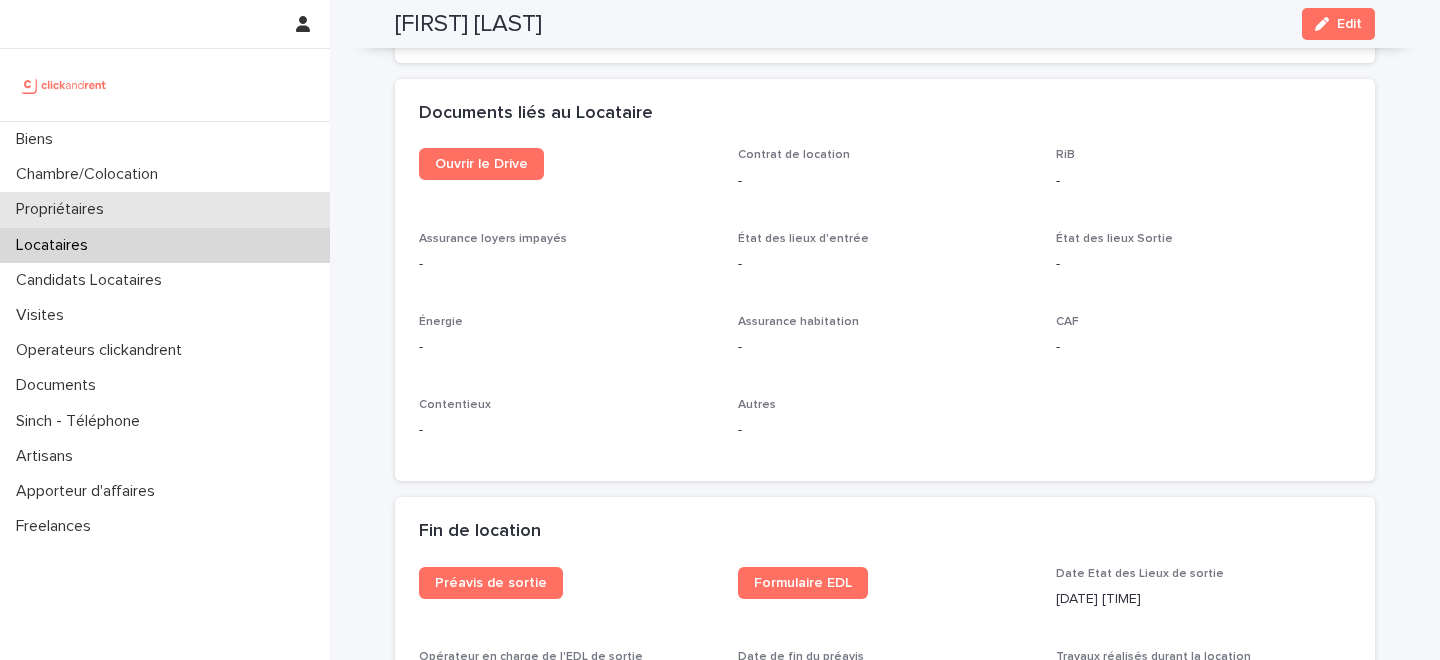 click on "Propriétaires" at bounding box center [165, 209] 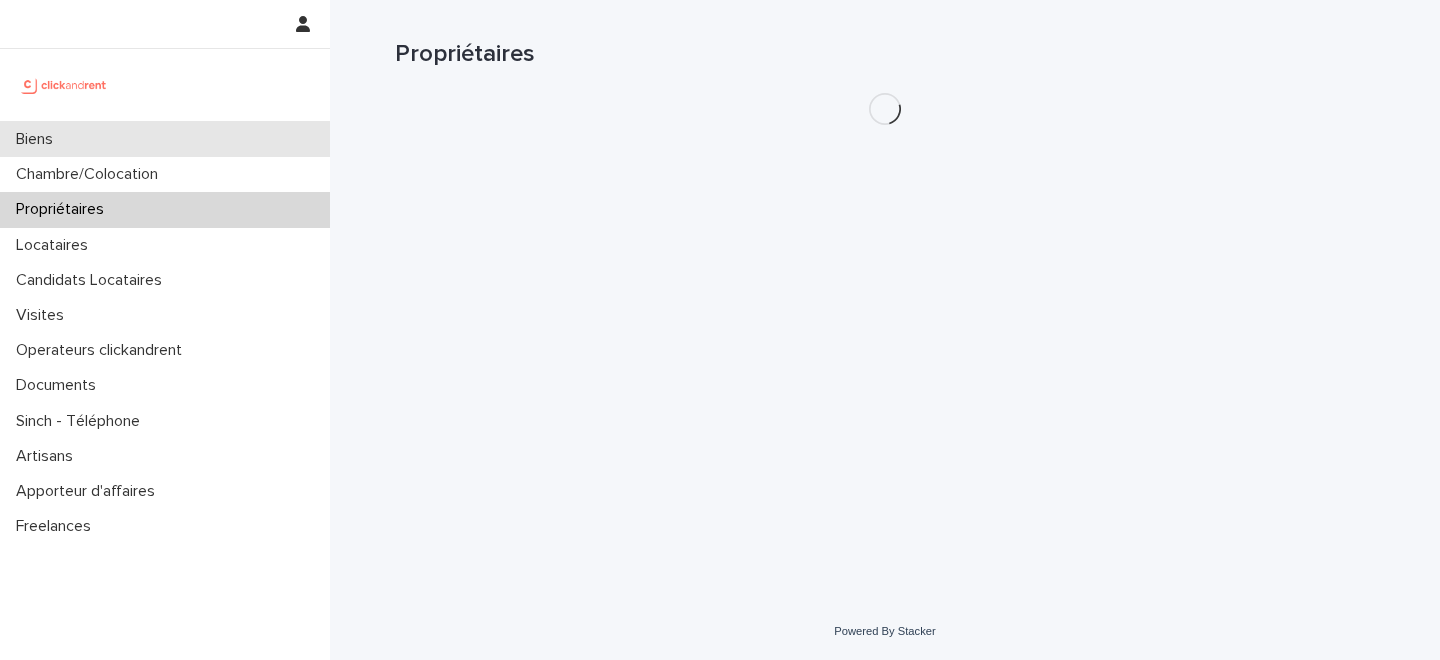 scroll, scrollTop: 0, scrollLeft: 0, axis: both 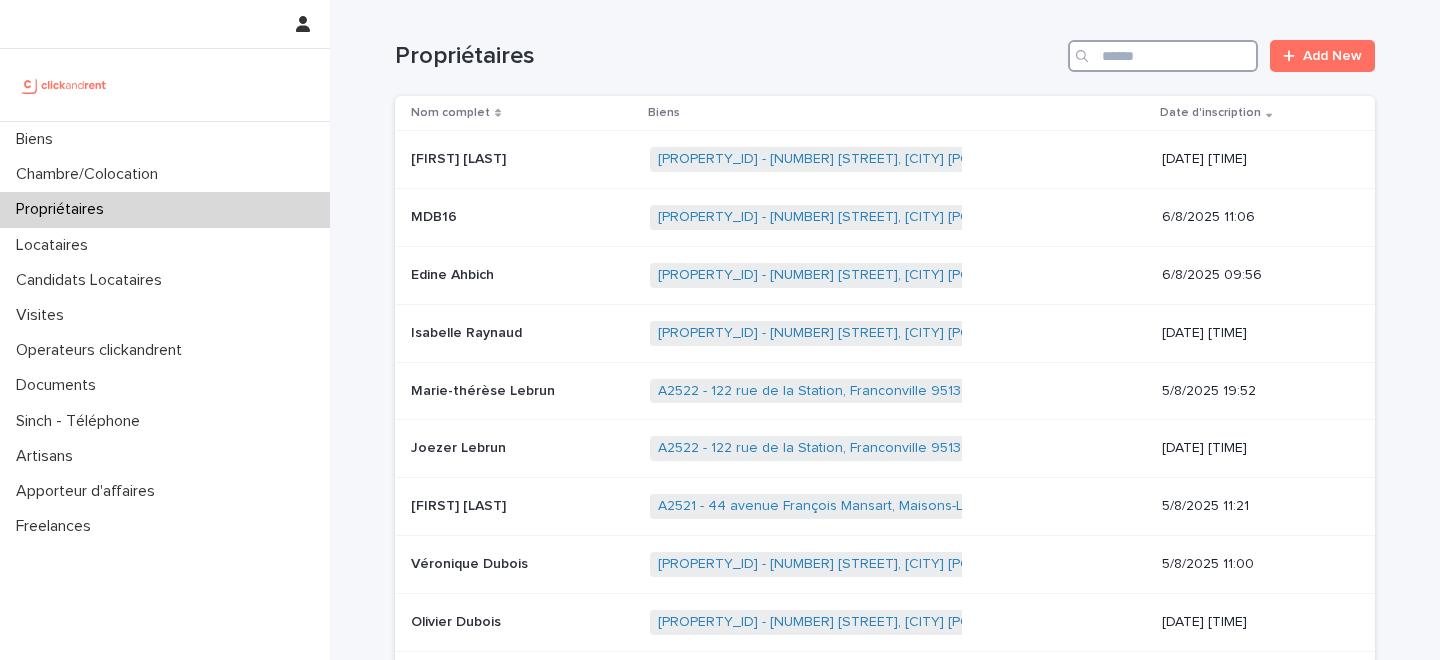 click at bounding box center [1163, 56] 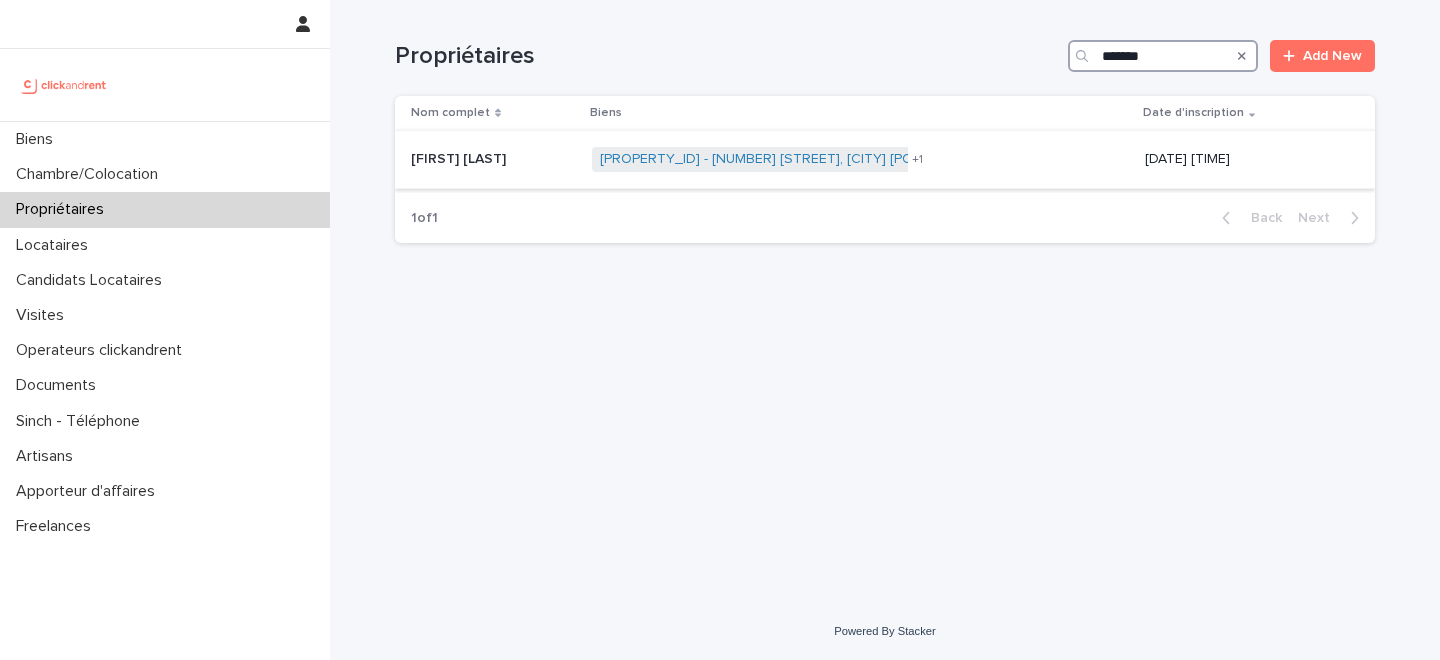 type on "*******" 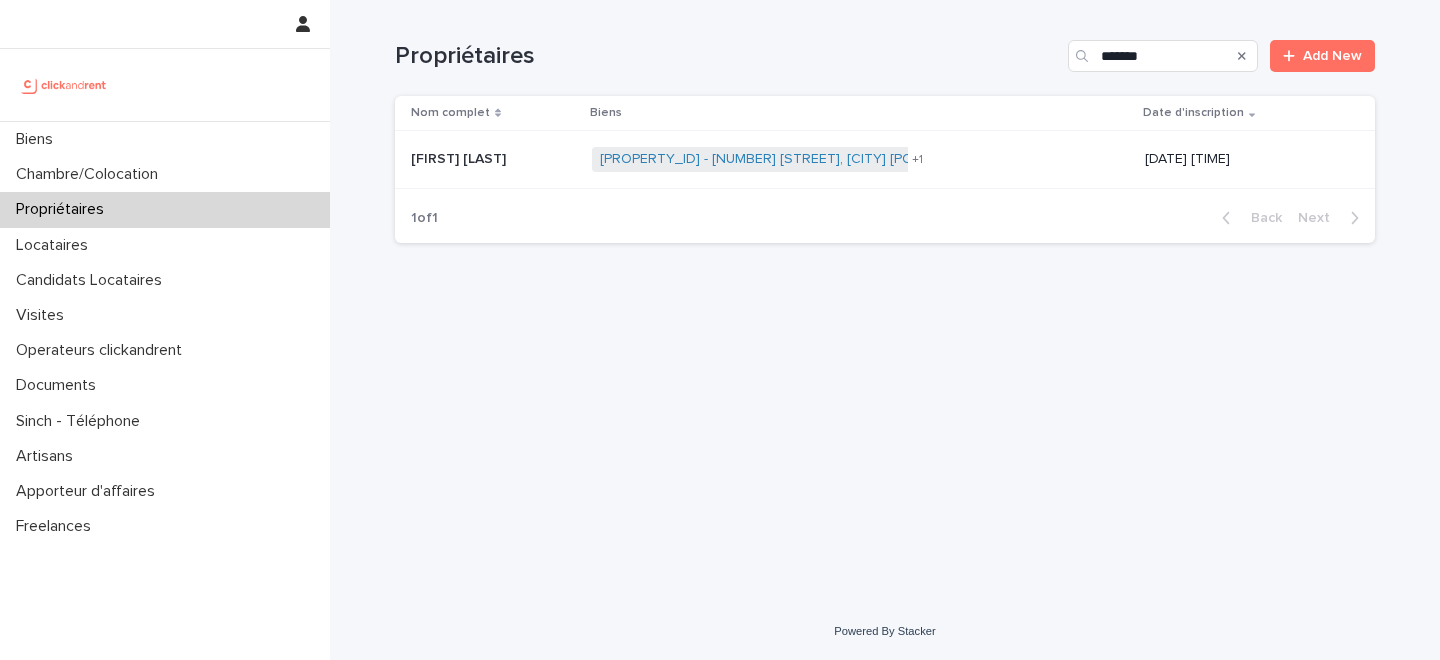 click at bounding box center (493, 159) 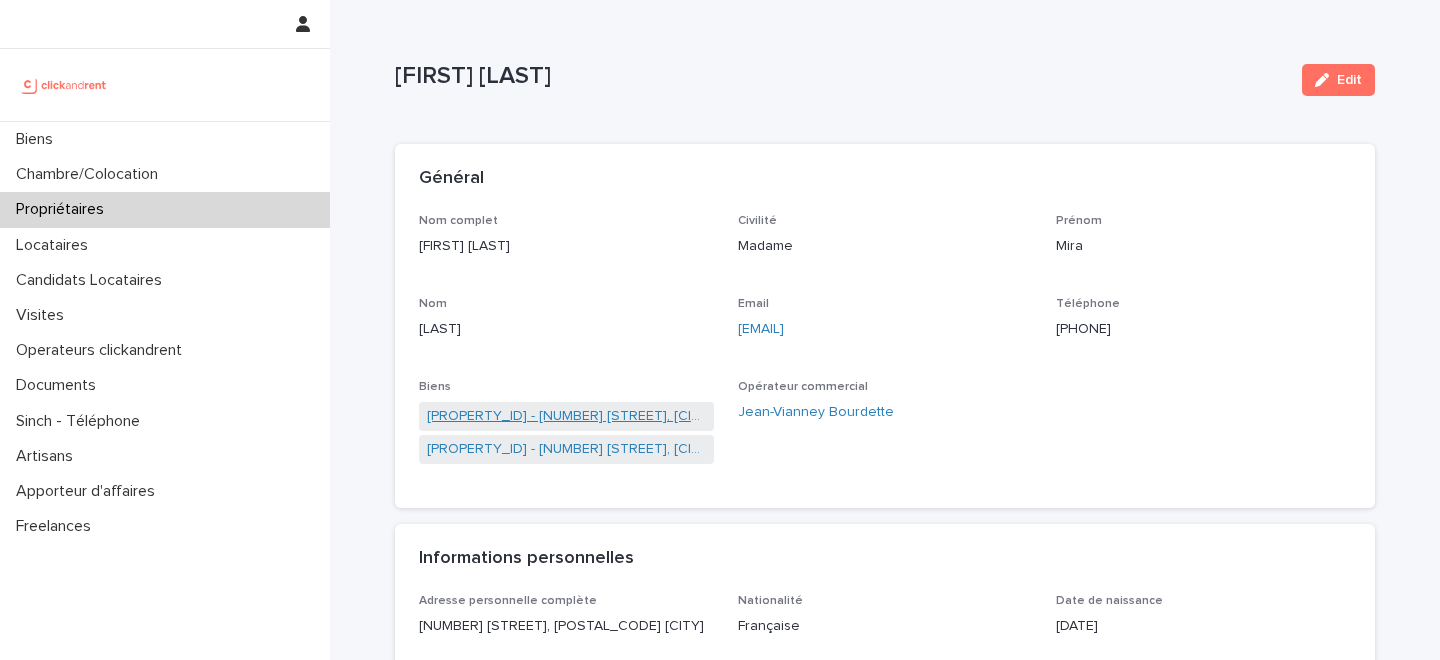 click on "A2221 - 16-18 rue de Rosny,  Montreuil 93100" at bounding box center [566, 416] 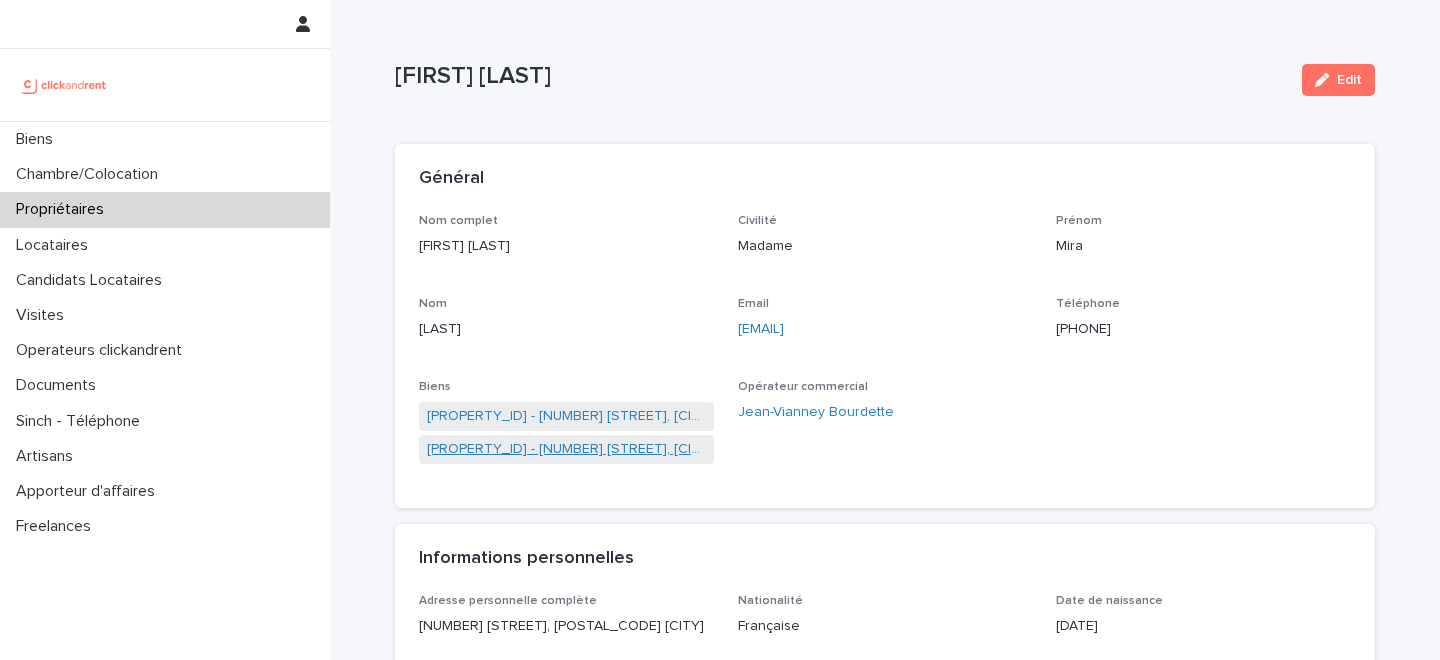 click on "A2225 - 90 Rue de la Fédération,  Montreuil 93100" at bounding box center [566, 449] 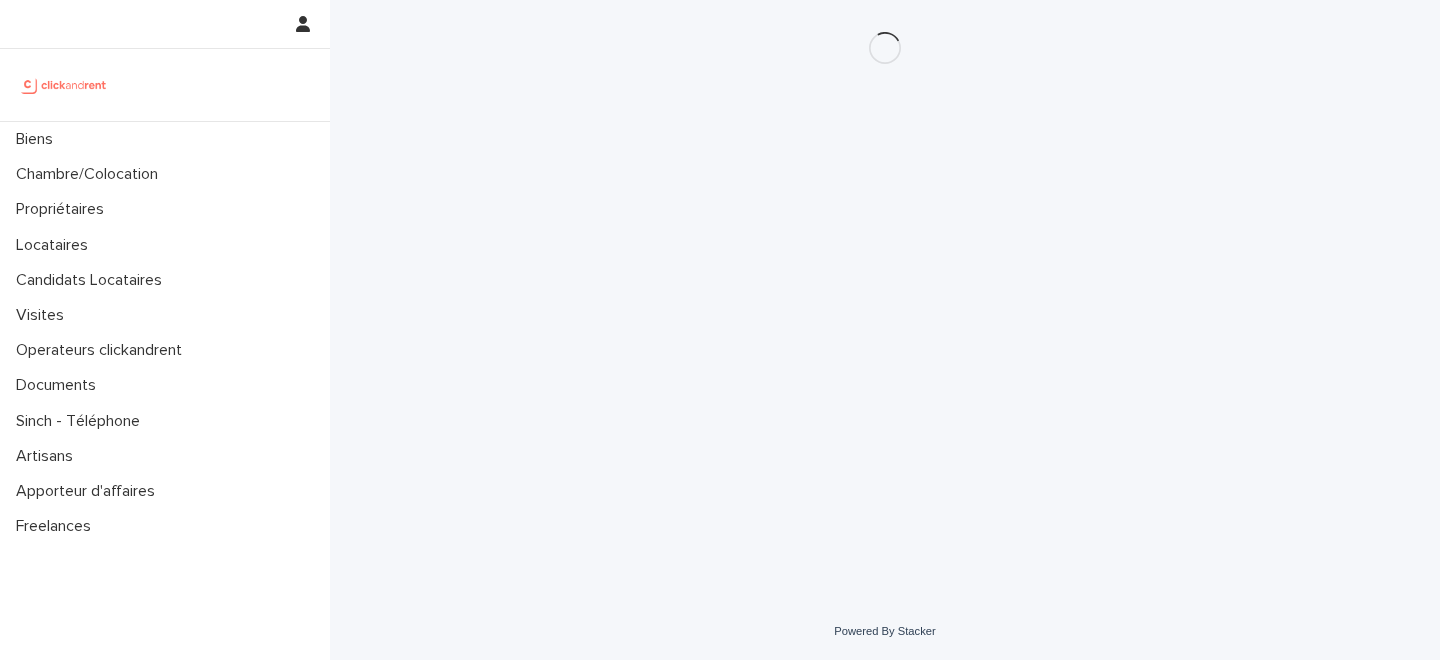 scroll, scrollTop: 0, scrollLeft: 0, axis: both 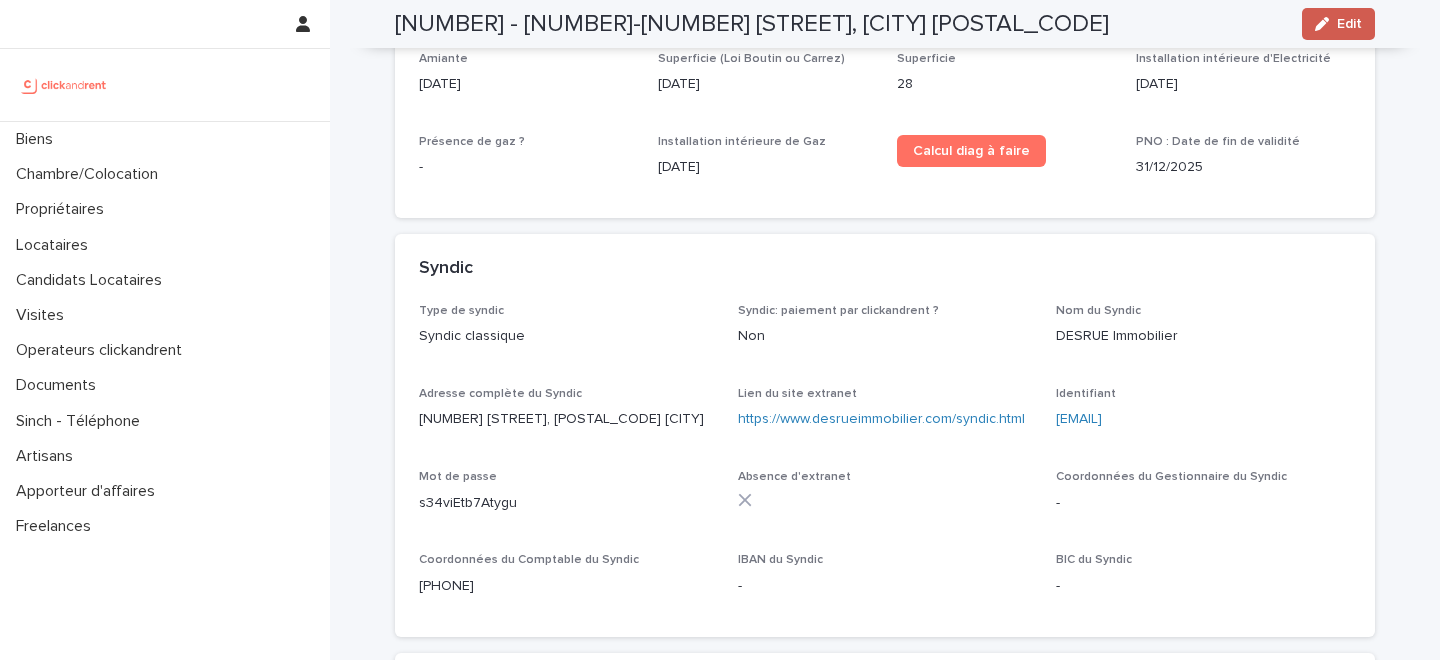 click at bounding box center [1326, 24] 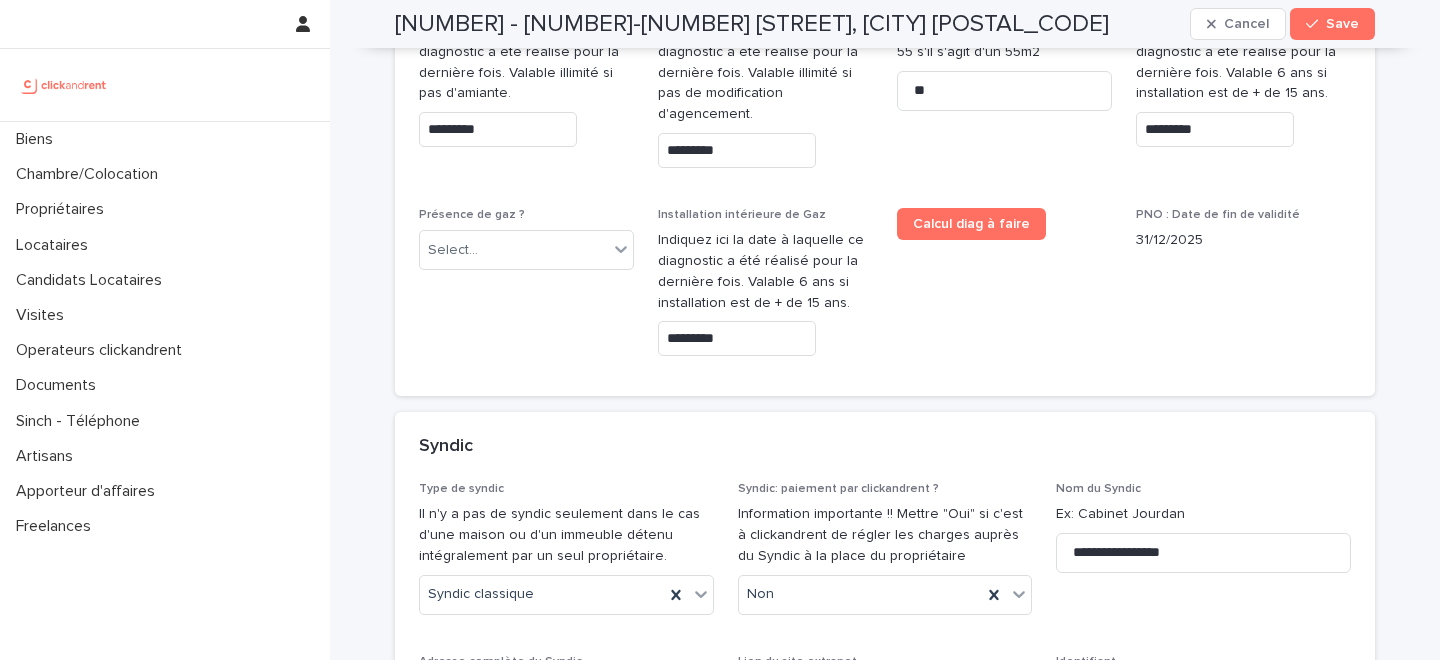 scroll, scrollTop: 11002, scrollLeft: 0, axis: vertical 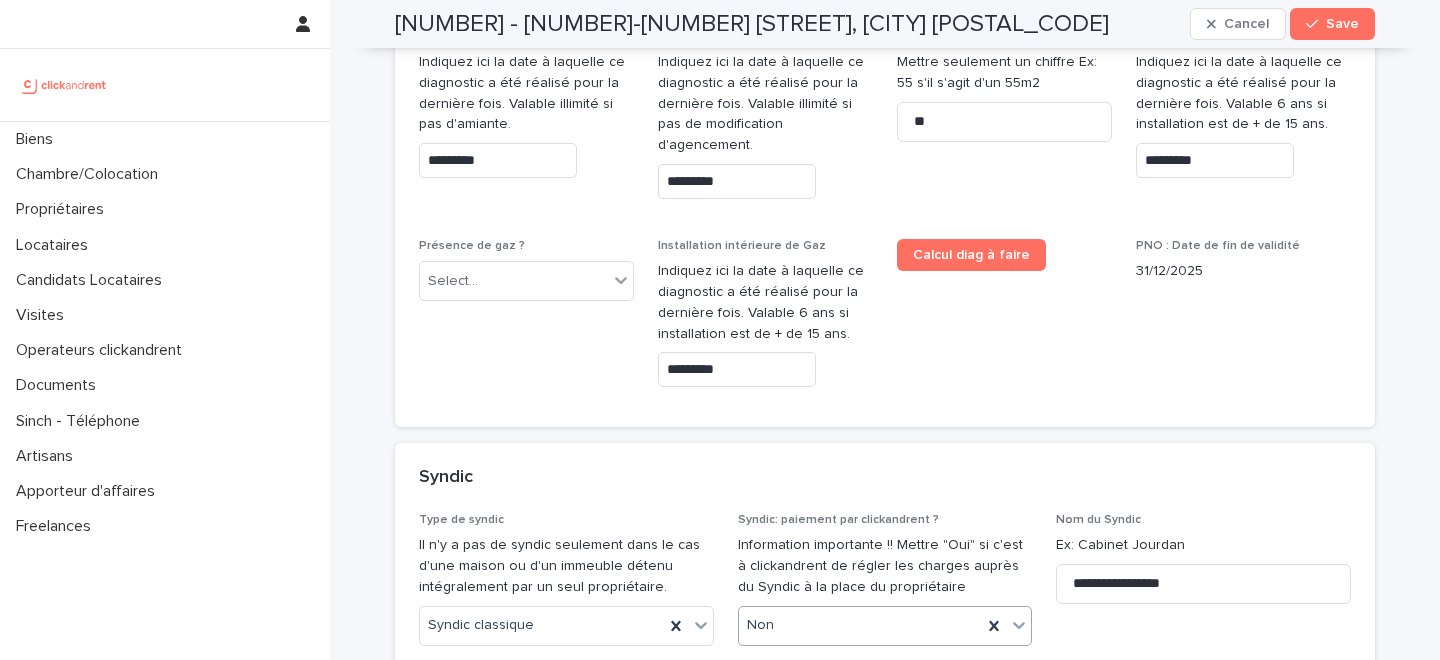 click on "Non" at bounding box center [861, 625] 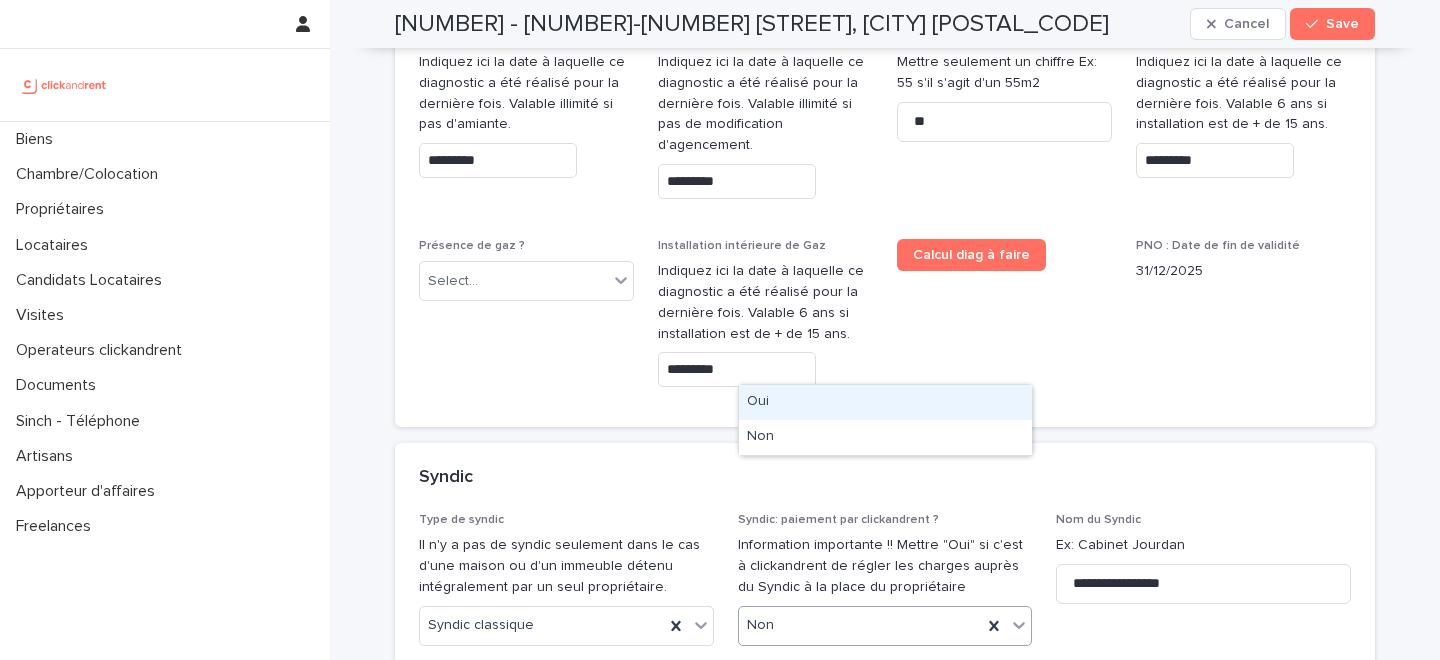 click on "Oui" at bounding box center (885, 402) 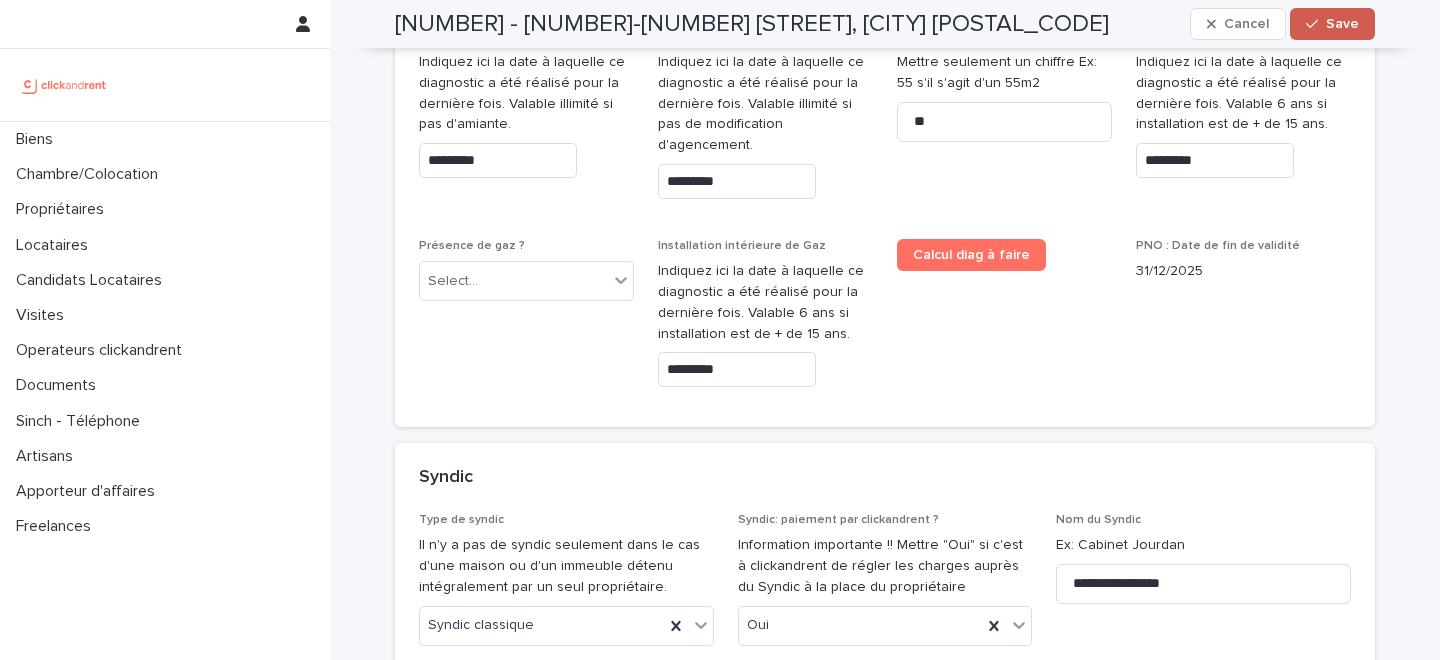 click on "Save" at bounding box center (1342, 24) 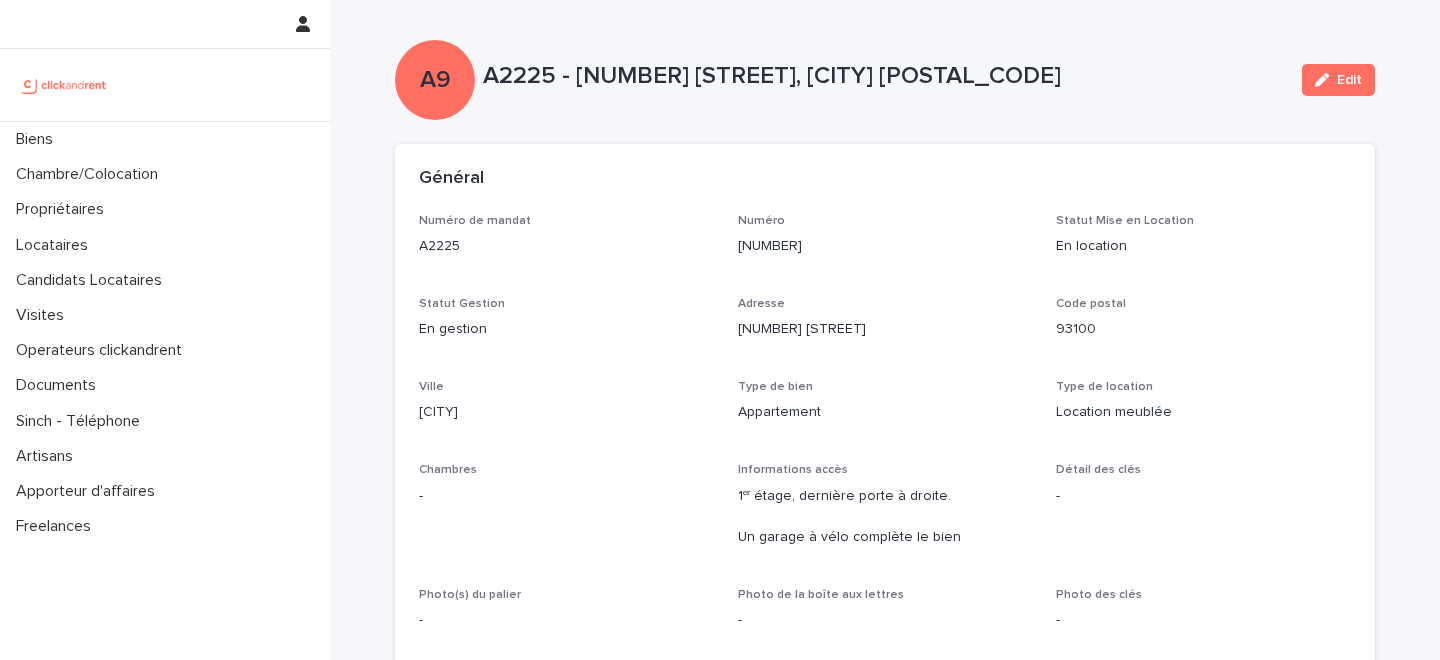 scroll, scrollTop: 0, scrollLeft: 0, axis: both 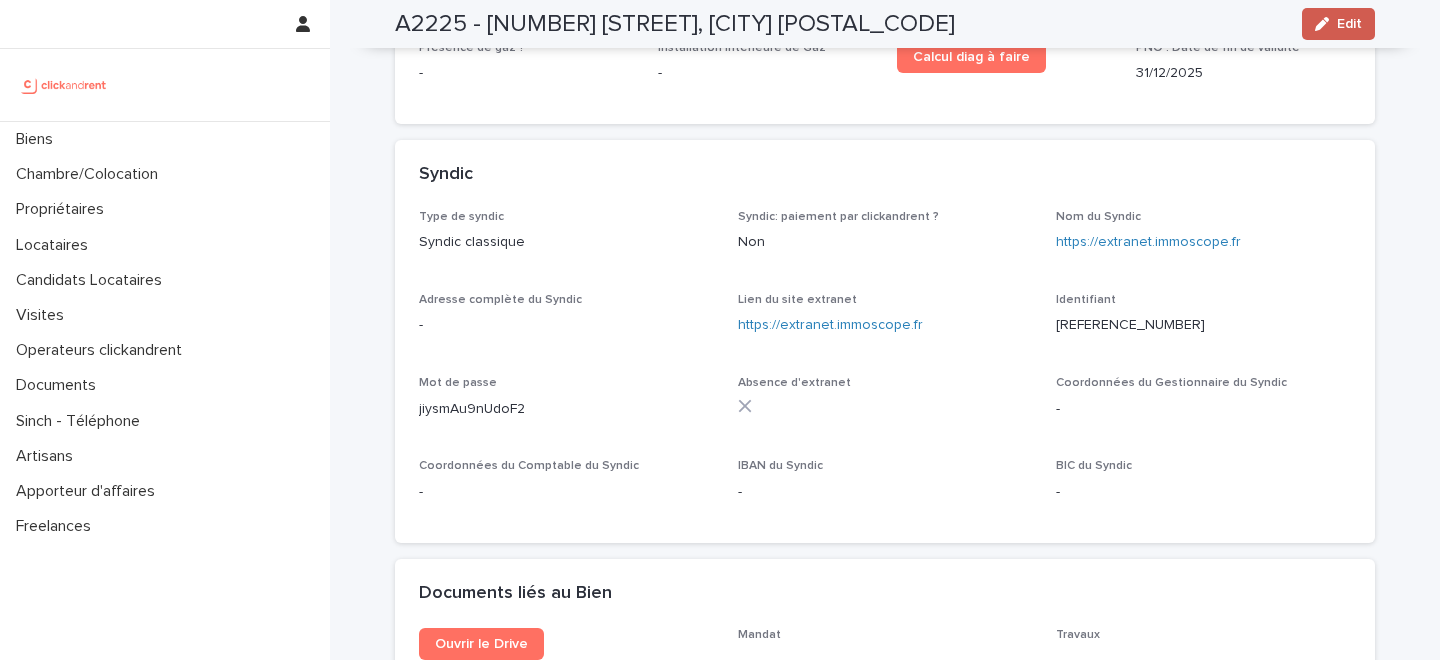 click on "Edit" at bounding box center (1338, 24) 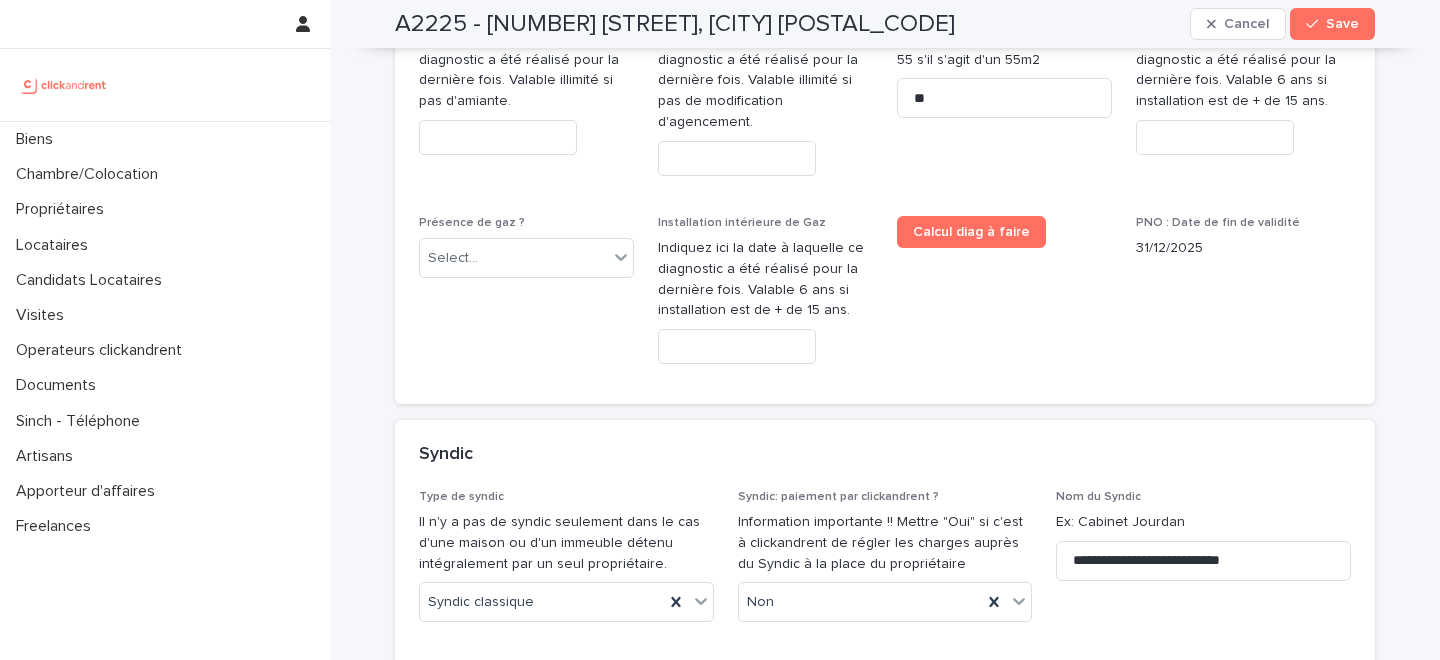 scroll, scrollTop: 9291, scrollLeft: 0, axis: vertical 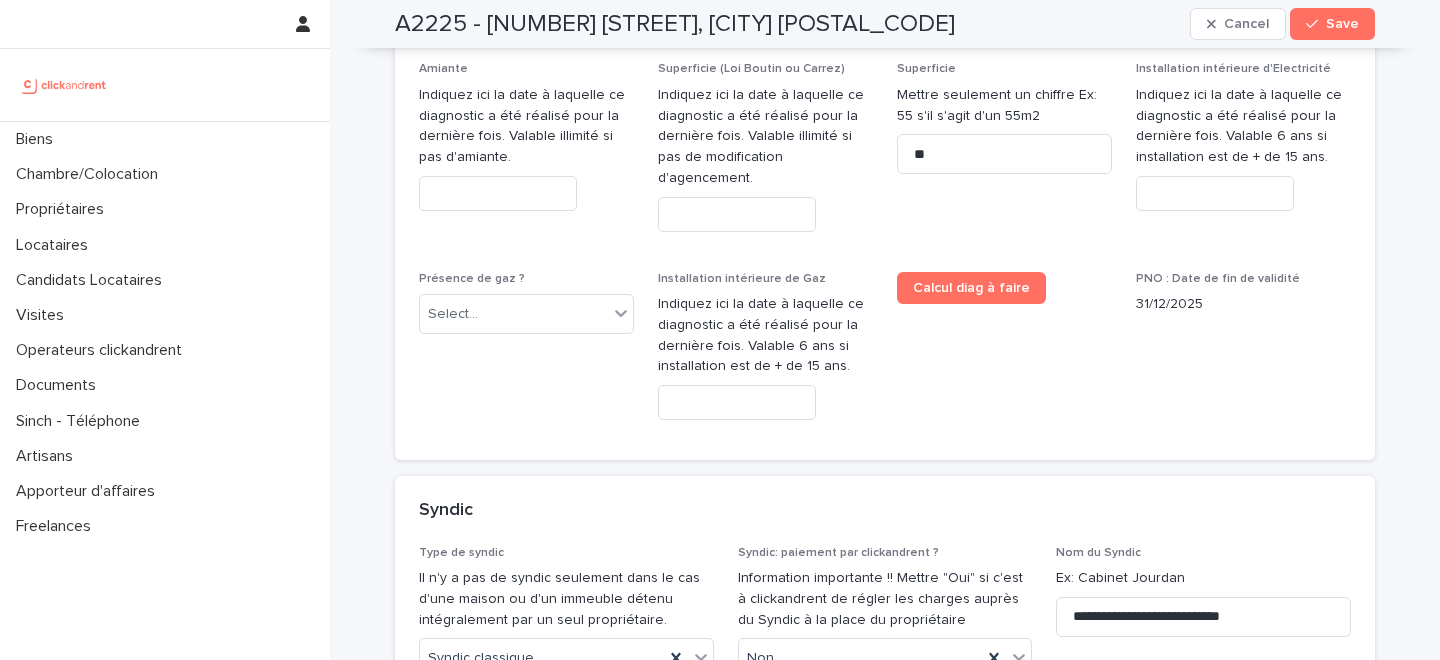 click on "Information importante !!
Mettre "Oui" si c'est à clickandrent de régler les charges auprès du Syndic à la place du propriétaire" at bounding box center [885, 599] 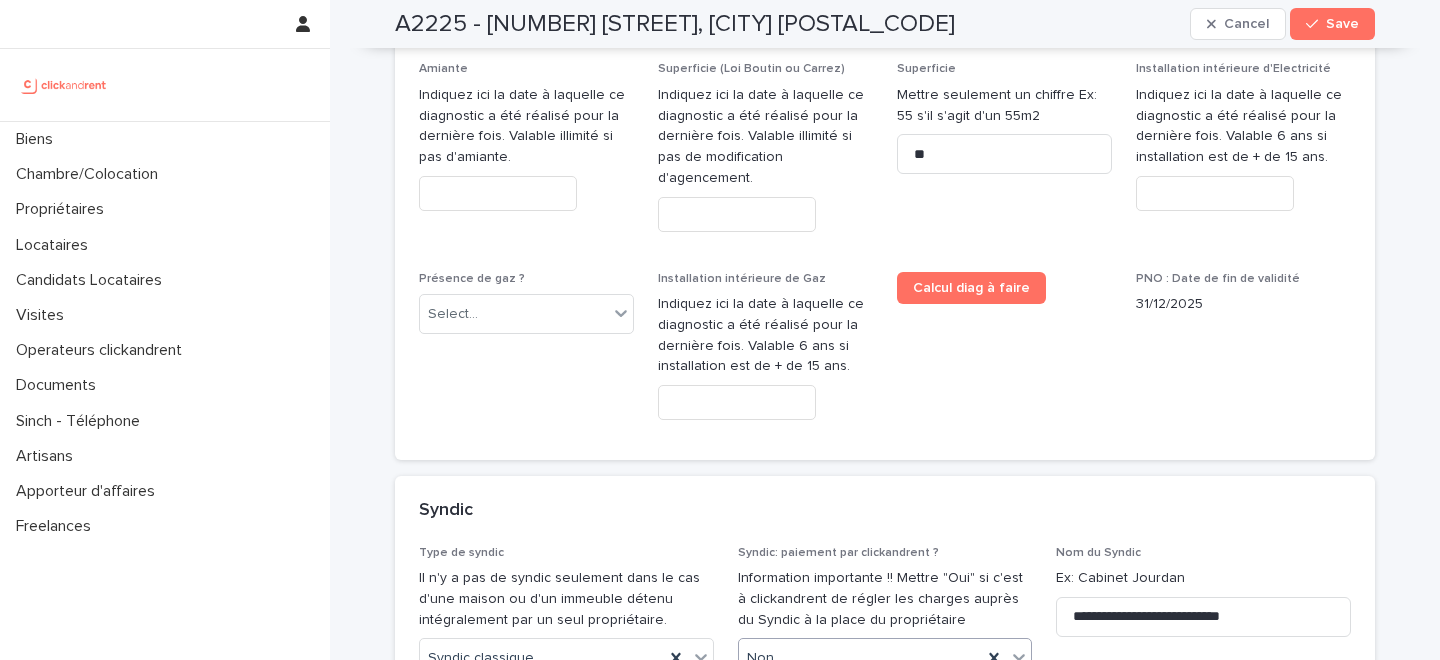 click on "Non" at bounding box center (861, 658) 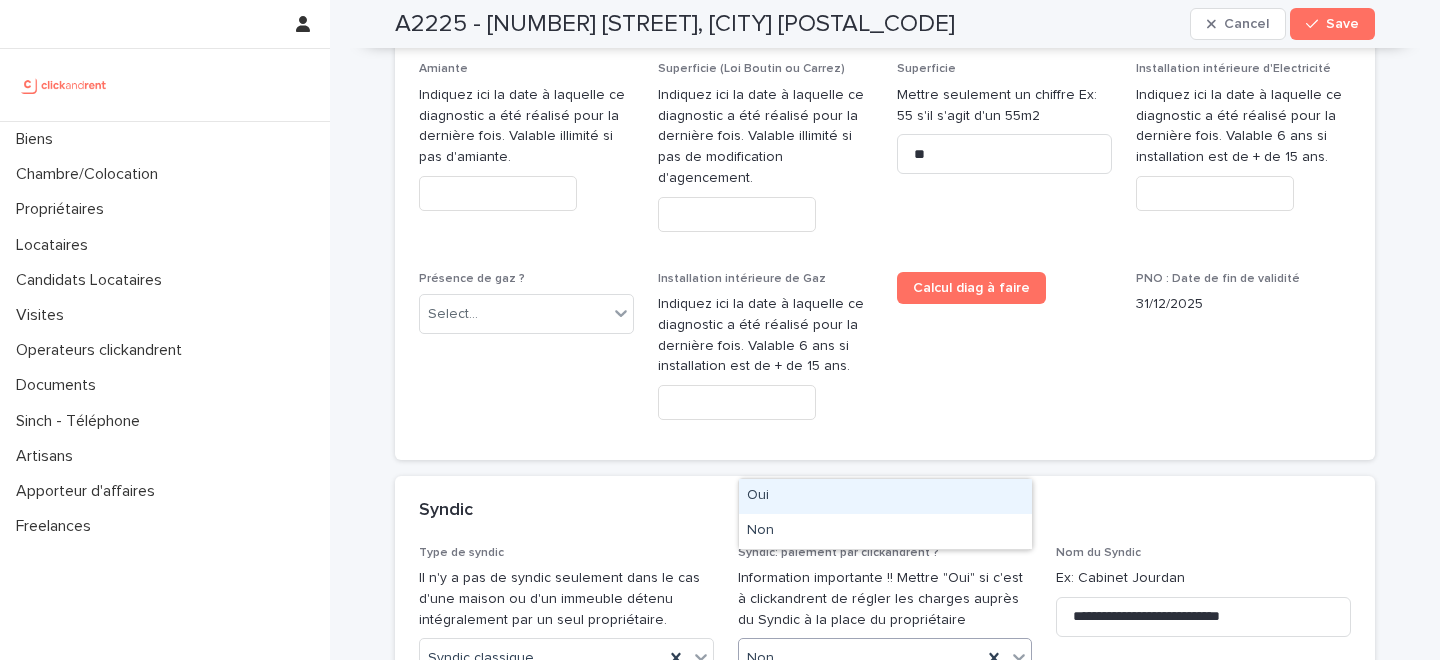 click on "Oui" at bounding box center [885, 496] 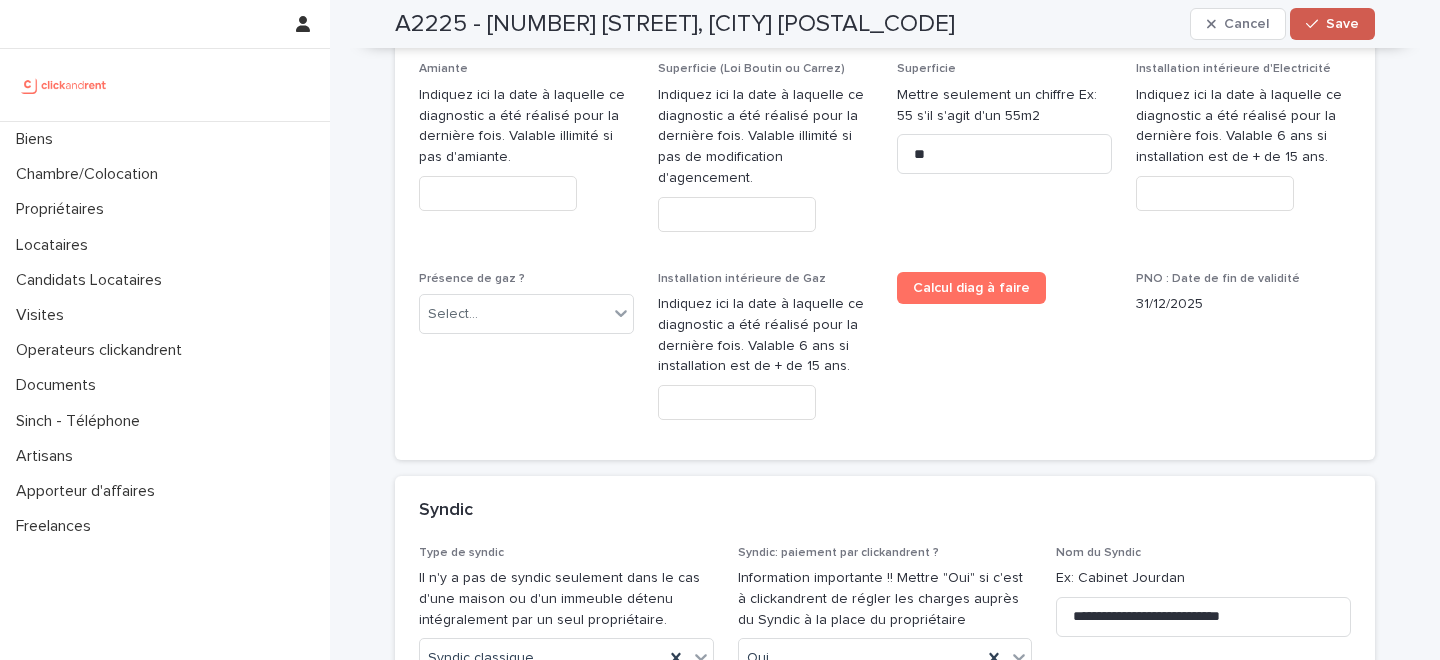 click on "Save" at bounding box center [1342, 24] 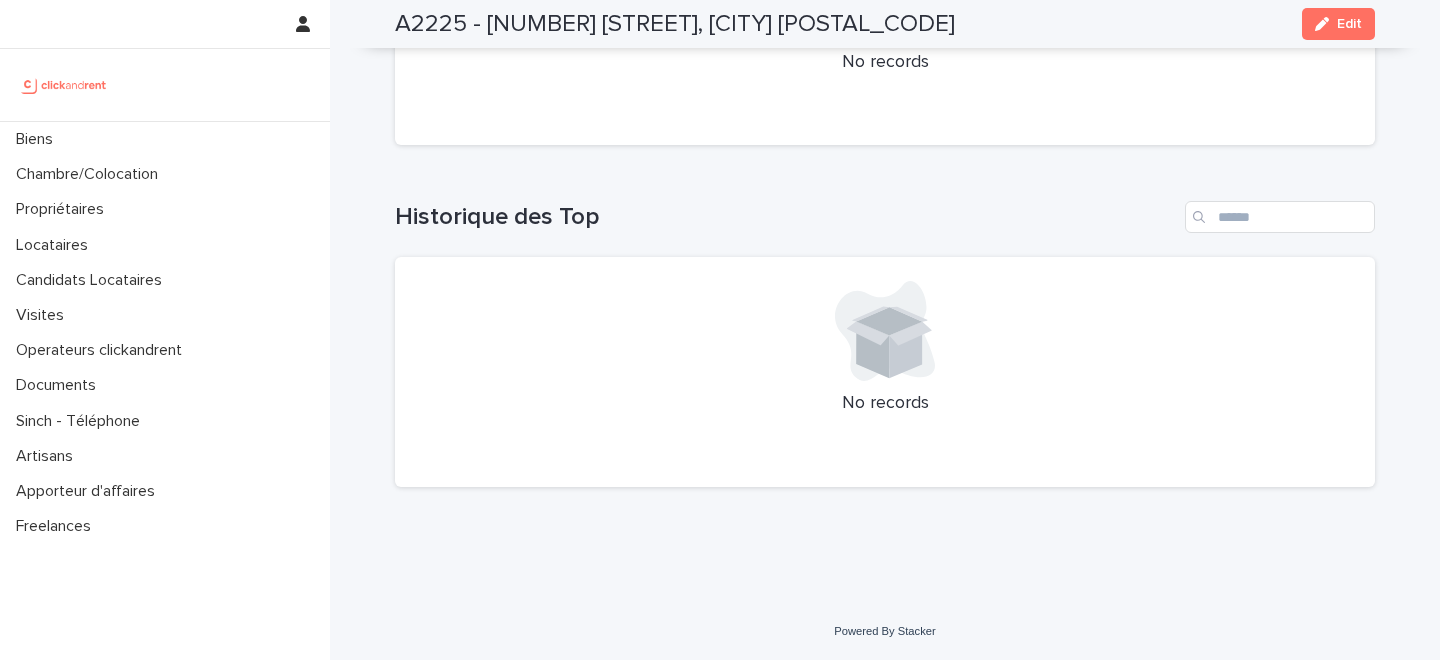 scroll, scrollTop: 6472, scrollLeft: 0, axis: vertical 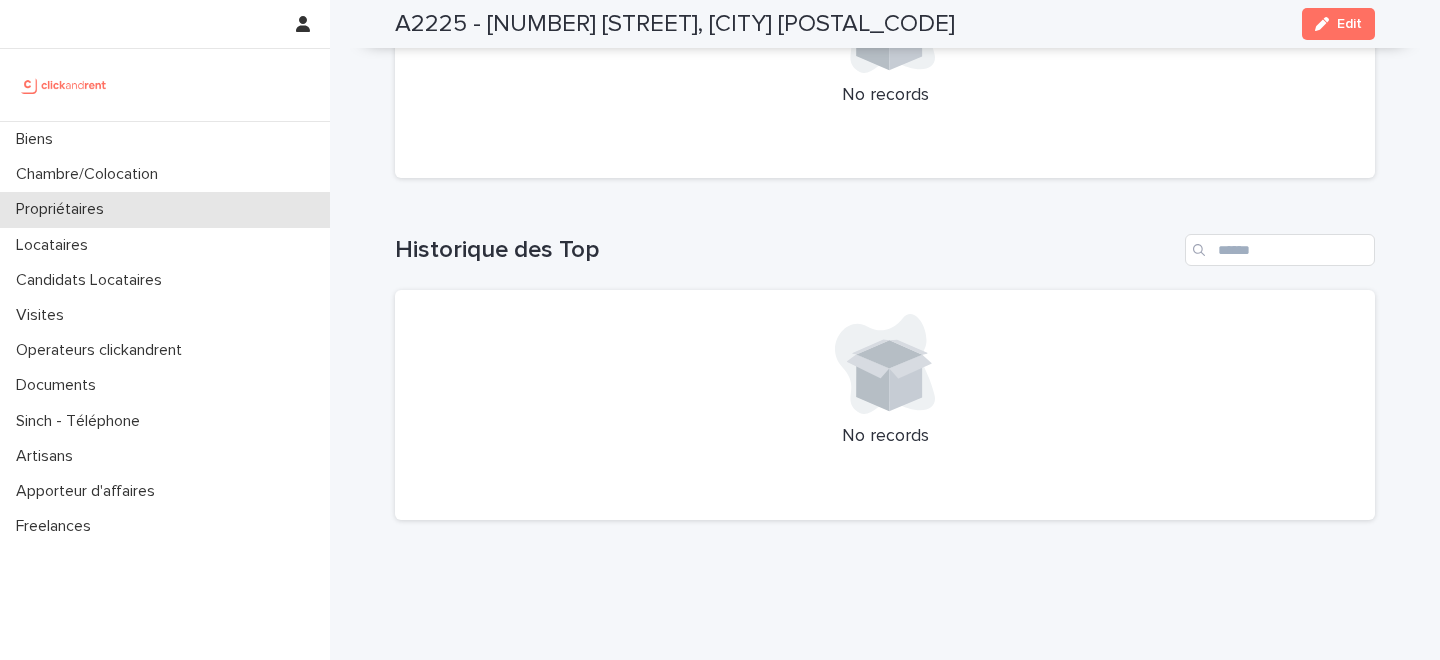 click on "Propriétaires" at bounding box center (165, 209) 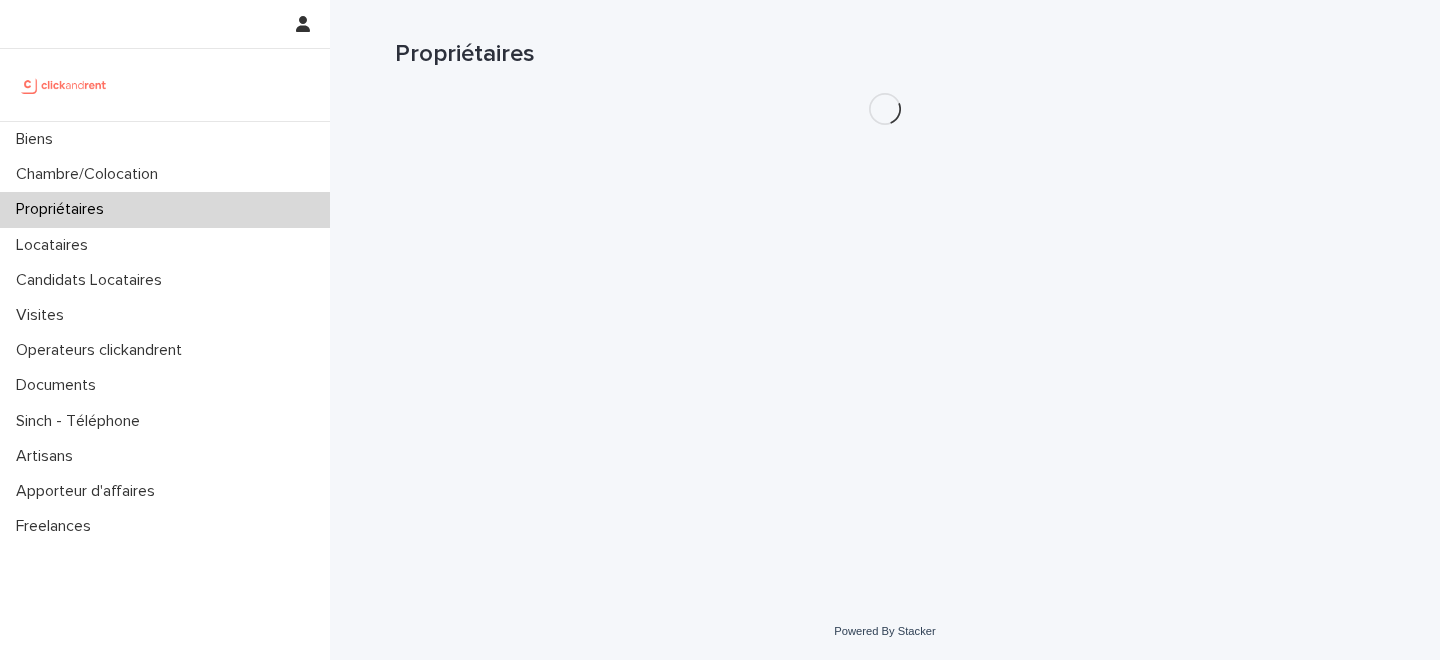scroll, scrollTop: 0, scrollLeft: 0, axis: both 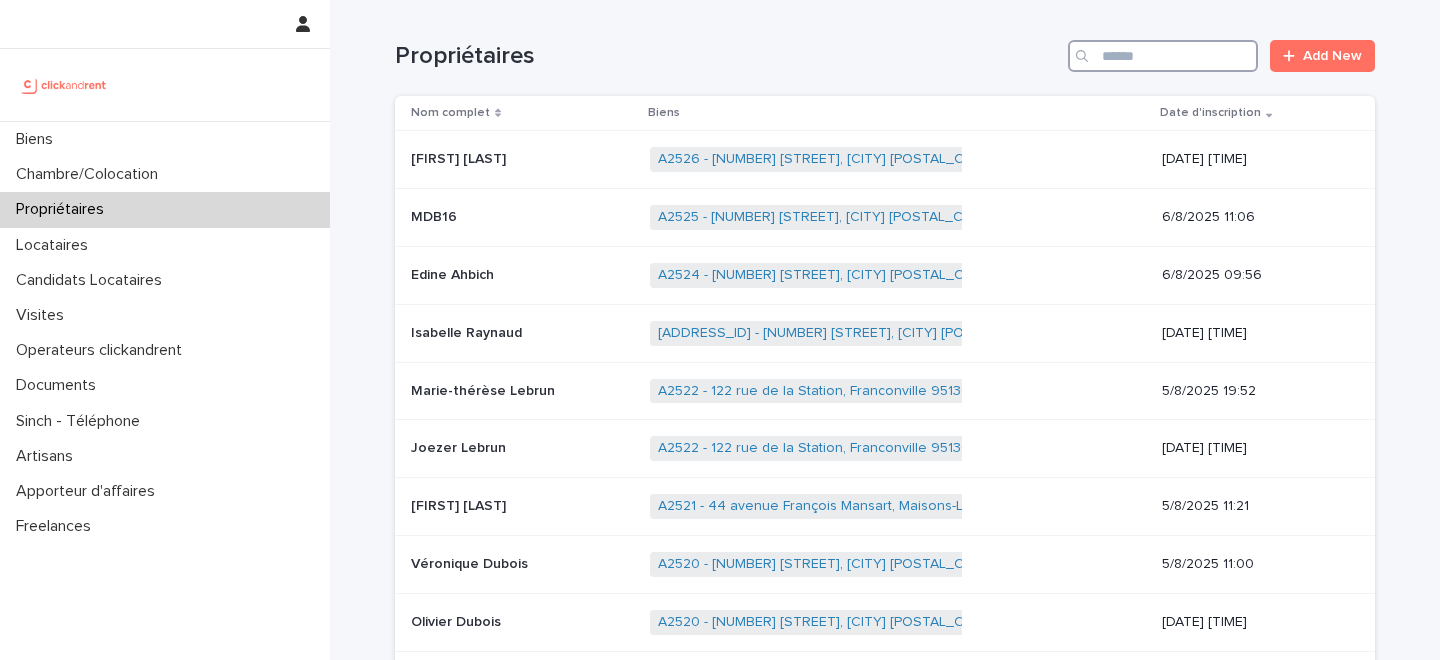 click at bounding box center [1163, 56] 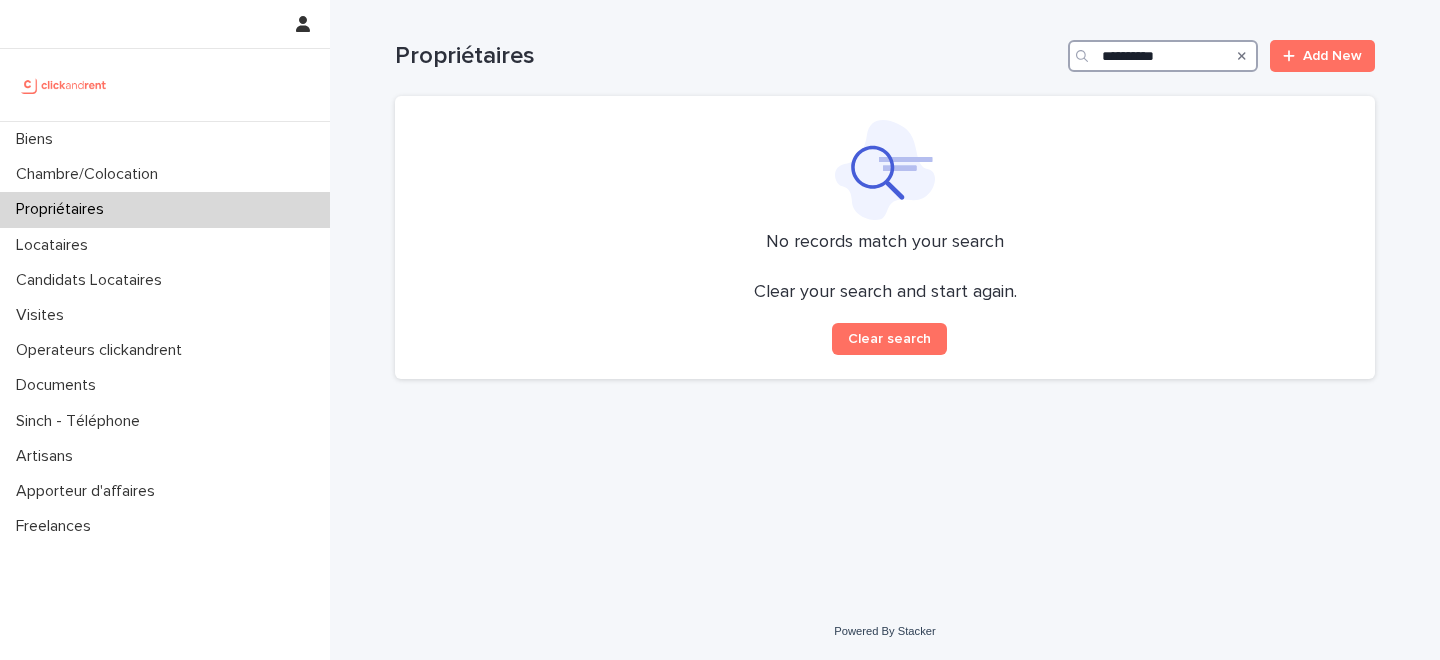 click on "**********" at bounding box center (1163, 56) 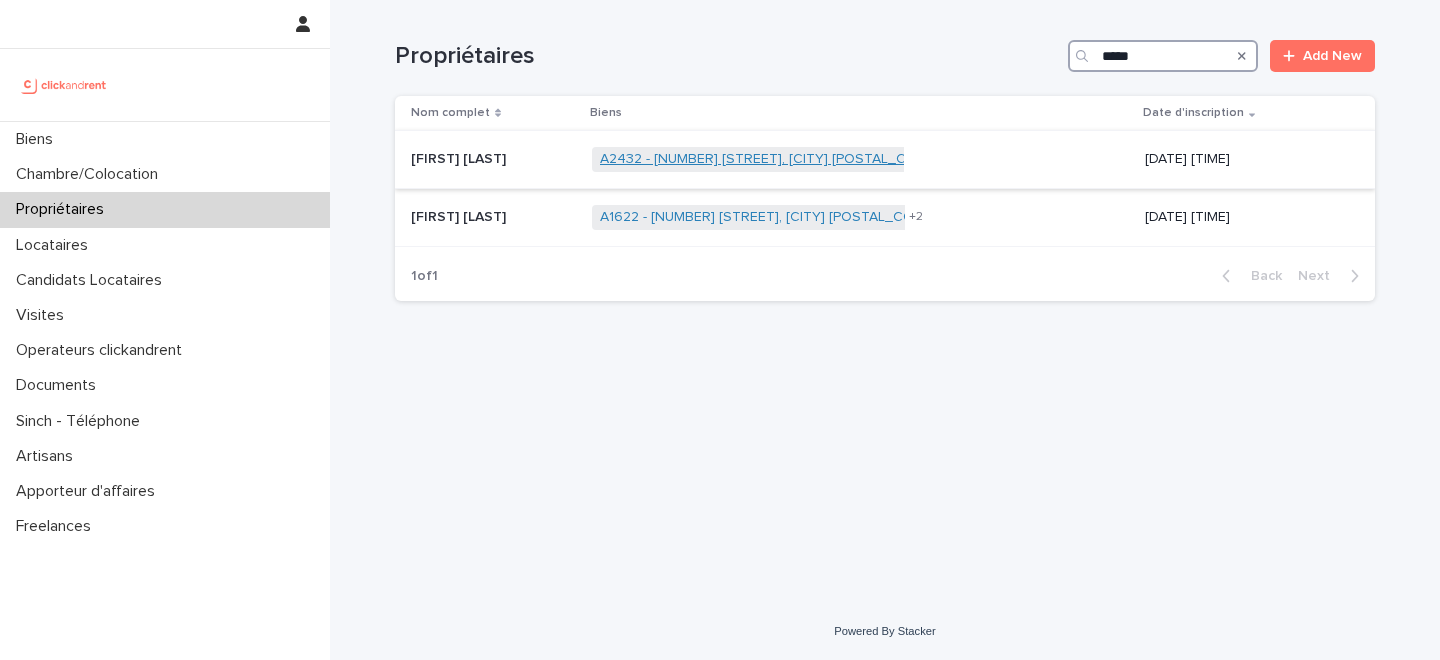 type on "*****" 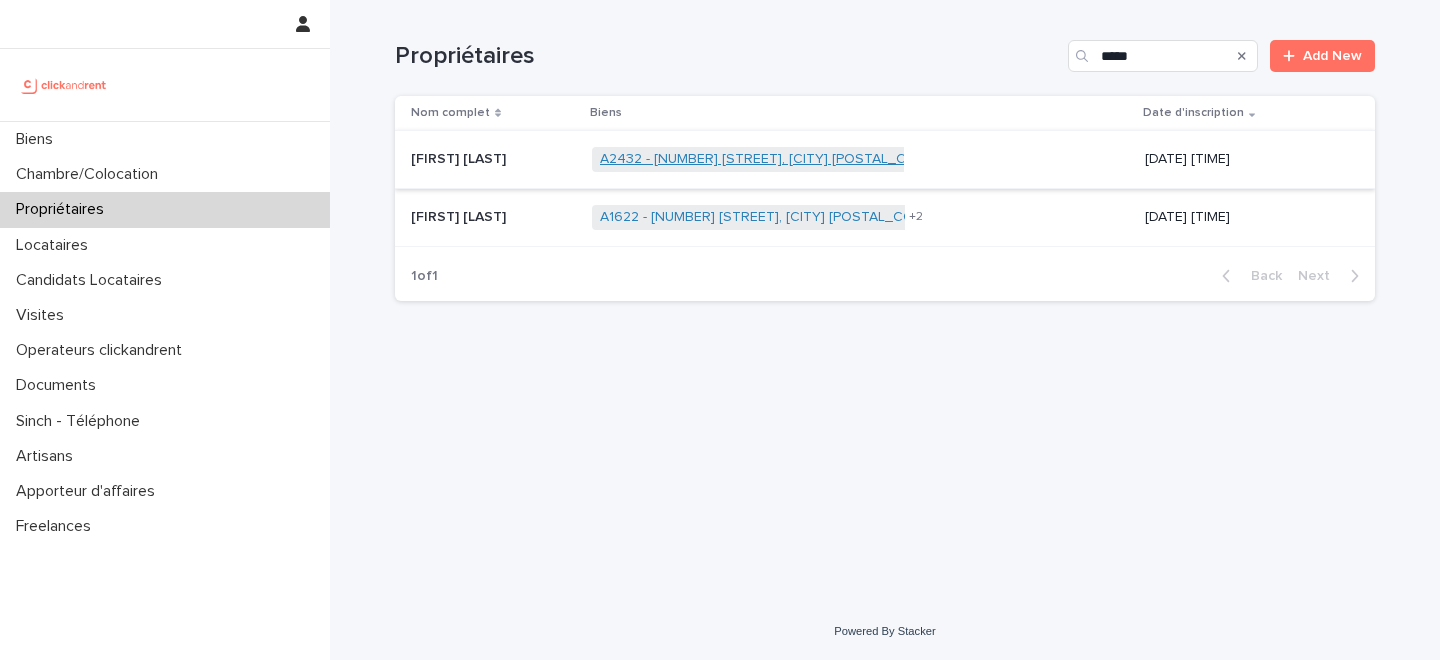 click on "A2432 - 220 avenue Sainte Marguerite,  Nice 06200" at bounding box center [769, 159] 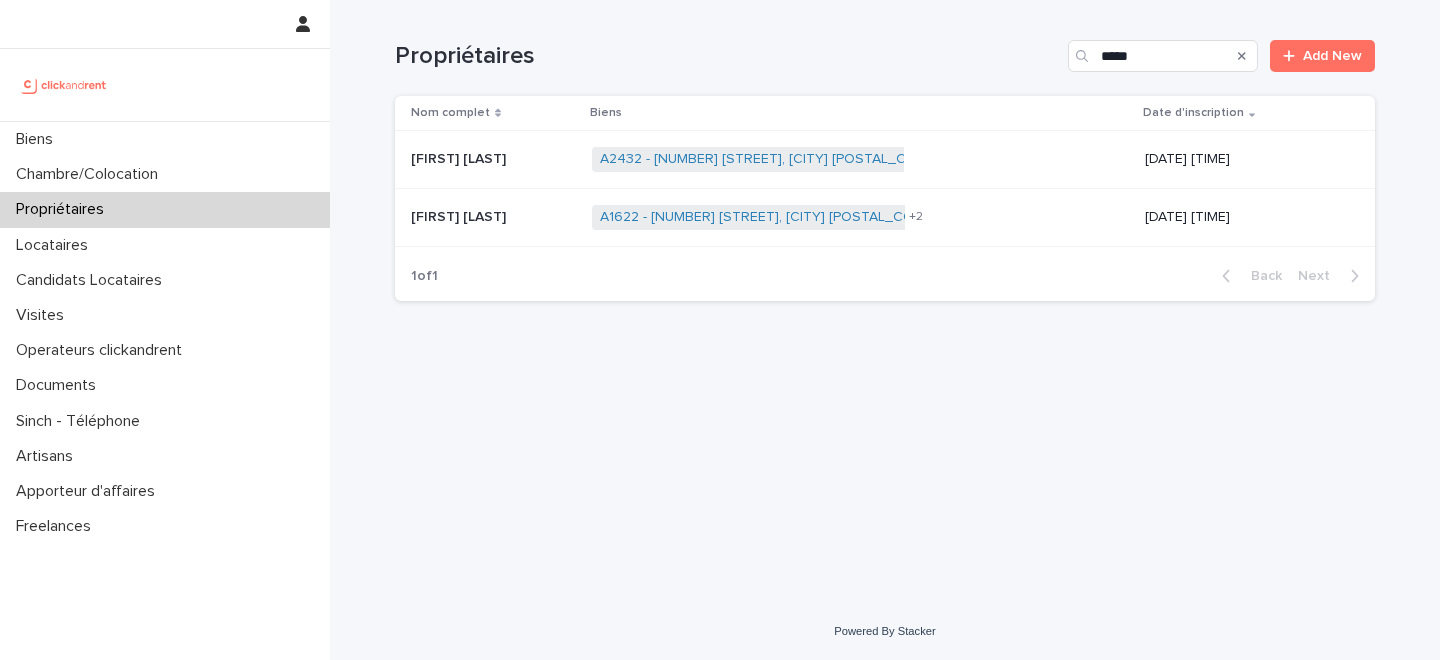 click at bounding box center (493, 159) 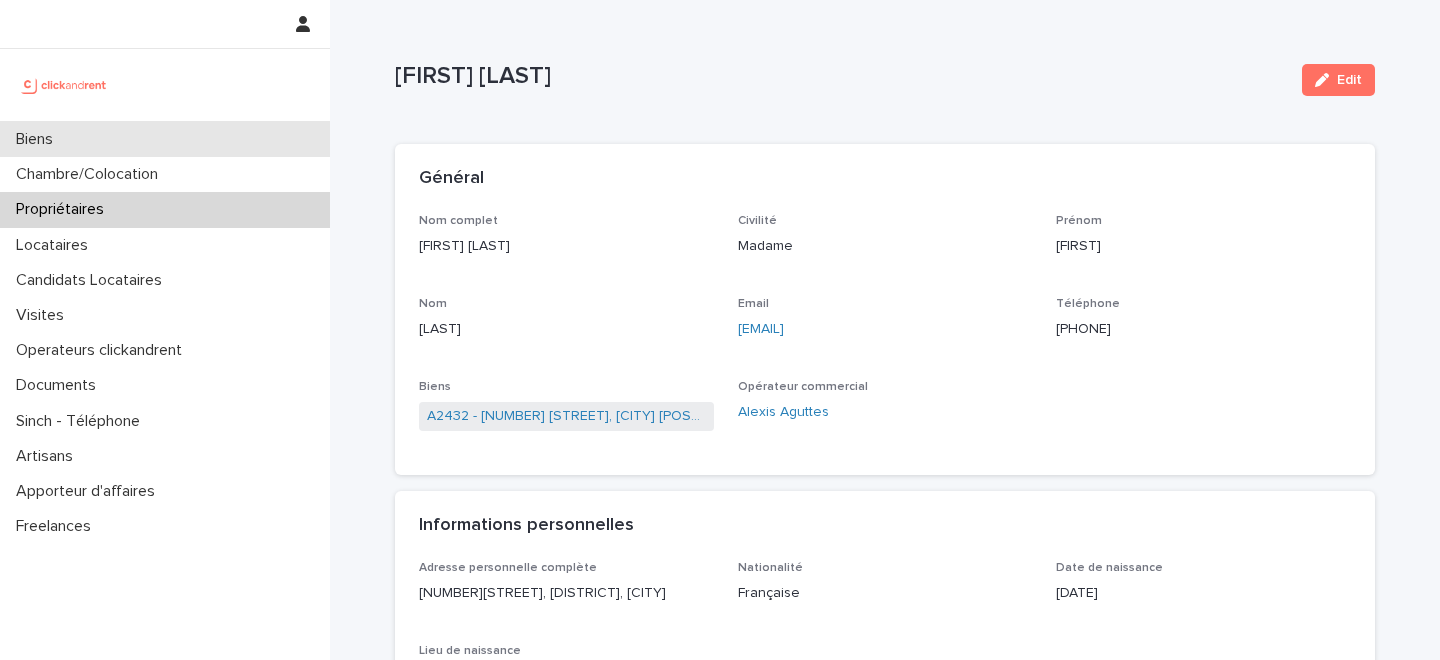 click on "Biens" at bounding box center [165, 139] 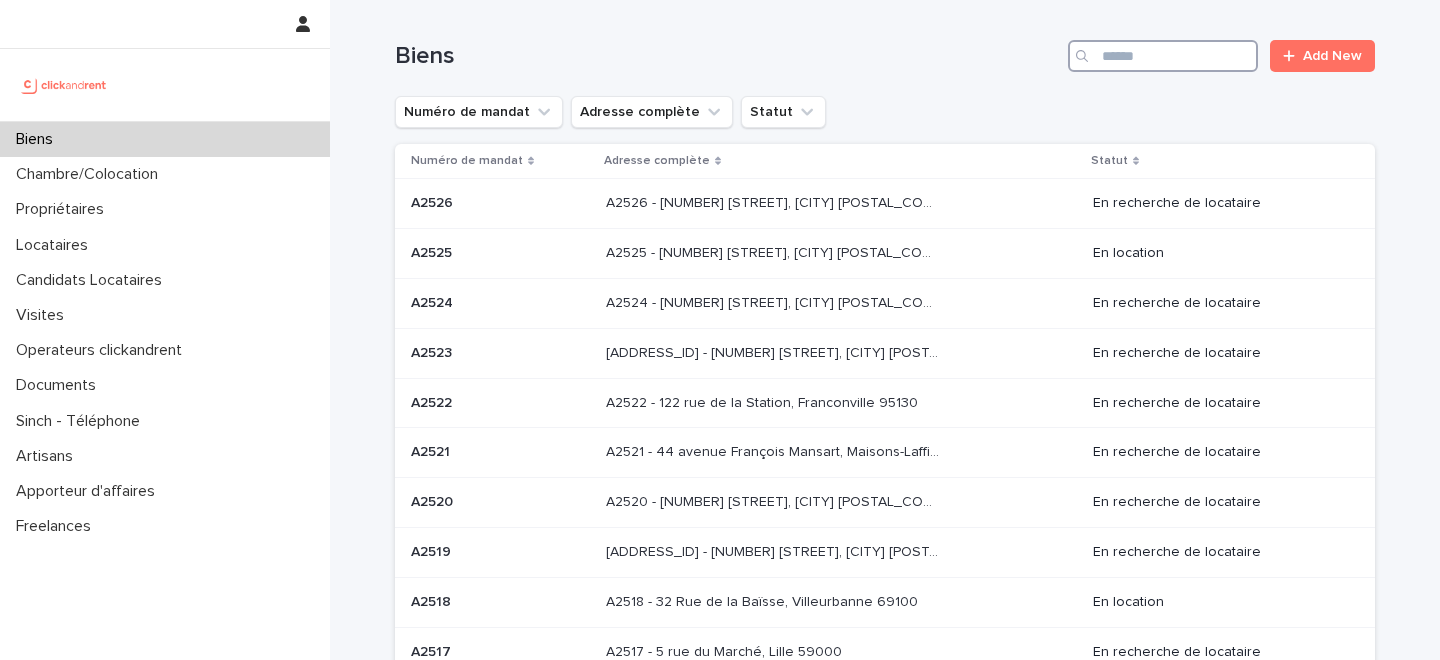 click at bounding box center [1163, 56] 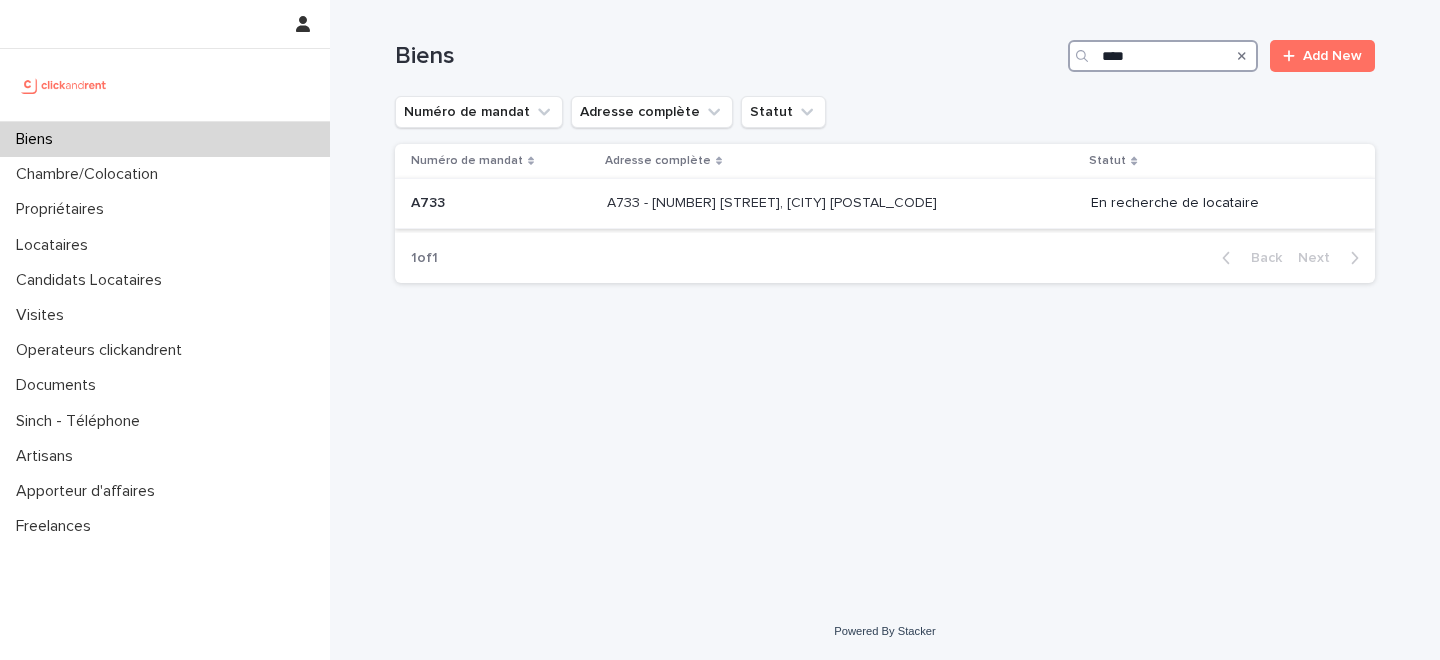 type on "****" 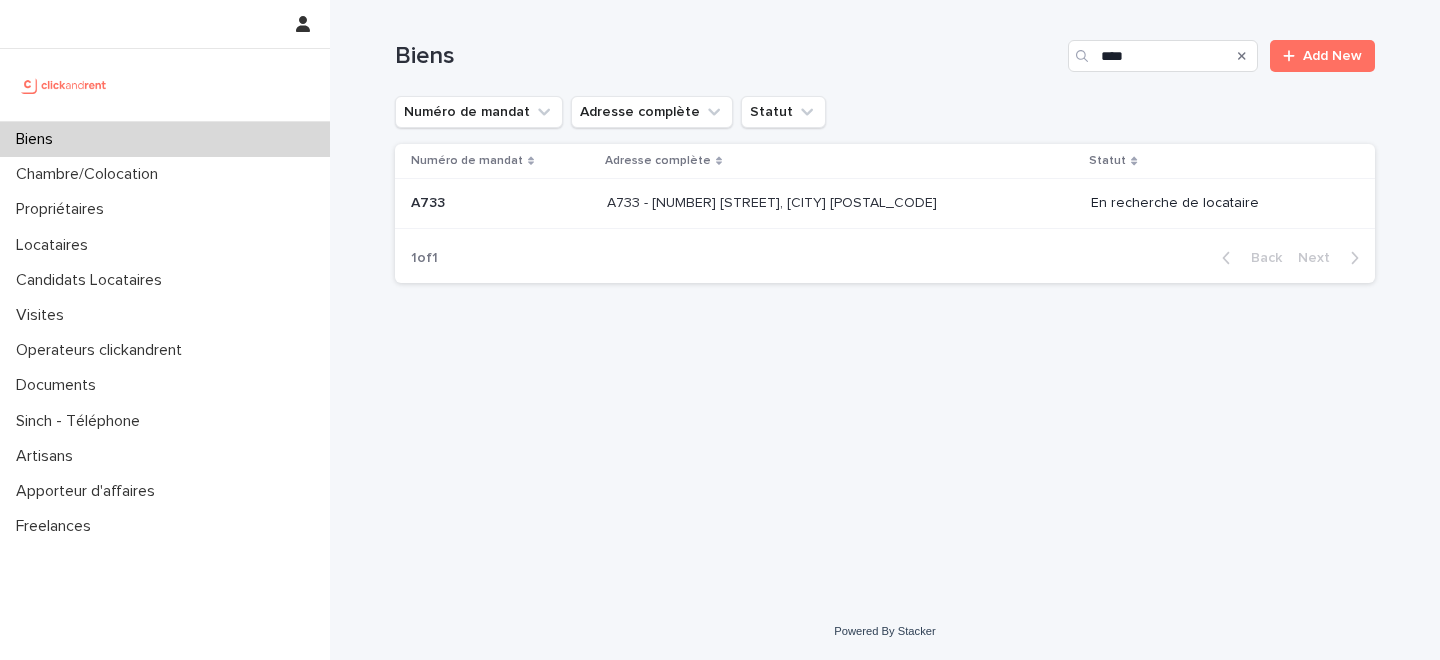 click on "A733 - 1 rue des Linandes Oranges,  Cergy 95000" at bounding box center [774, 201] 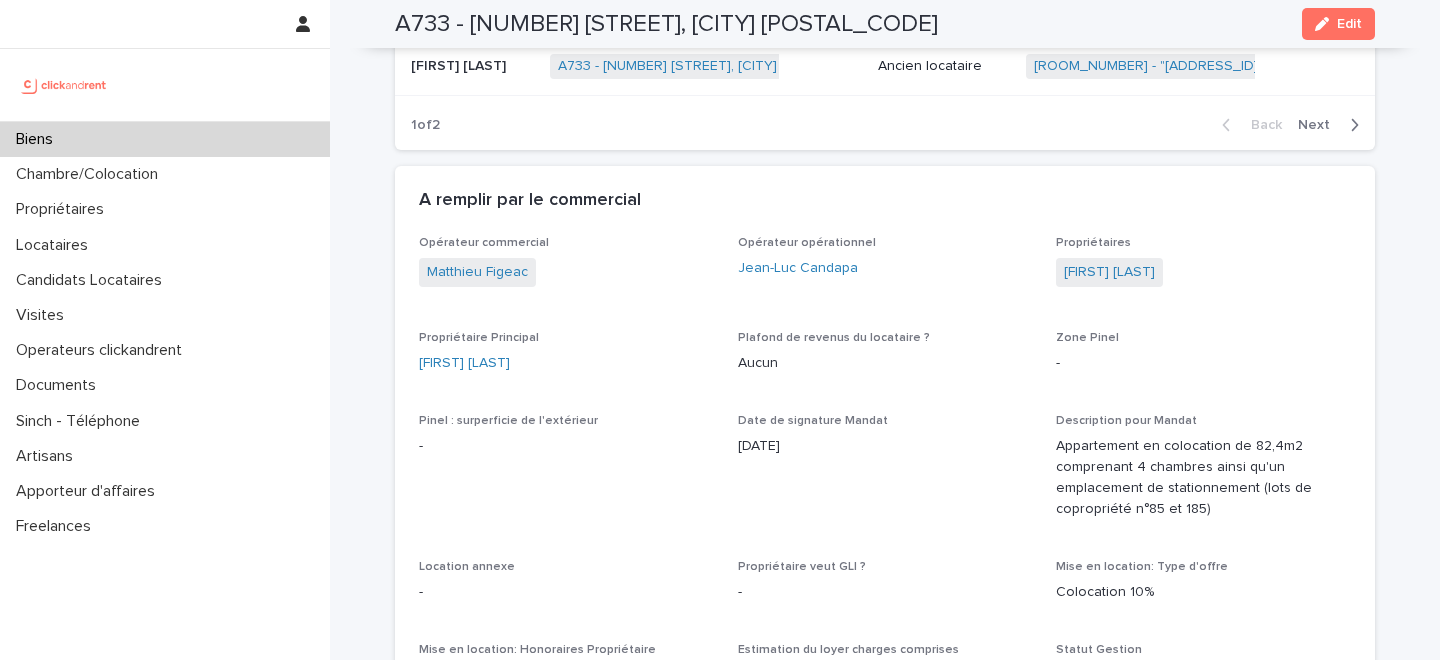 scroll, scrollTop: 1623, scrollLeft: 0, axis: vertical 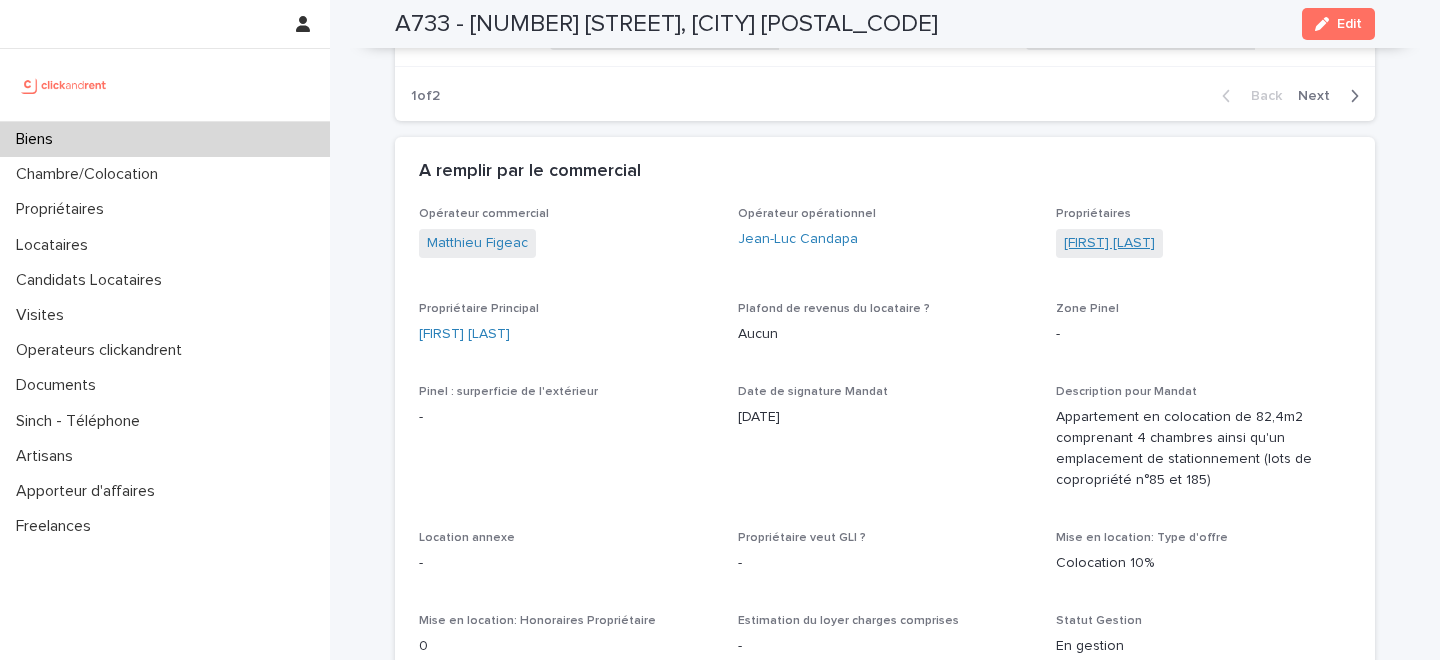 click on "David Simide" at bounding box center [1109, 243] 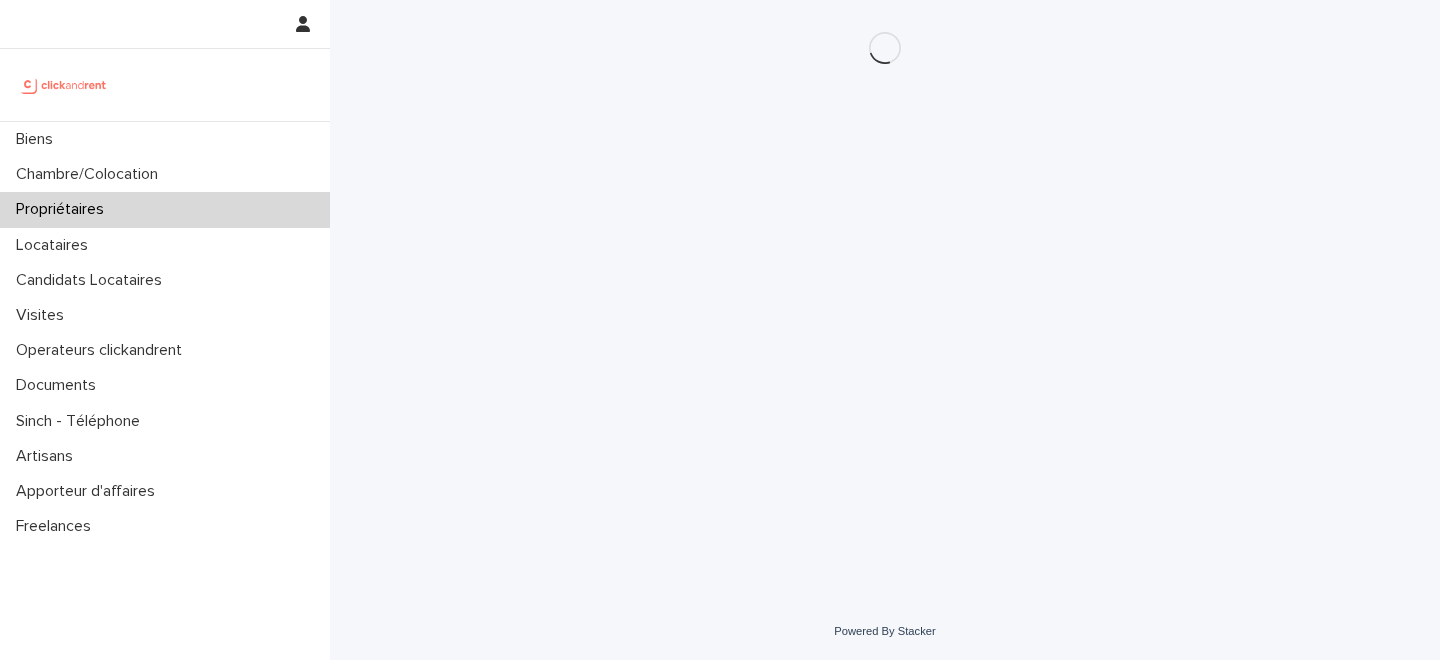 scroll, scrollTop: 0, scrollLeft: 0, axis: both 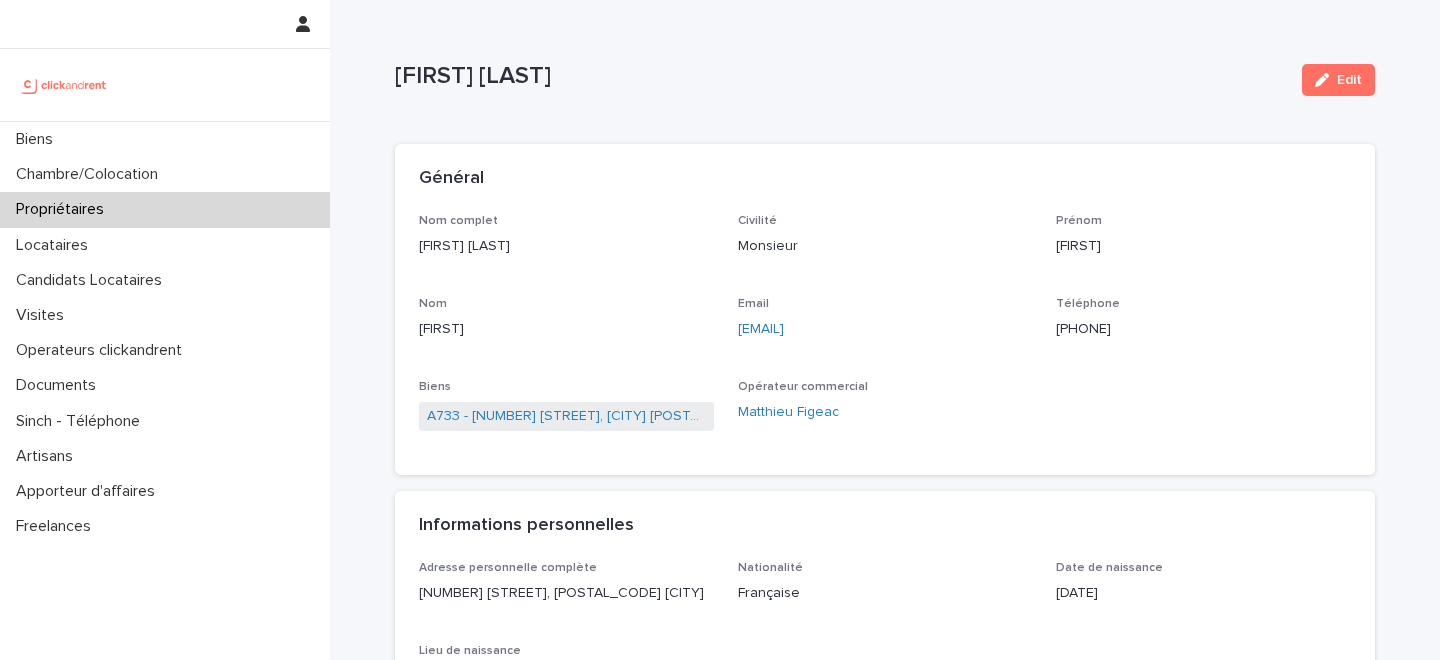 drag, startPoint x: 883, startPoint y: 326, endPoint x: 737, endPoint y: 327, distance: 146.00342 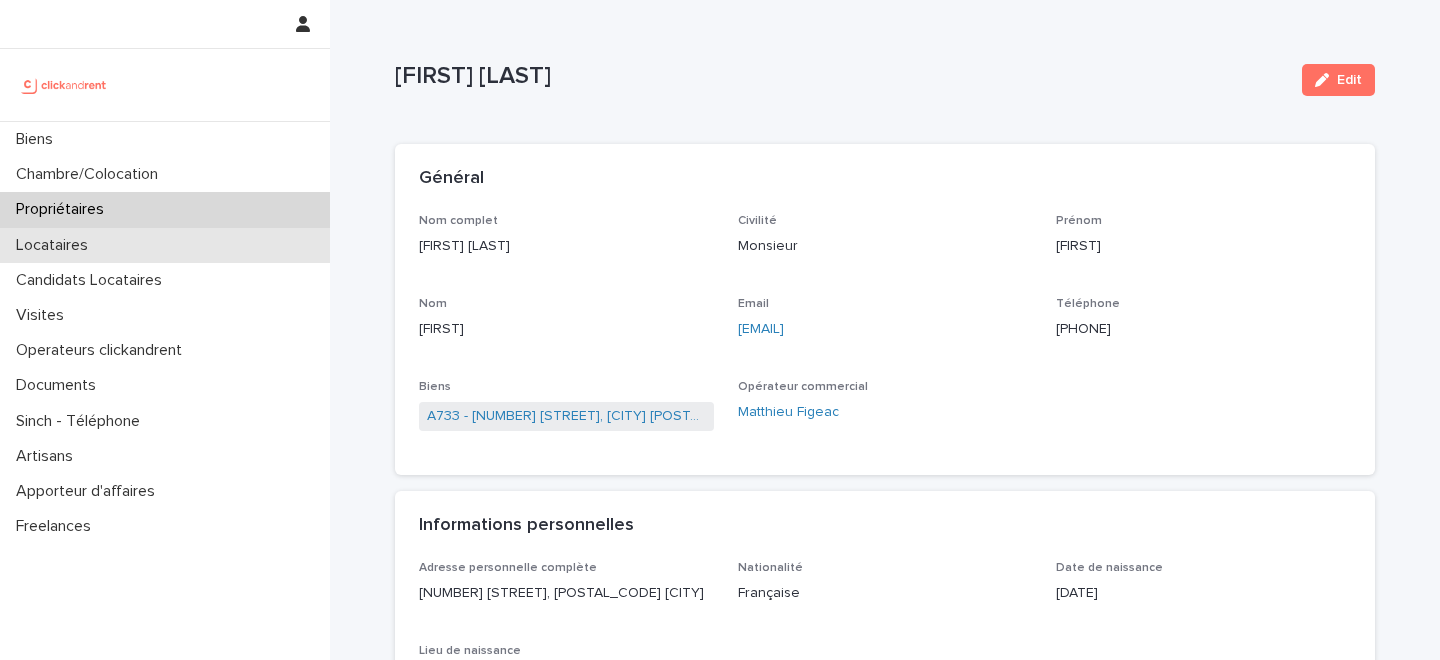 click on "Locataires" at bounding box center [165, 245] 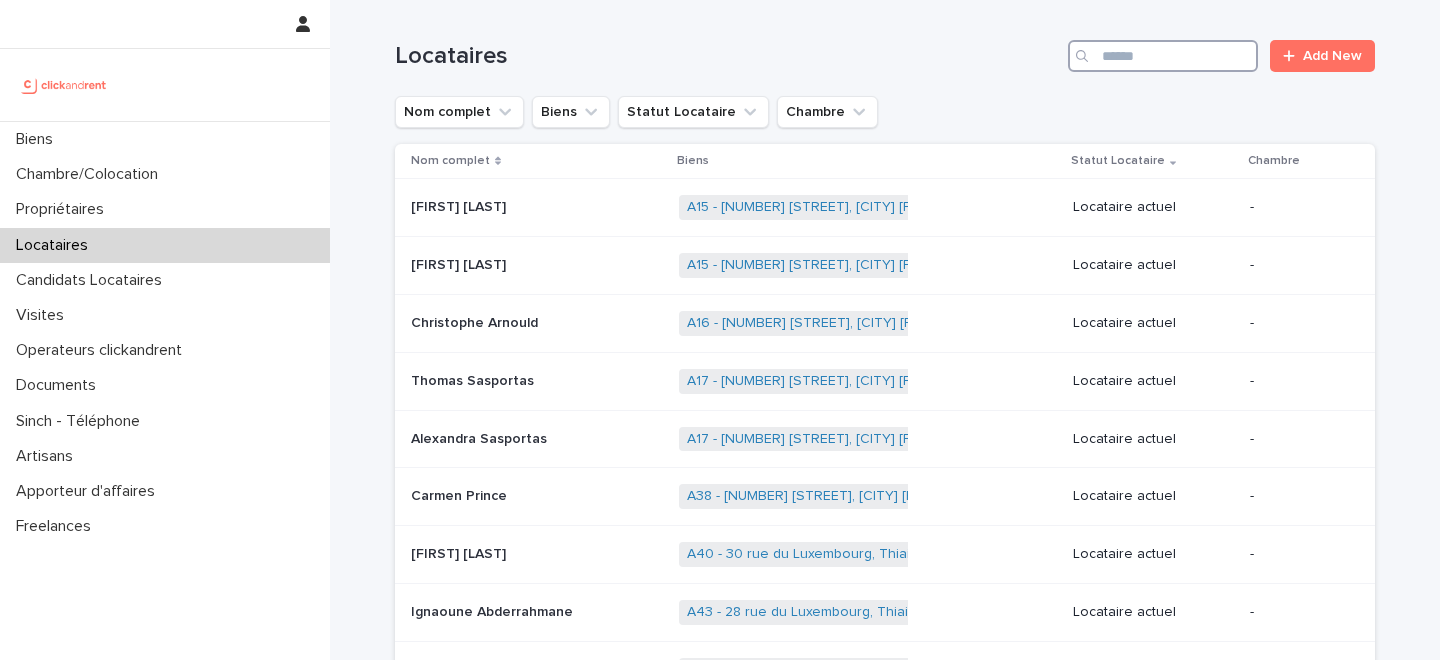 click at bounding box center [1163, 56] 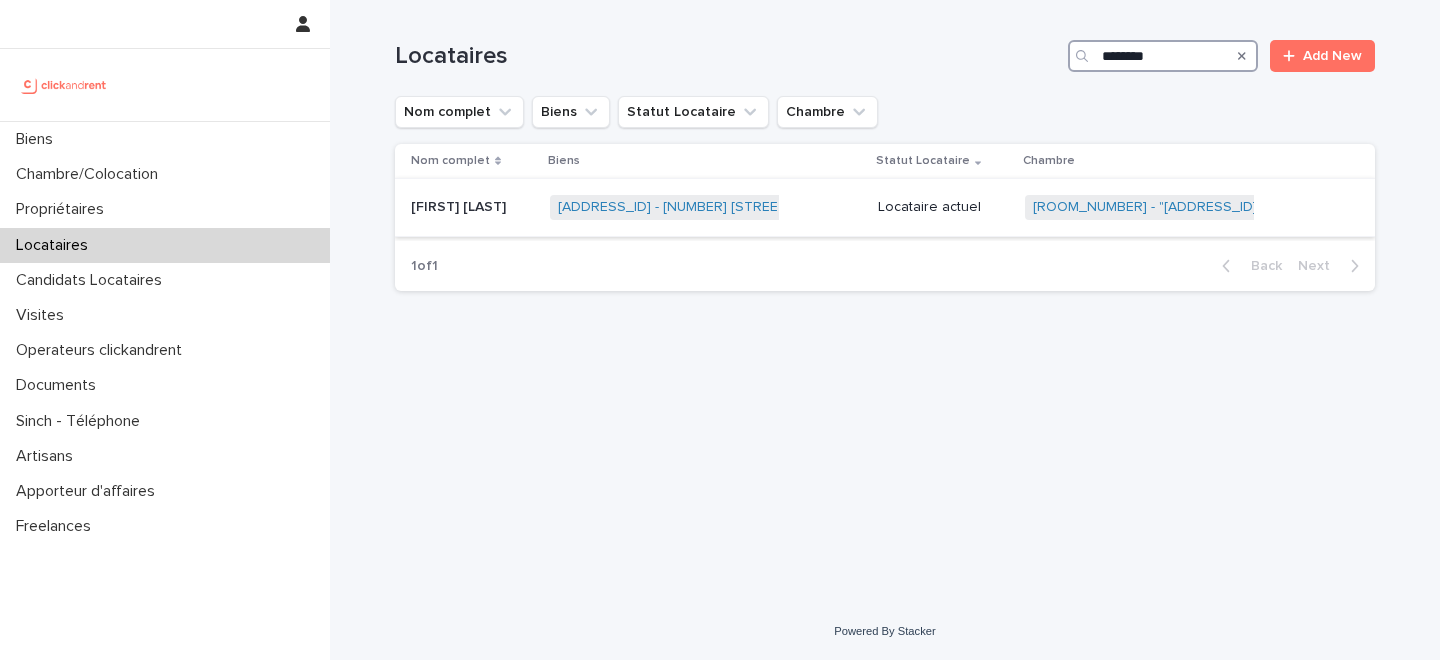type on "********" 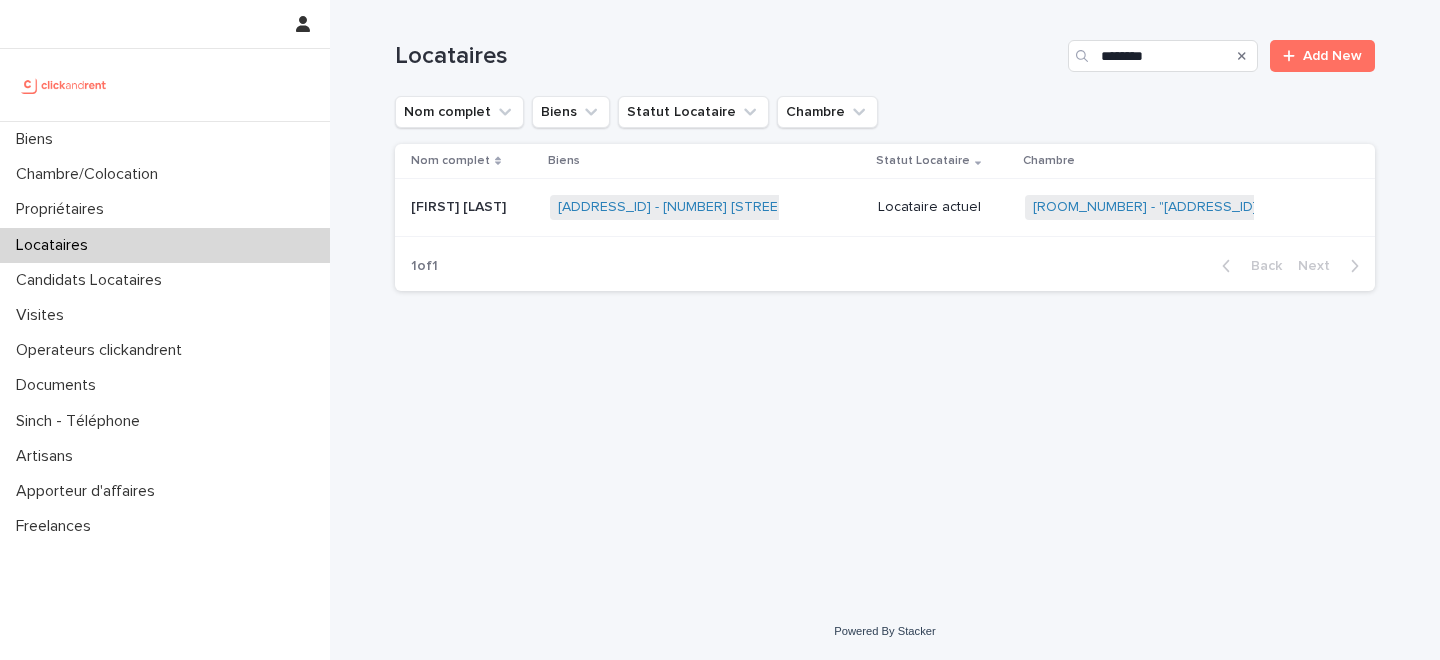 click on "Nassim Tamoud Nassim Tamoud" at bounding box center [472, 207] 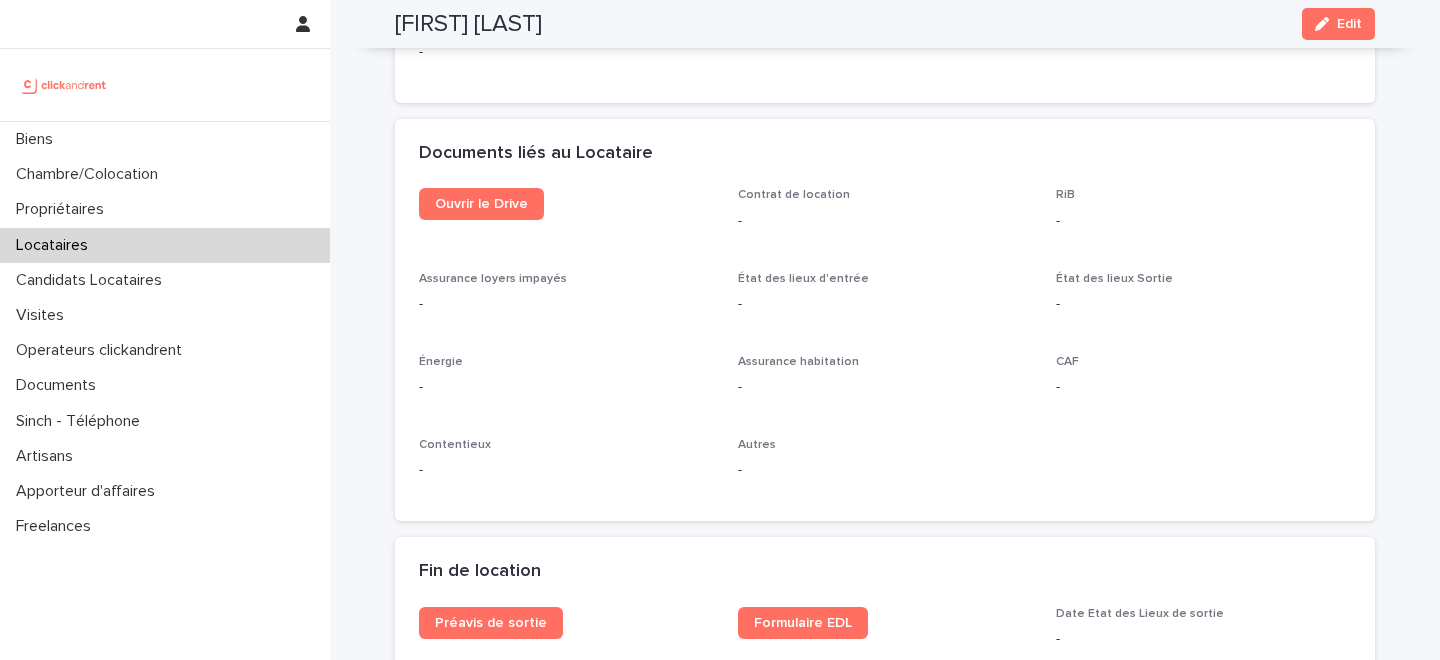 scroll, scrollTop: 2089, scrollLeft: 0, axis: vertical 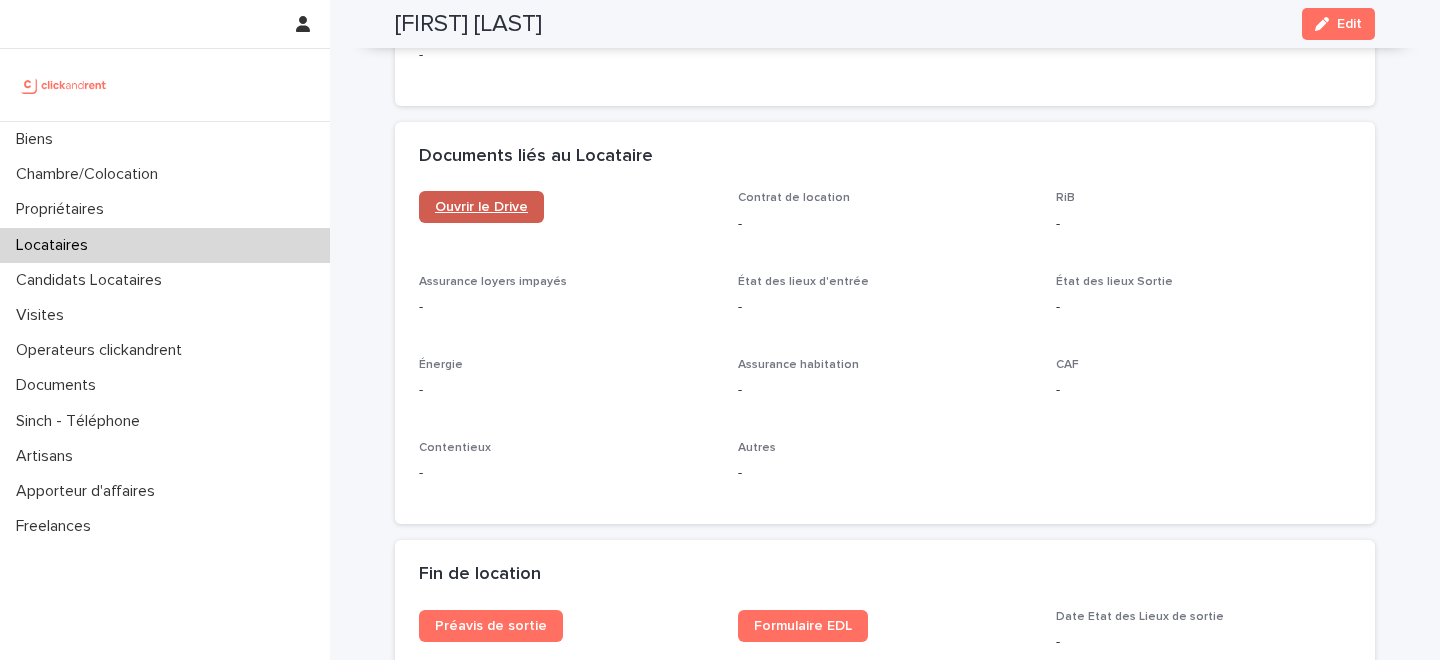 click on "Ouvrir le Drive" at bounding box center [481, 207] 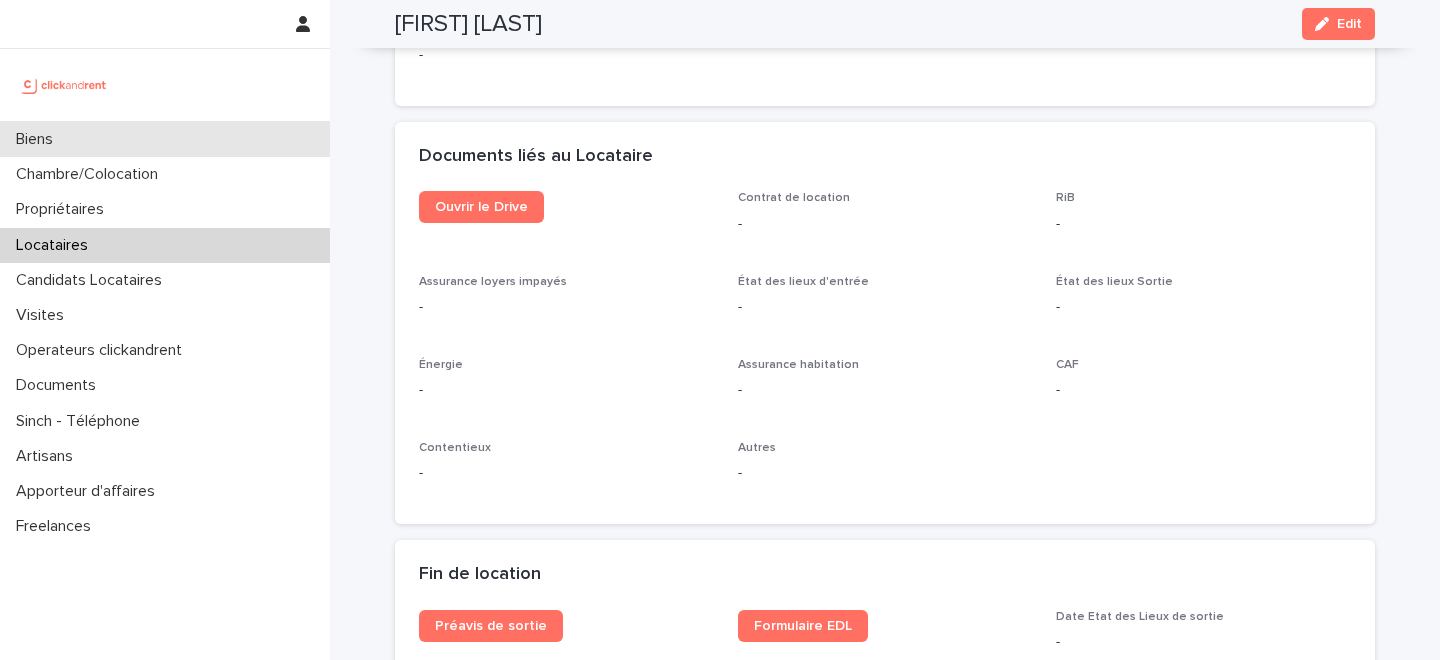 click on "Biens" at bounding box center (165, 139) 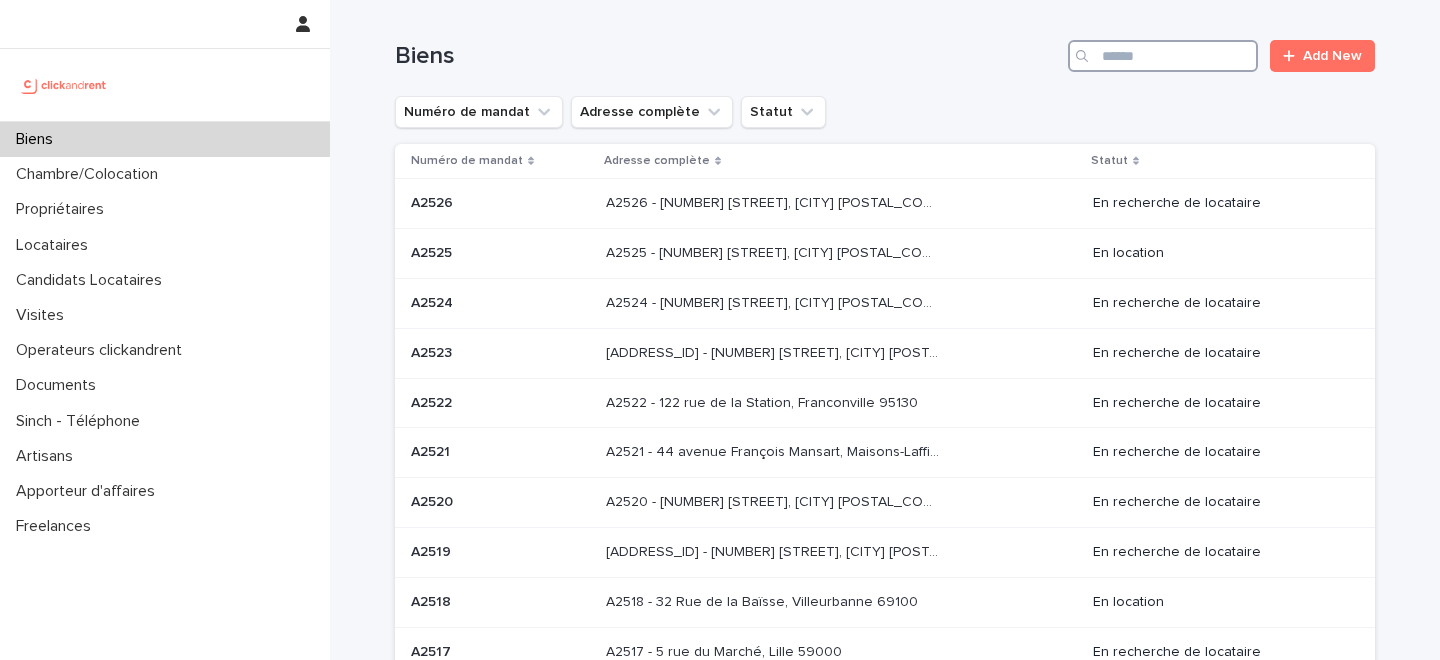 click at bounding box center (1163, 56) 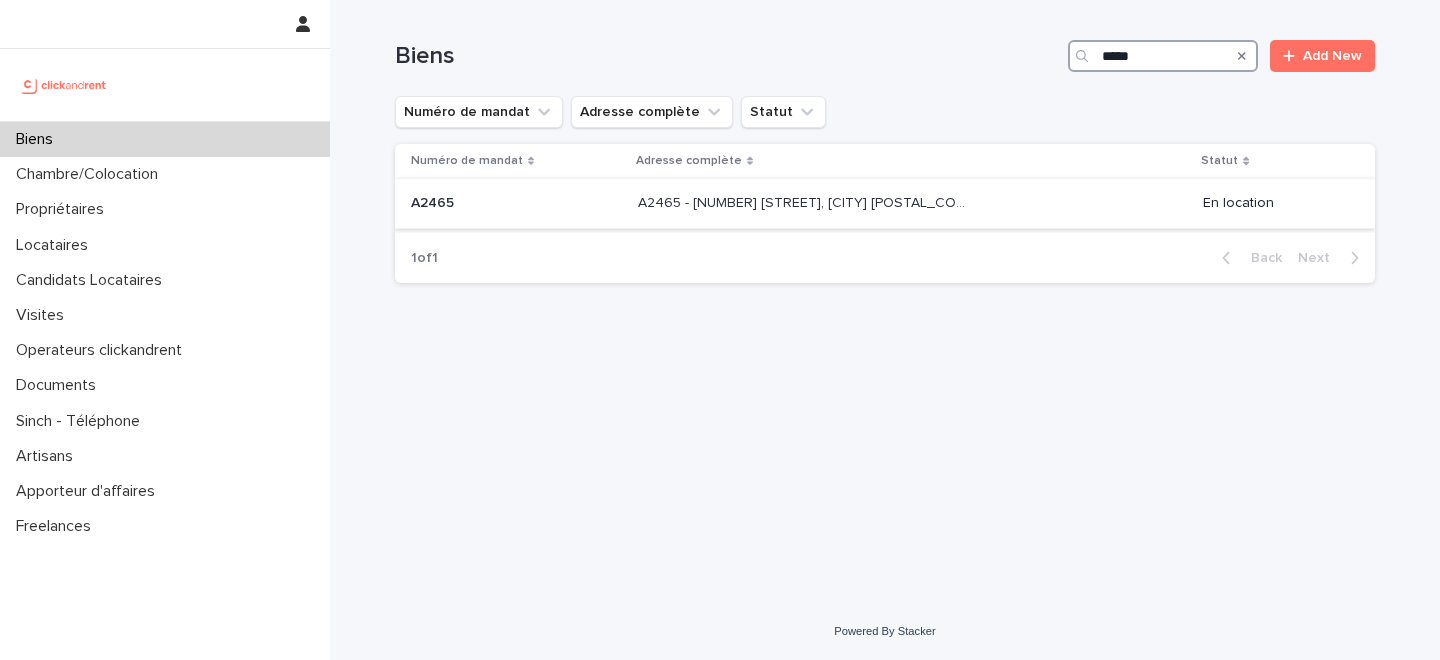 type on "*****" 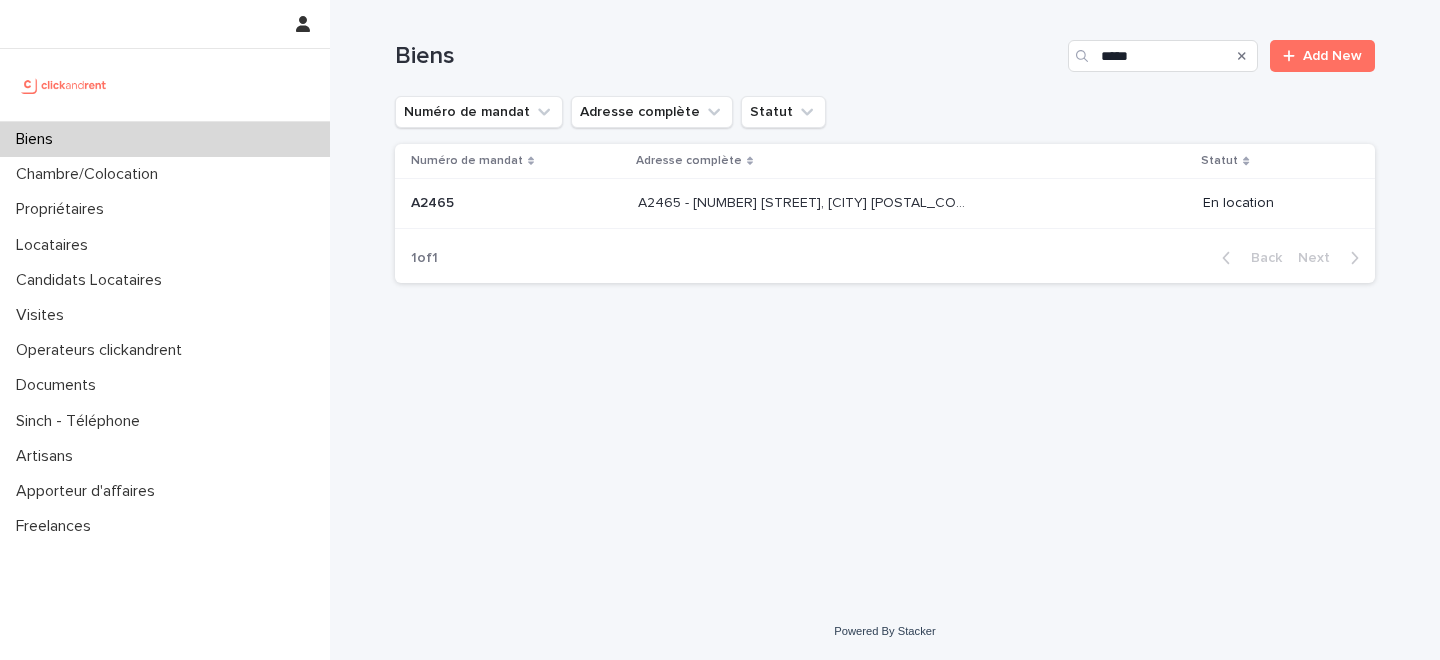click on "A2465 - 14 rue de la Merci,  Montpellier 34000" at bounding box center [806, 201] 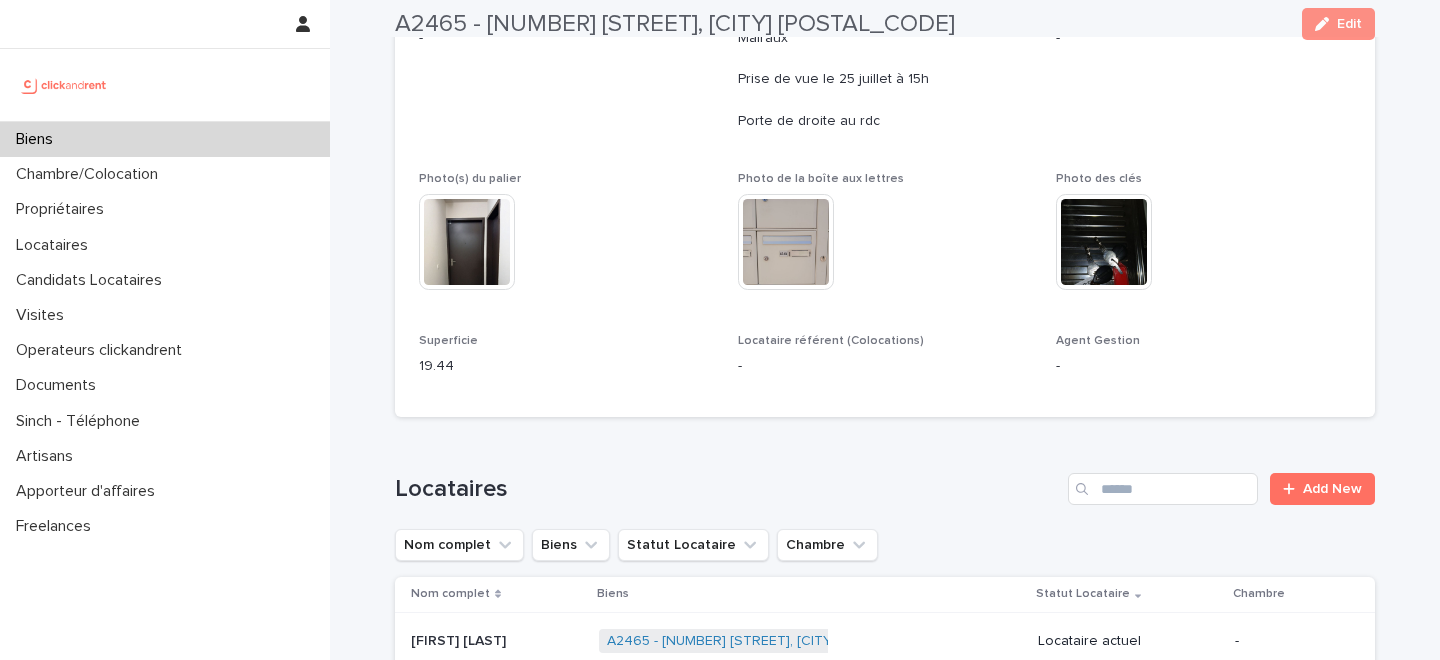 scroll, scrollTop: 613, scrollLeft: 0, axis: vertical 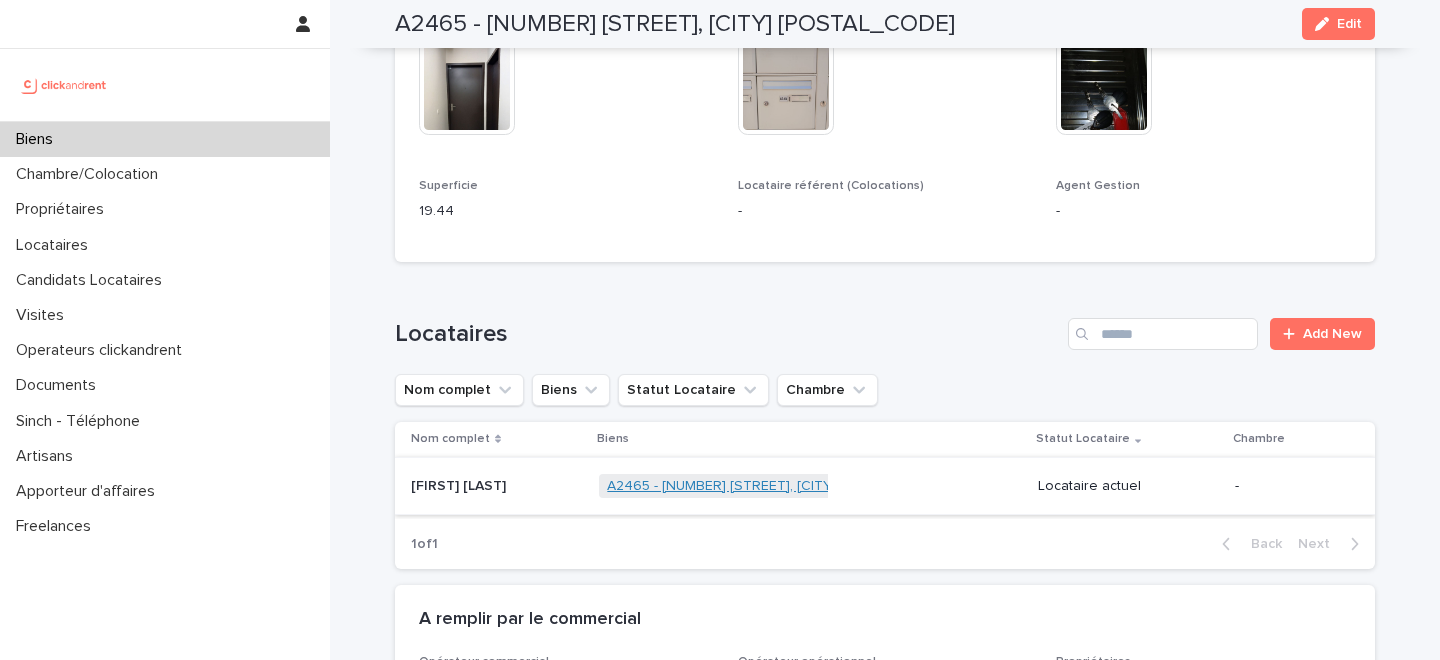 click on "A2465 - 14 rue de la Merci,  Montpellier 34000" at bounding box center [777, 486] 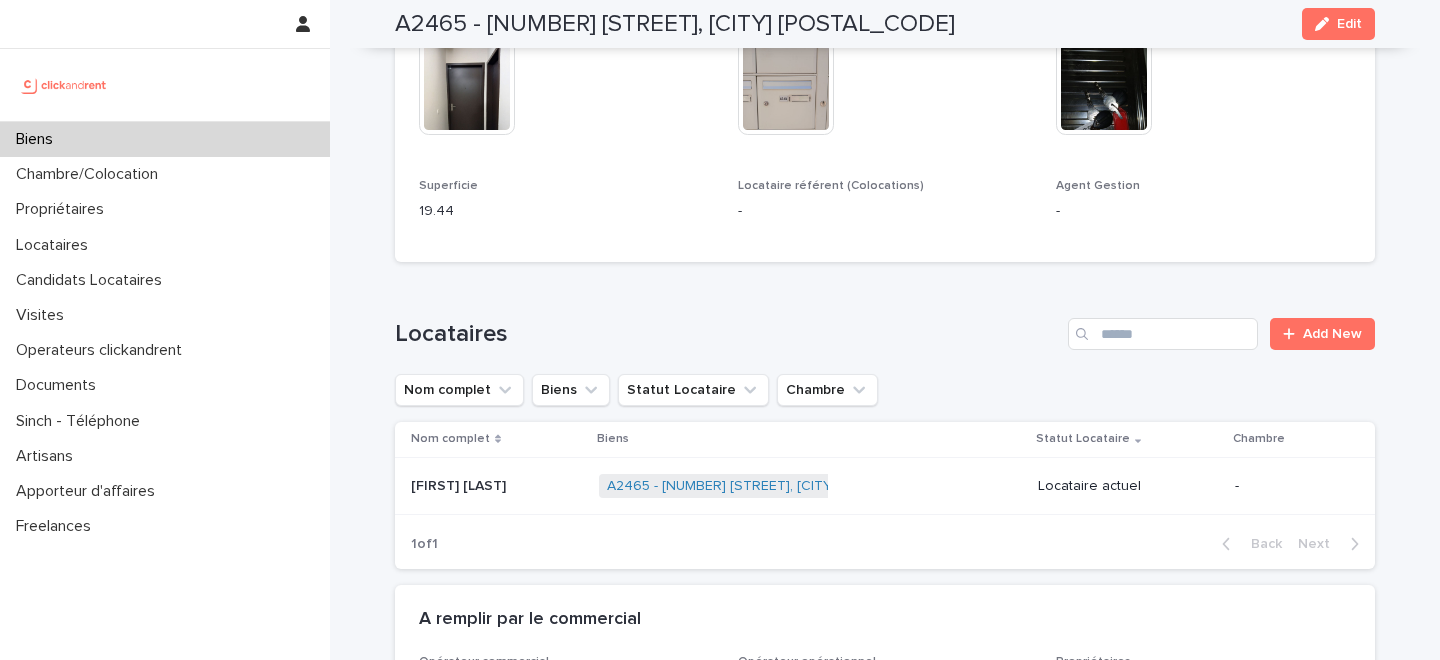 click at bounding box center [497, 486] 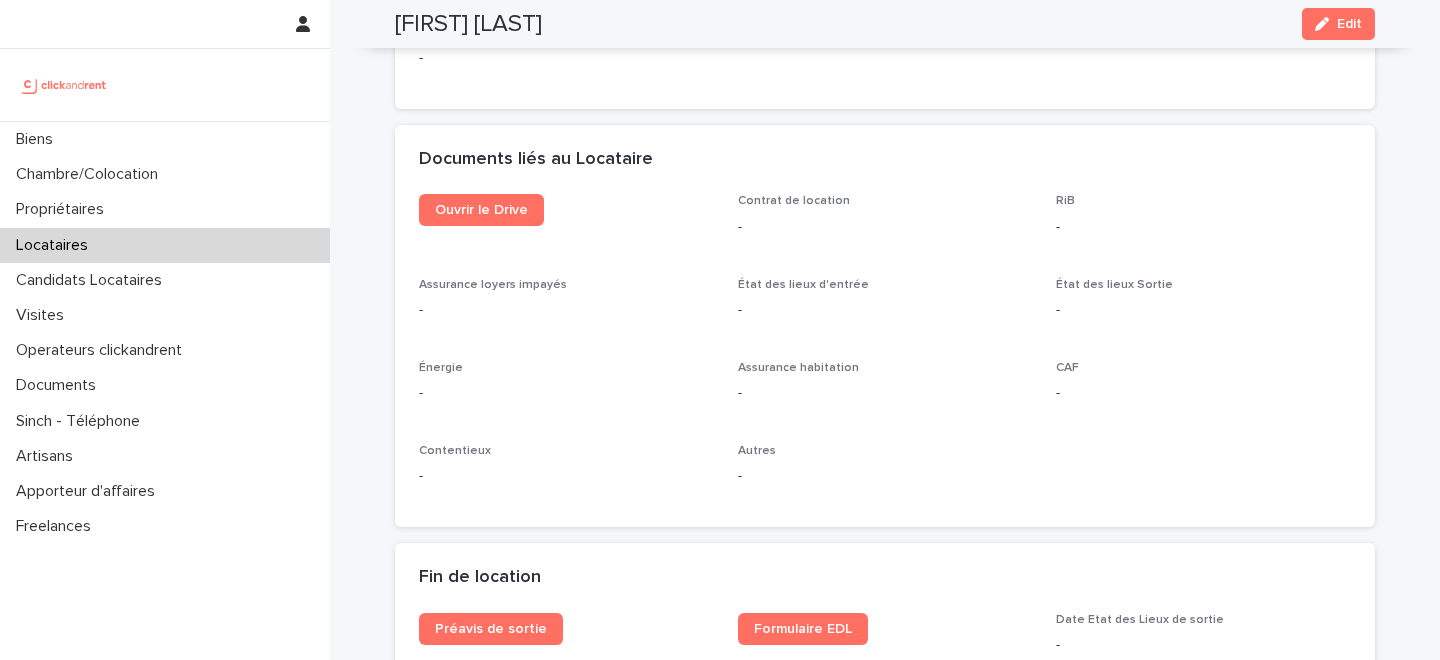 scroll, scrollTop: 2077, scrollLeft: 0, axis: vertical 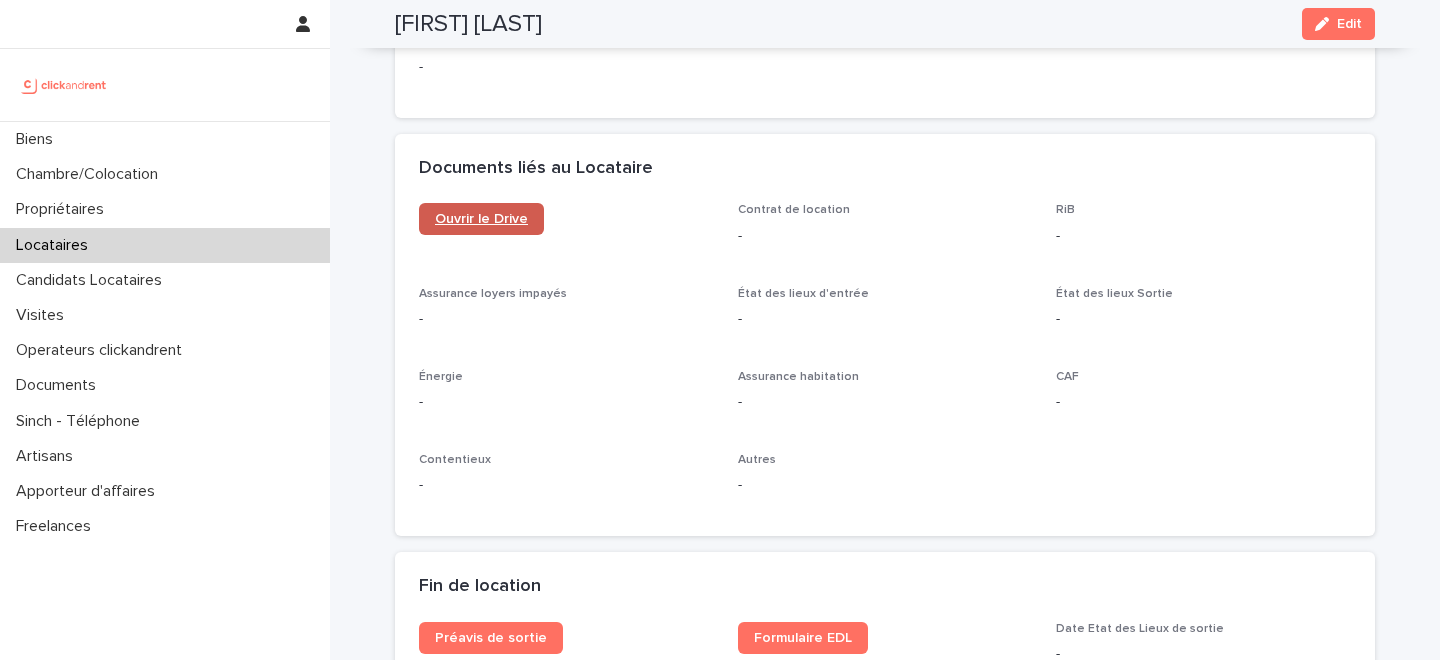click on "Ouvrir le Drive" at bounding box center [481, 219] 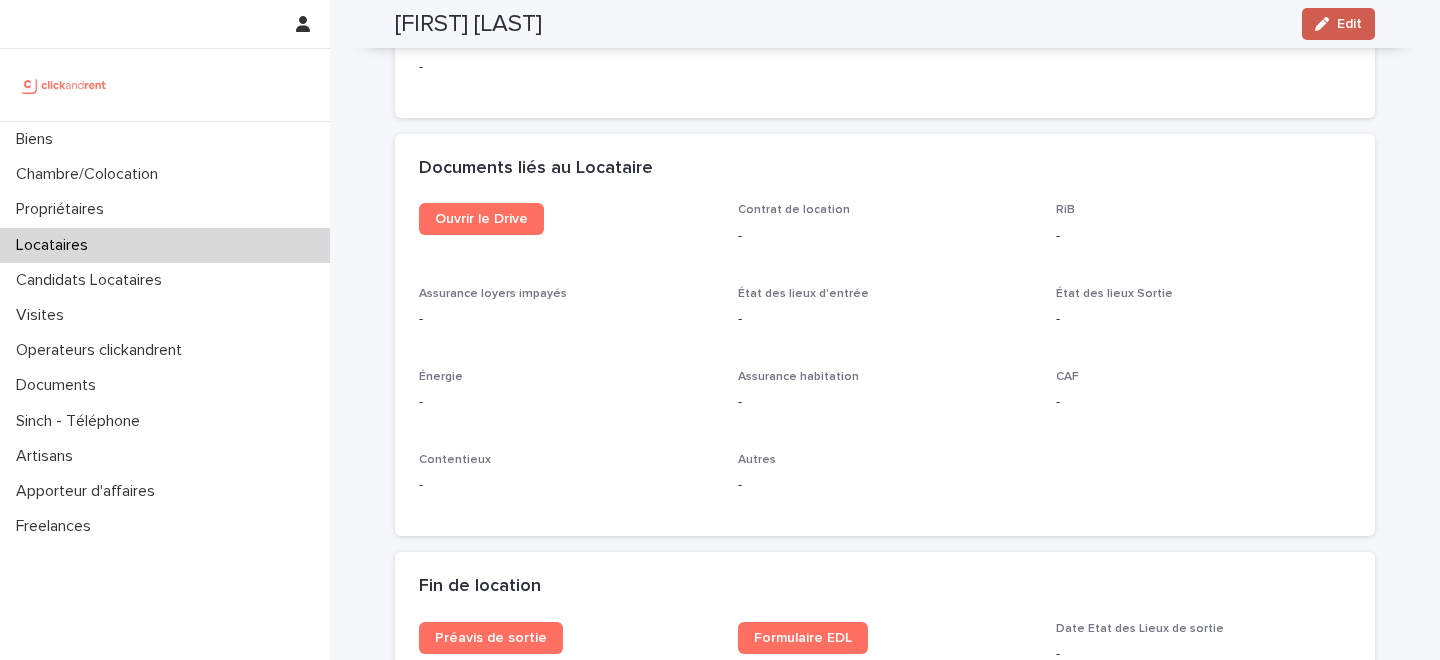 click on "Edit" at bounding box center (1338, 24) 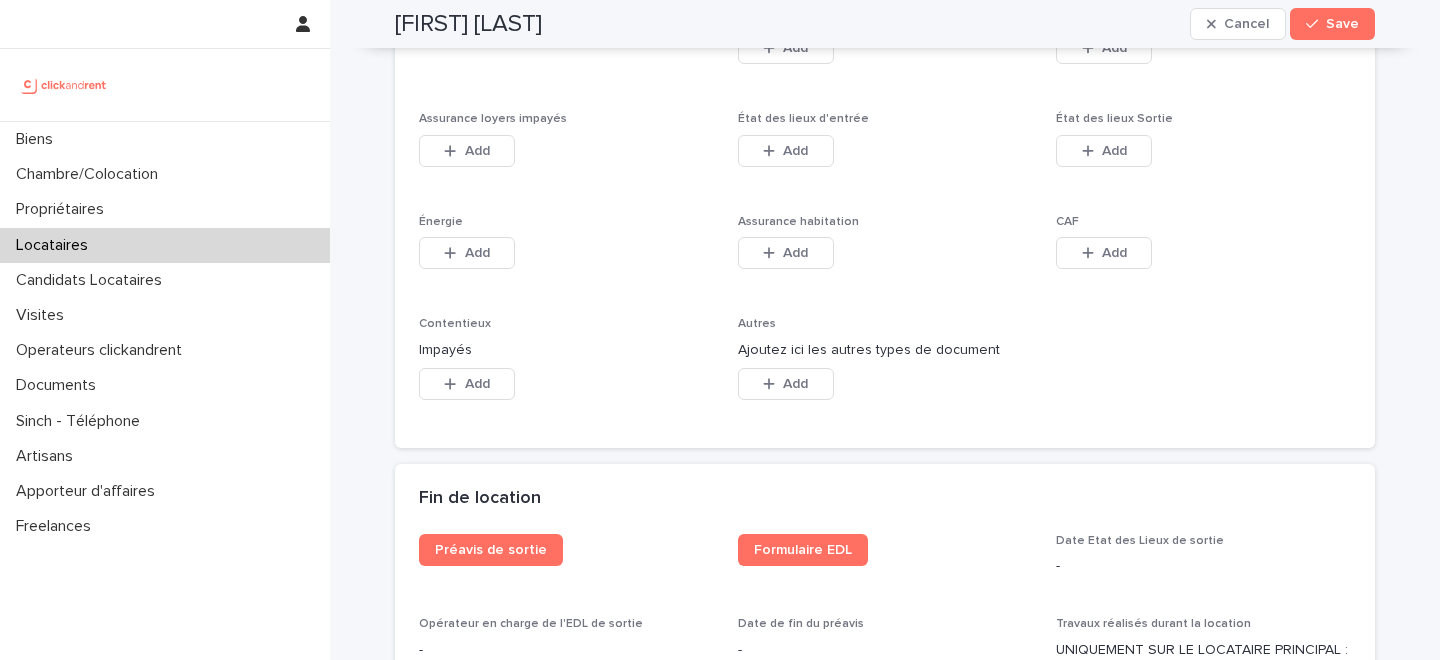 scroll, scrollTop: 3218, scrollLeft: 0, axis: vertical 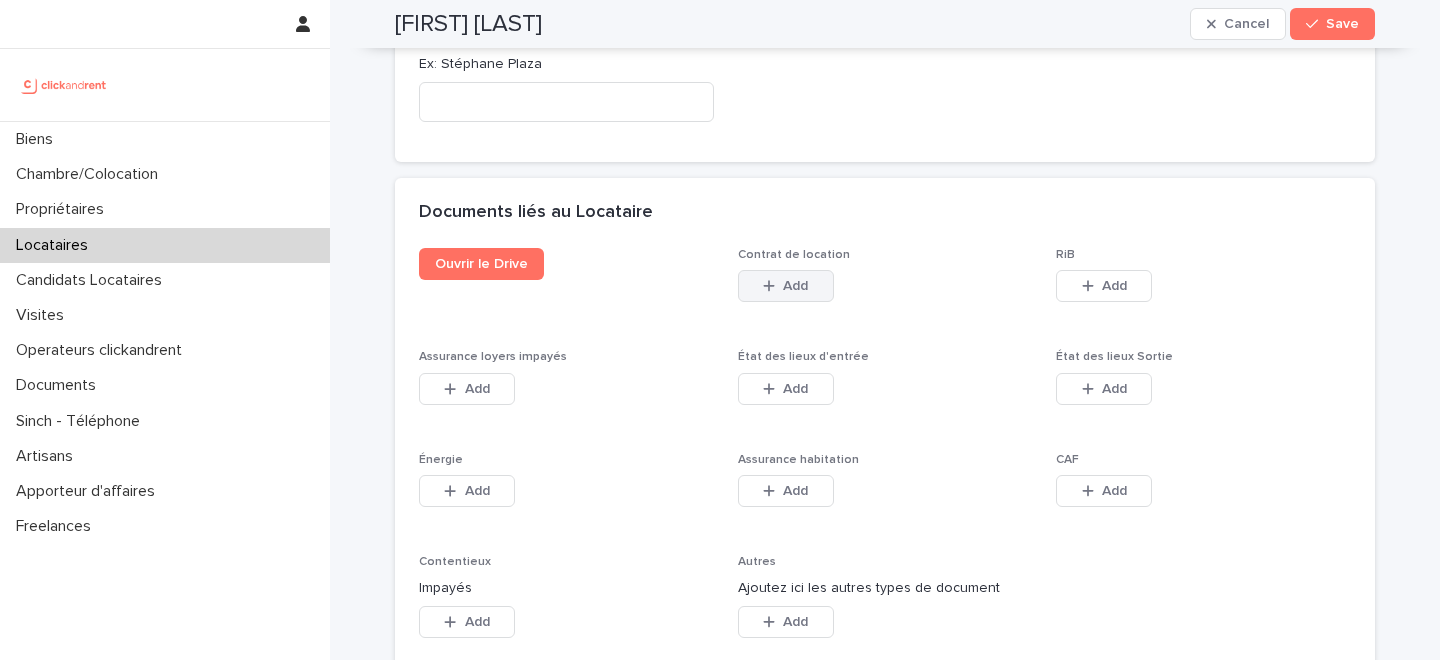 click on "Add" at bounding box center [795, 286] 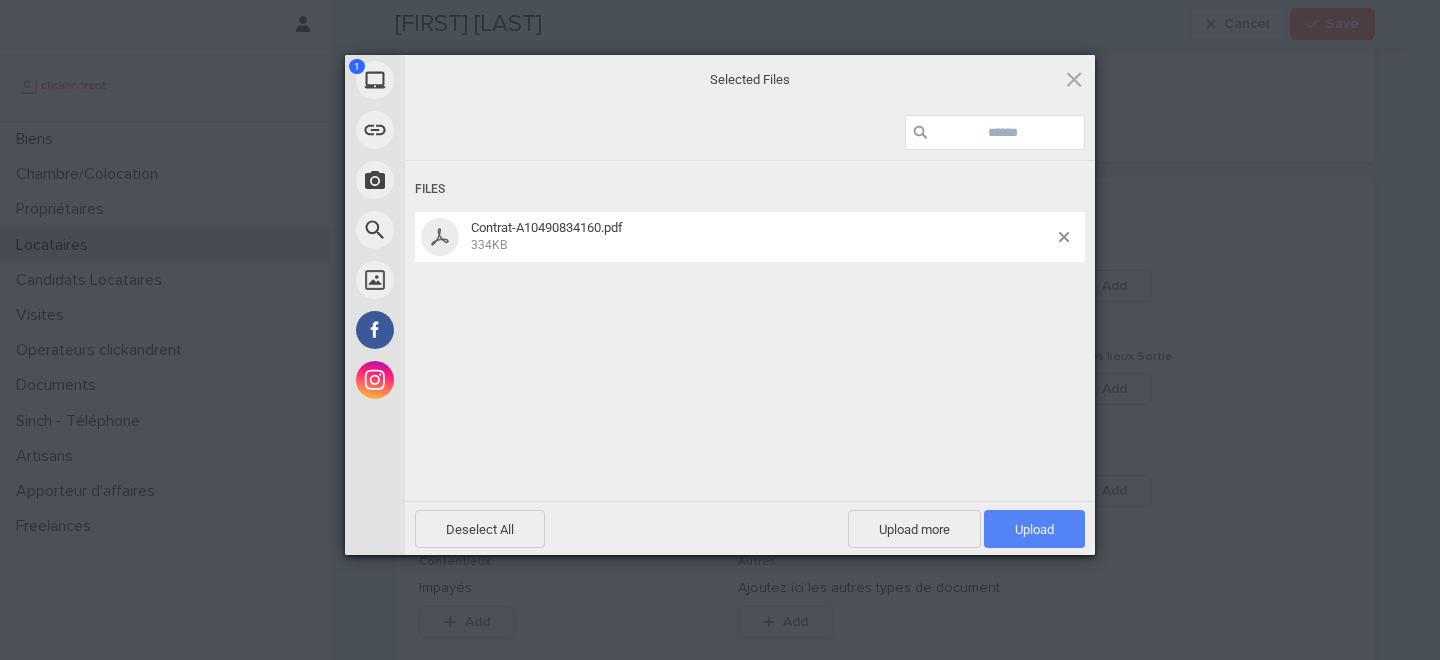 click on "Upload
1" at bounding box center [1034, 529] 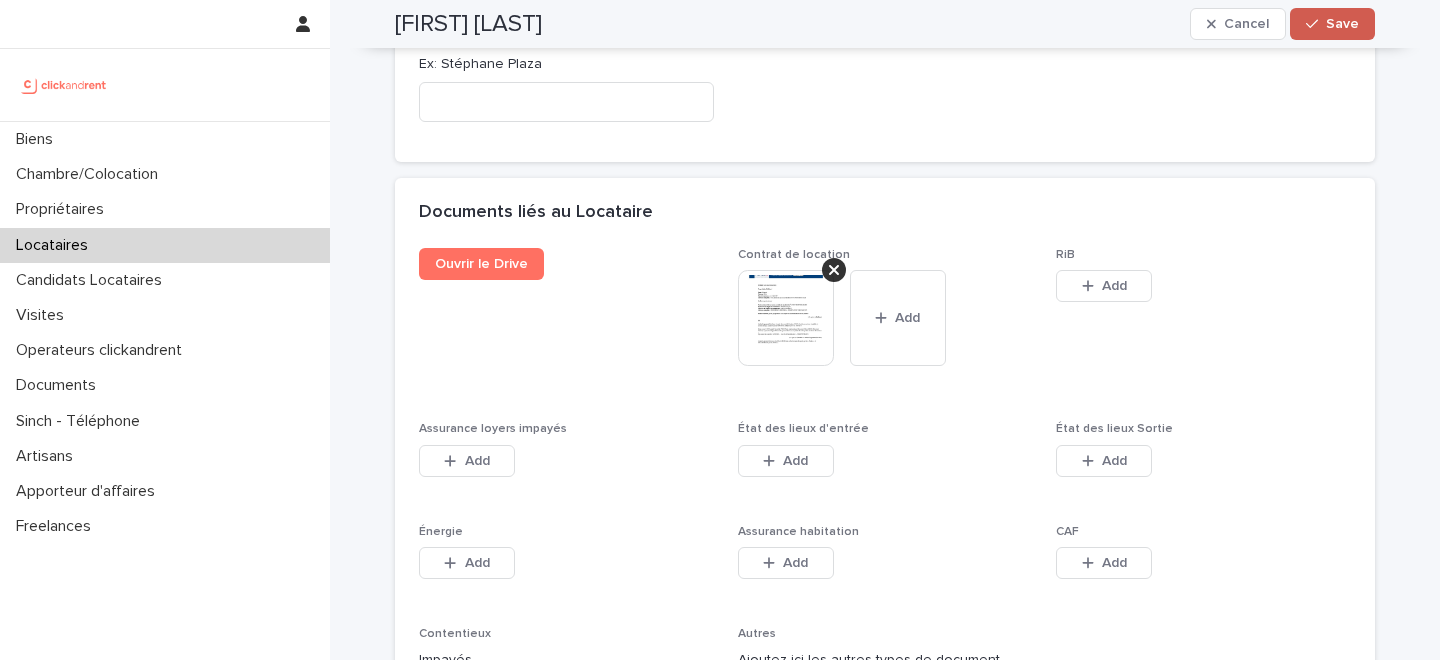 click on "Save" at bounding box center [1332, 24] 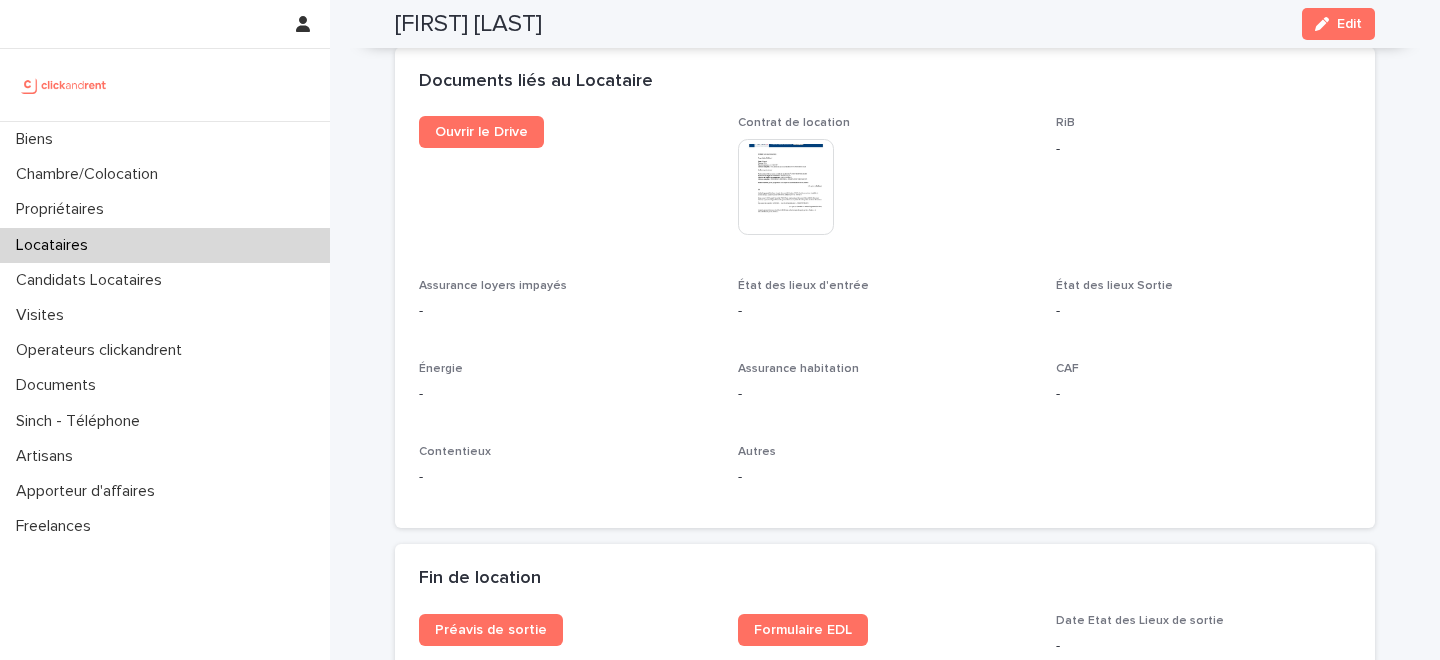 scroll, scrollTop: 0, scrollLeft: 0, axis: both 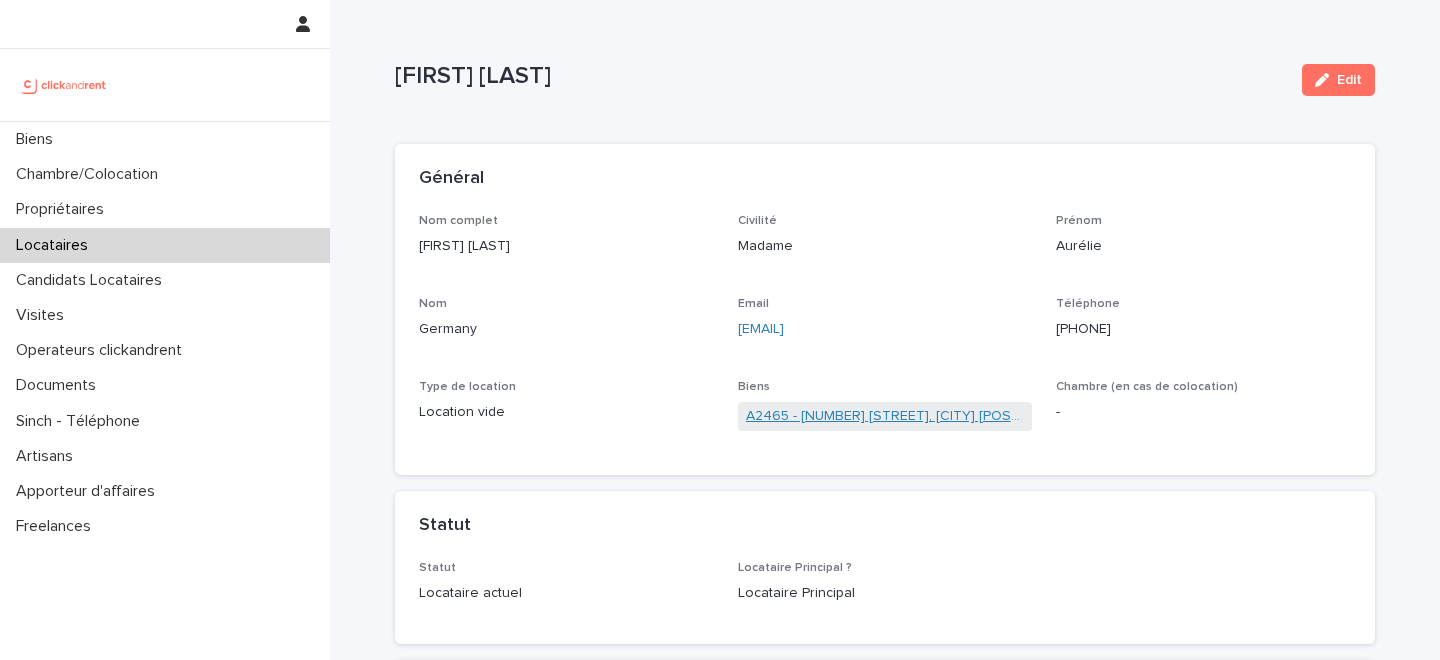 click on "A2465 - 14 rue de la Merci,  Montpellier 34000" at bounding box center (885, 416) 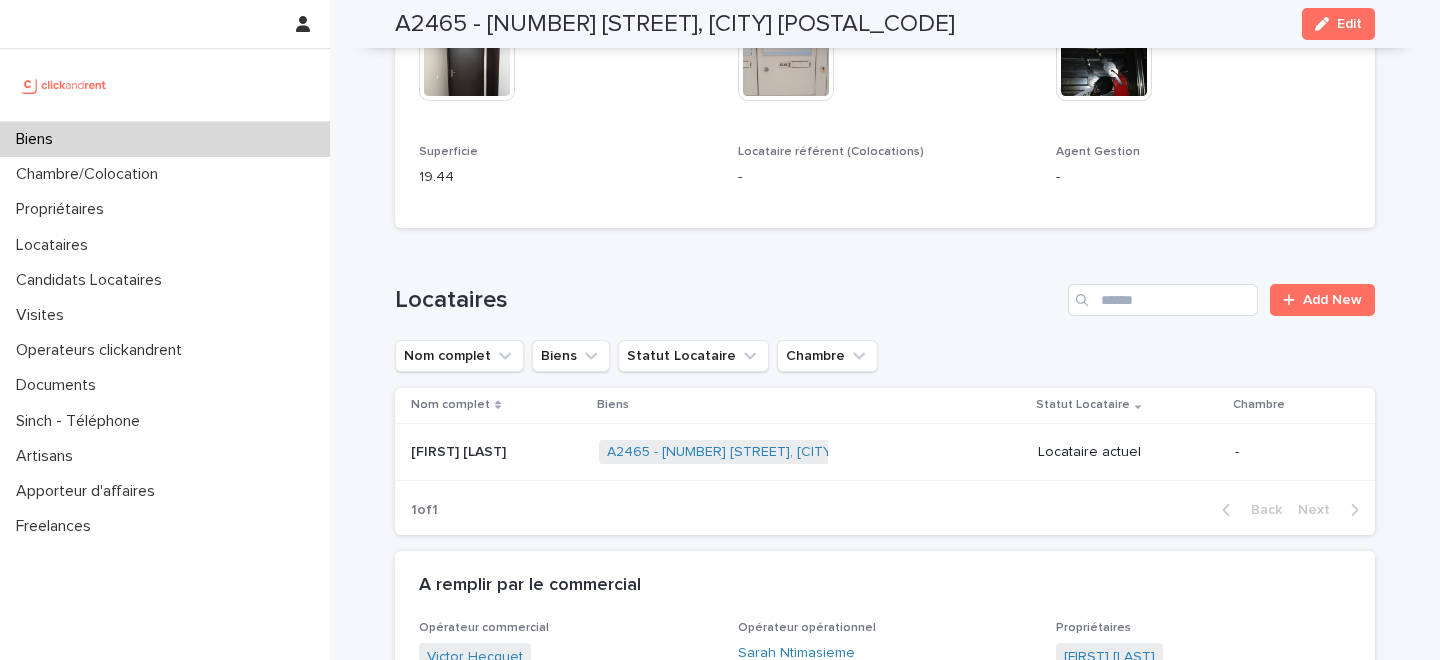scroll, scrollTop: 661, scrollLeft: 0, axis: vertical 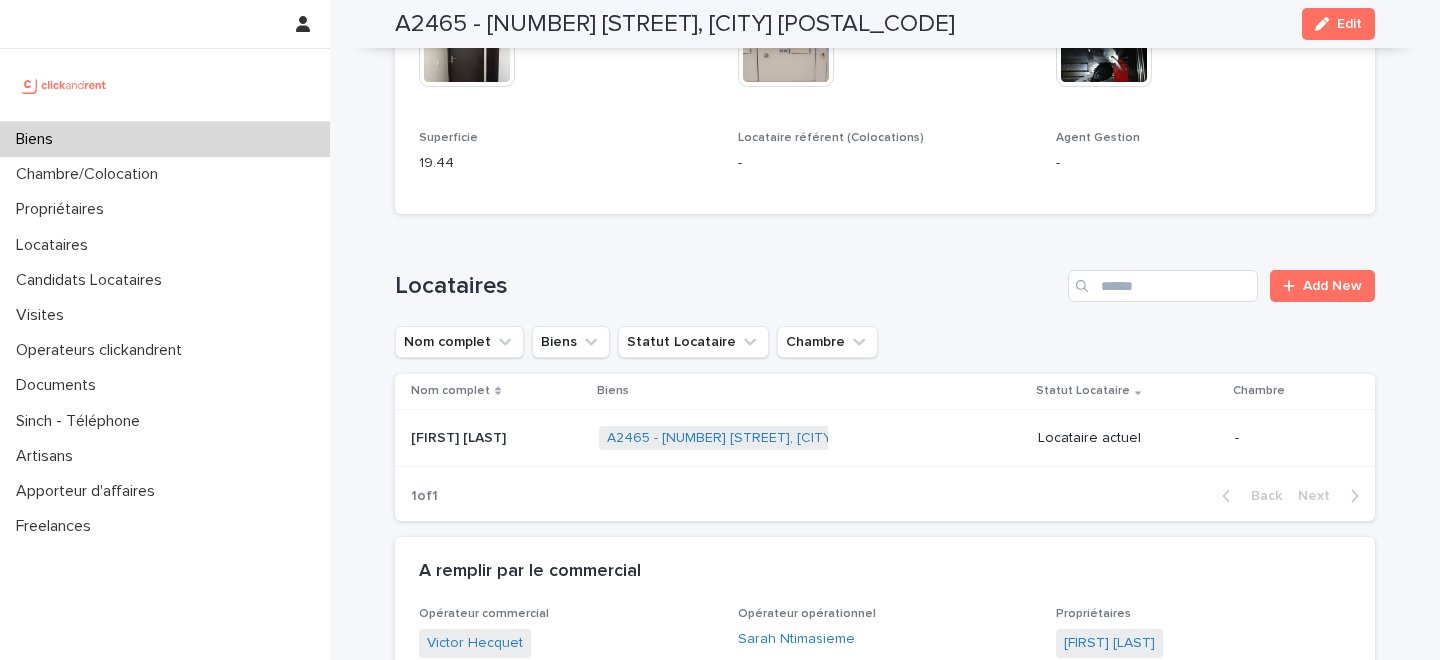 click on "Biens" at bounding box center [165, 139] 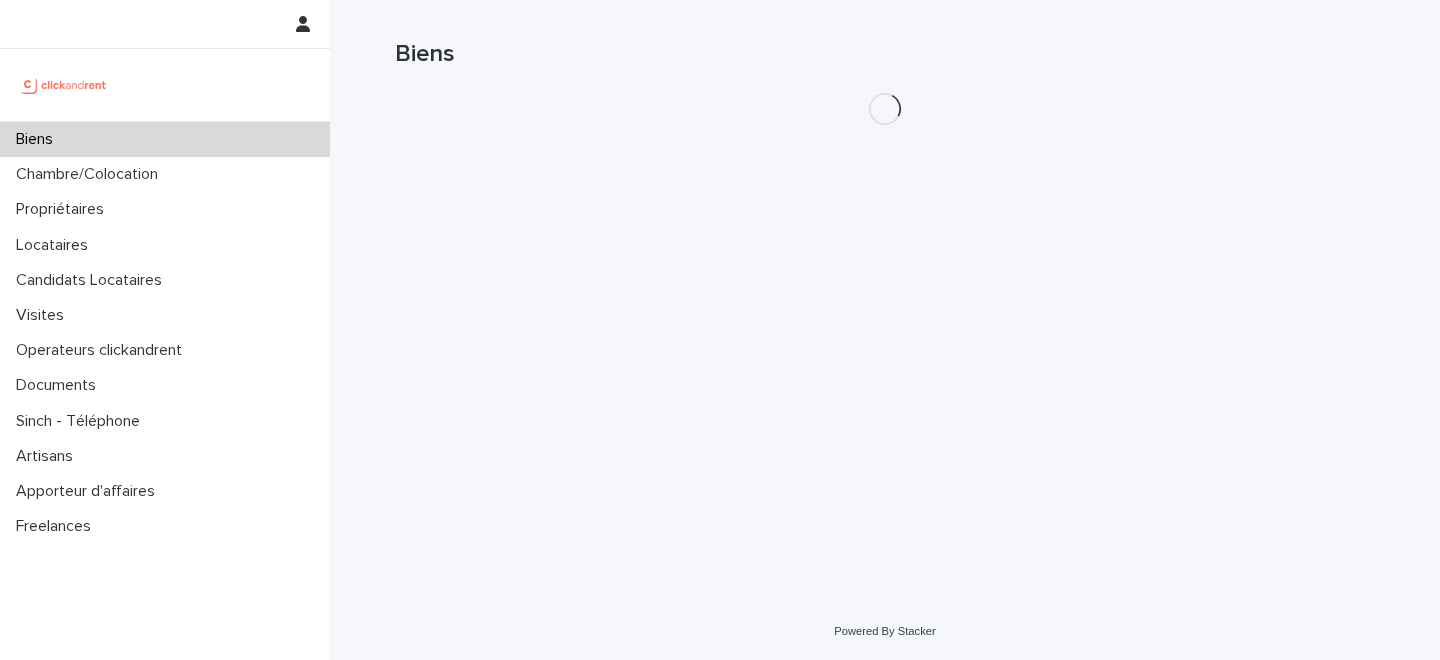 scroll, scrollTop: 0, scrollLeft: 0, axis: both 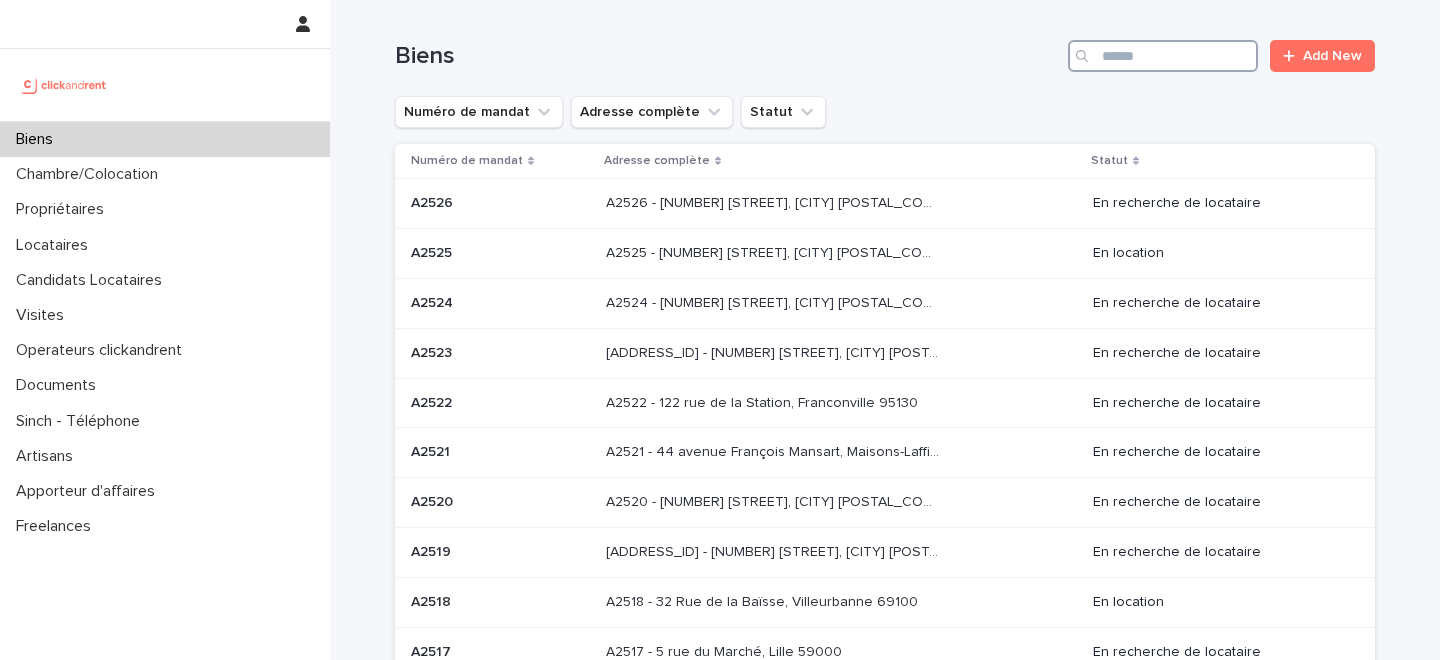 click at bounding box center (1163, 56) 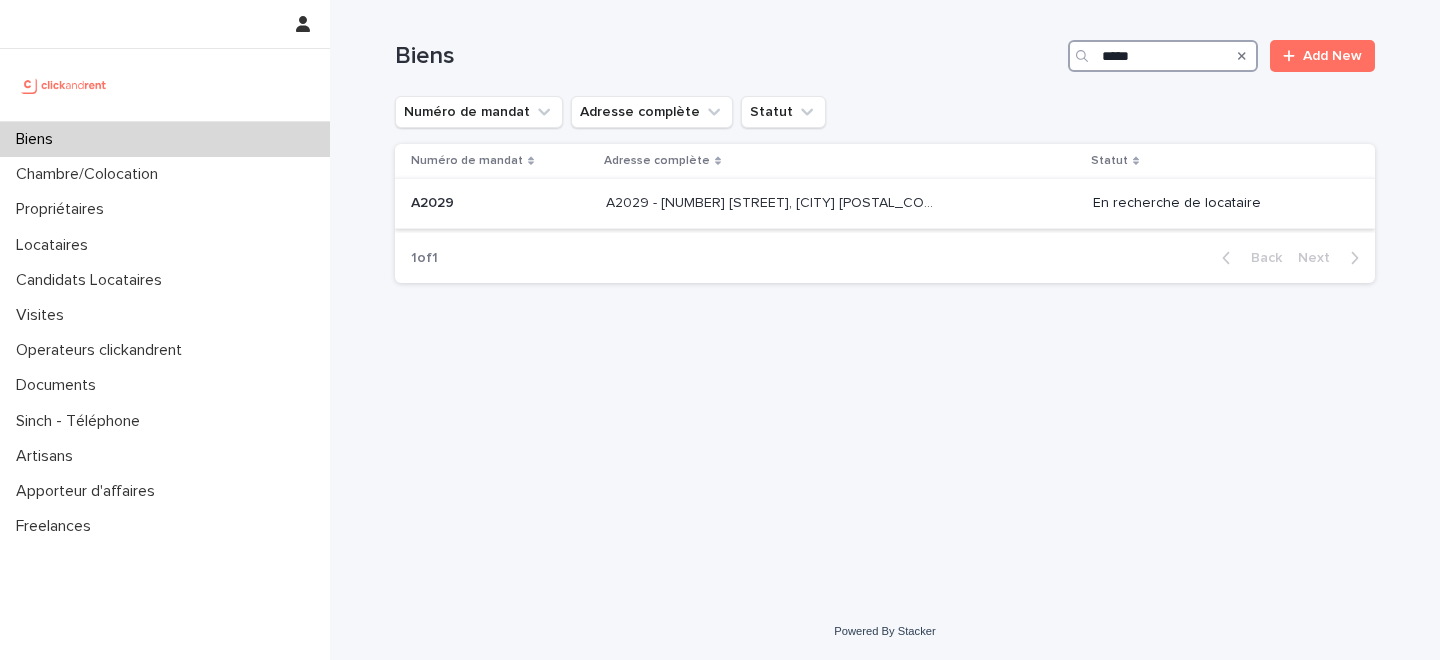 type on "*****" 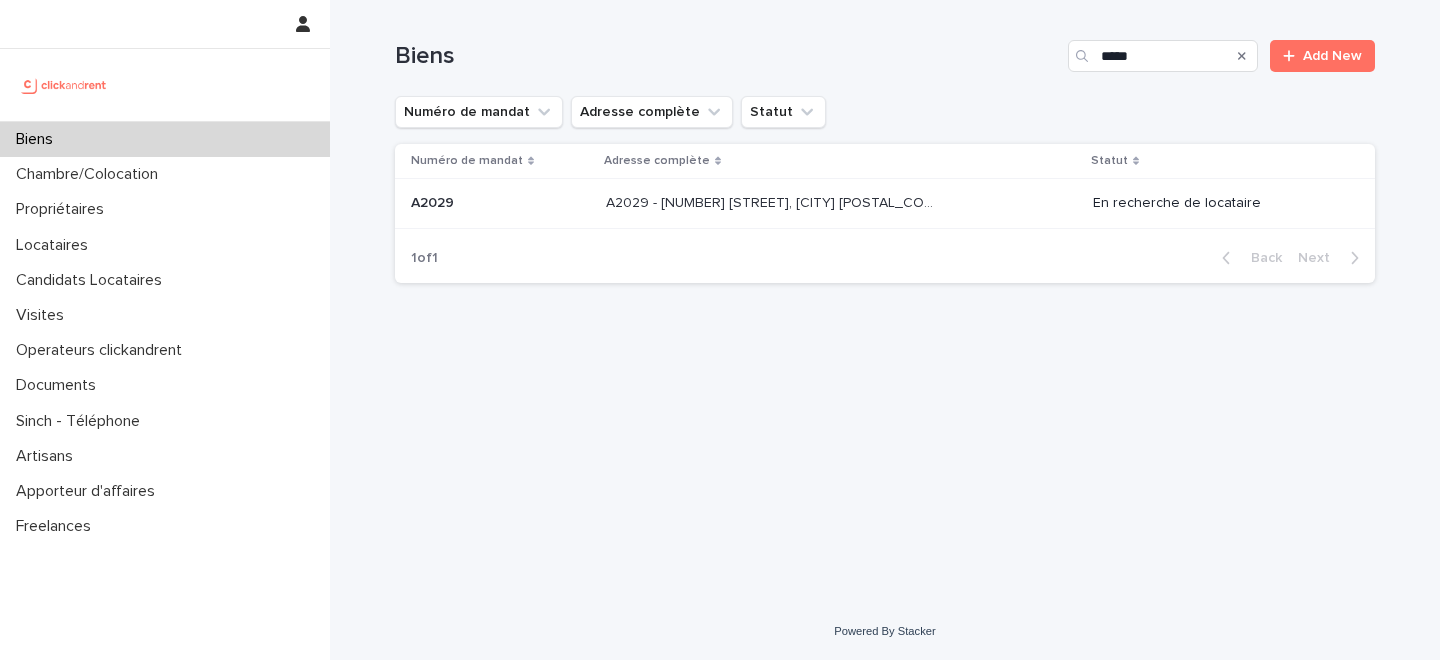 click on "A2029 - 4 Allée Sablée,  Amiens 80000" at bounding box center [774, 201] 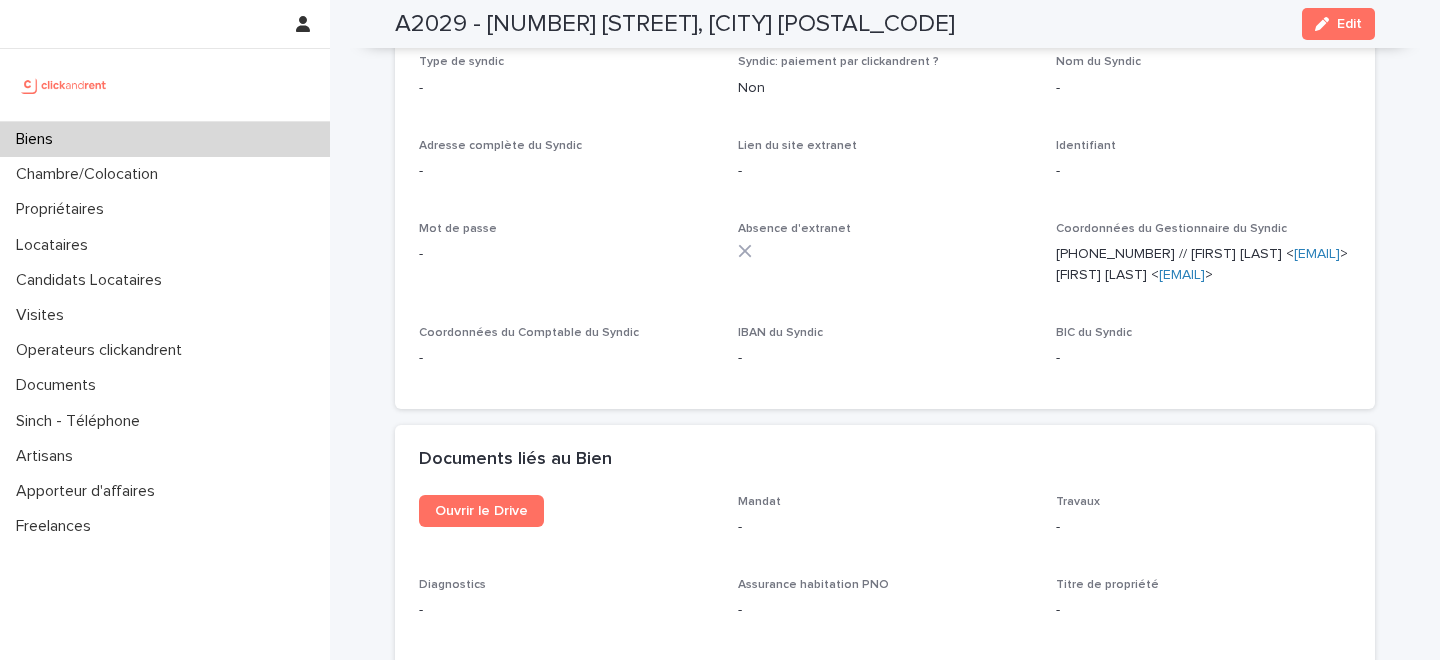 scroll, scrollTop: 7174, scrollLeft: 0, axis: vertical 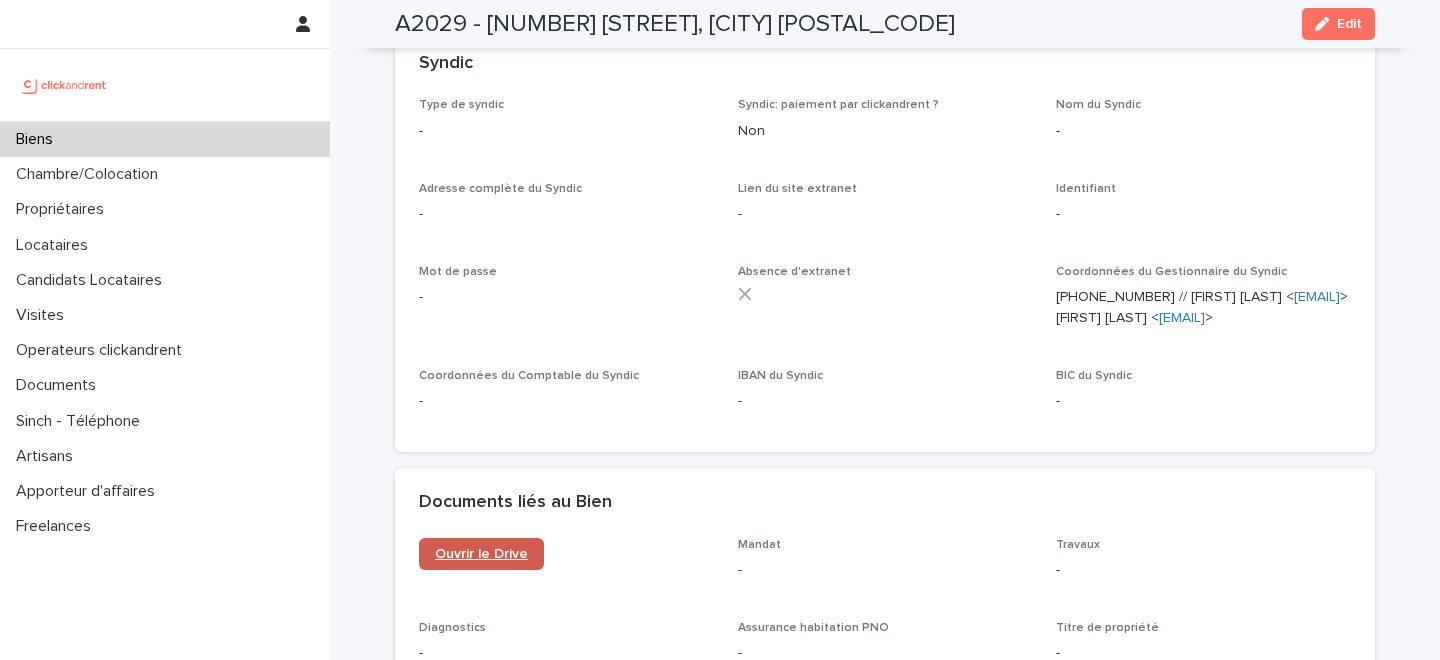 click on "Ouvrir le Drive" at bounding box center (481, 554) 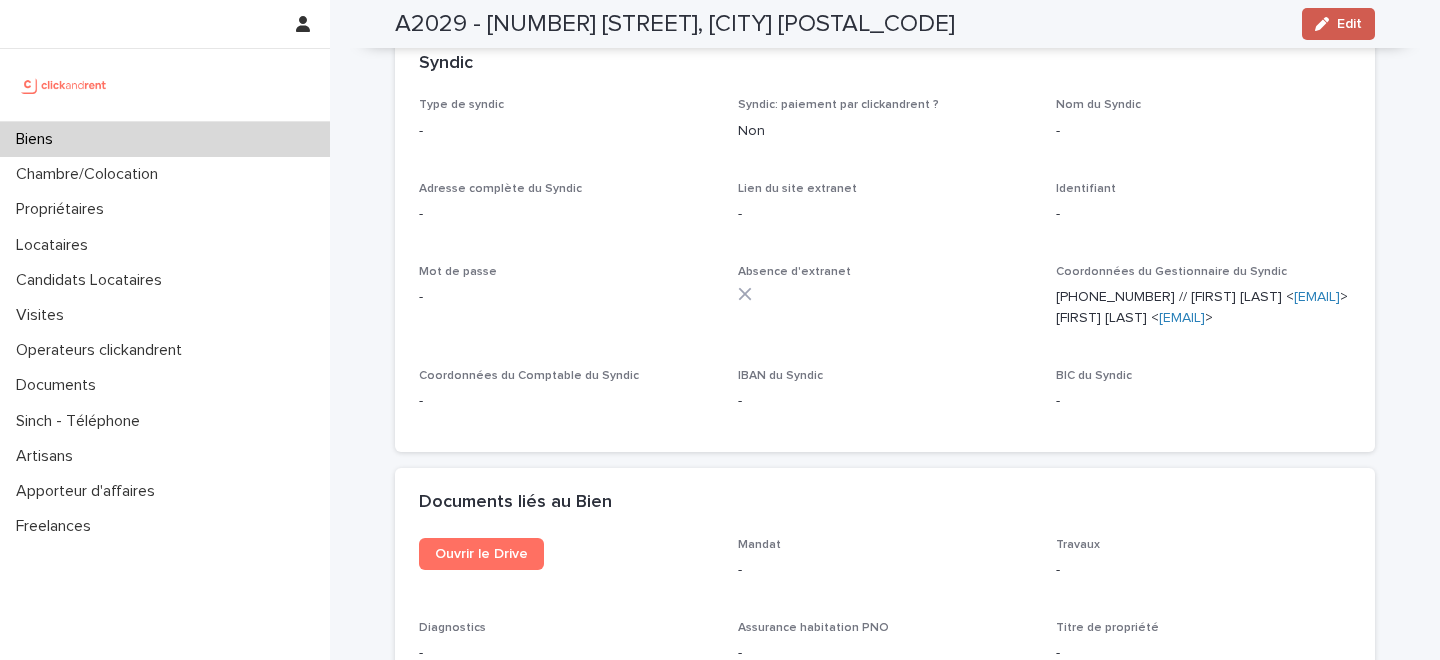 click 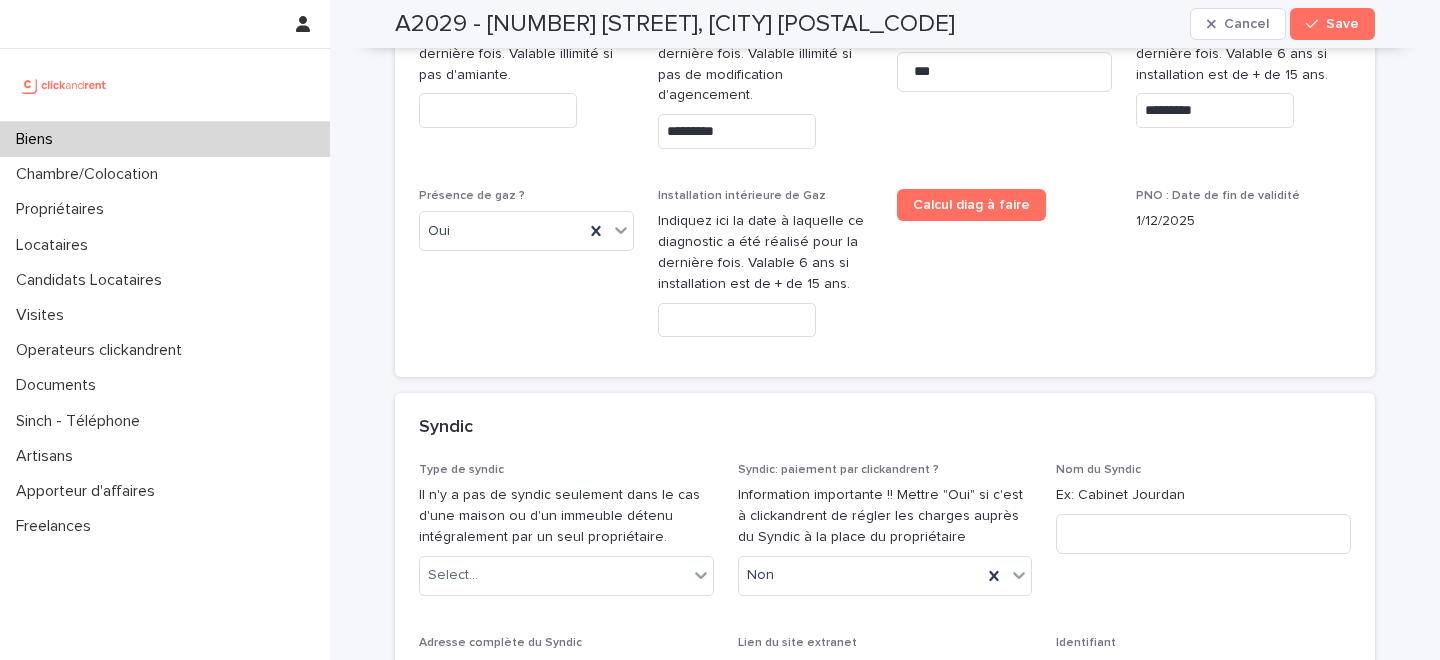 scroll, scrollTop: 10734, scrollLeft: 0, axis: vertical 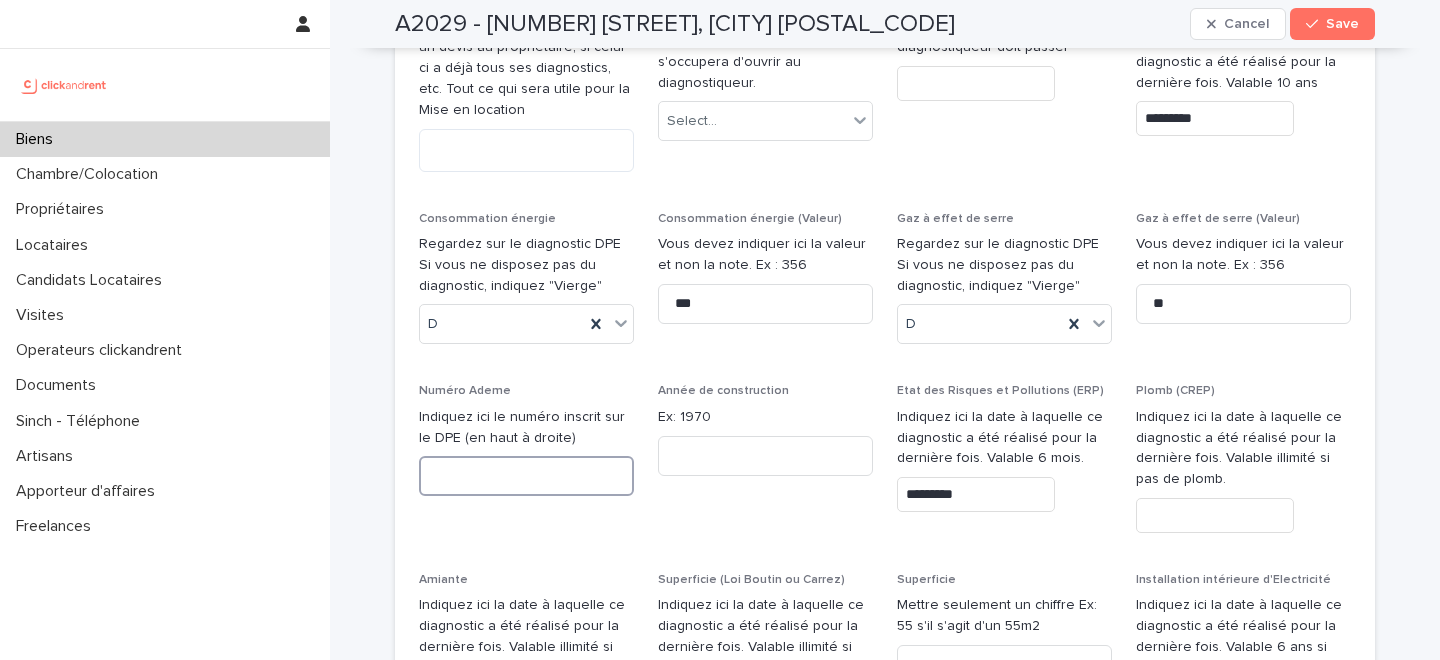 click at bounding box center [526, 476] 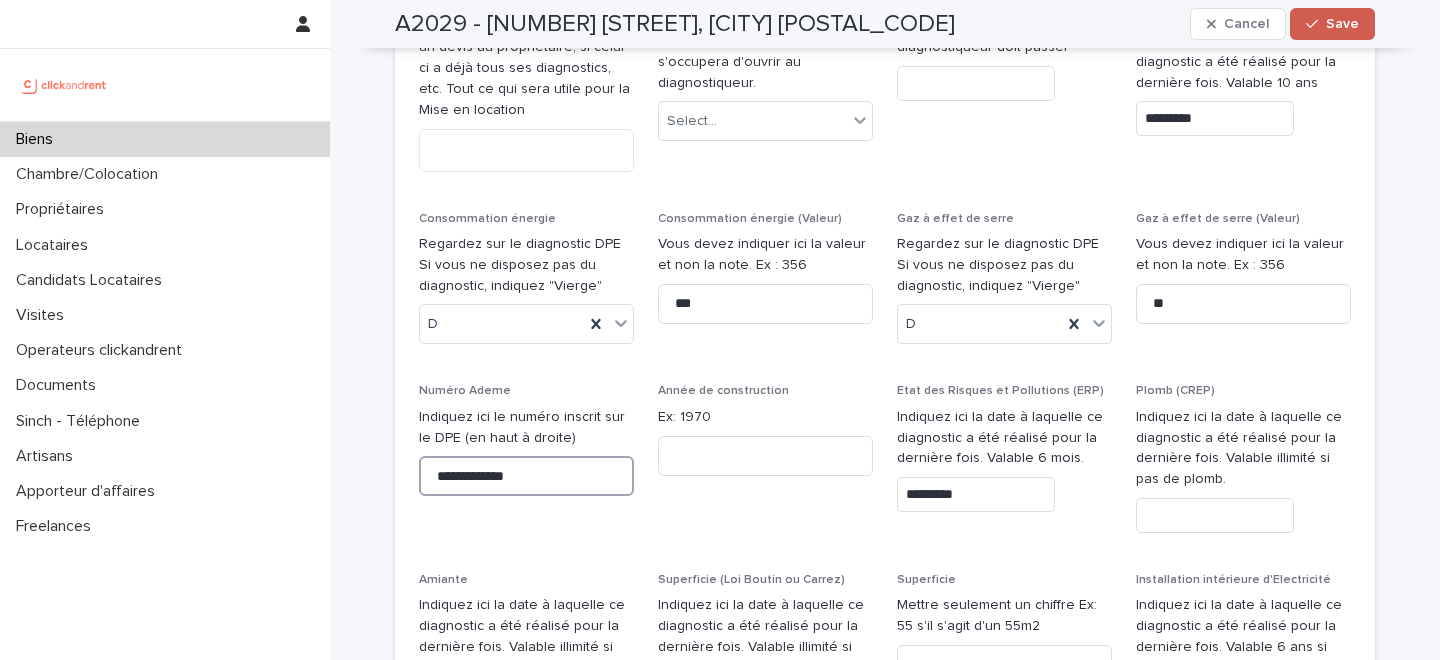 type on "**********" 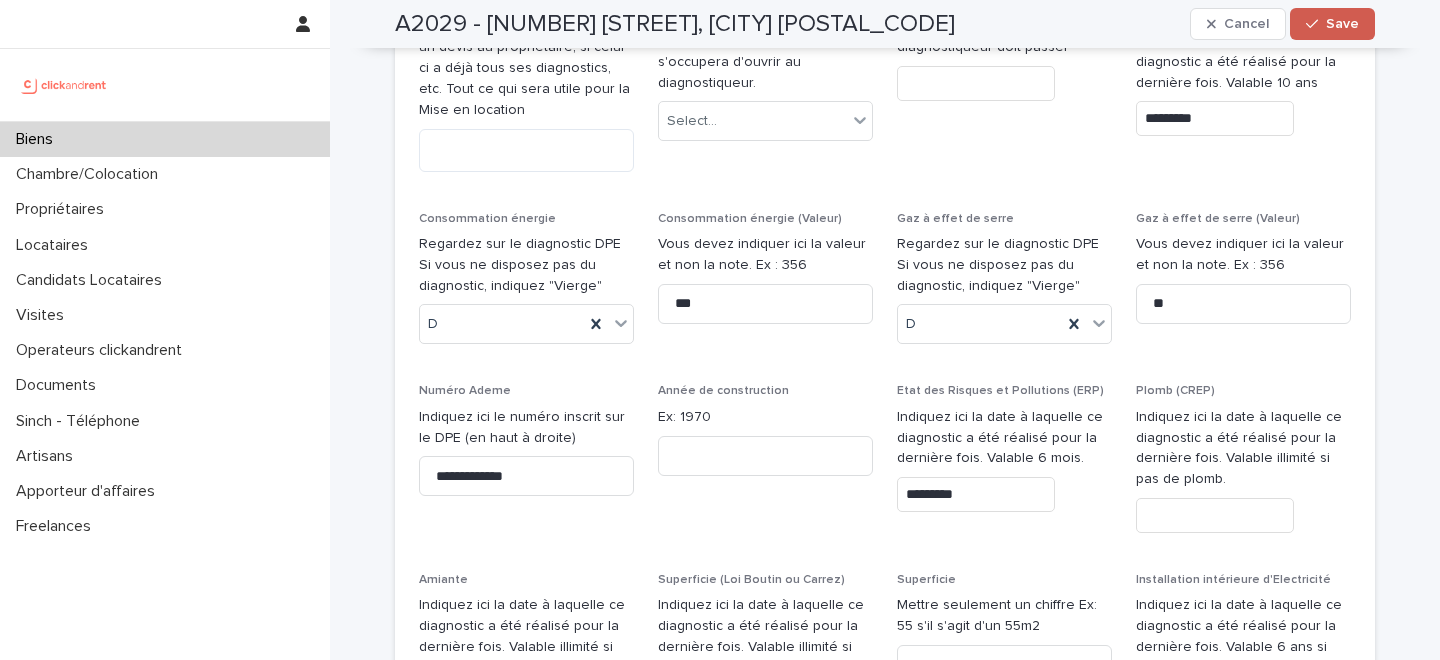 click on "Save" at bounding box center (1342, 24) 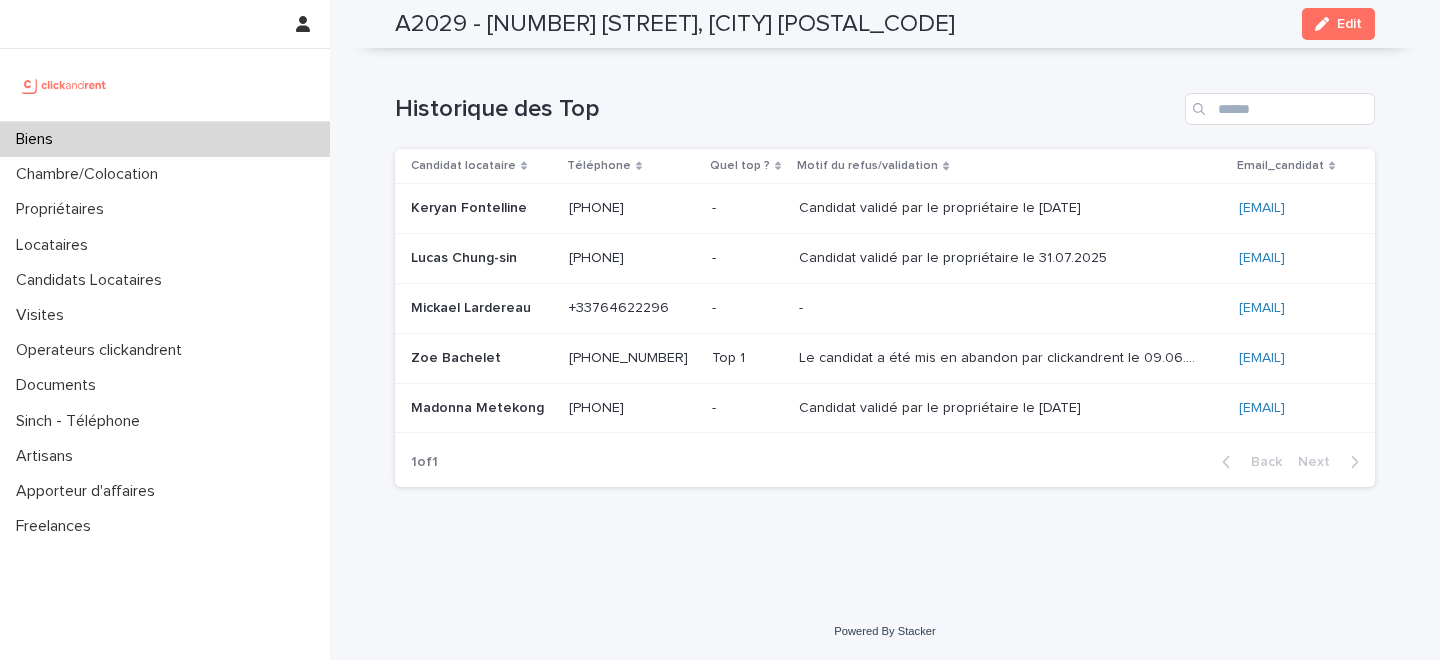 scroll, scrollTop: 9129, scrollLeft: 0, axis: vertical 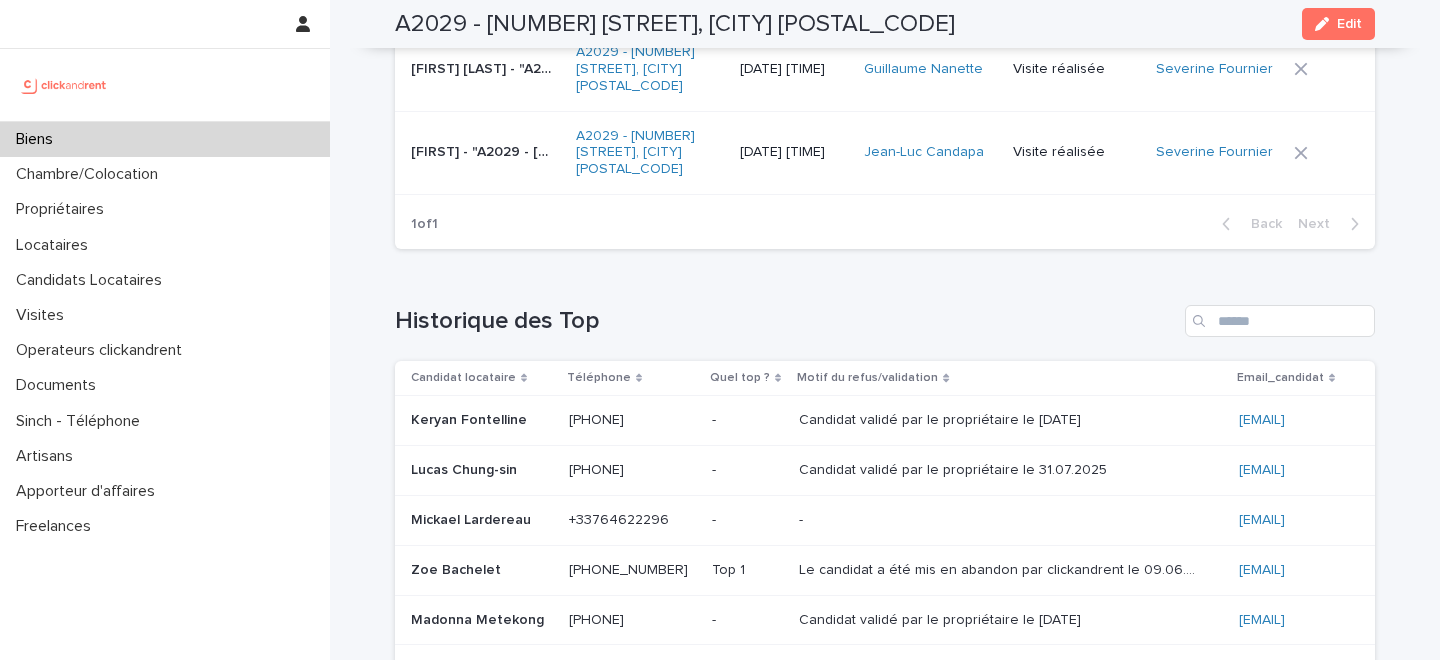 click on "Loading... Saving… Loading... Saving… A2029 - 4 Allée Sablée,  Amiens 80000 Edit A2029 - 4 Allée Sablée,  Amiens 80000 Edit Sorry, there was an error saving your record. Please try again. Please fill out the required fields below. Loading... Saving… Loading... Saving… Loading... Saving… Général Numéro de mandat A2029 Numéro 2029 Statut Mise en Location En recherche de locataire Statut Gestion En gestion Adresse 4 Allée Sablée Code postal 80000 Ville Amiens Type de bien Appartement Type de location Colocation Chambres Chambre 2 - "A2029 - 4 Allée Sablée,  Amiens 80000"   Chambre 1 - "A2029 - 4 Allée Sablée,  Amiens 80000"   Chambre 5 - "A2029 - 4 Allée Sablée,  Amiens 80000"   Chambre 4 - "A2029 - 4 Allée Sablée,  Amiens 80000"   Chambre 3 - "A2029 - 4 Allée Sablée,  Amiens 80000"   Informations accès Appt 401, Rdc (Bâtiment A1) - Résidence La Hotoie Tivoli Détail des clés - Photo(s) du palier - Photo de la boîte aux lettres - Photo des clés - Superficie 106   Agent Gestion" at bounding box center [885, -4157] 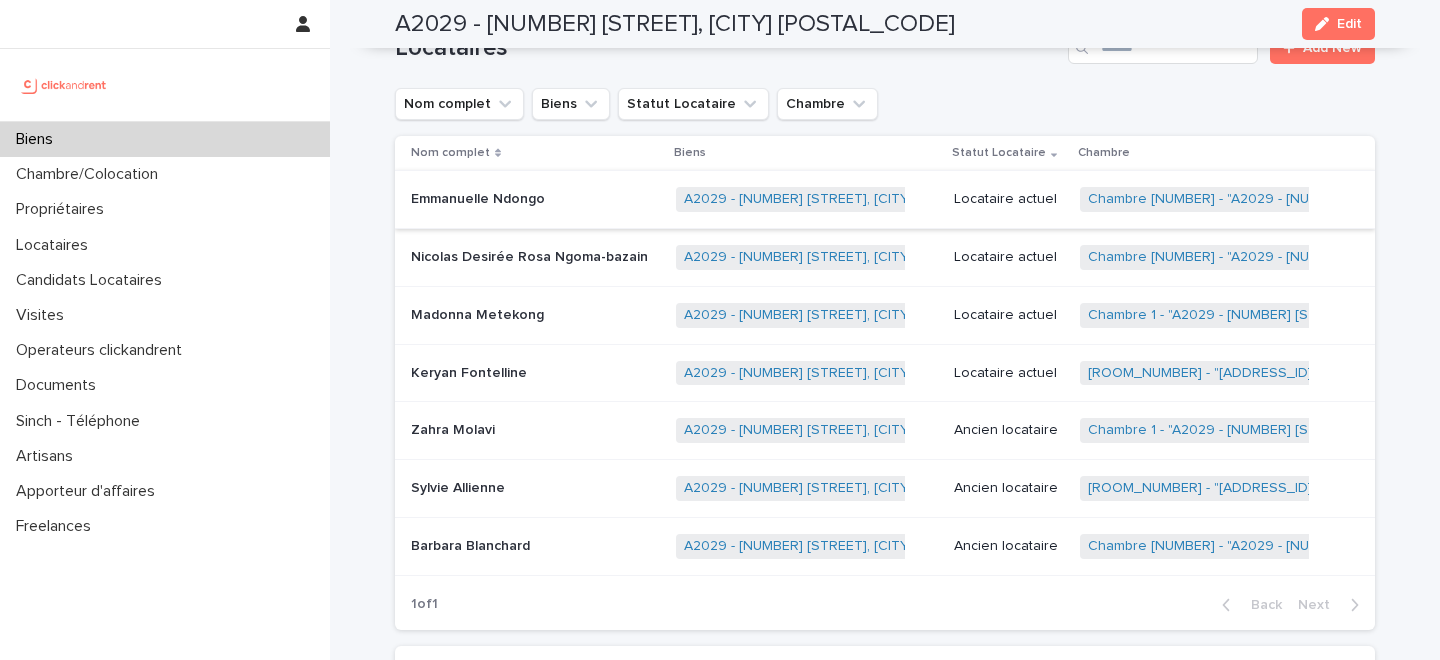 scroll, scrollTop: 881, scrollLeft: 0, axis: vertical 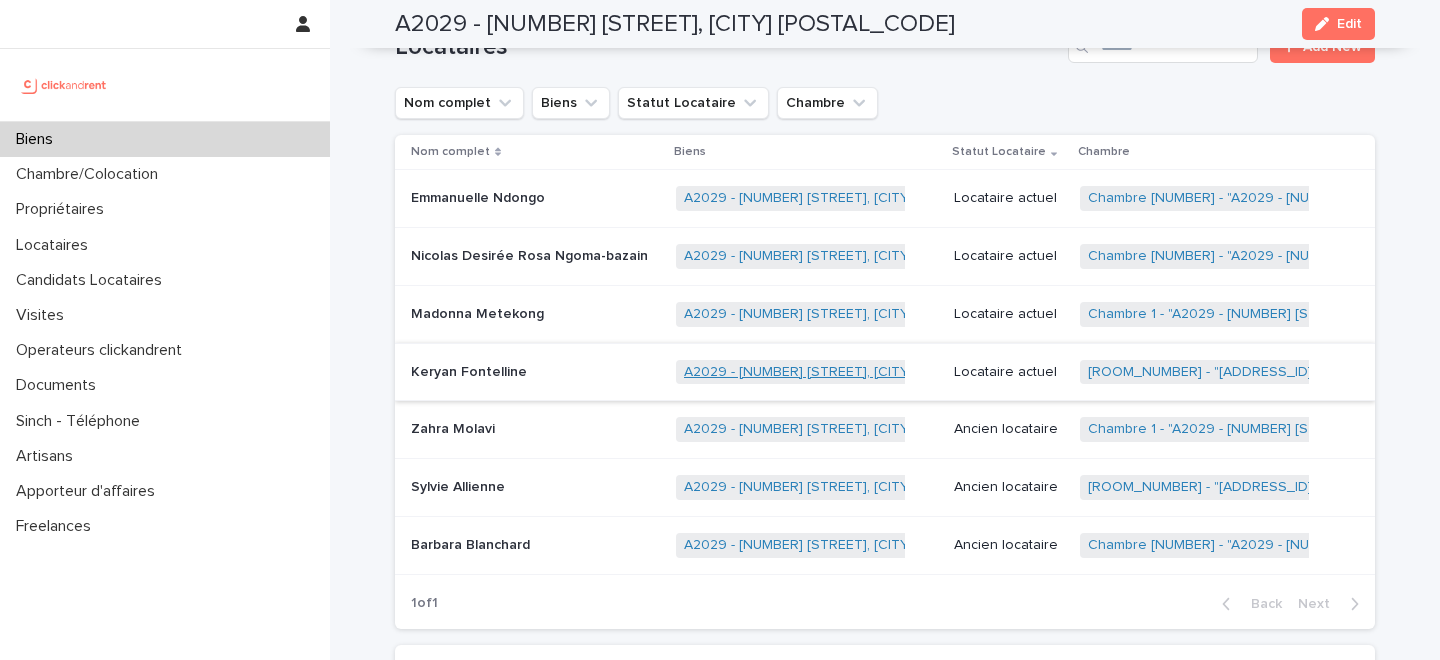 click on "A2029 - 4 Allée Sablée,  Amiens 80000" at bounding box center (854, 372) 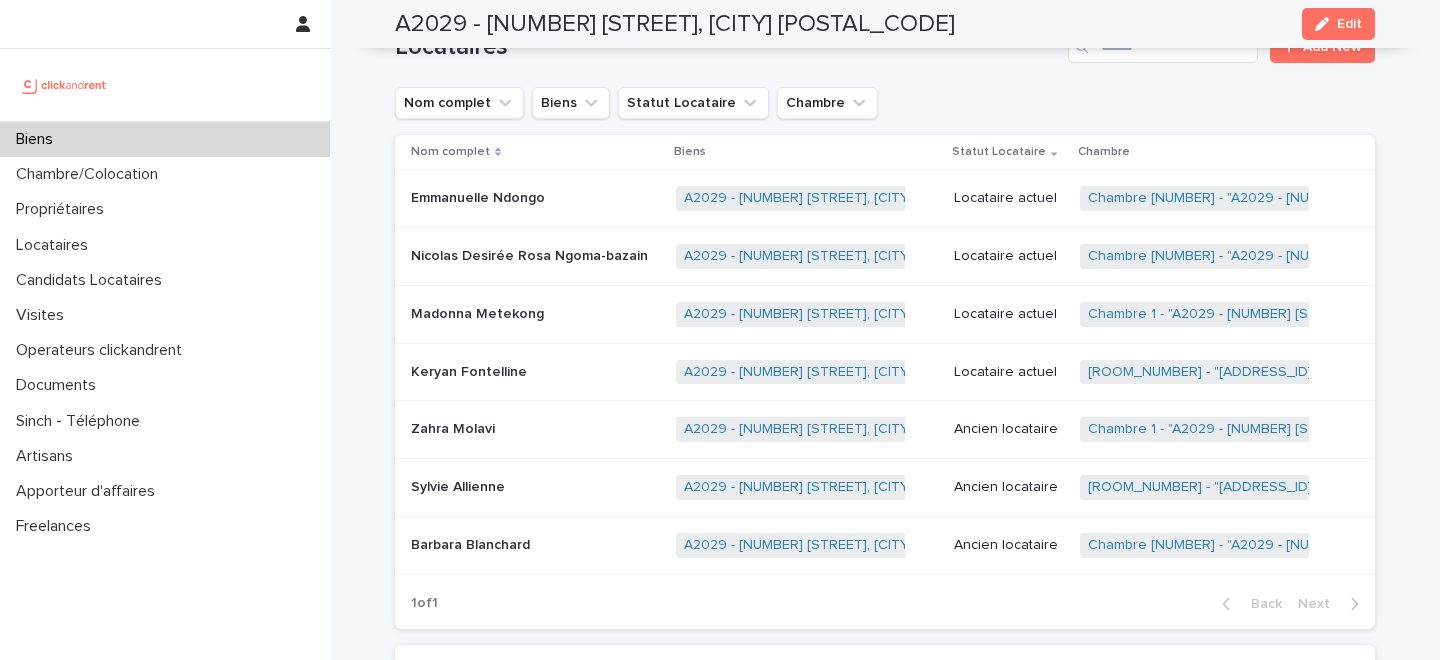 click at bounding box center (535, 372) 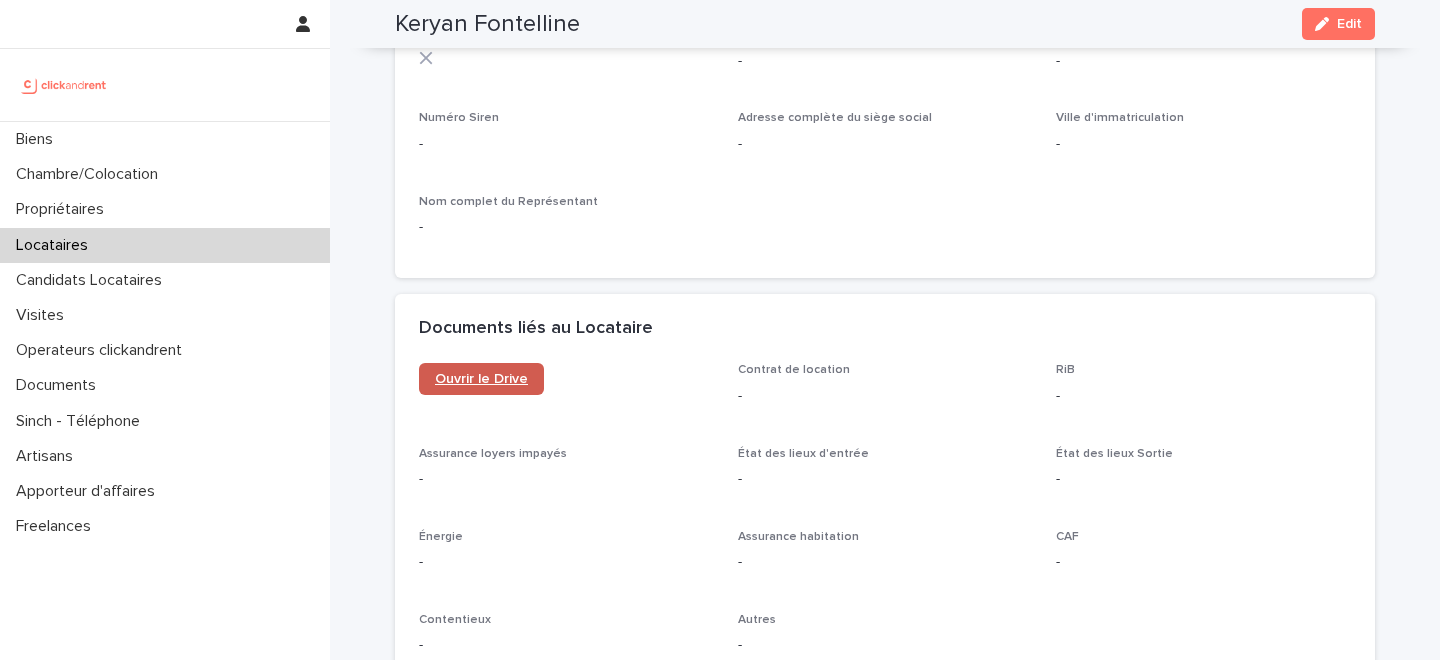 scroll, scrollTop: 1908, scrollLeft: 0, axis: vertical 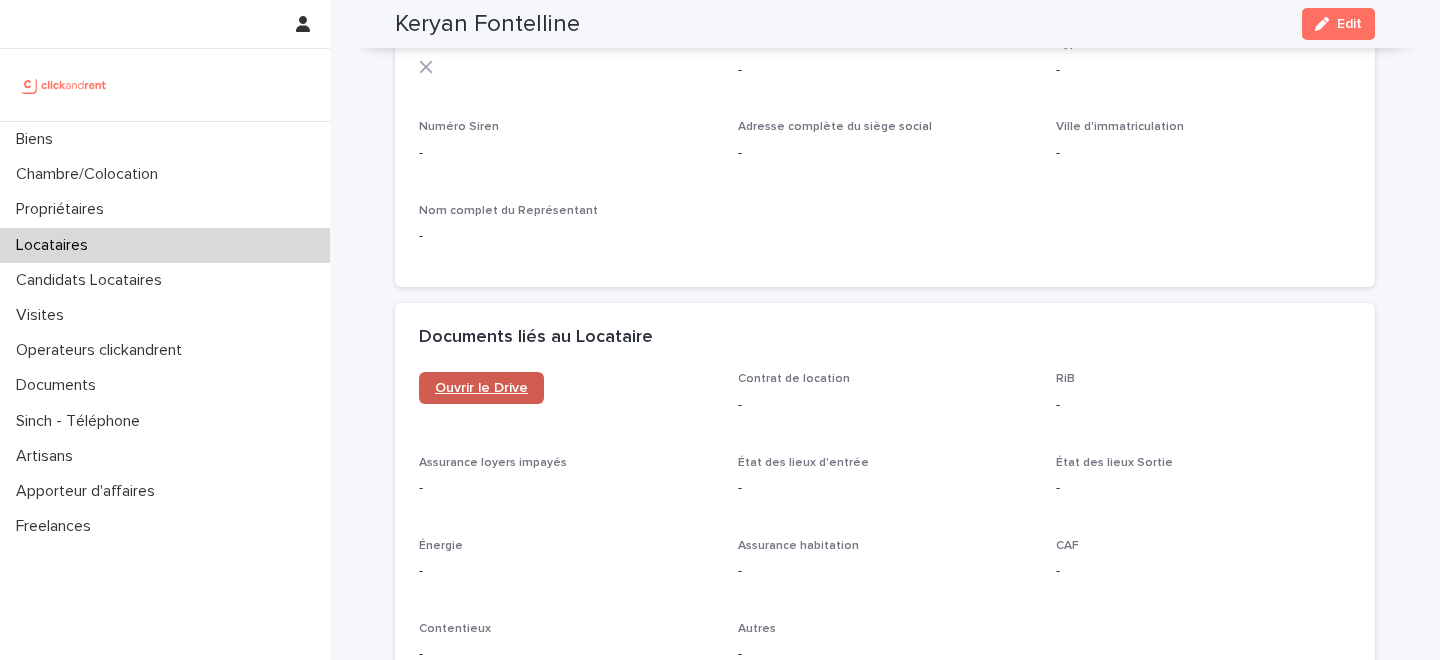 click on "Ouvrir le Drive" at bounding box center (481, 388) 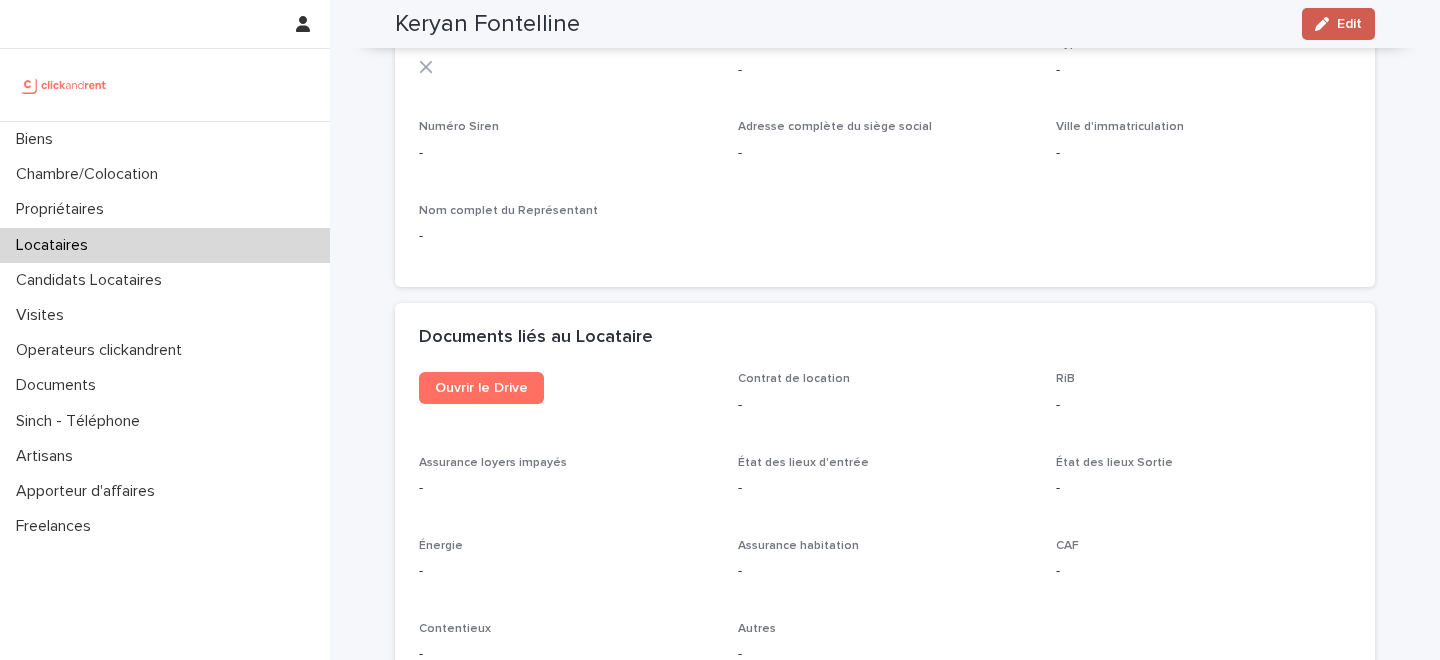 click on "Edit" at bounding box center [1338, 24] 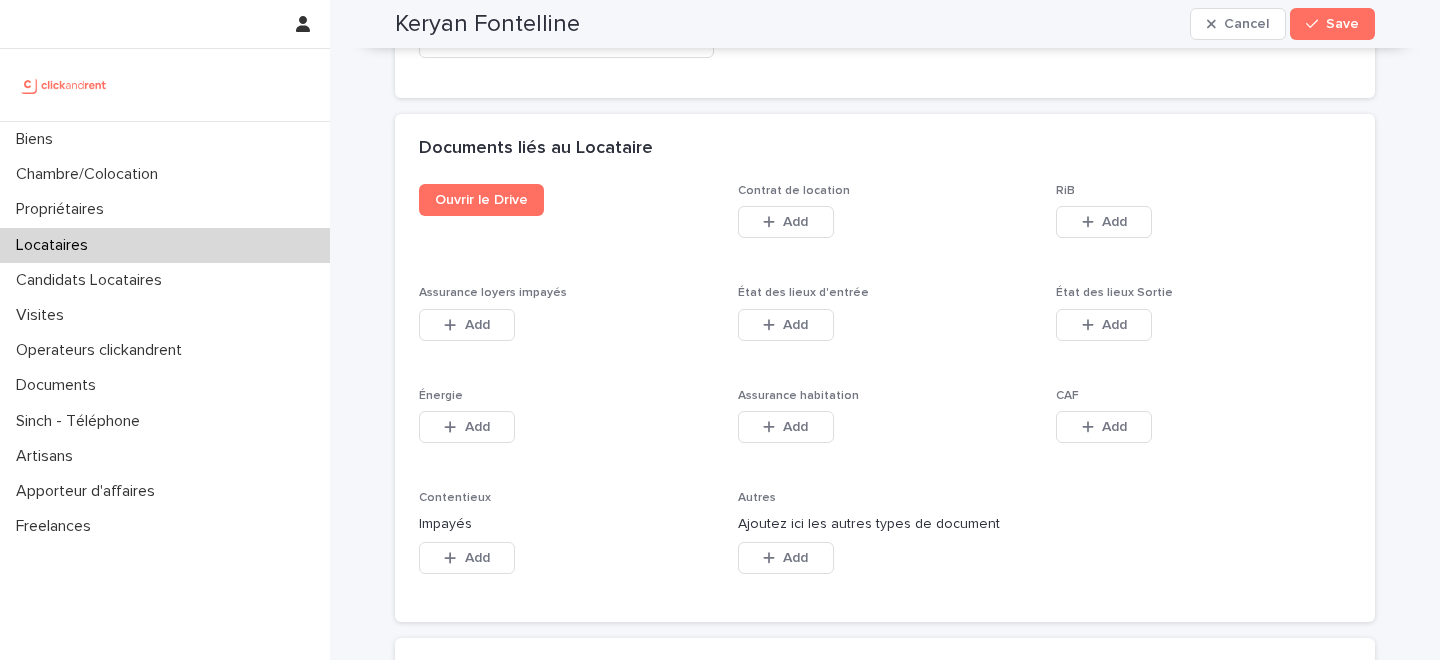 scroll, scrollTop: 3269, scrollLeft: 0, axis: vertical 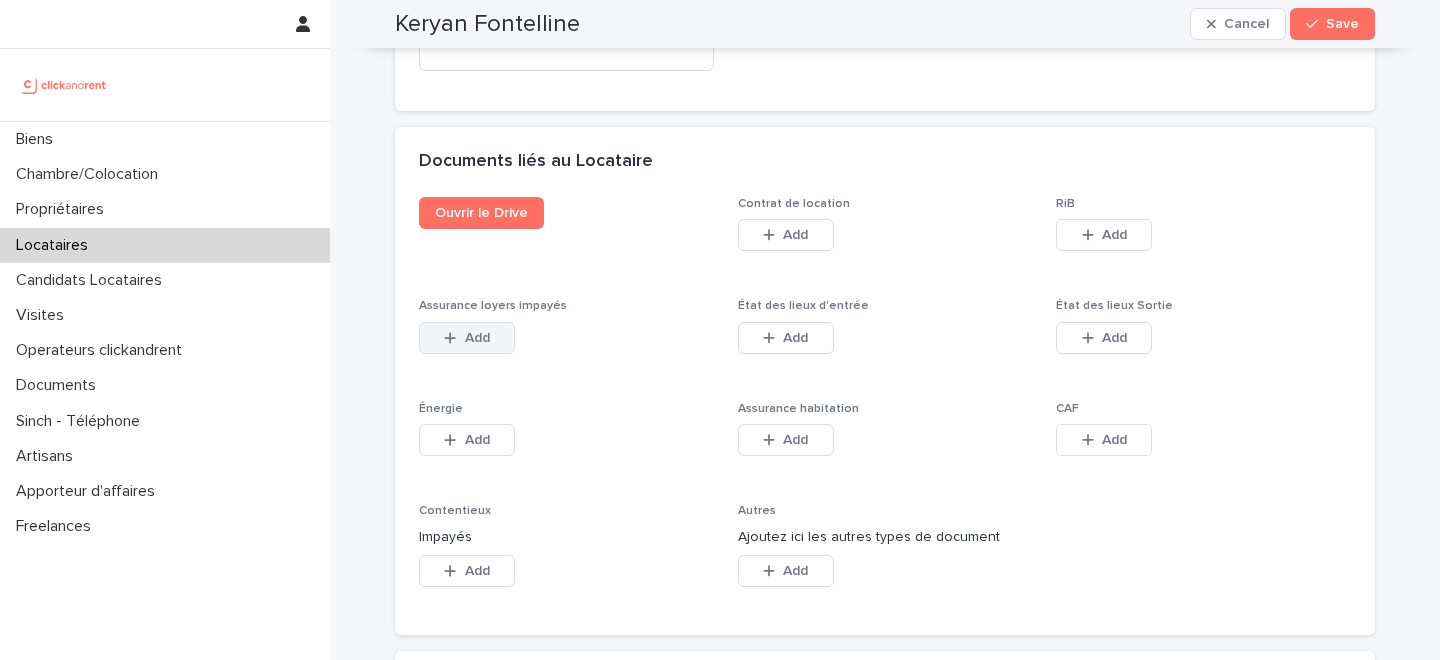 click on "Add" at bounding box center [467, 338] 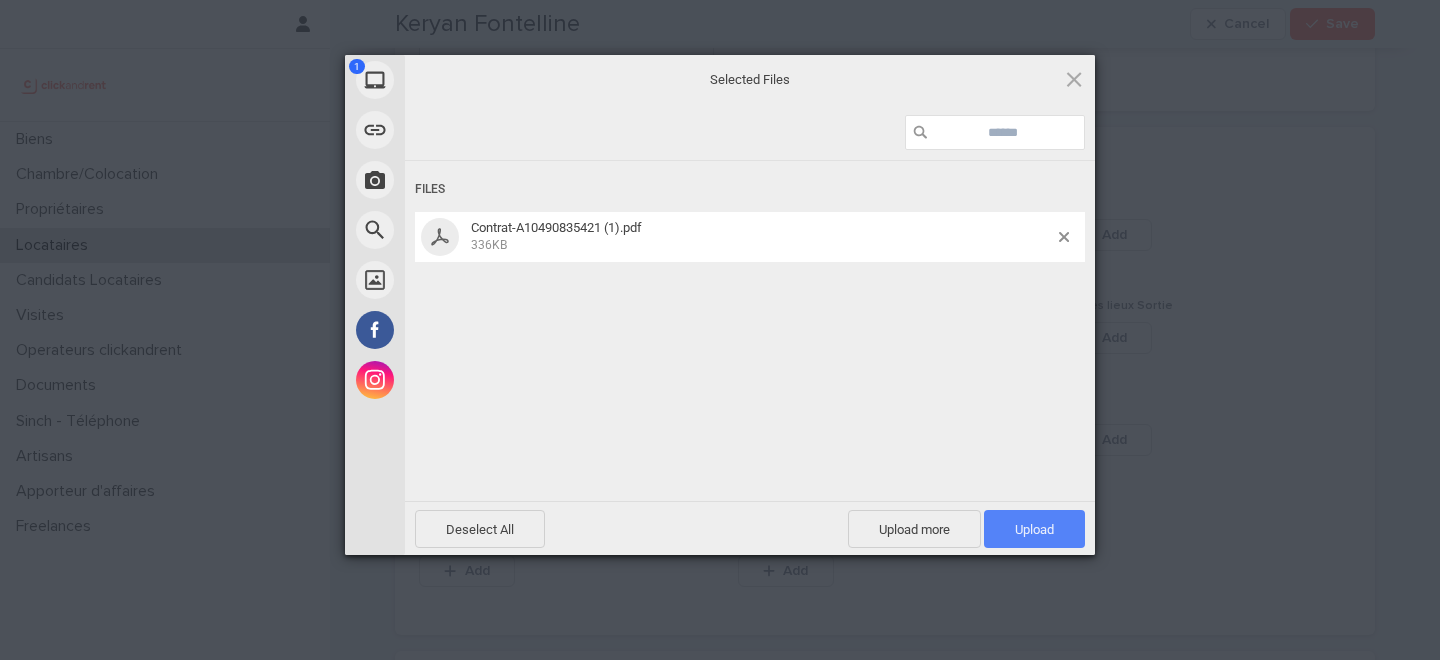 click on "Upload
1" at bounding box center (1034, 529) 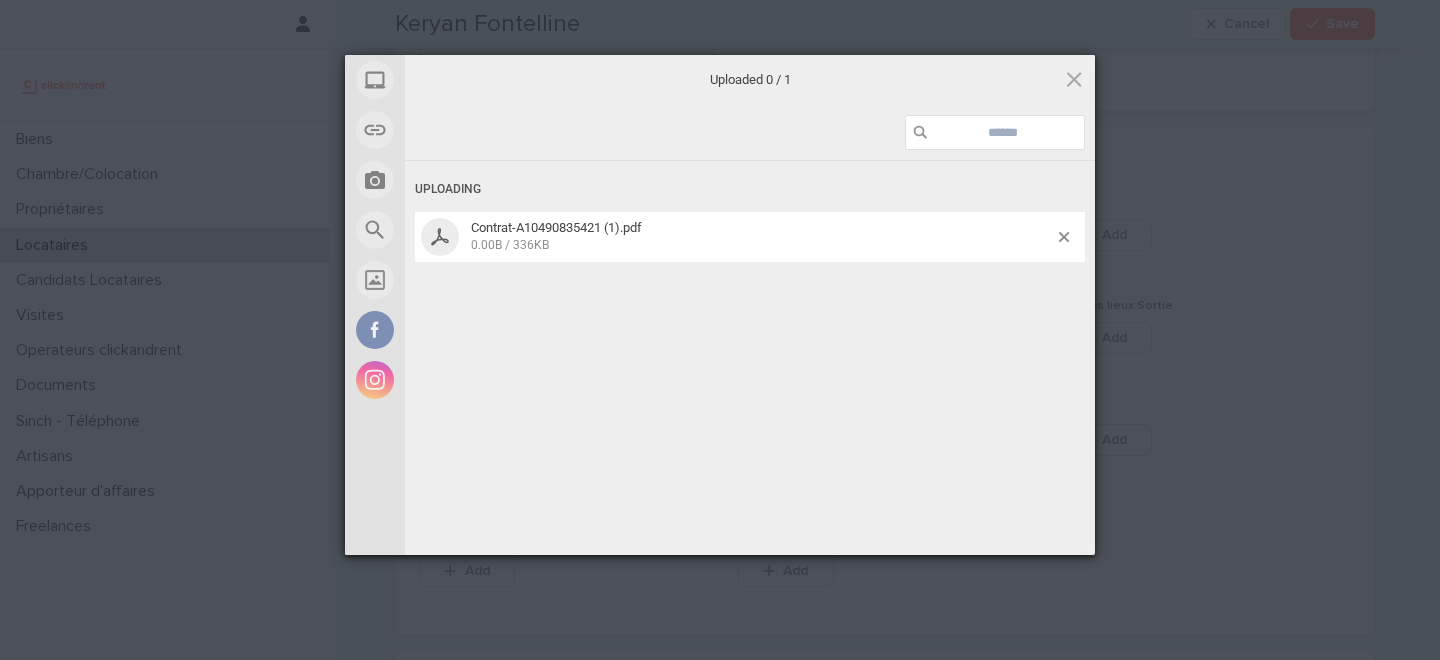 click on "Upload
0" at bounding box center (1034, 583) 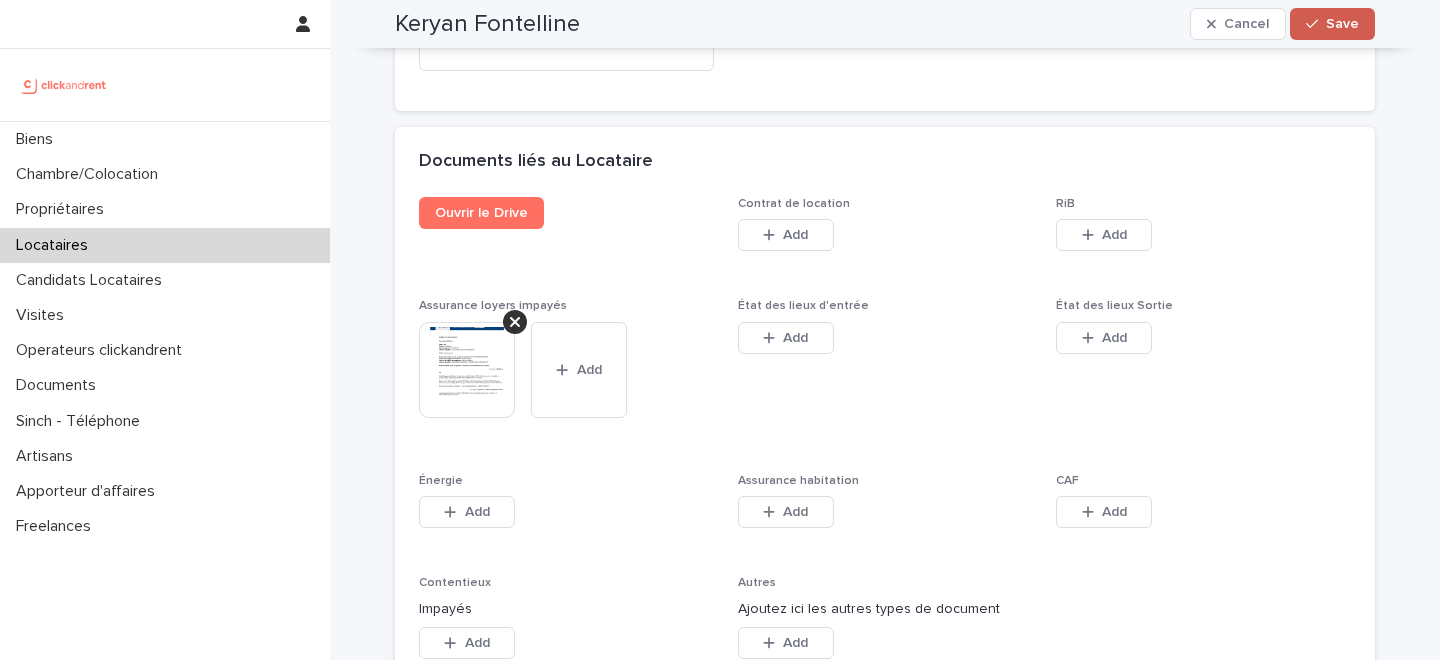 click on "Save" at bounding box center (1342, 24) 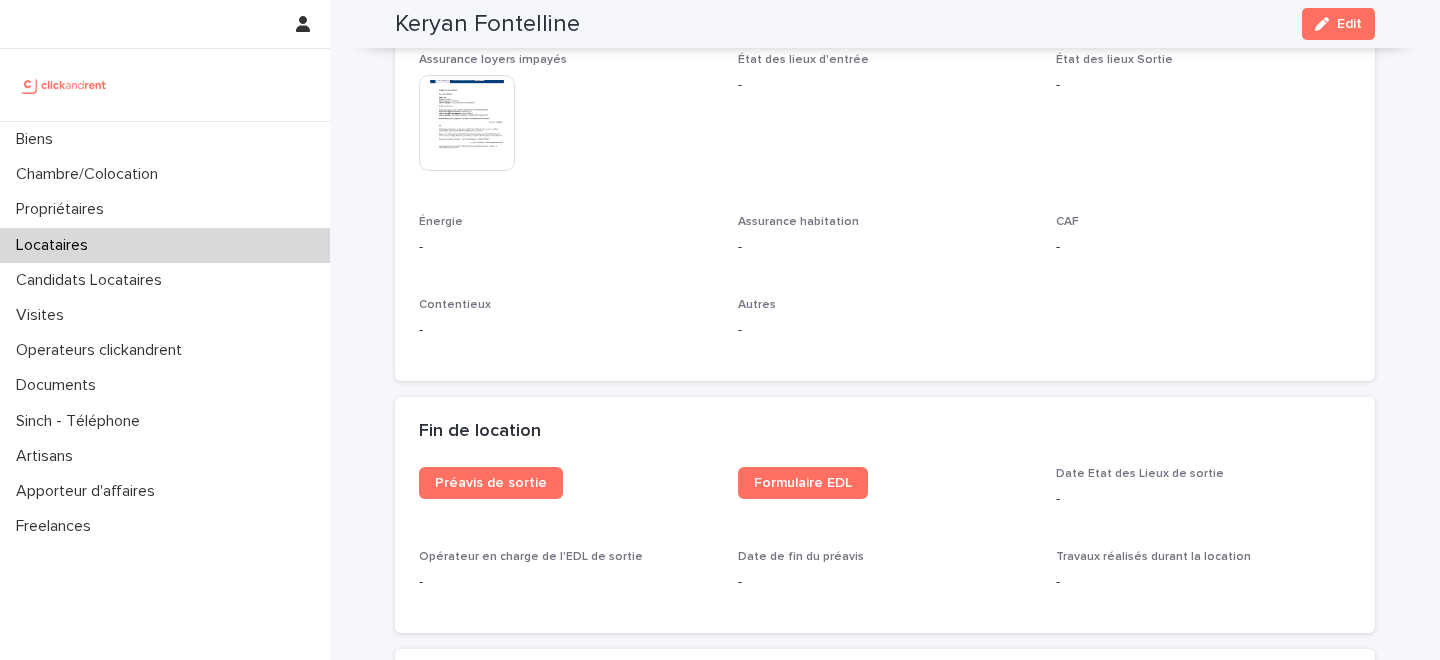 scroll, scrollTop: 2117, scrollLeft: 0, axis: vertical 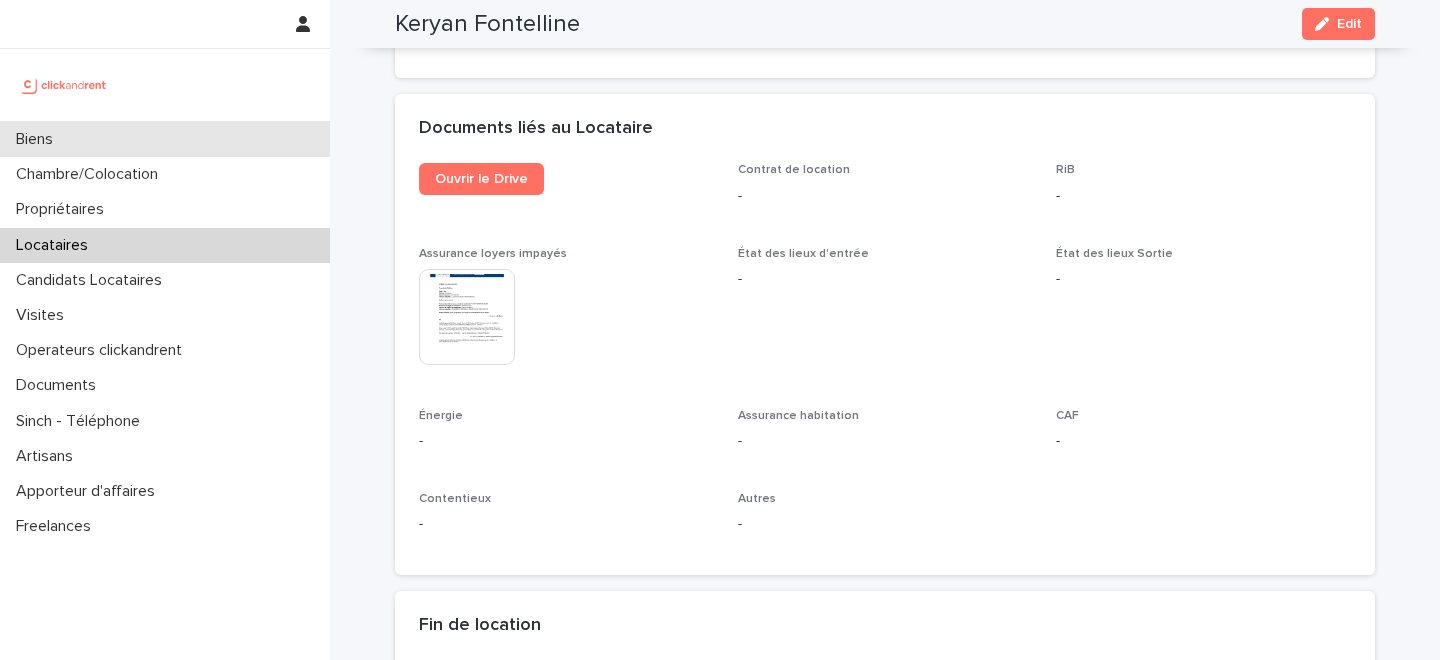 click on "Biens" at bounding box center [165, 139] 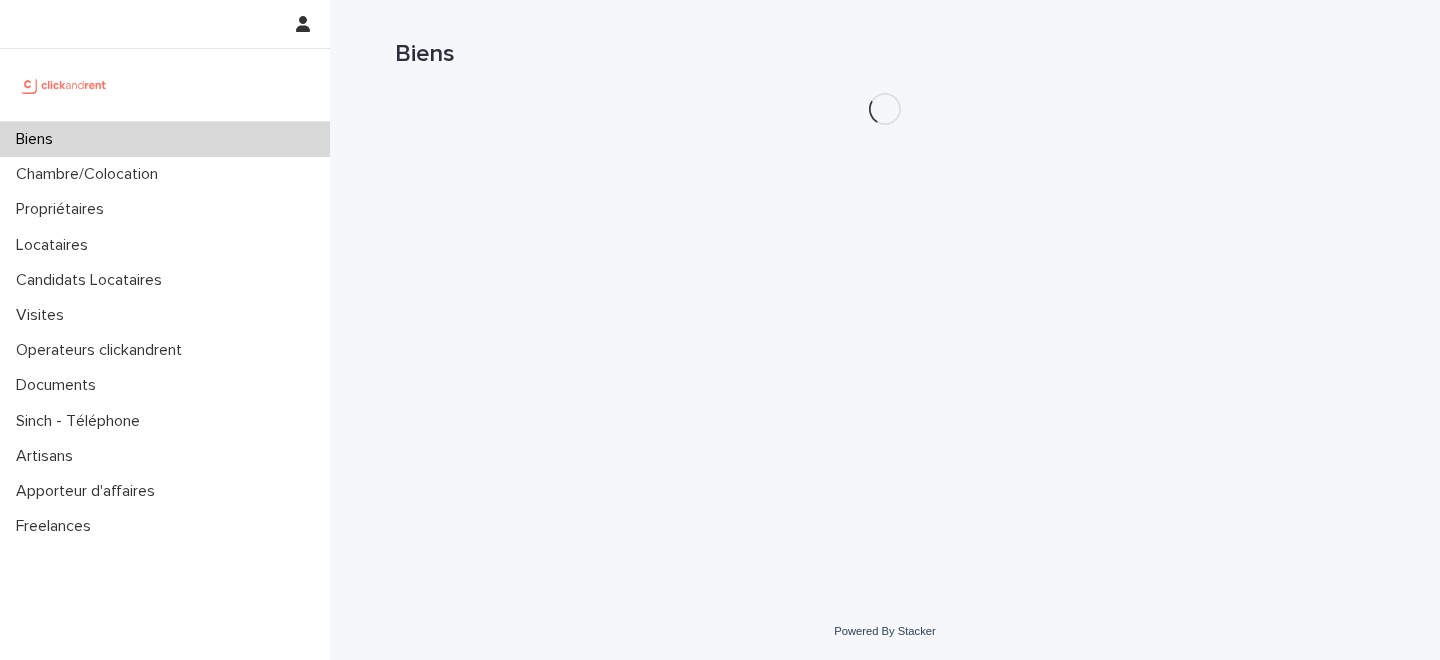 scroll, scrollTop: 0, scrollLeft: 0, axis: both 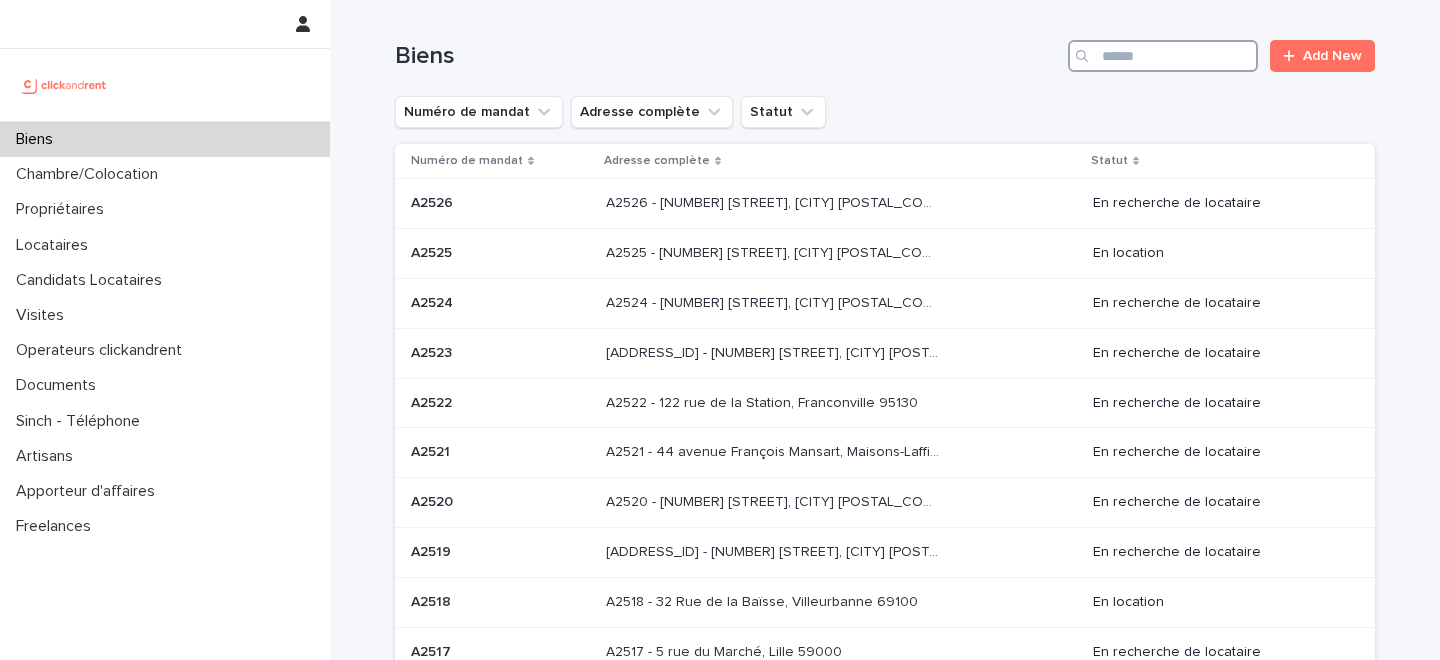 click at bounding box center [1163, 56] 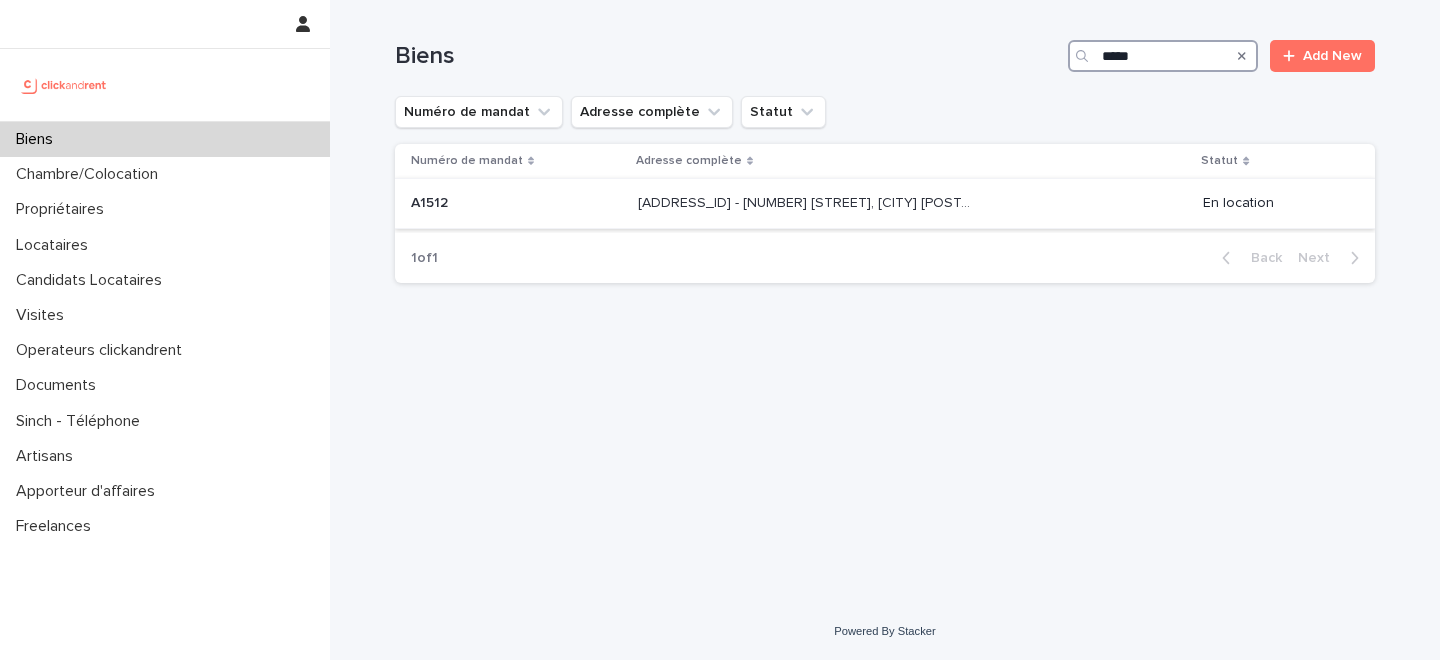 type on "*****" 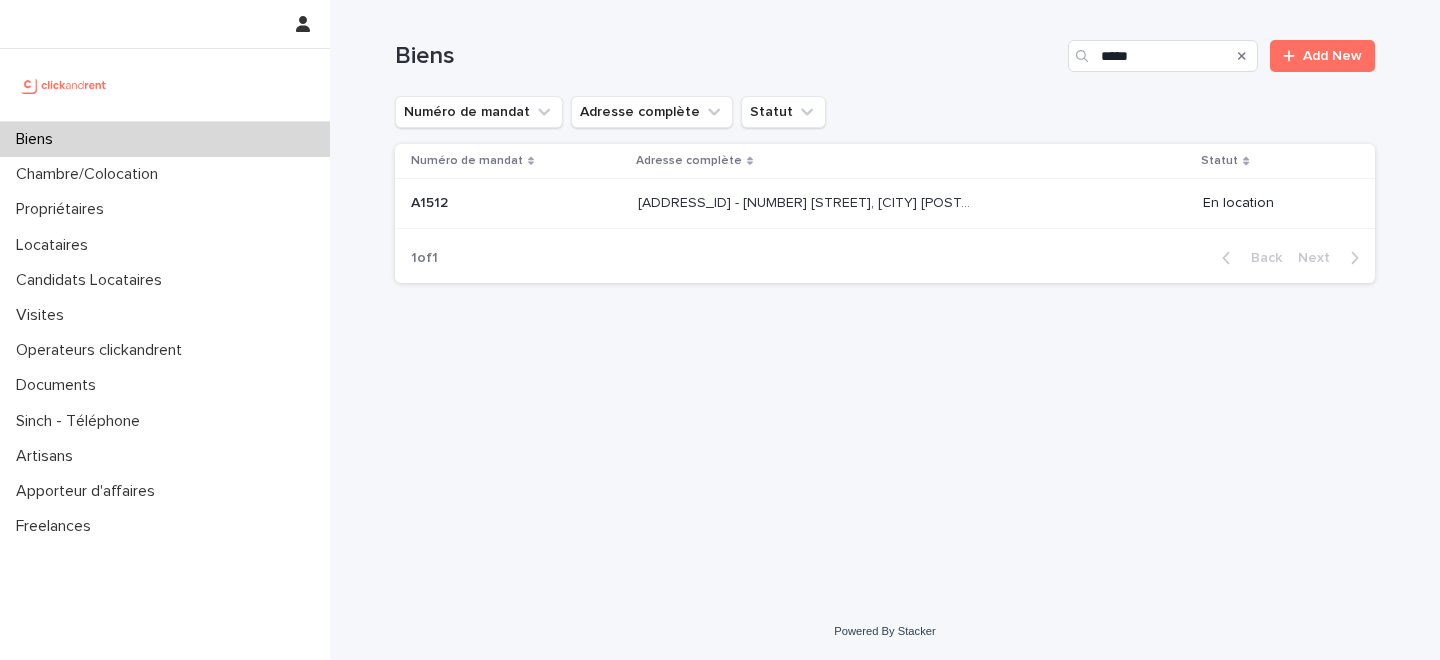 click on "A1512 - 2 Allée Claire Bretécher,  Colombes 92700" at bounding box center [806, 201] 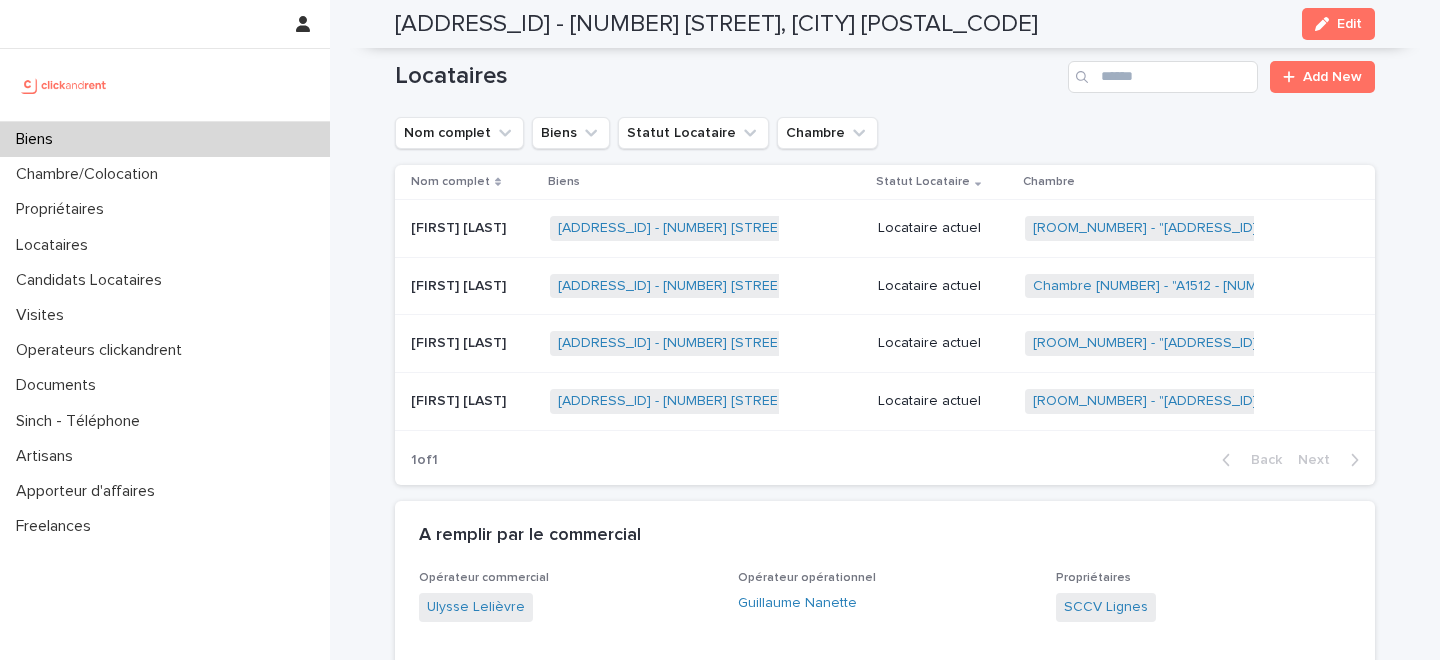 scroll, scrollTop: 932, scrollLeft: 0, axis: vertical 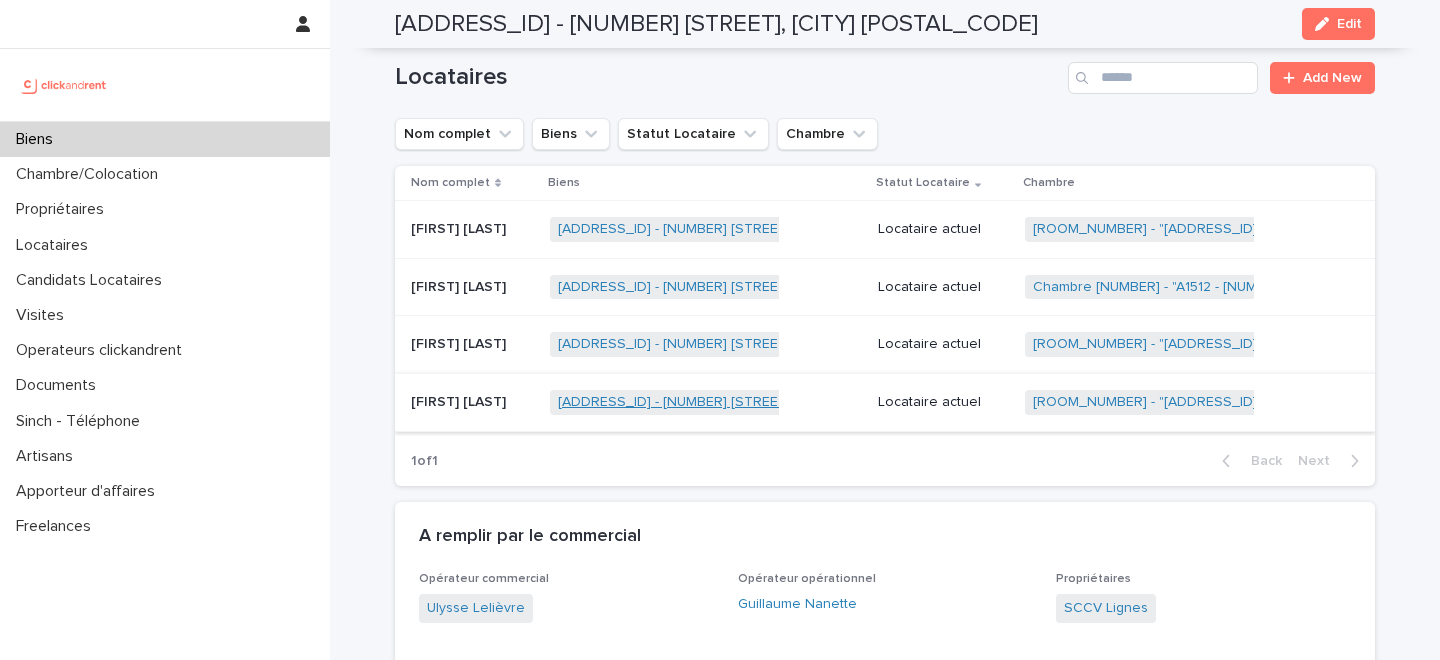 click on "A1512 - 2 Allée Claire Bretécher,  Colombes 92700" at bounding box center [753, 402] 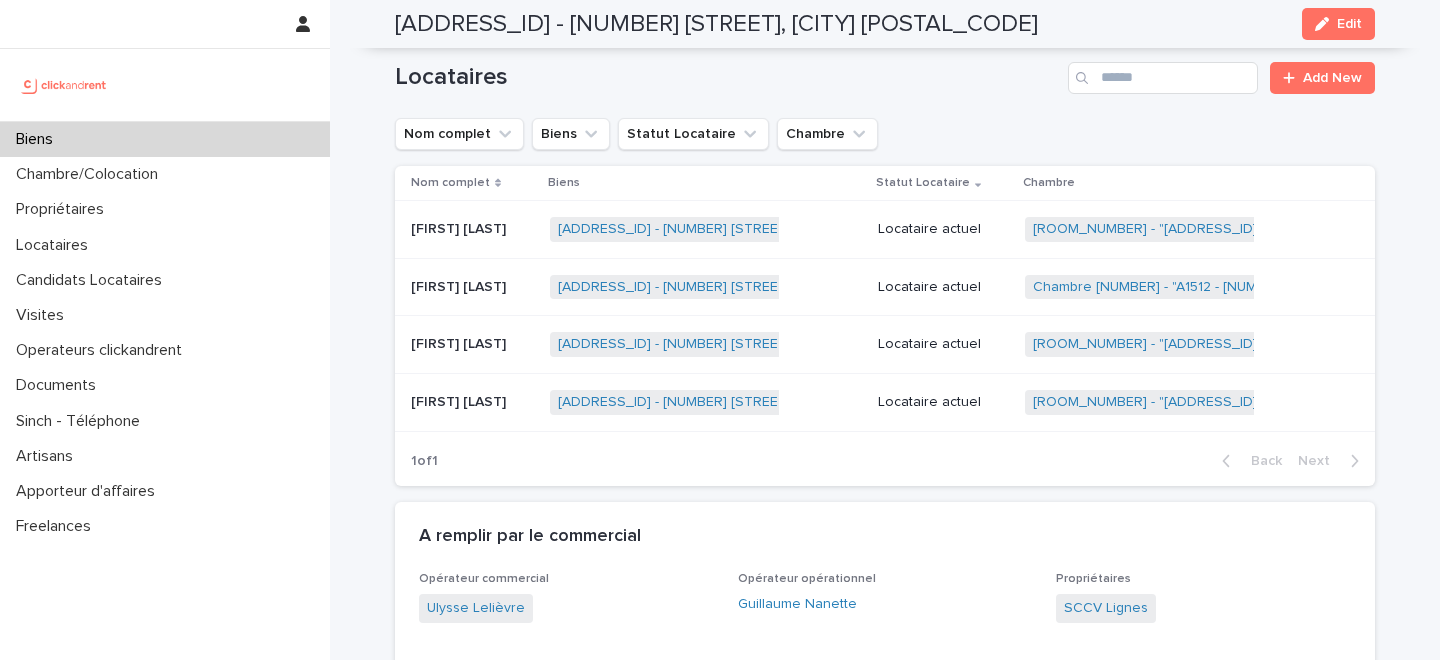 click on "Assetou Camara" at bounding box center (460, 400) 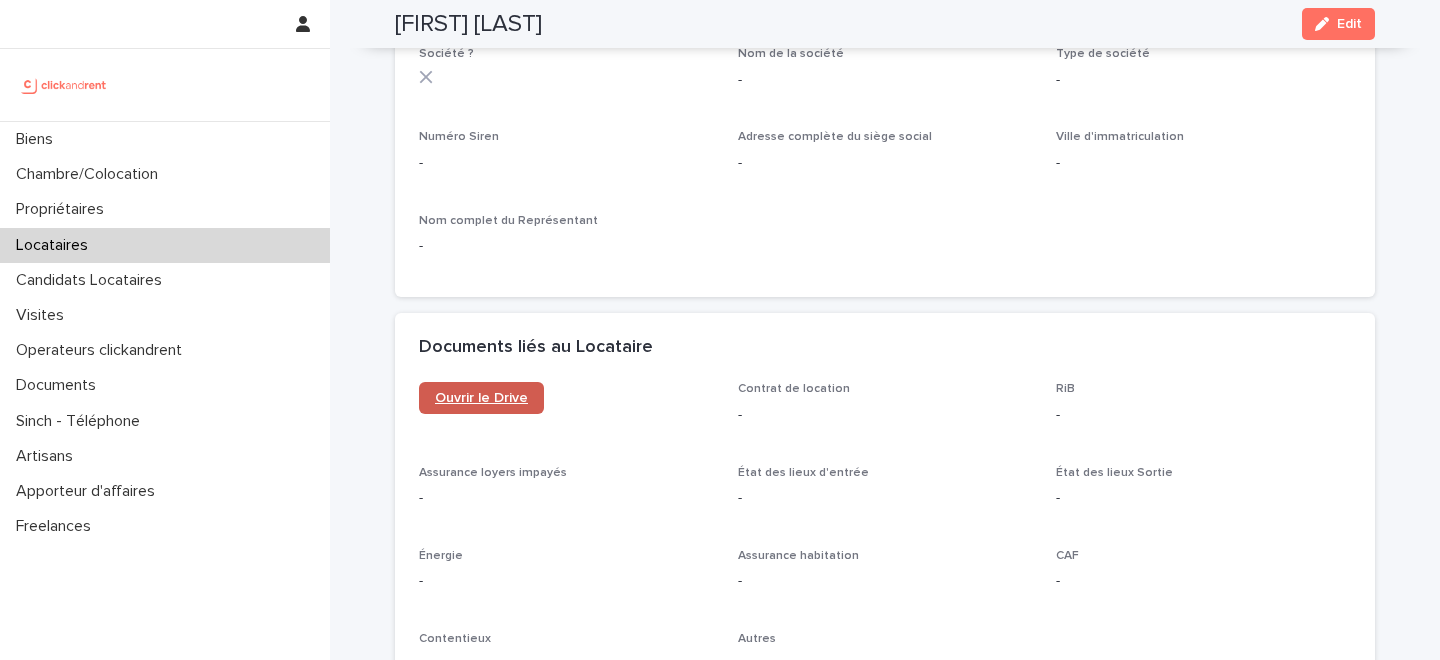 scroll, scrollTop: 1873, scrollLeft: 0, axis: vertical 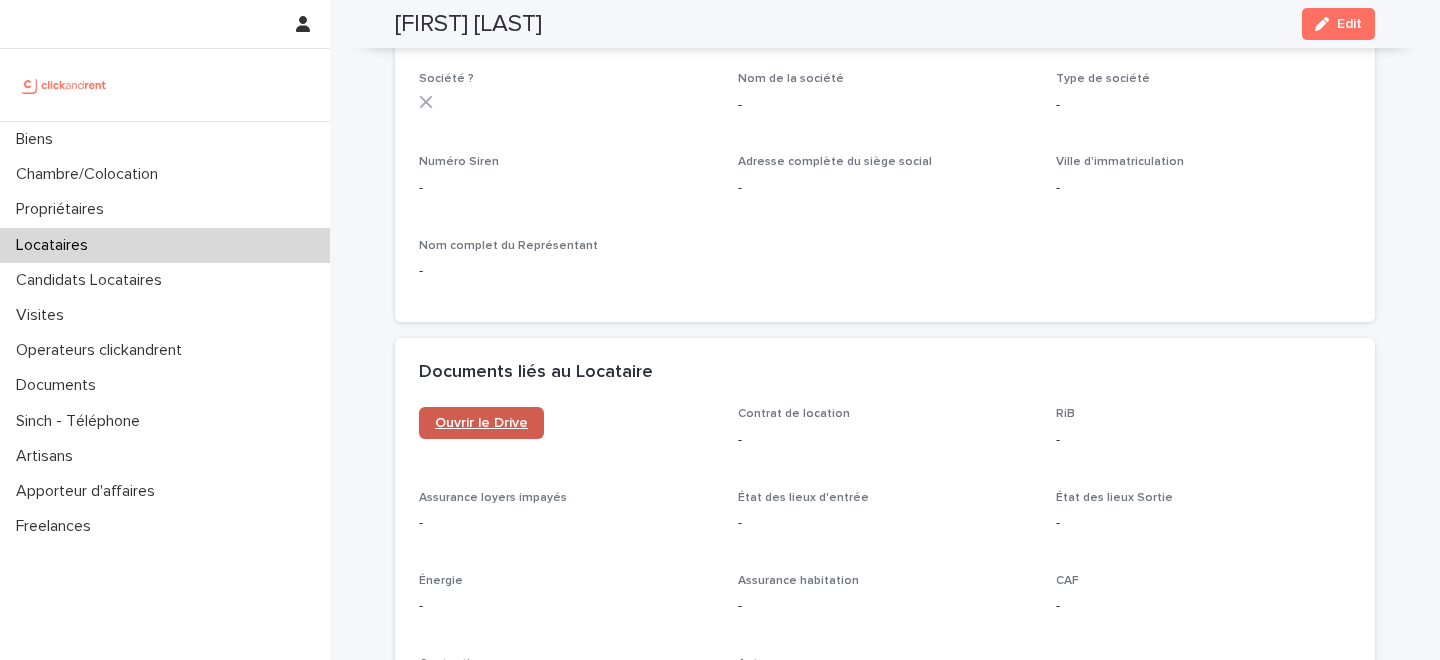 click on "Ouvrir le Drive" at bounding box center (481, 423) 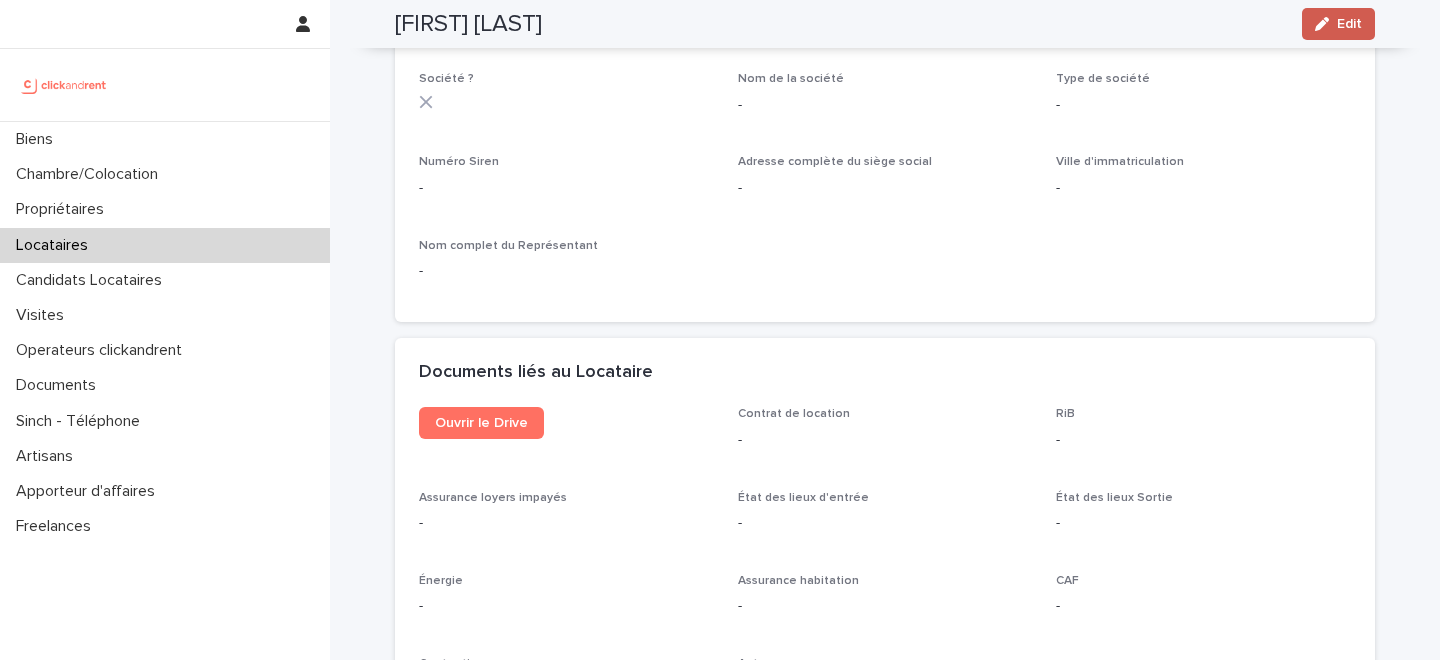 click at bounding box center (1326, 24) 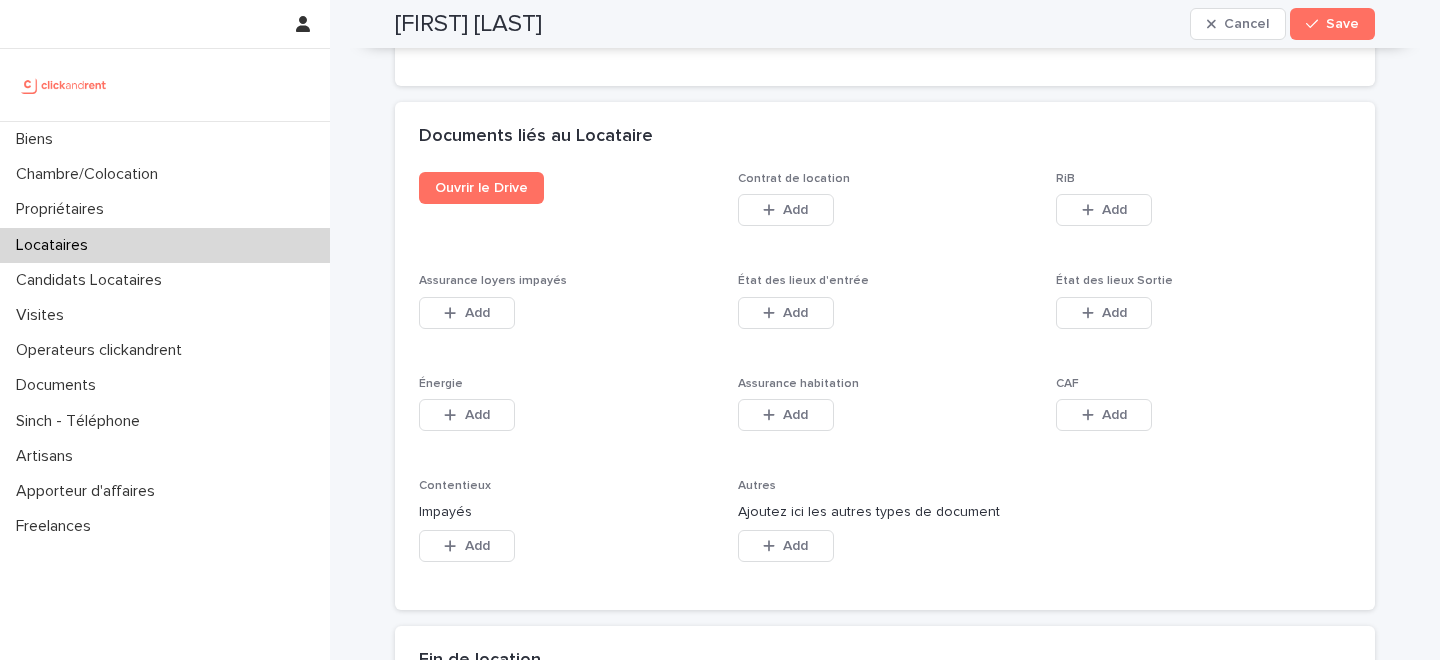 scroll, scrollTop: 3302, scrollLeft: 0, axis: vertical 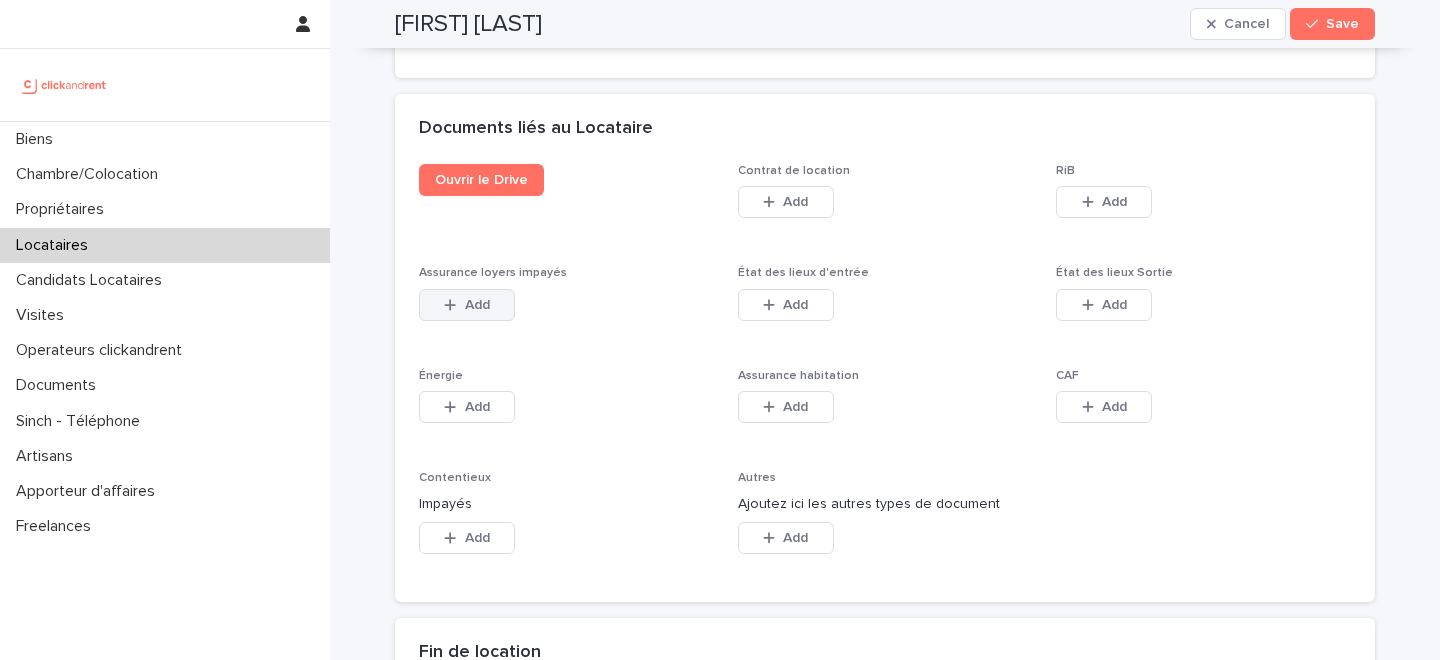 click on "Add" at bounding box center [477, 305] 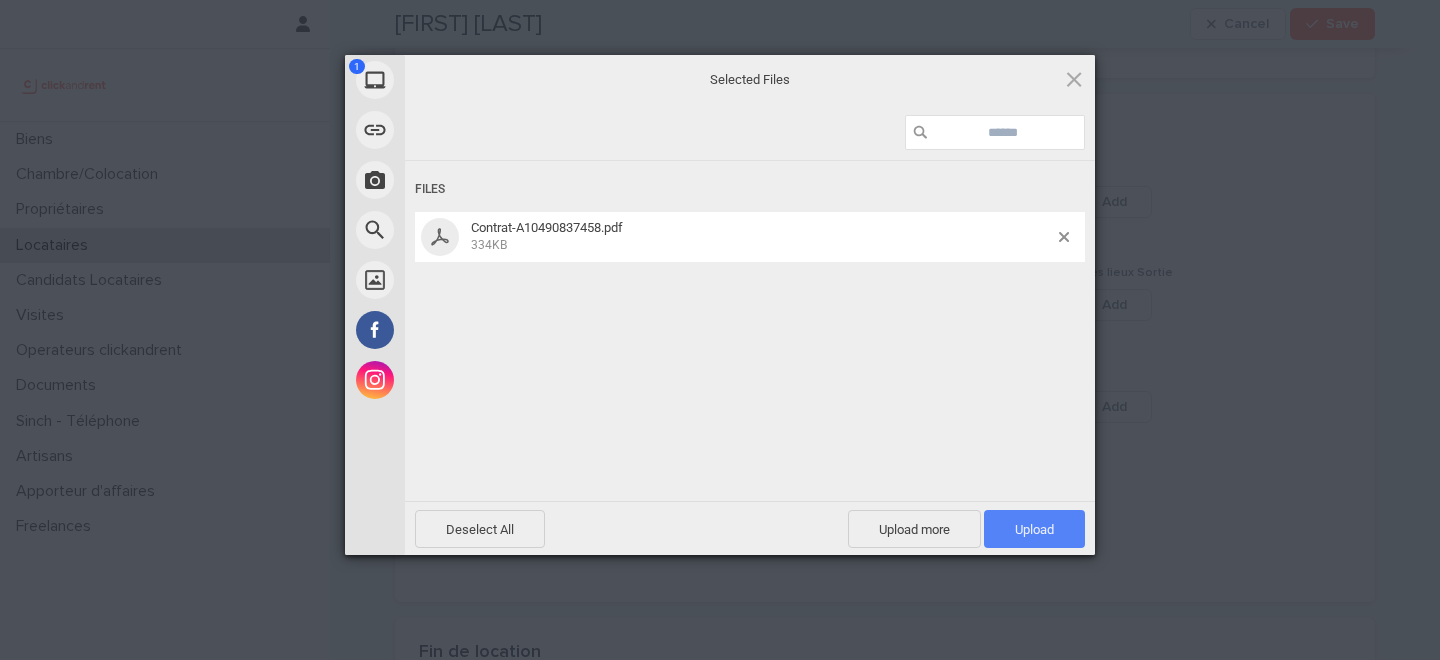 click on "Upload
1" at bounding box center [1034, 529] 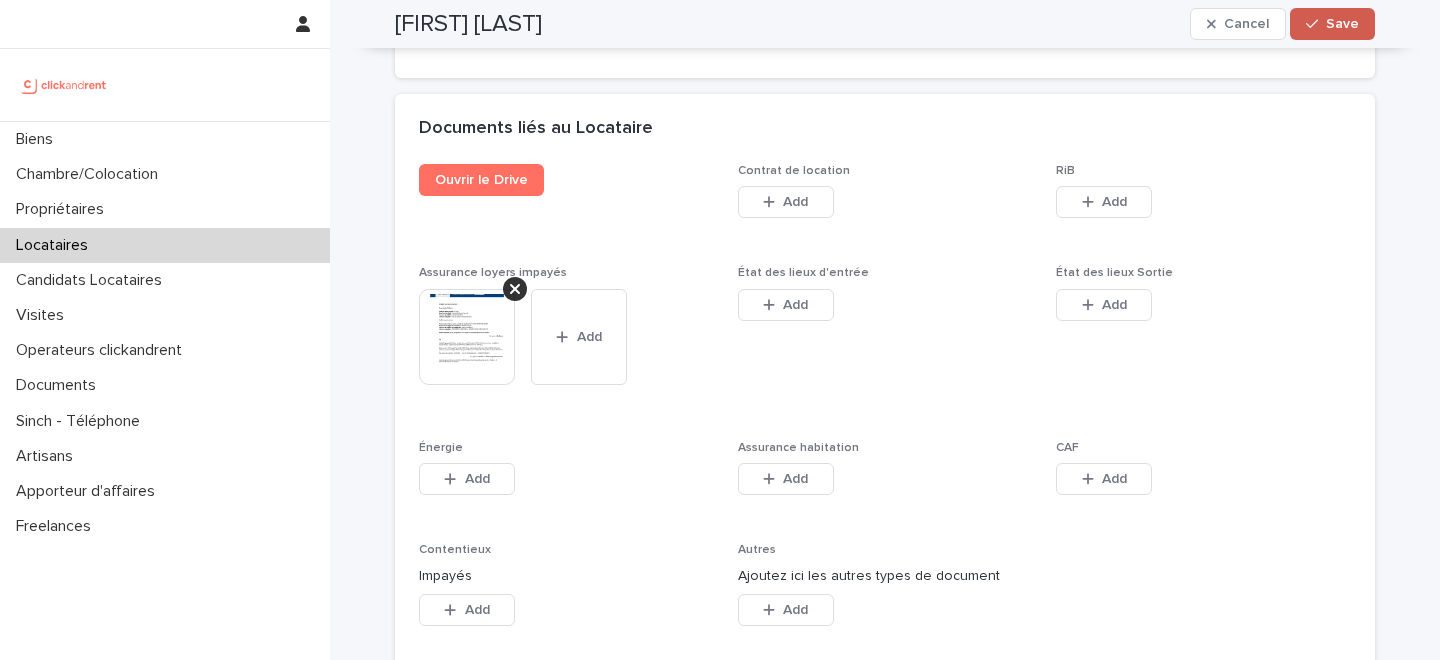 click on "Save" at bounding box center [1332, 24] 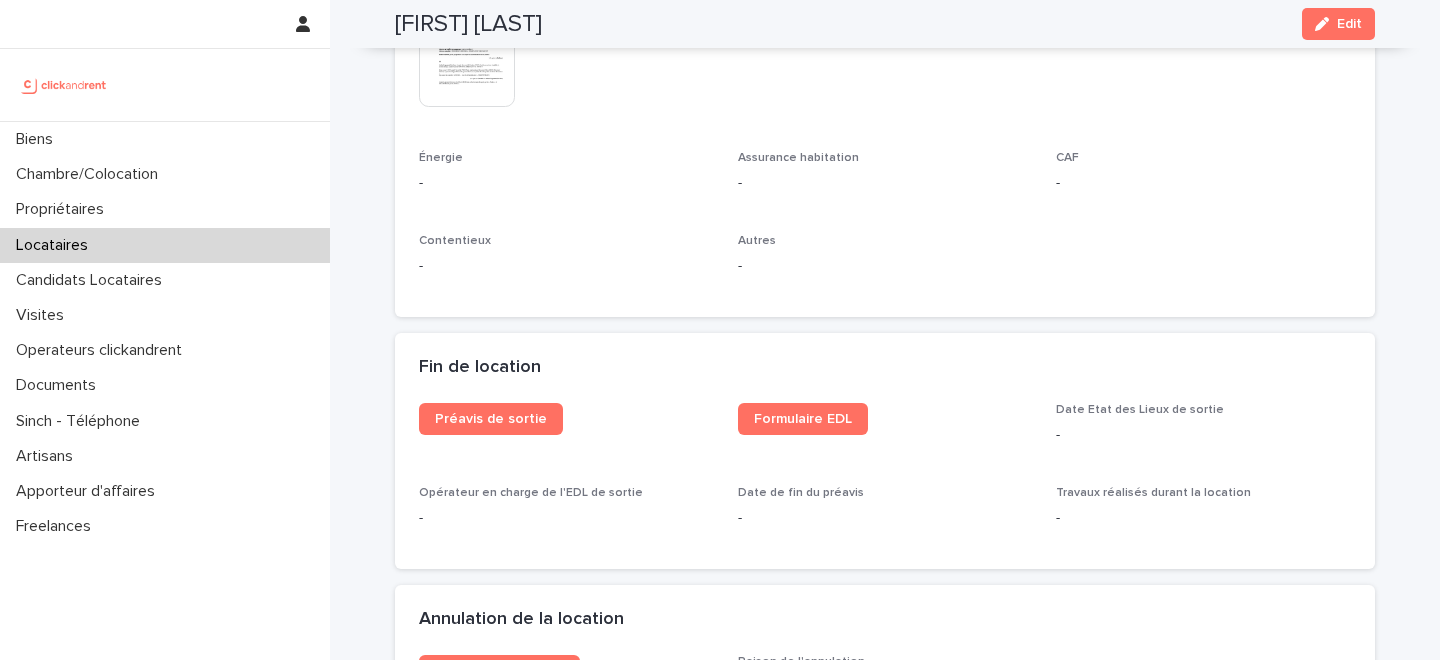 scroll, scrollTop: 2174, scrollLeft: 0, axis: vertical 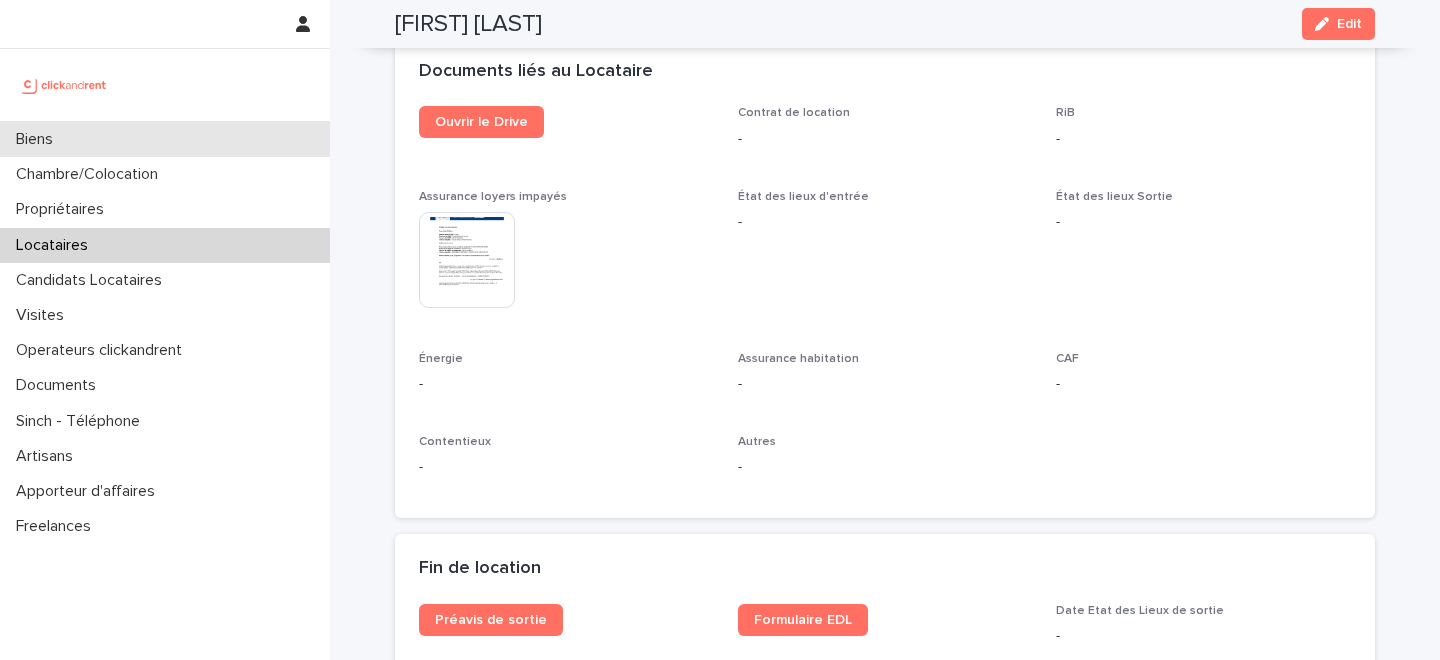 click on "Biens" at bounding box center [165, 139] 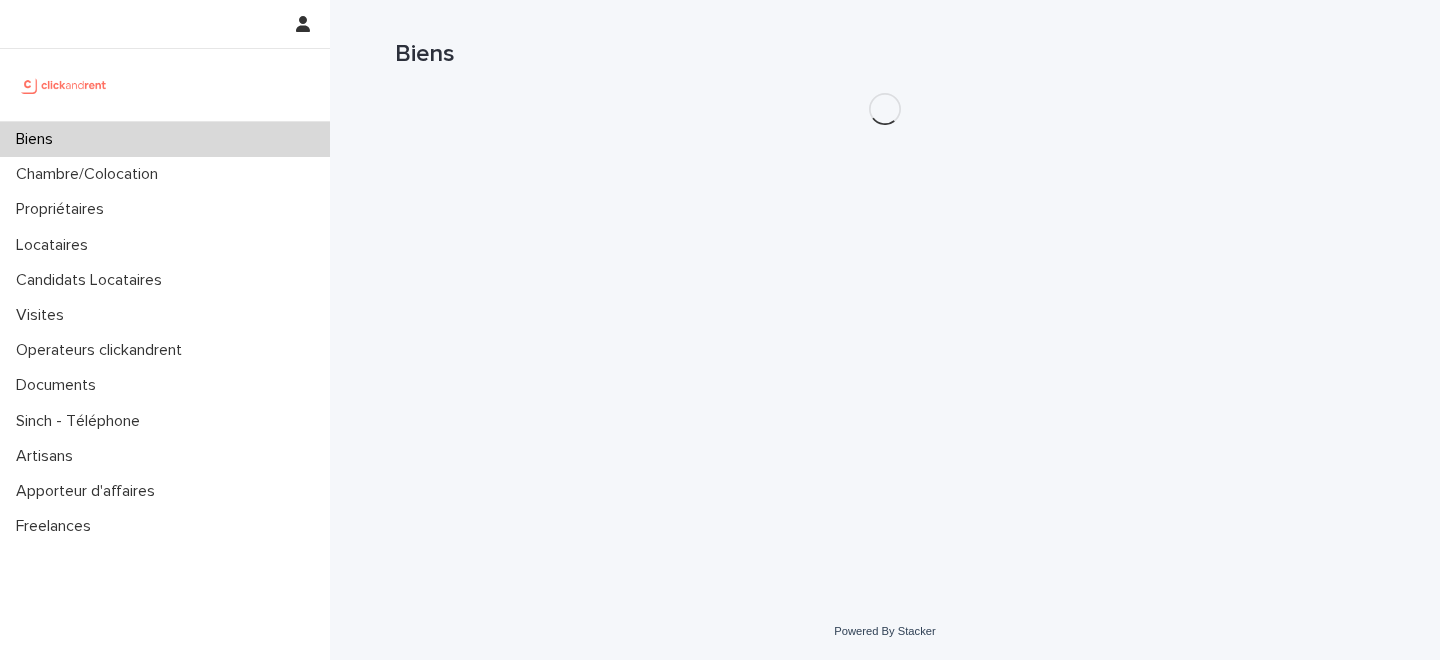 scroll, scrollTop: 0, scrollLeft: 0, axis: both 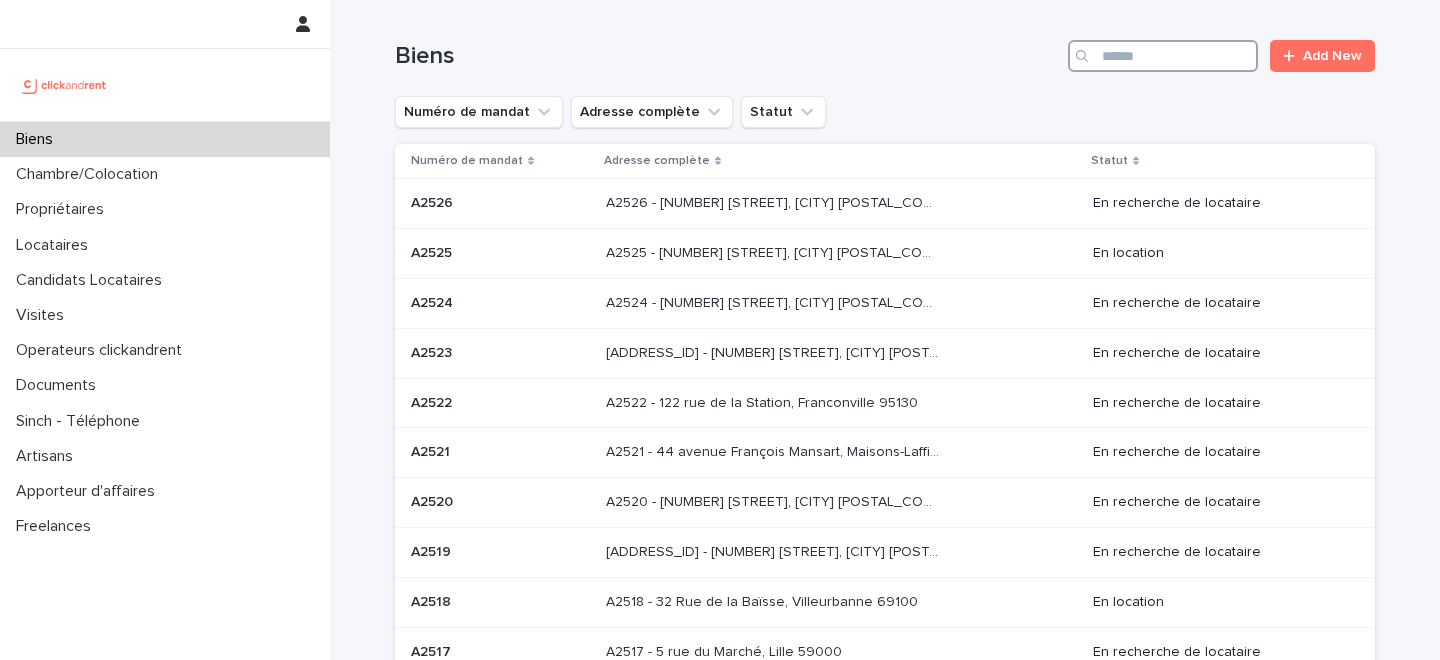 click at bounding box center (1163, 56) 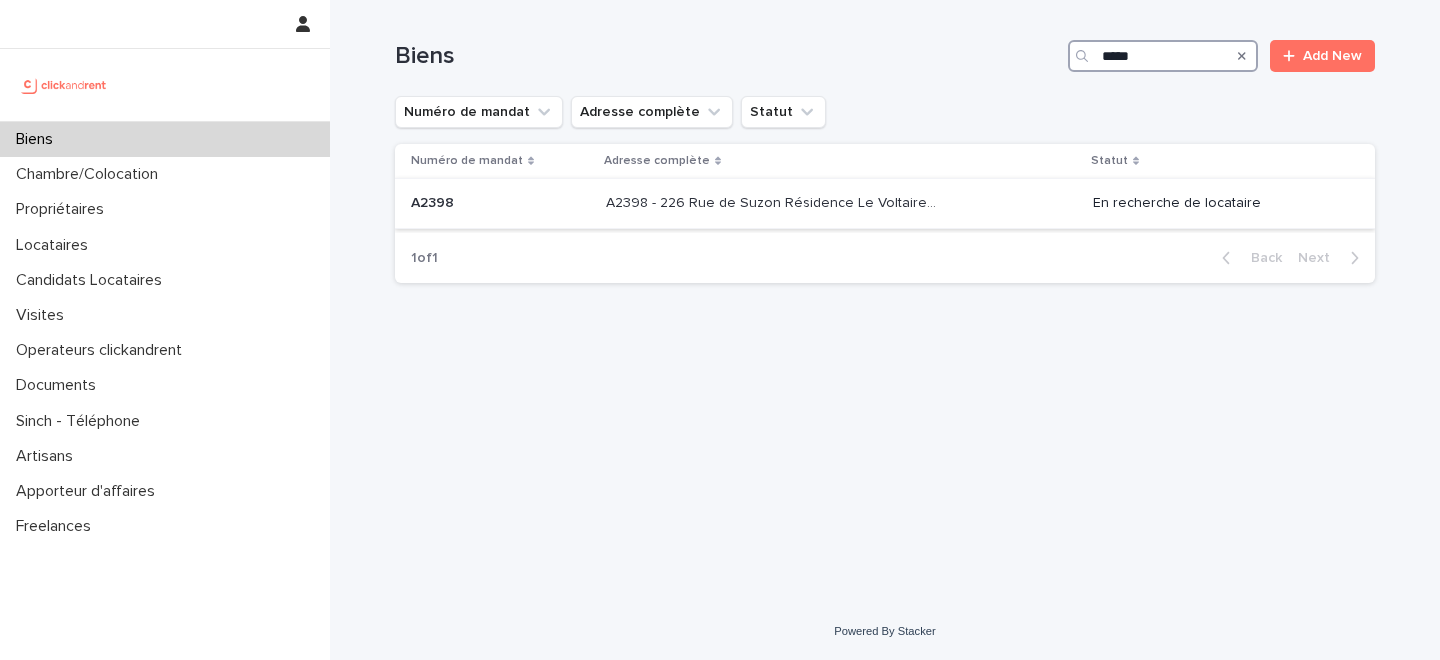 type on "*****" 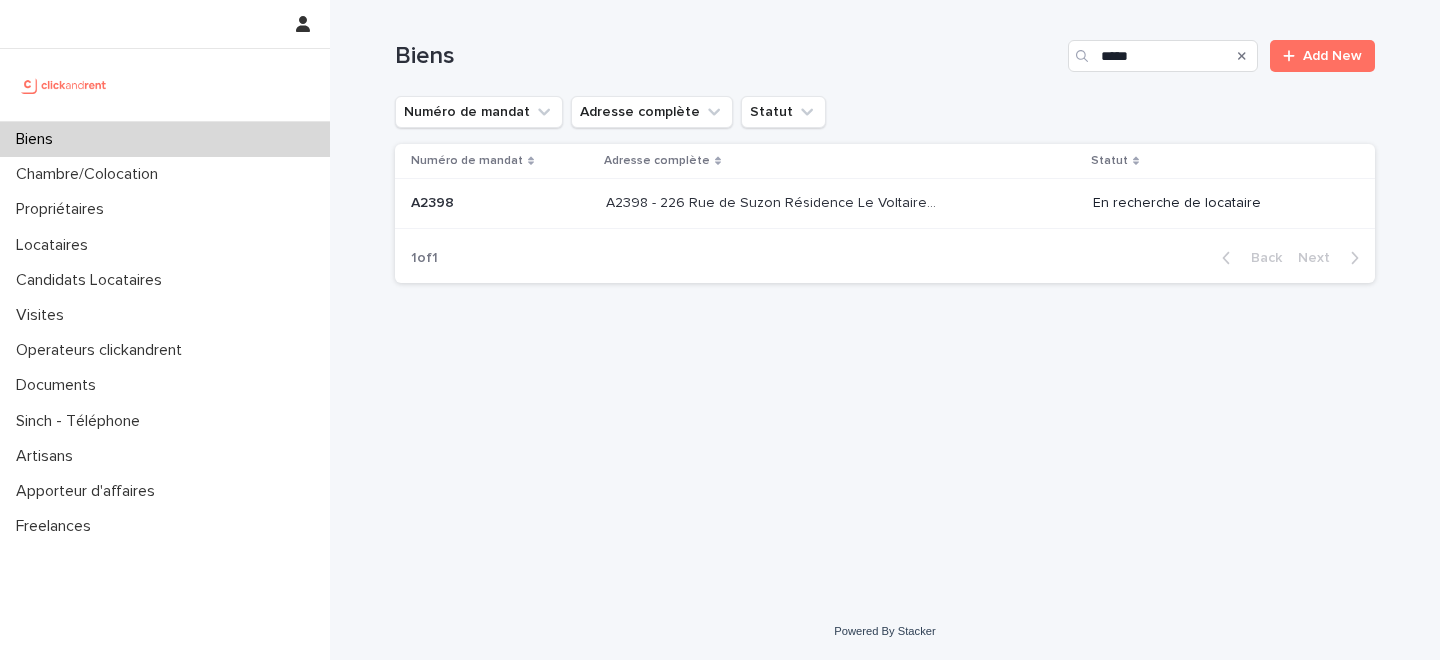 click on "A2398 - 226 Rue de Suzon Résidence Le Voltaire ,  Talence 33400 A2398 - 226 Rue de Suzon Résidence Le Voltaire ,  Talence 33400" at bounding box center (841, 203) 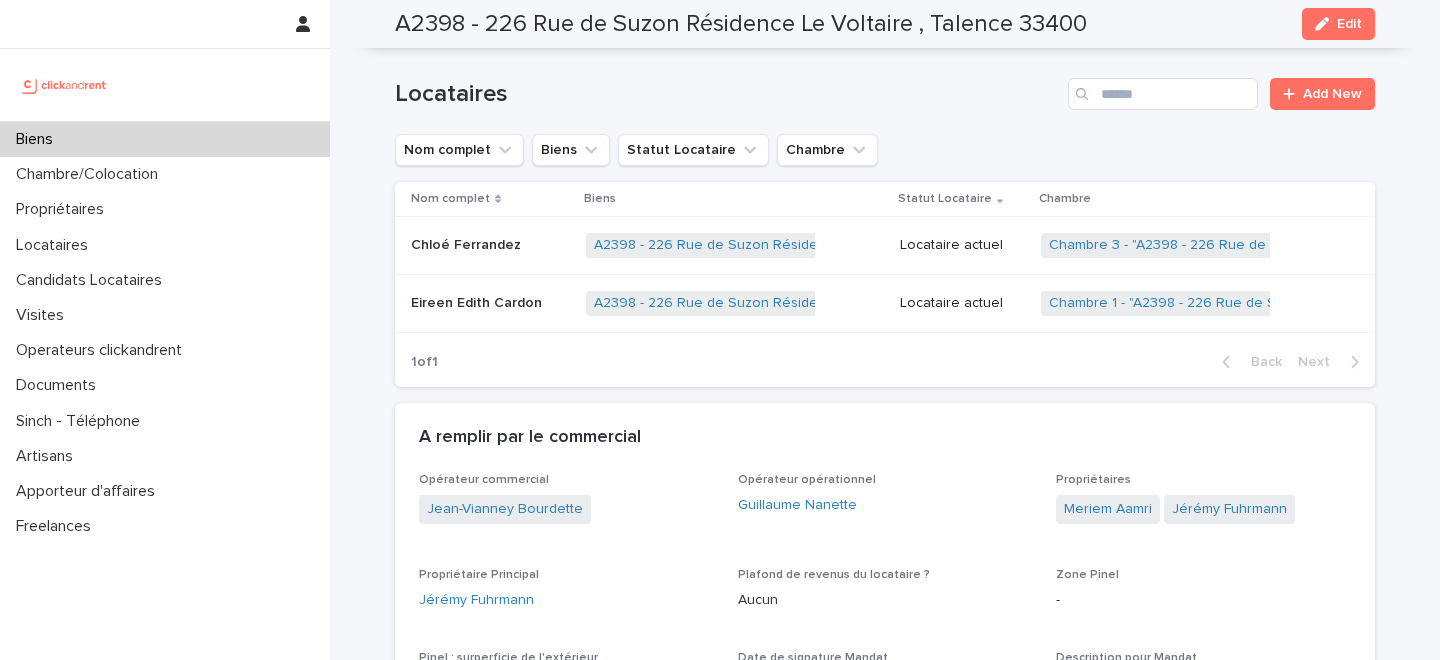 scroll, scrollTop: 1062, scrollLeft: 0, axis: vertical 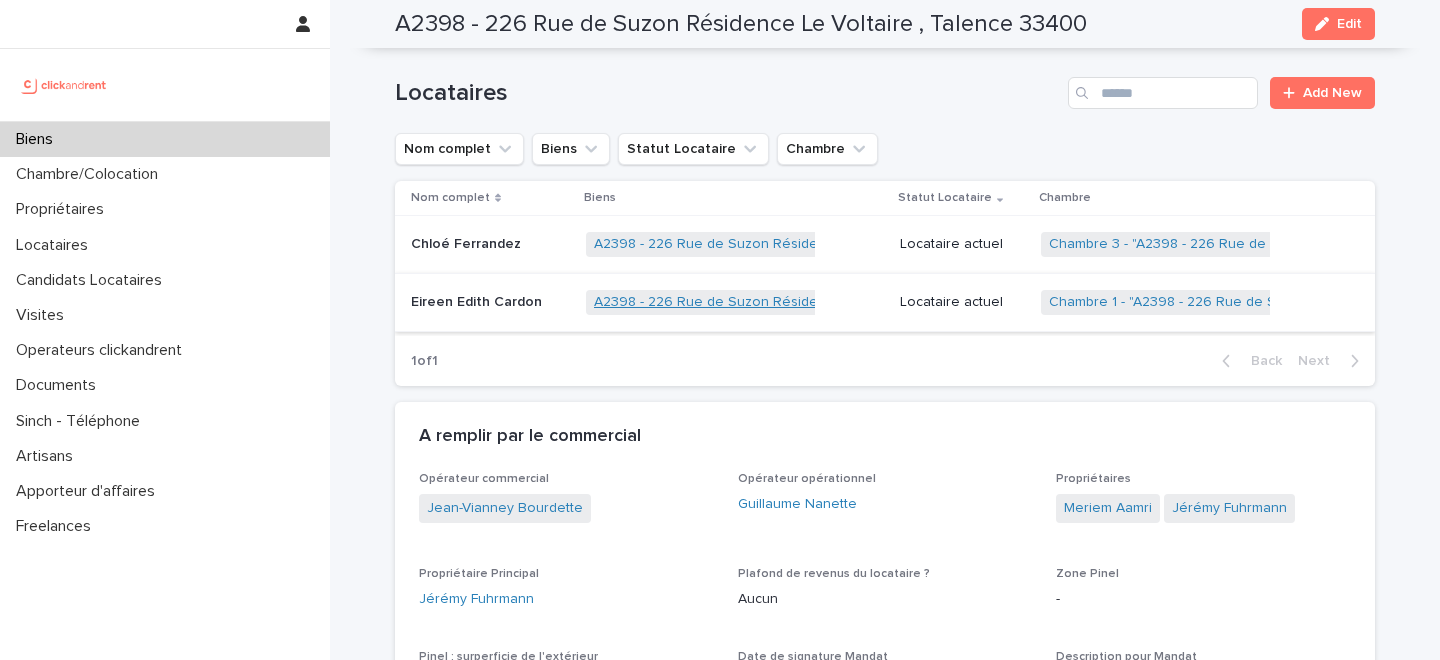 click on "A2398 - 226 Rue de Suzon Résidence Le Voltaire ,  Talence 33400" at bounding box center (809, 302) 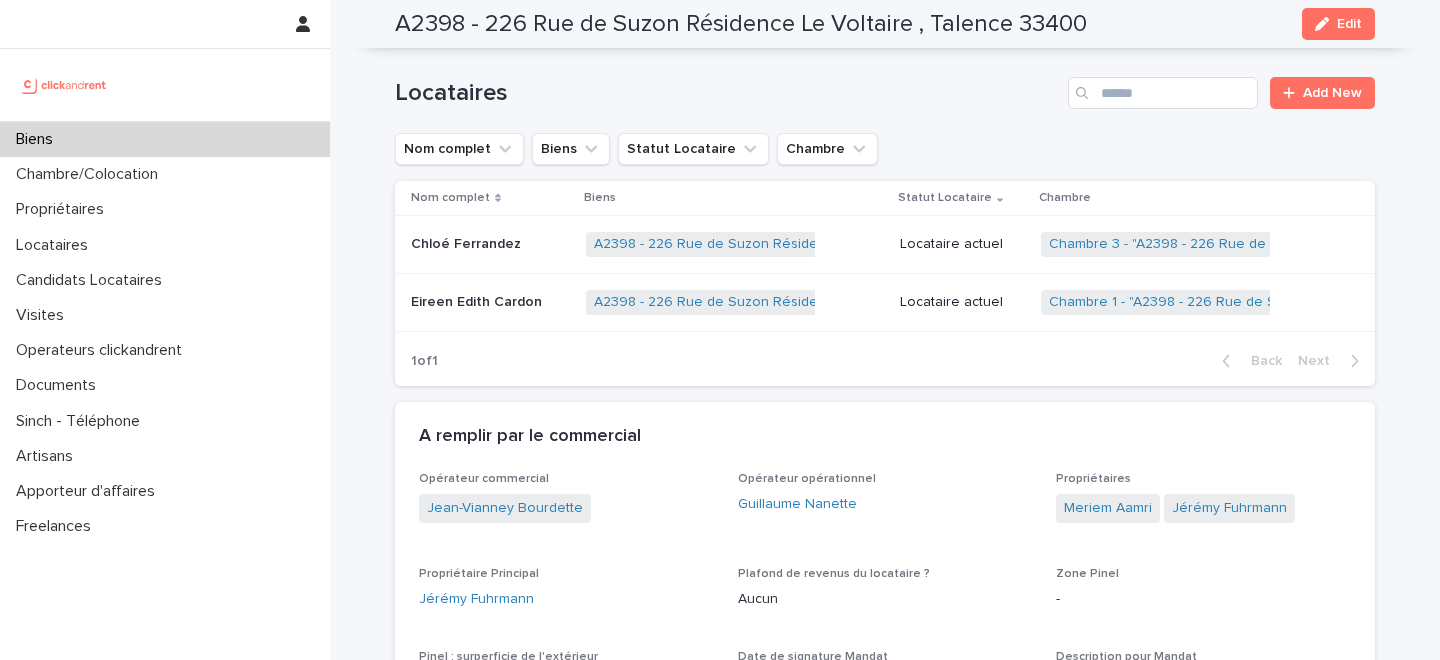 click on "Eireen Edith Cardon" at bounding box center (478, 300) 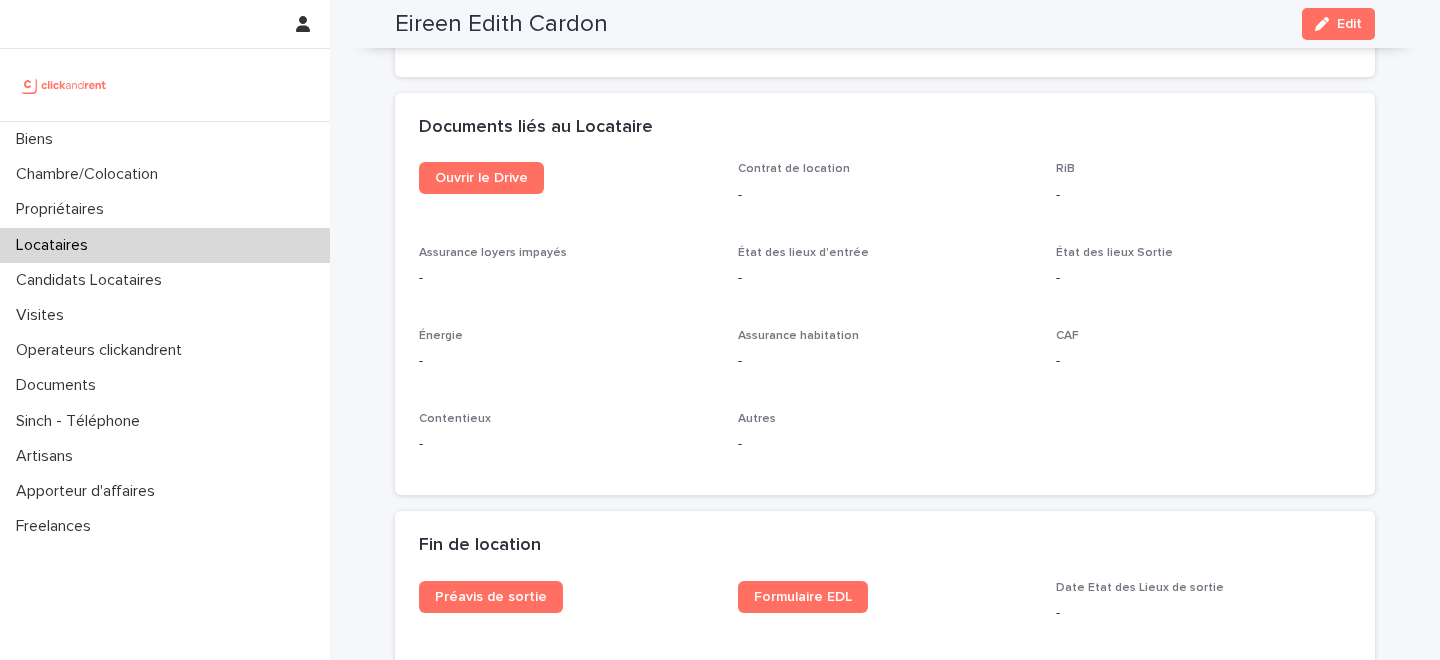 scroll, scrollTop: 2039, scrollLeft: 0, axis: vertical 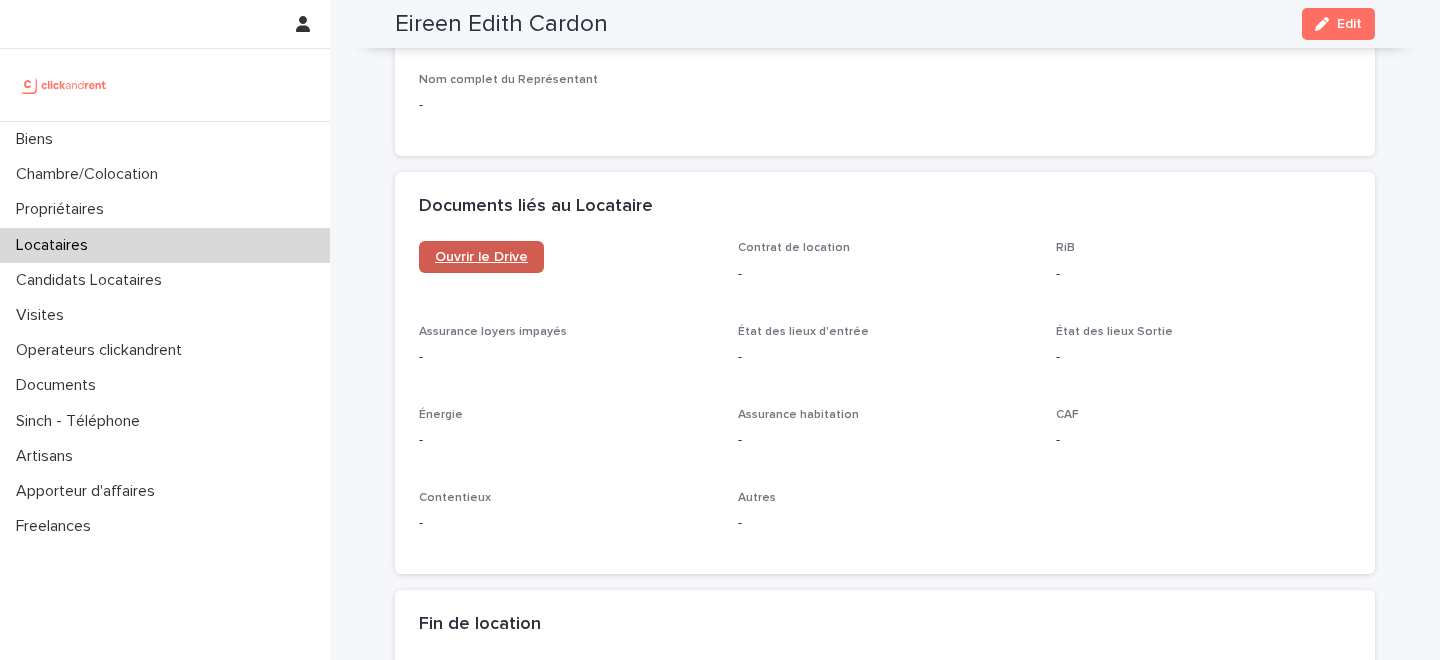 click on "Ouvrir le Drive" at bounding box center [481, 257] 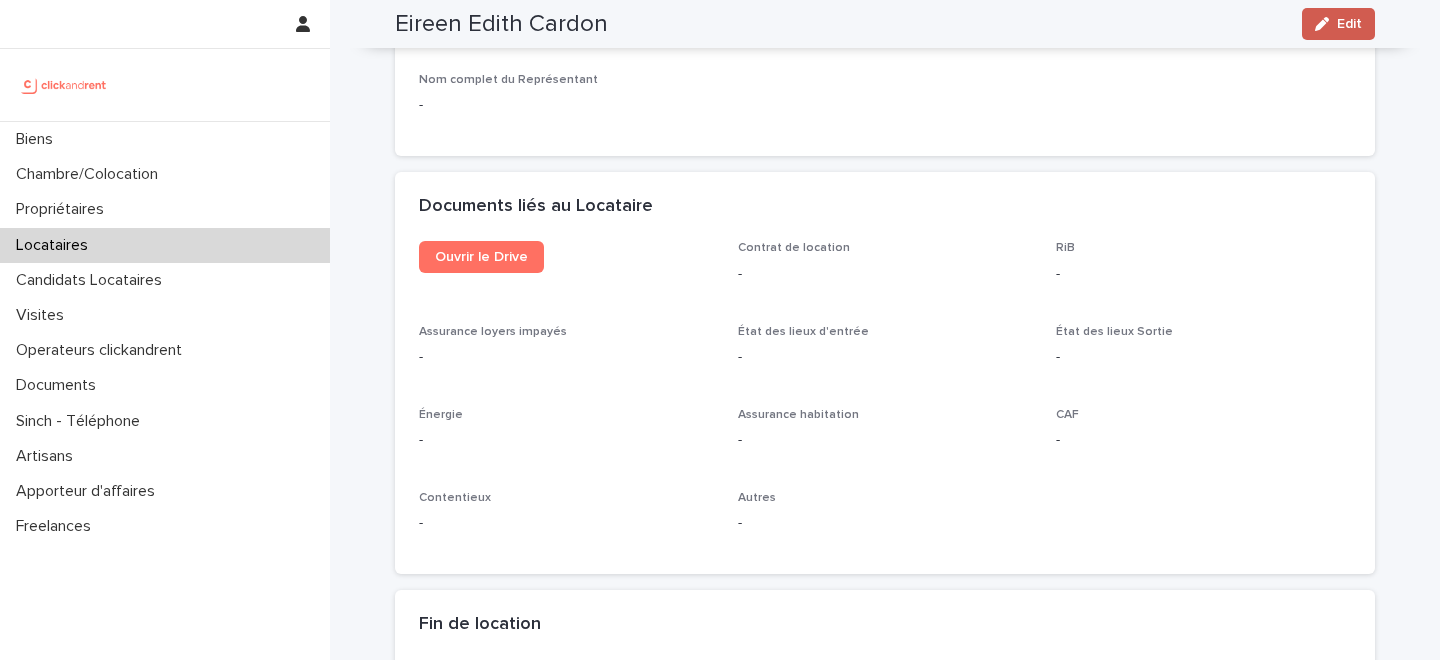 click on "Edit" at bounding box center (1338, 24) 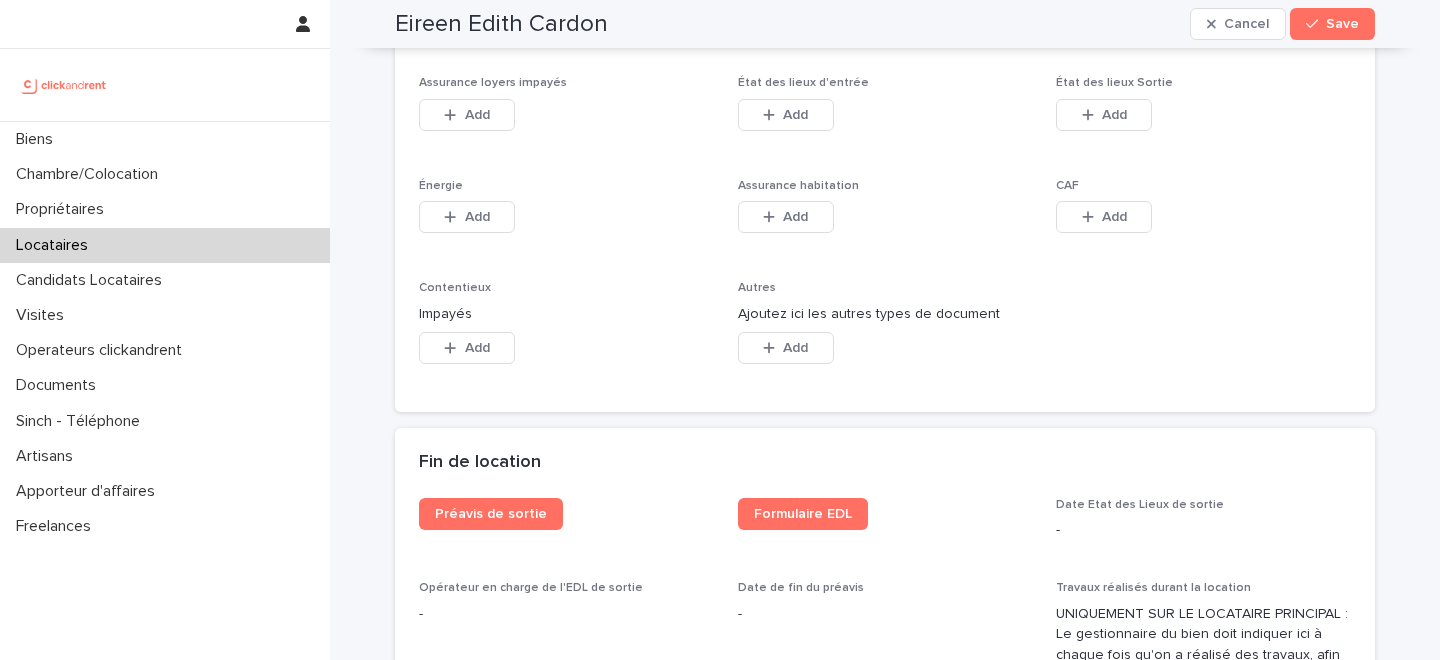 scroll, scrollTop: 3428, scrollLeft: 0, axis: vertical 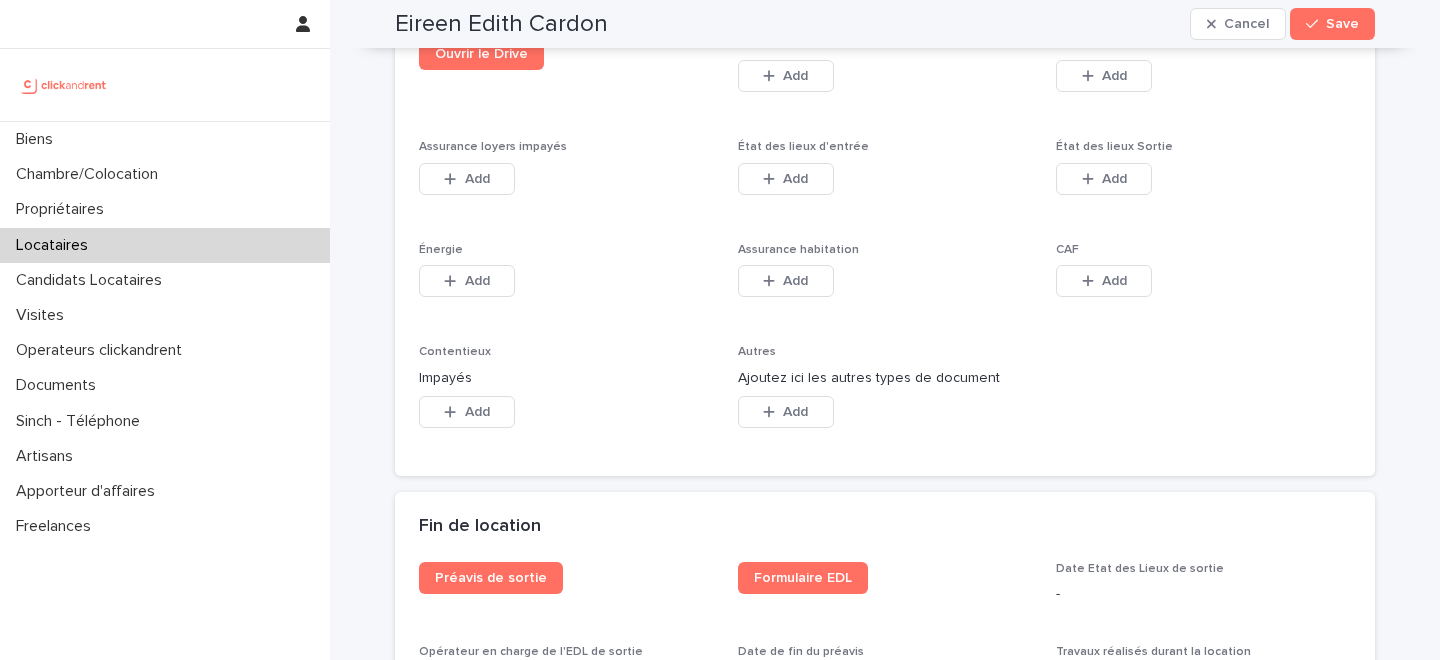 click on "Assurance loyers impayés This file cannot be opened Download File Add" at bounding box center [566, 179] 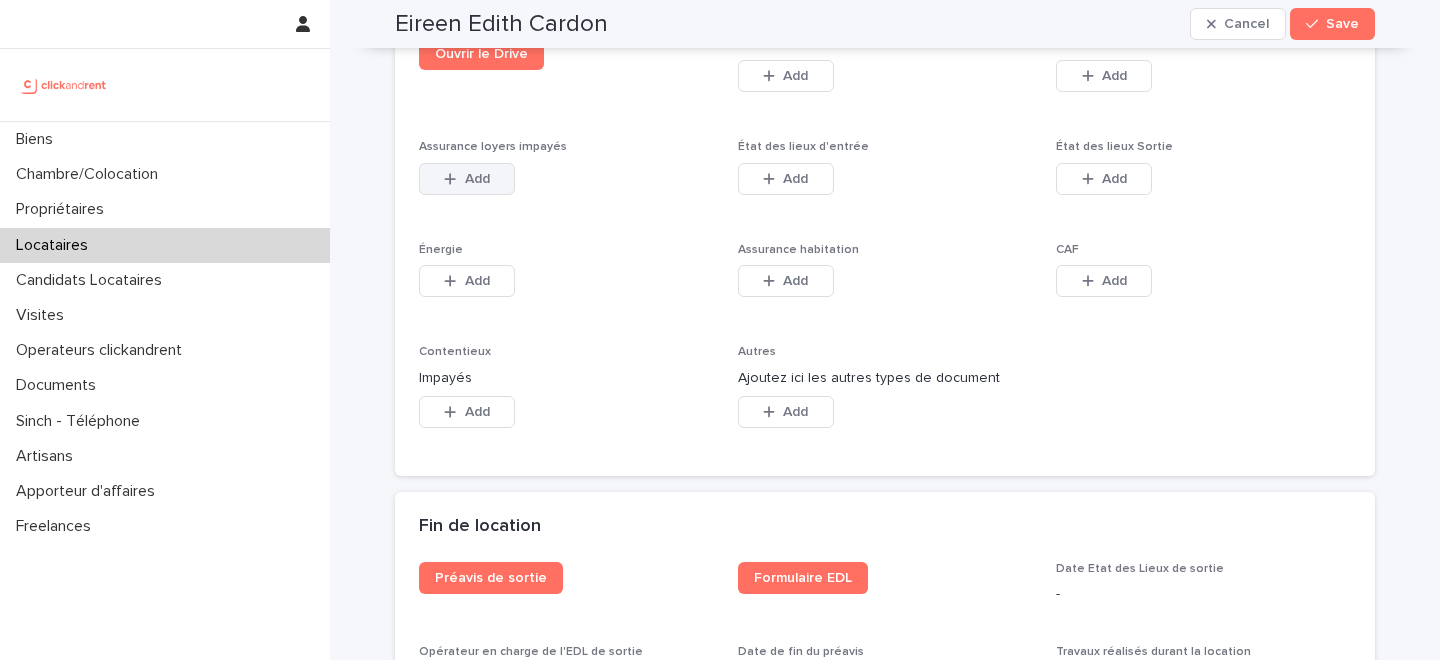 click on "Add" at bounding box center [477, 179] 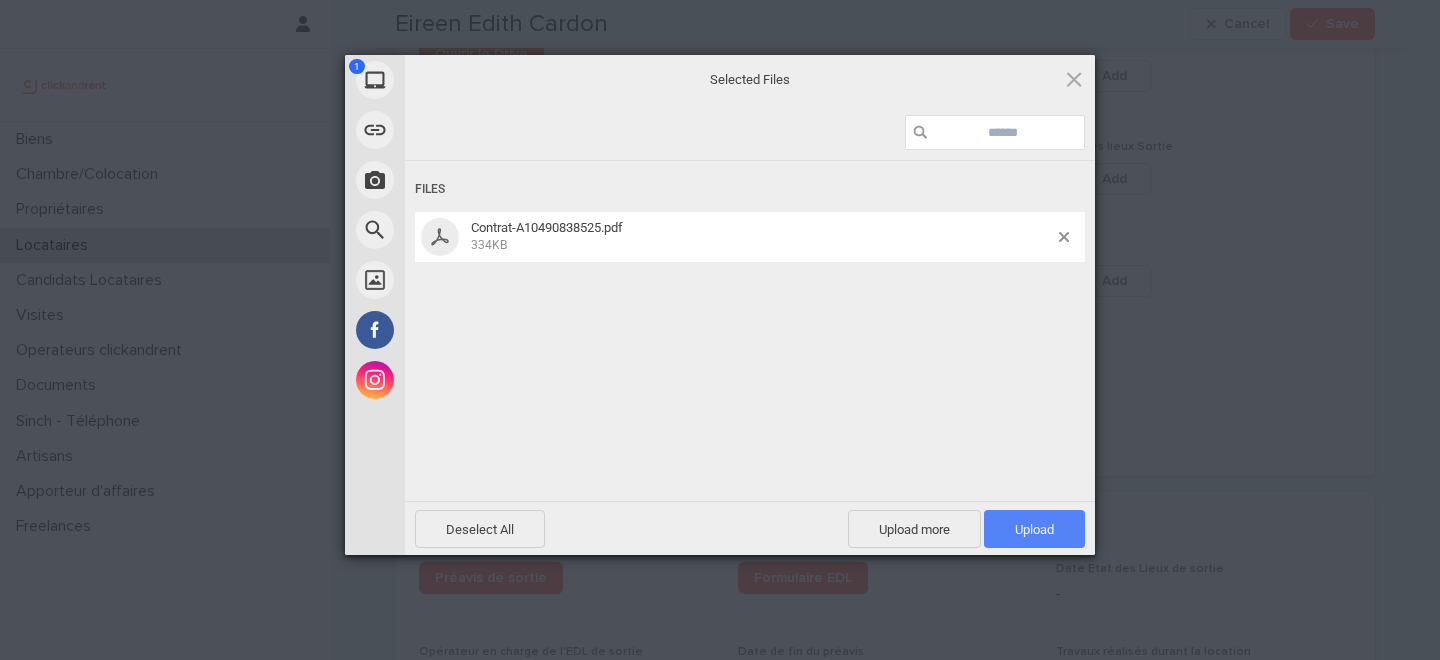 click on "Upload
1" at bounding box center [1034, 529] 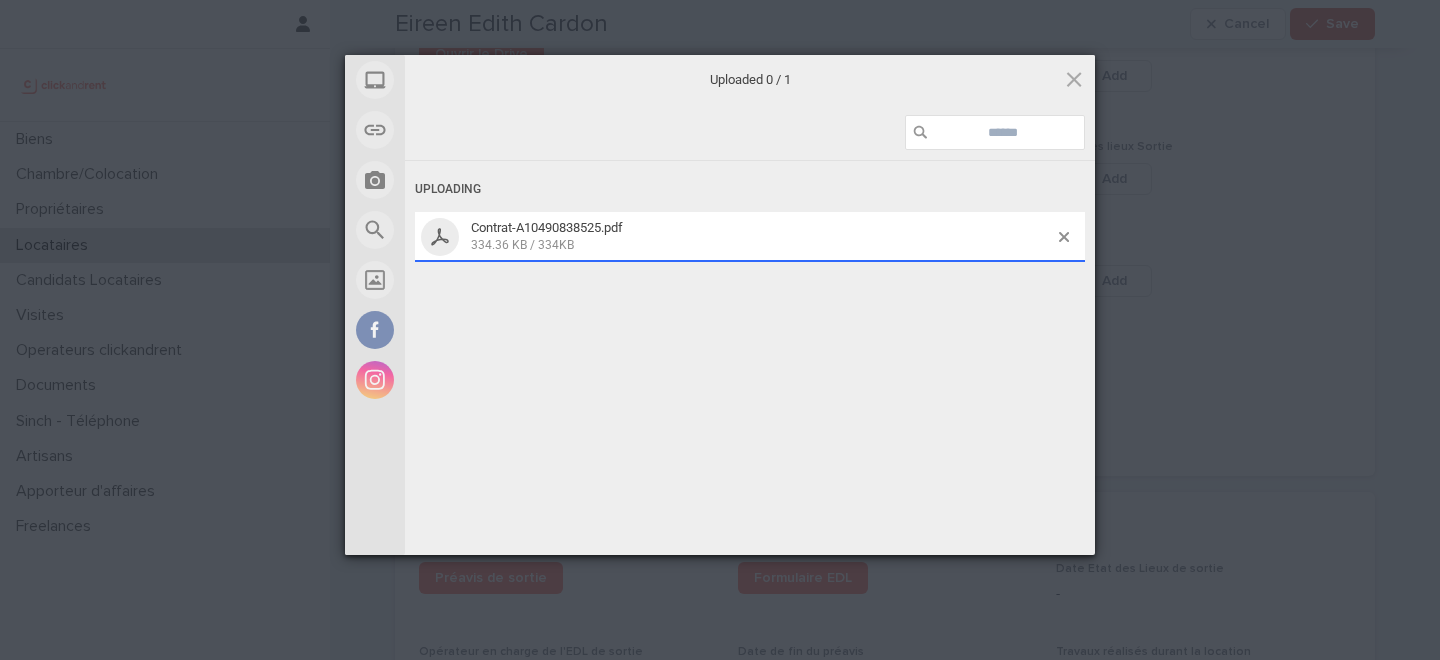 click on "Save" at bounding box center [1342, 24] 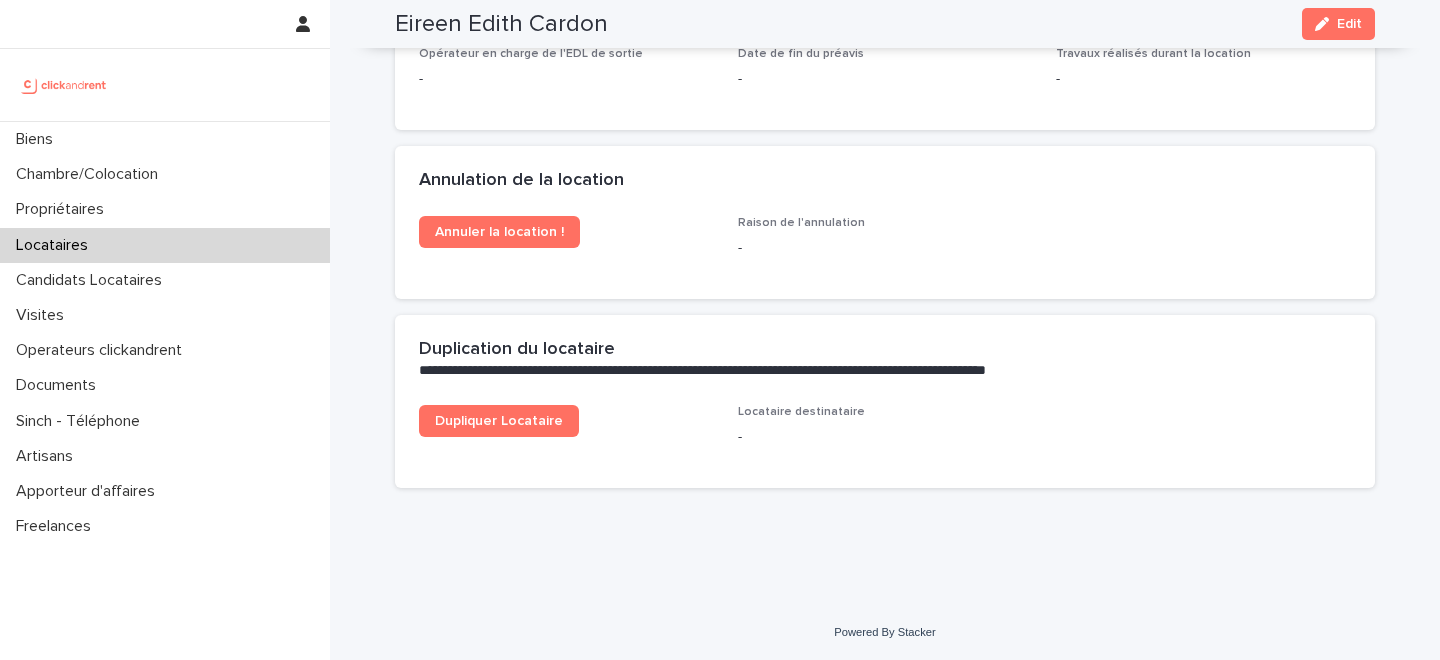 scroll, scrollTop: 2814, scrollLeft: 0, axis: vertical 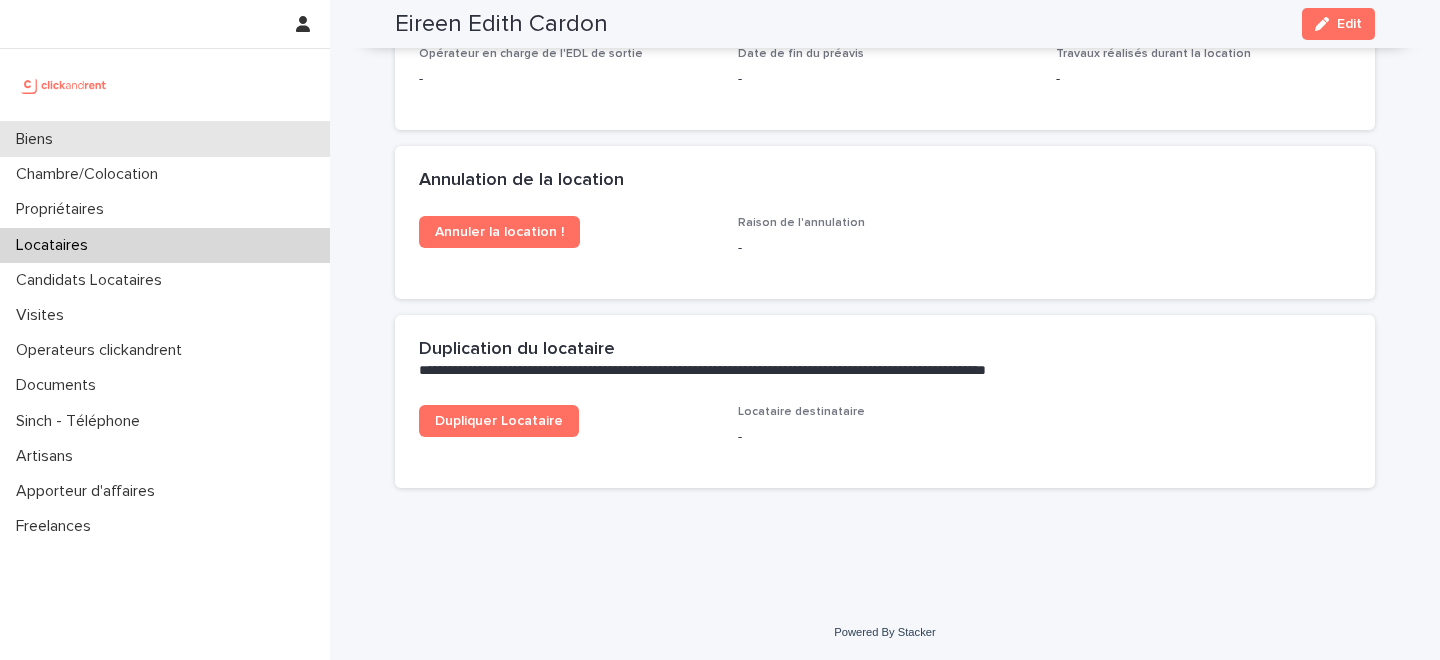 click on "Biens" at bounding box center [165, 139] 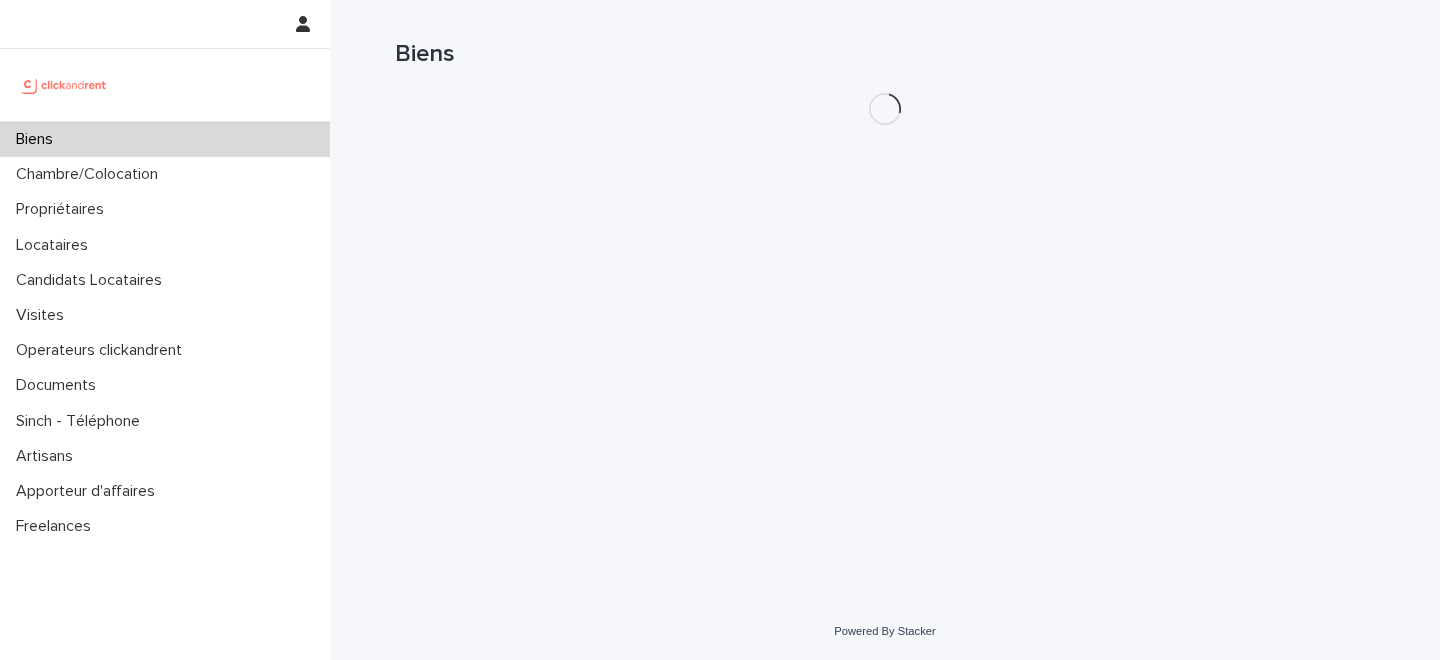 scroll, scrollTop: 0, scrollLeft: 0, axis: both 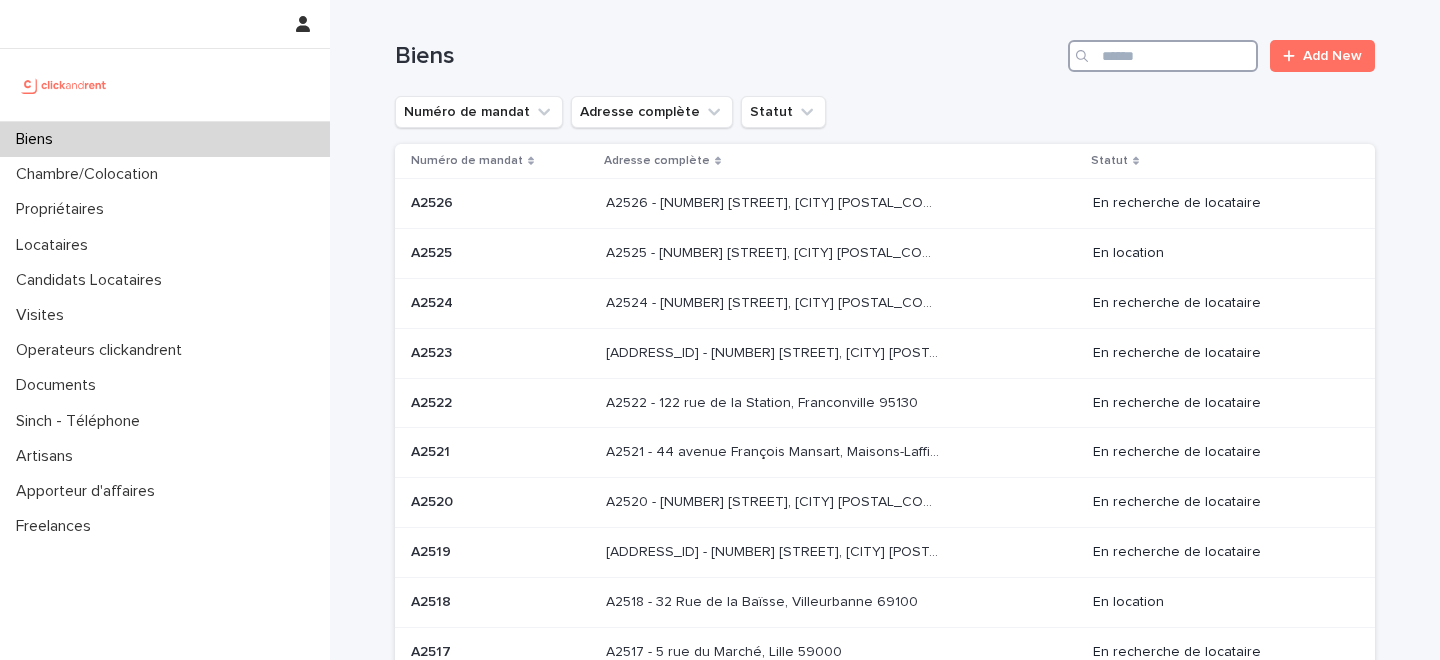 click at bounding box center (1163, 56) 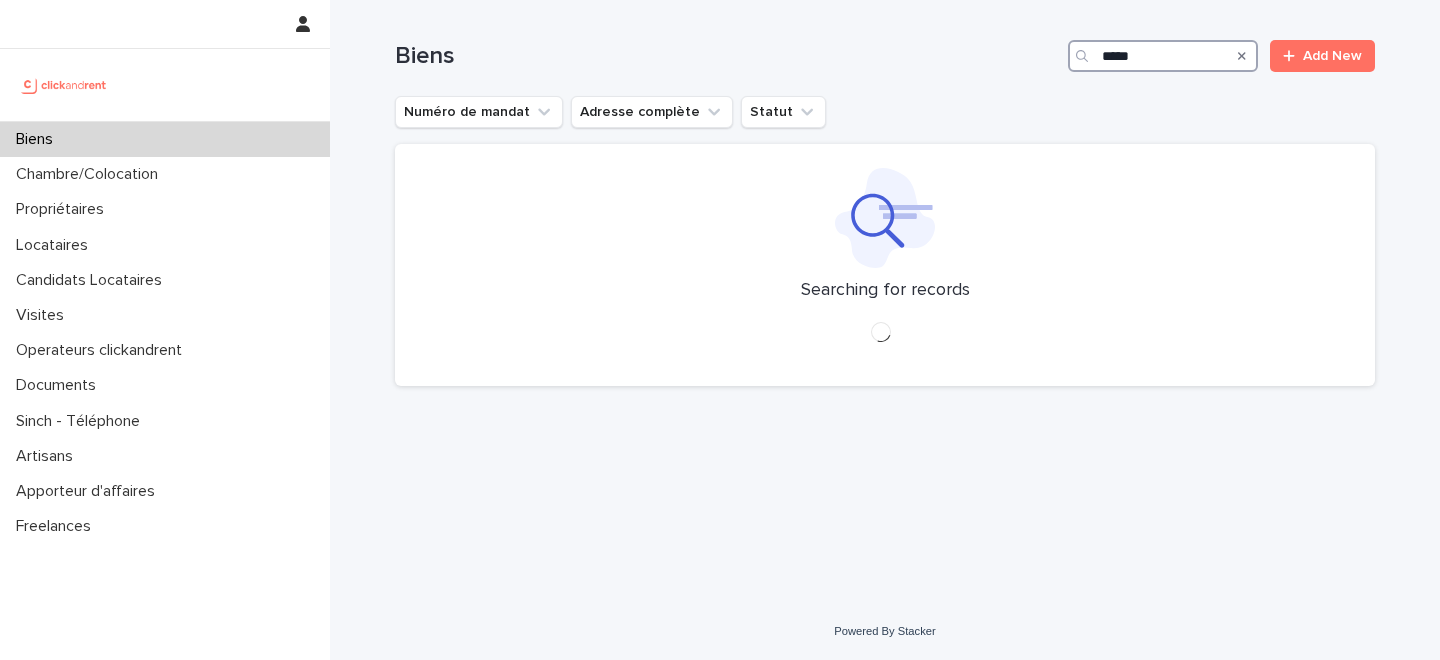 type on "*****" 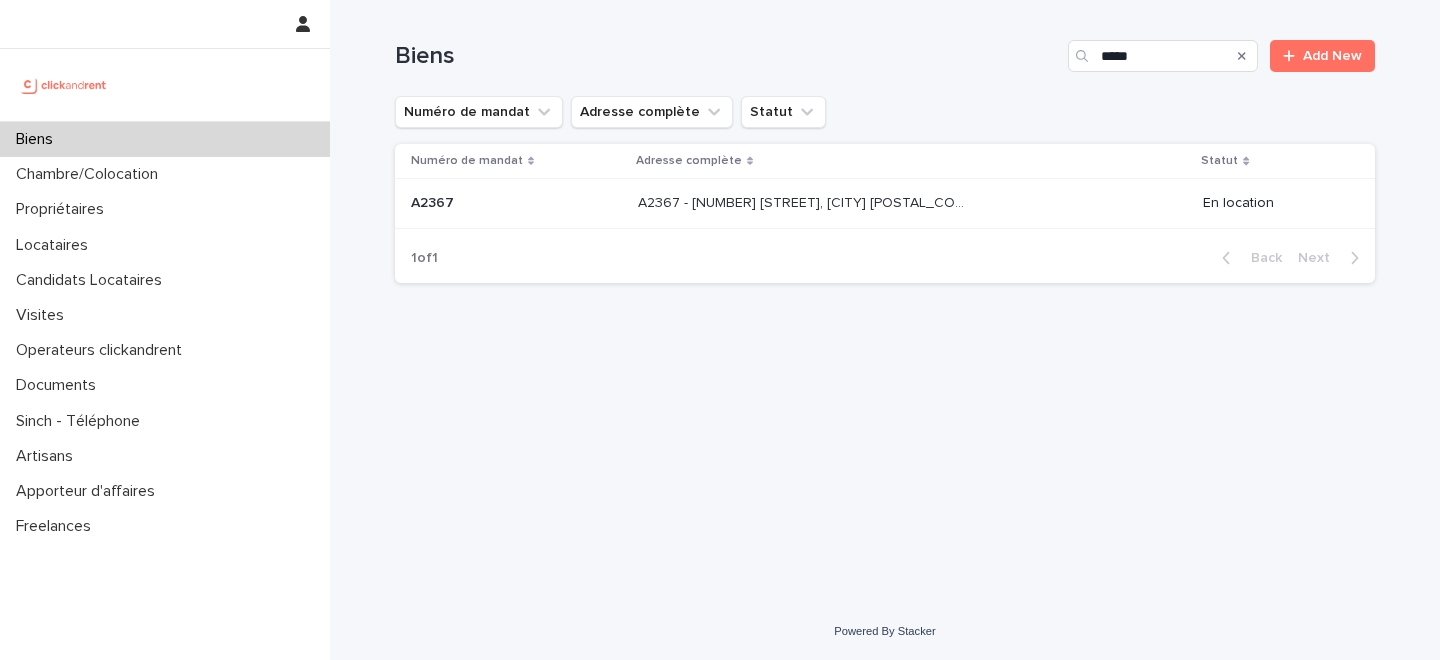 click on "A2367 - 17 rue Forfait,  Rouen 76100" at bounding box center (806, 201) 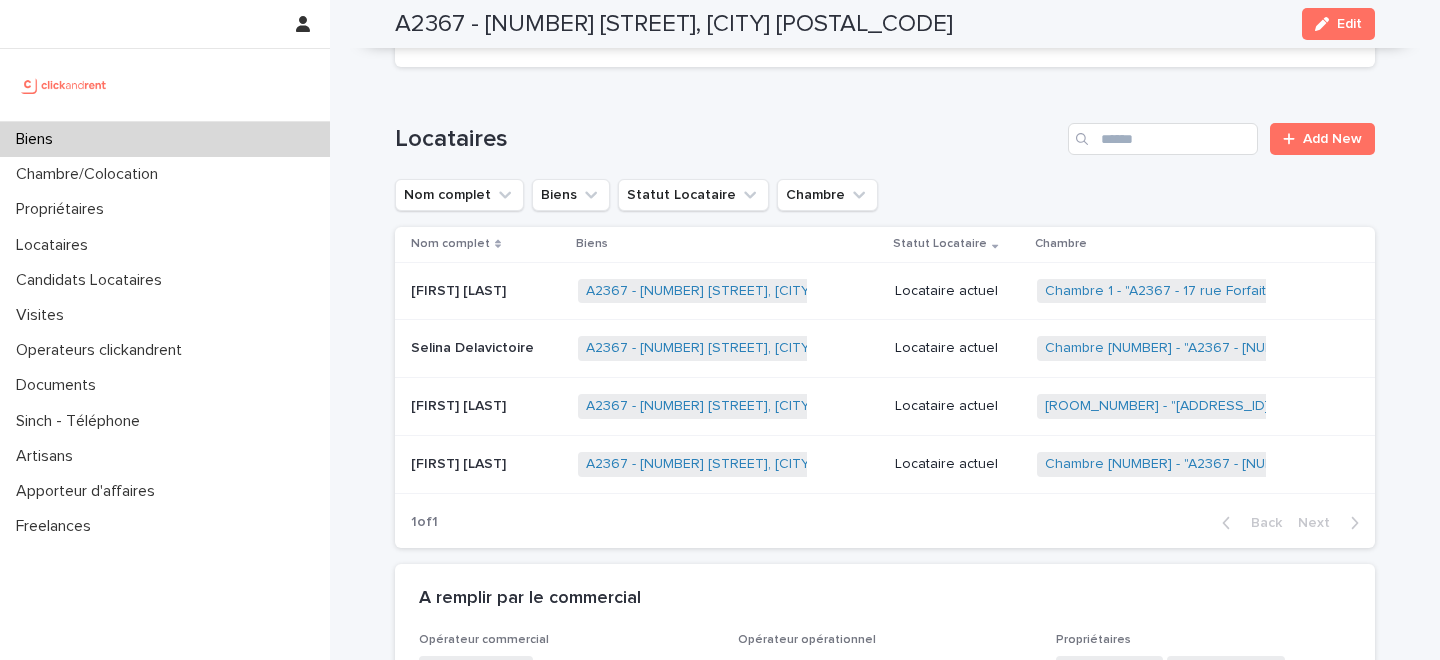 scroll, scrollTop: 874, scrollLeft: 0, axis: vertical 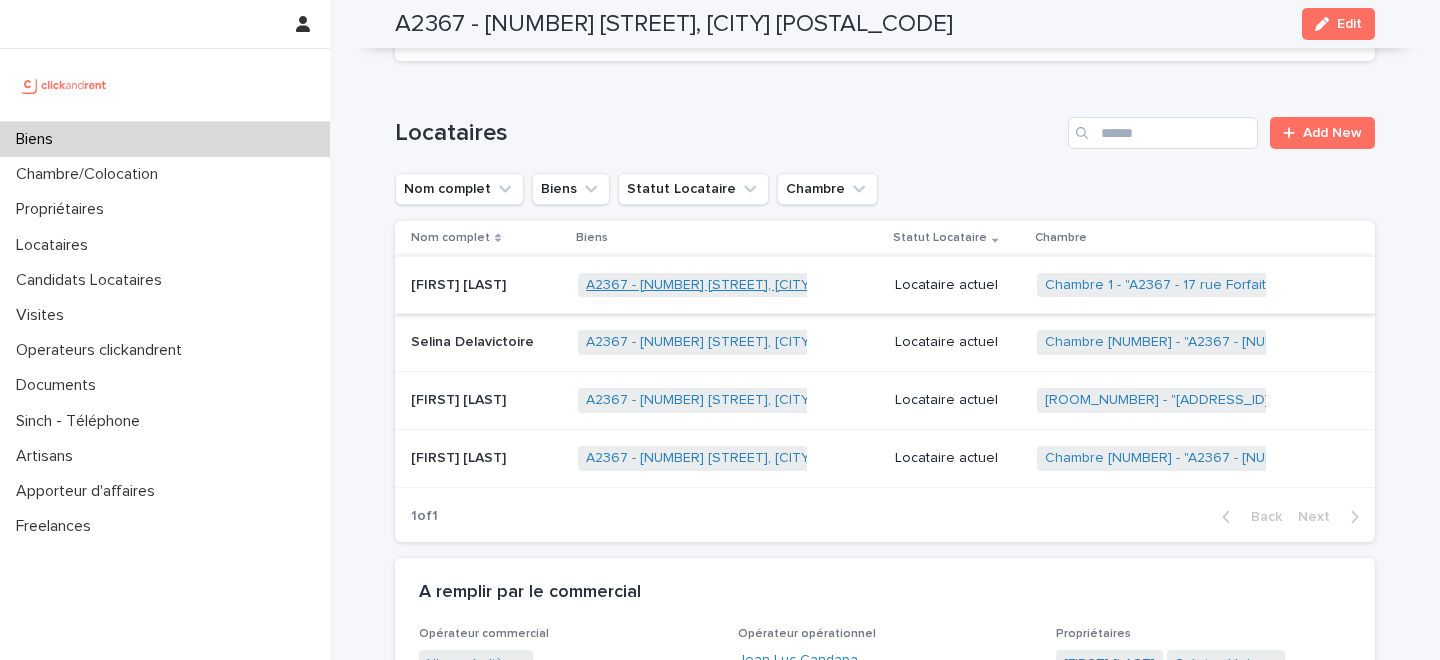 click on "A2367 - 17 rue Forfait,  Rouen 76100" at bounding box center (755, 285) 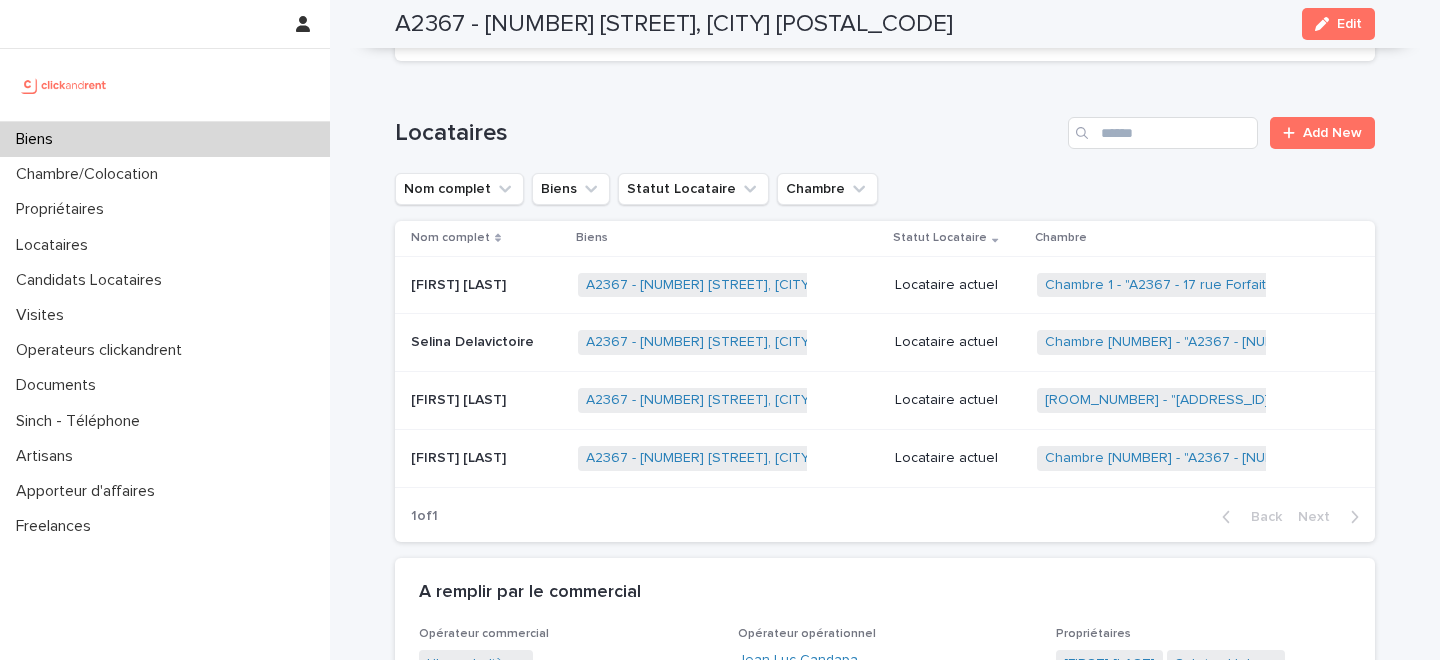 click on "Faustine Alquier" at bounding box center (460, 283) 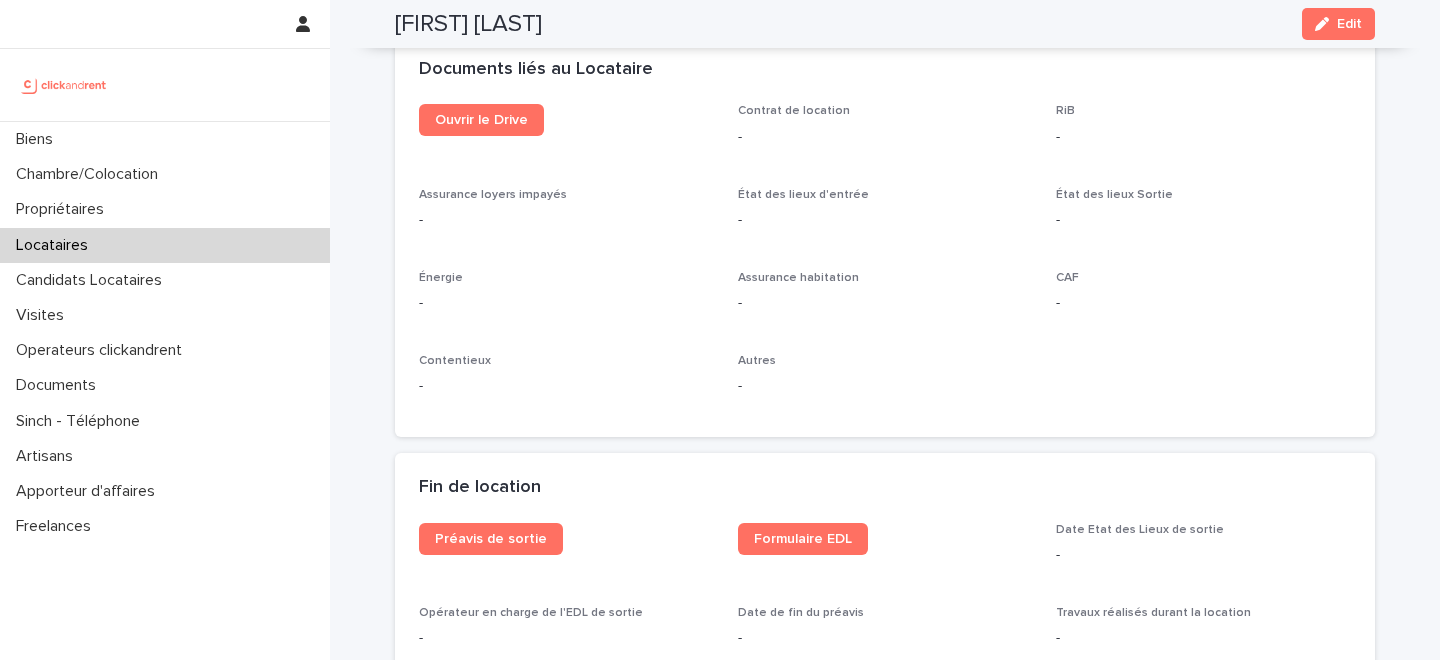 scroll, scrollTop: 2143, scrollLeft: 0, axis: vertical 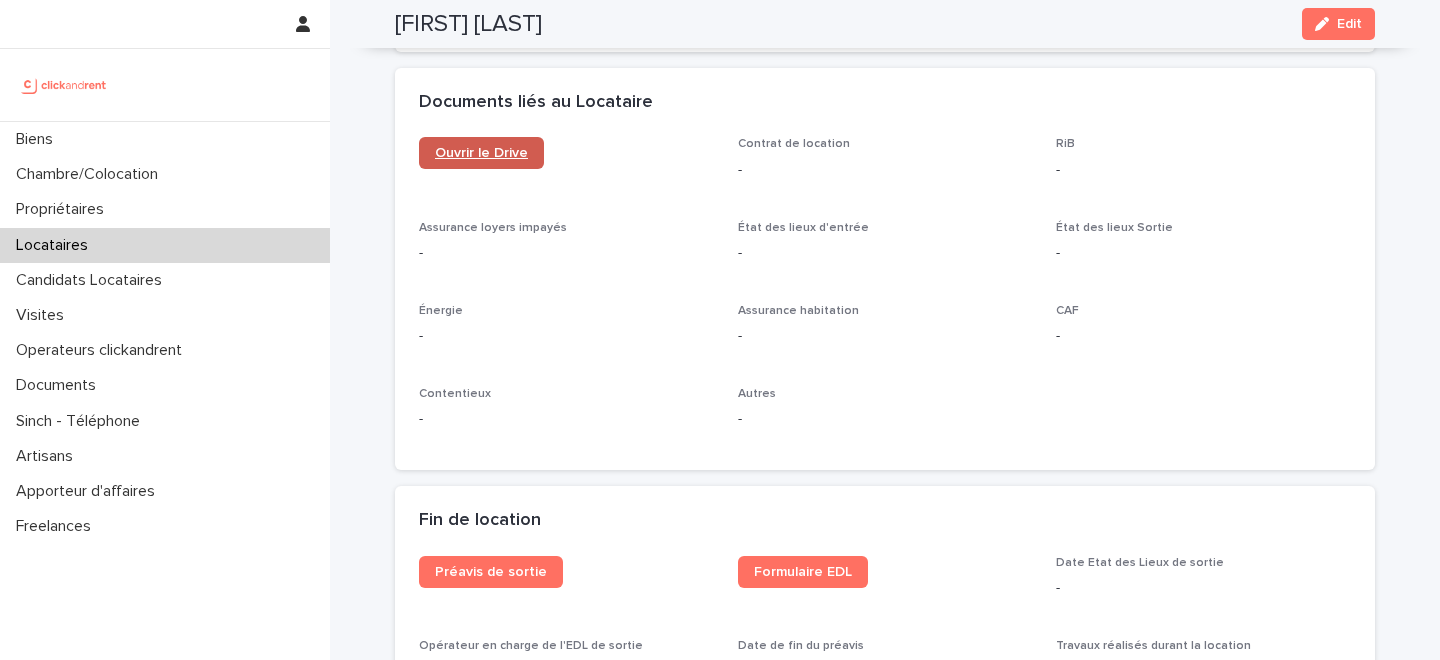 click on "Ouvrir le Drive" at bounding box center [481, 153] 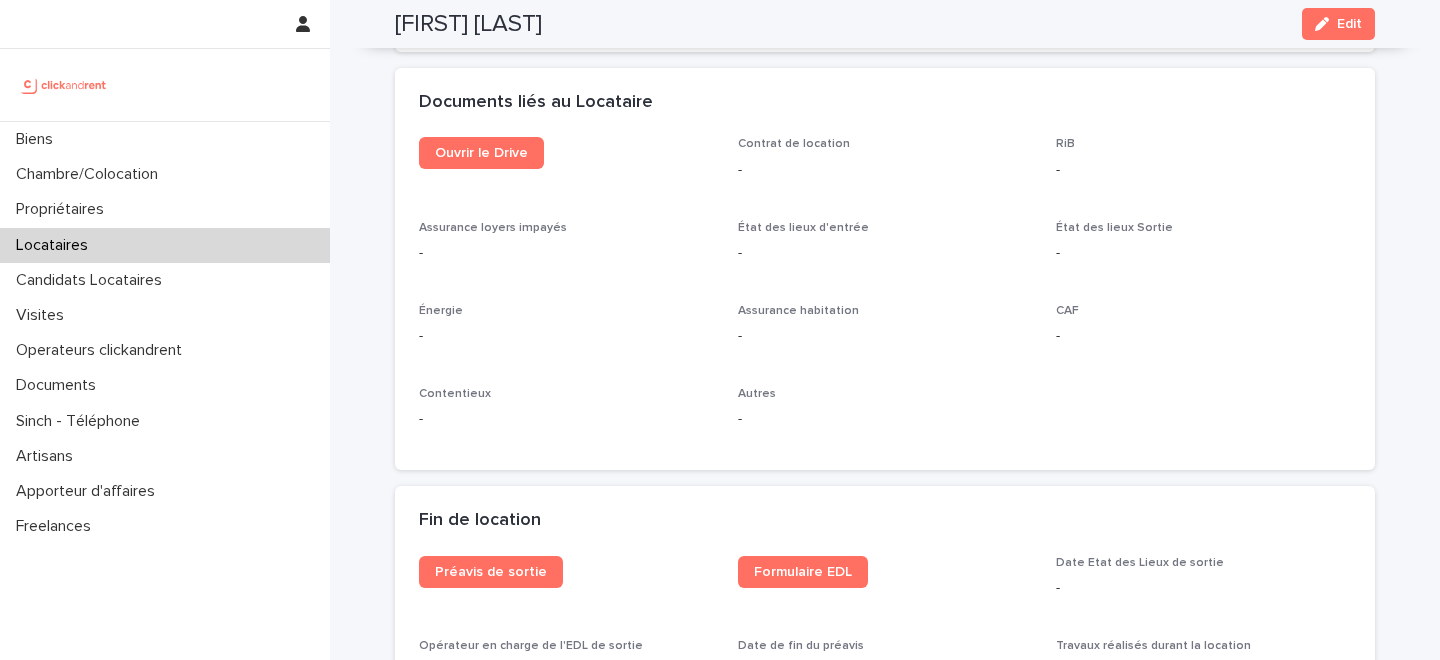 click on "Edit" at bounding box center (1349, 24) 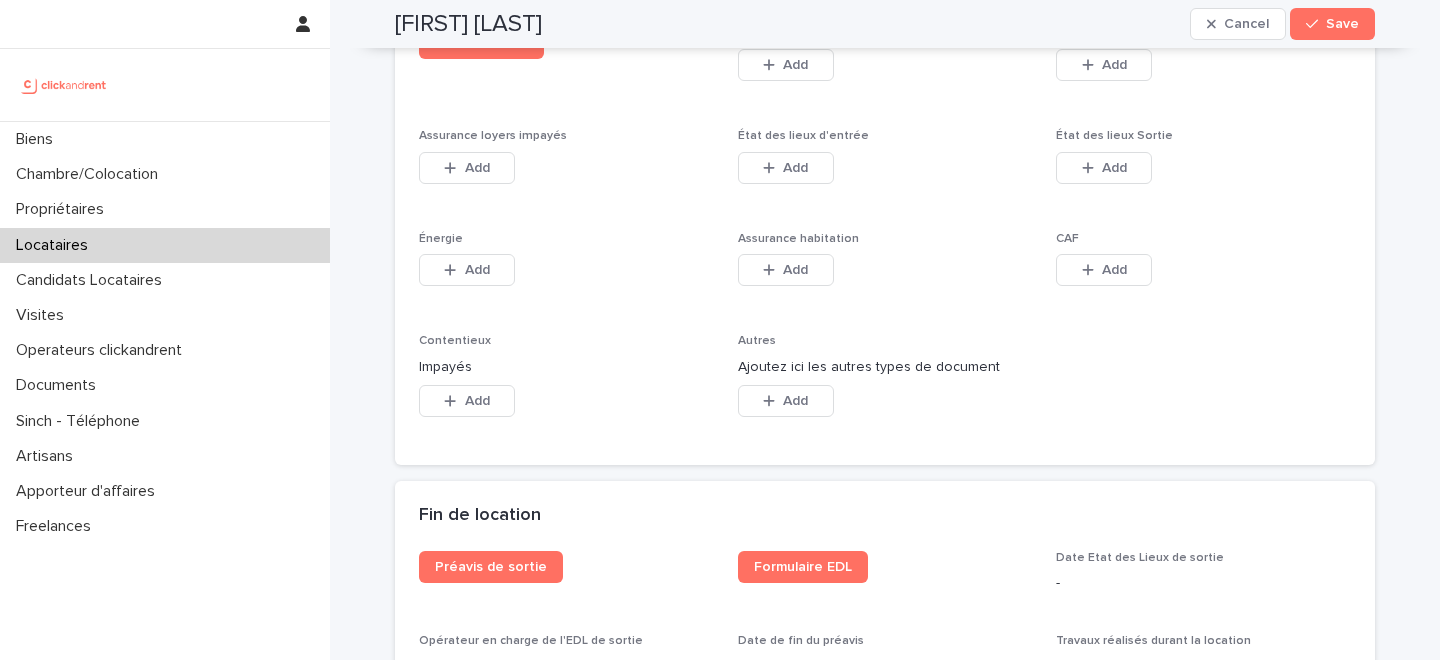 scroll, scrollTop: 3341, scrollLeft: 0, axis: vertical 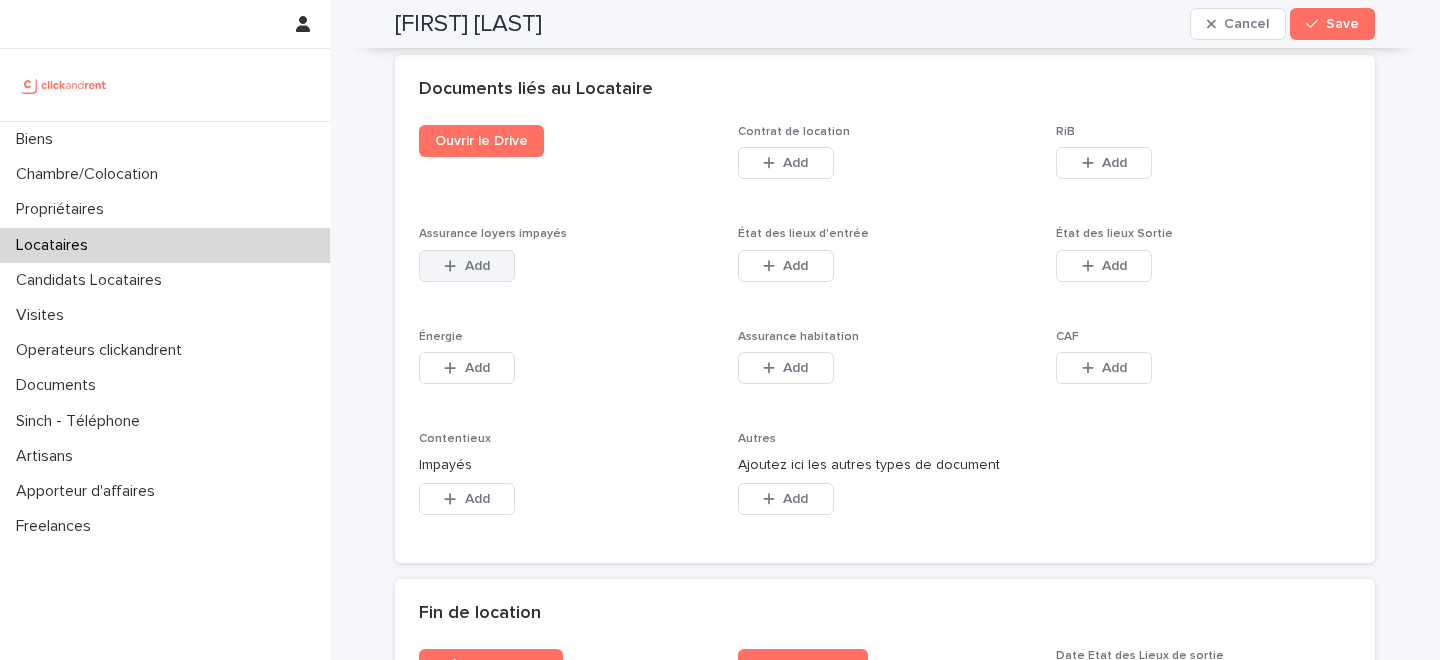 click on "Add" at bounding box center (477, 266) 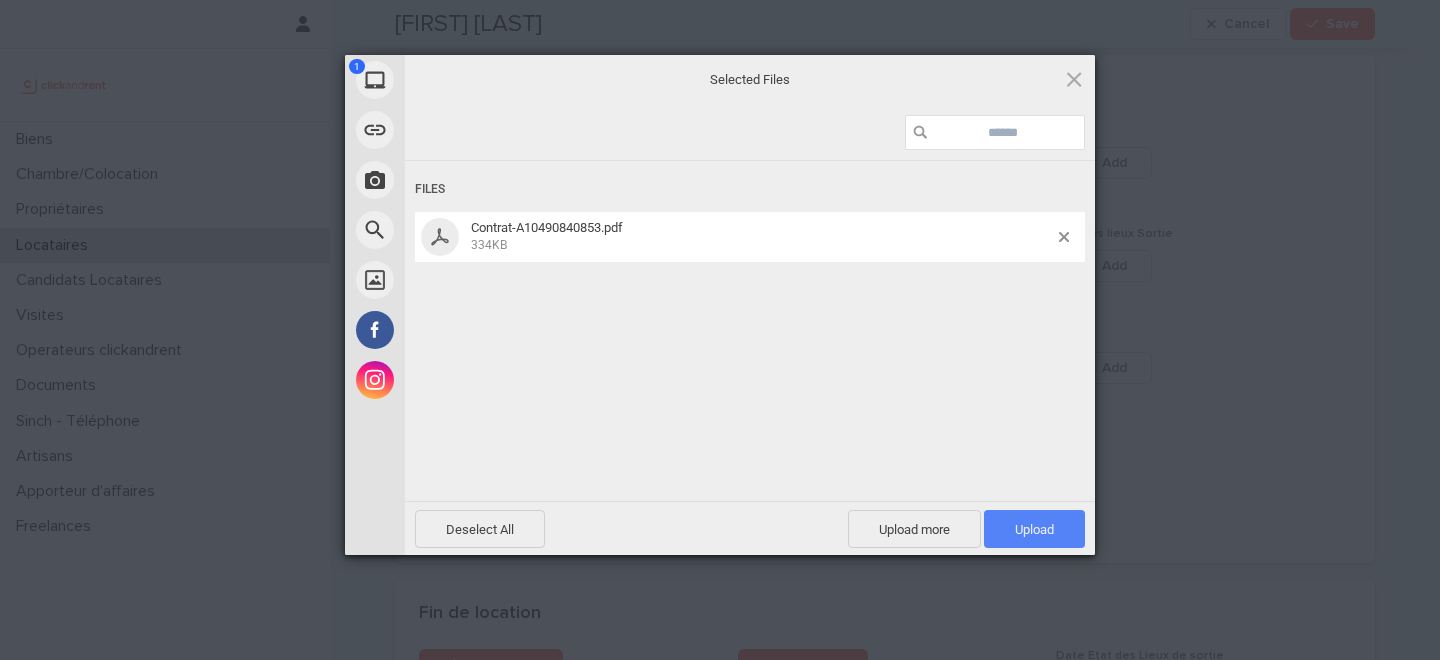 click on "Upload
1" at bounding box center [1034, 529] 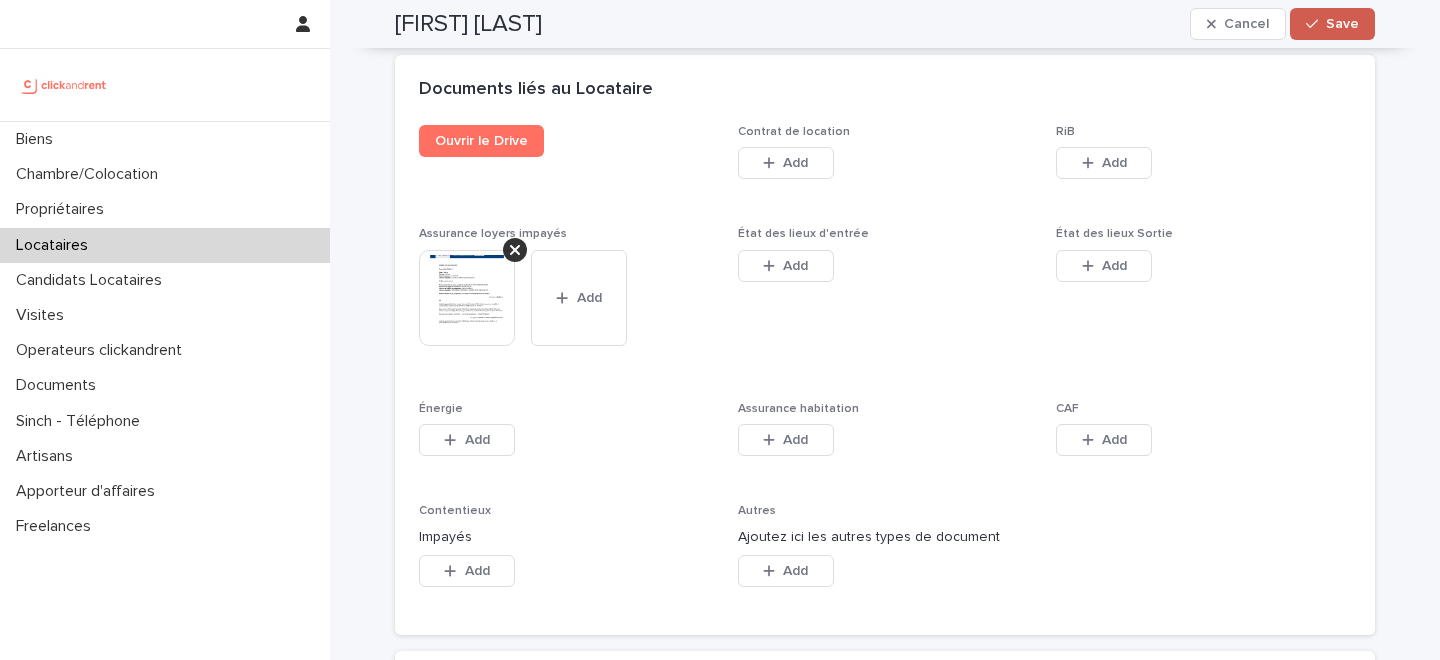 click on "Save" at bounding box center [1342, 24] 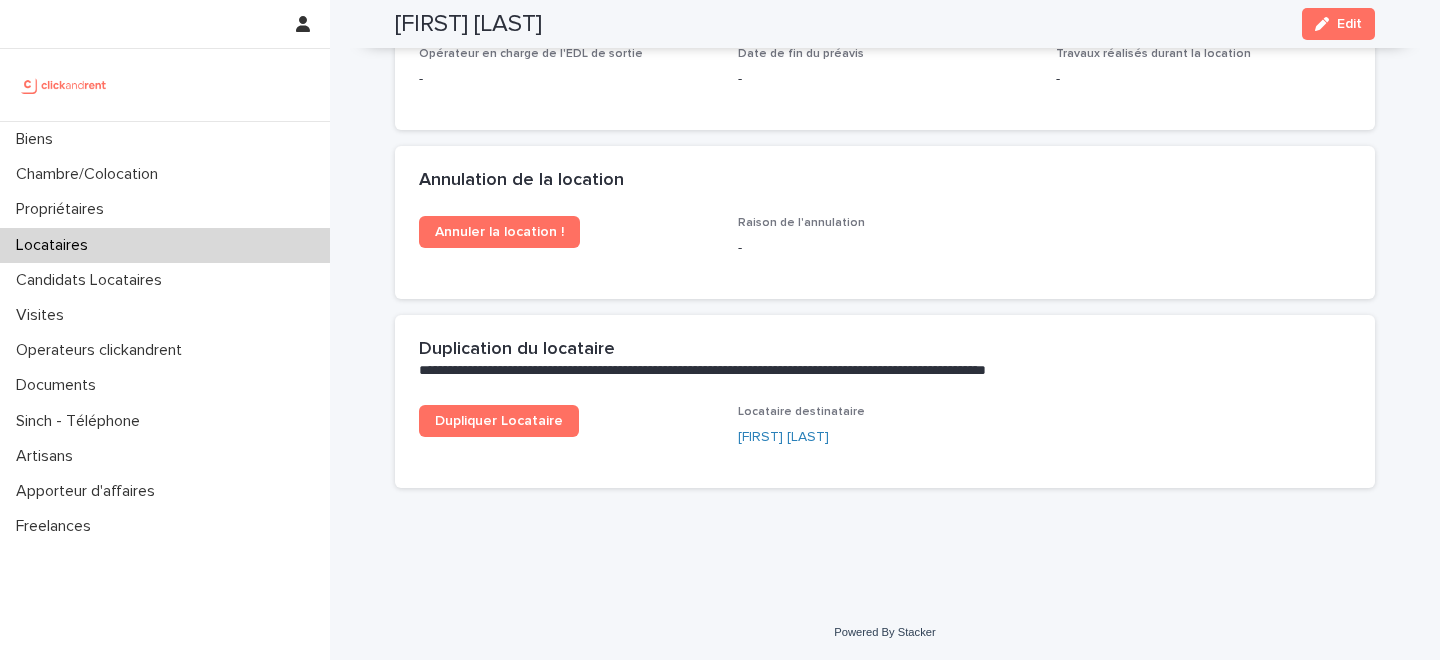 scroll, scrollTop: 2814, scrollLeft: 0, axis: vertical 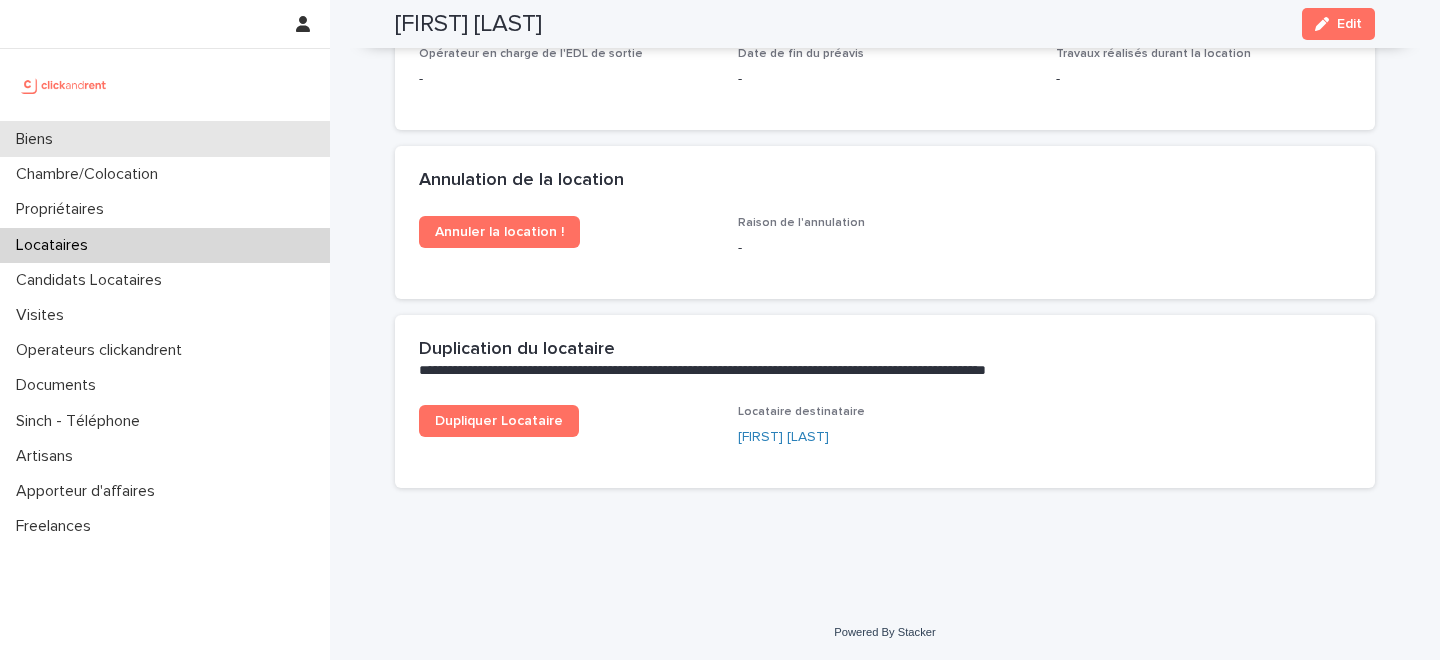 click on "Biens" at bounding box center (165, 139) 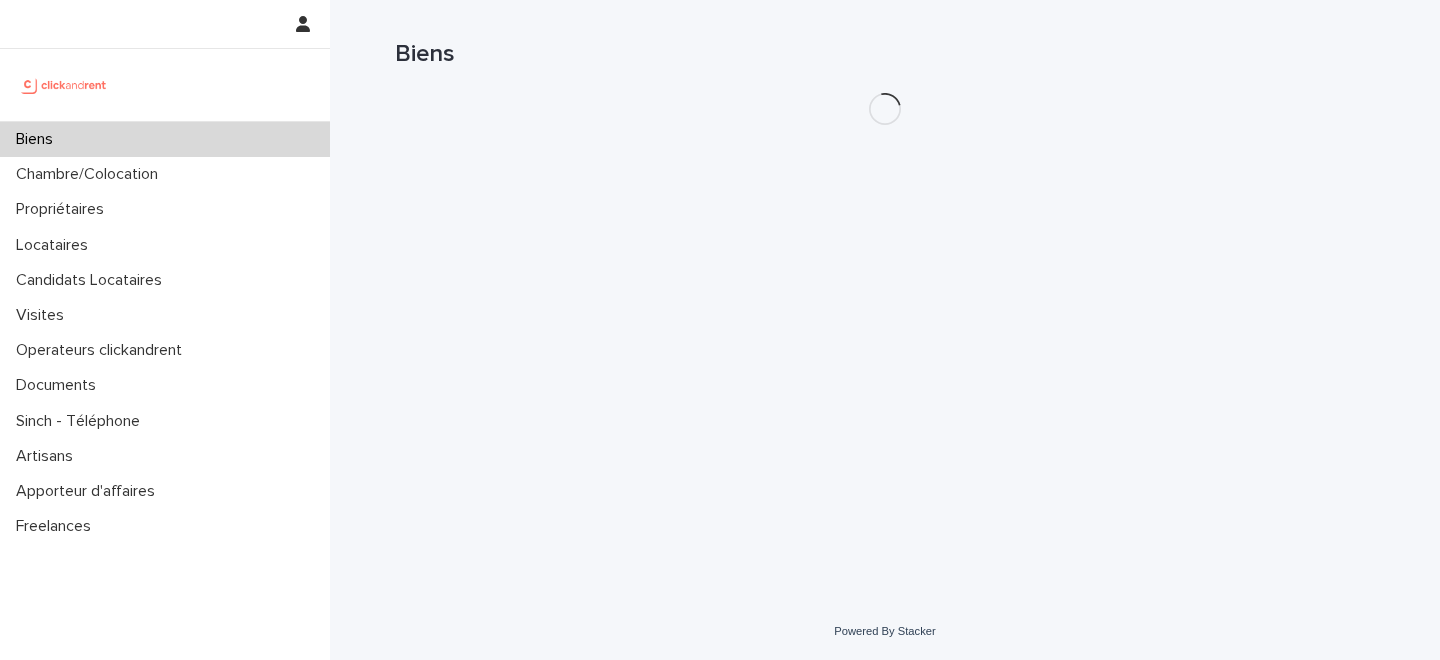 scroll, scrollTop: 0, scrollLeft: 0, axis: both 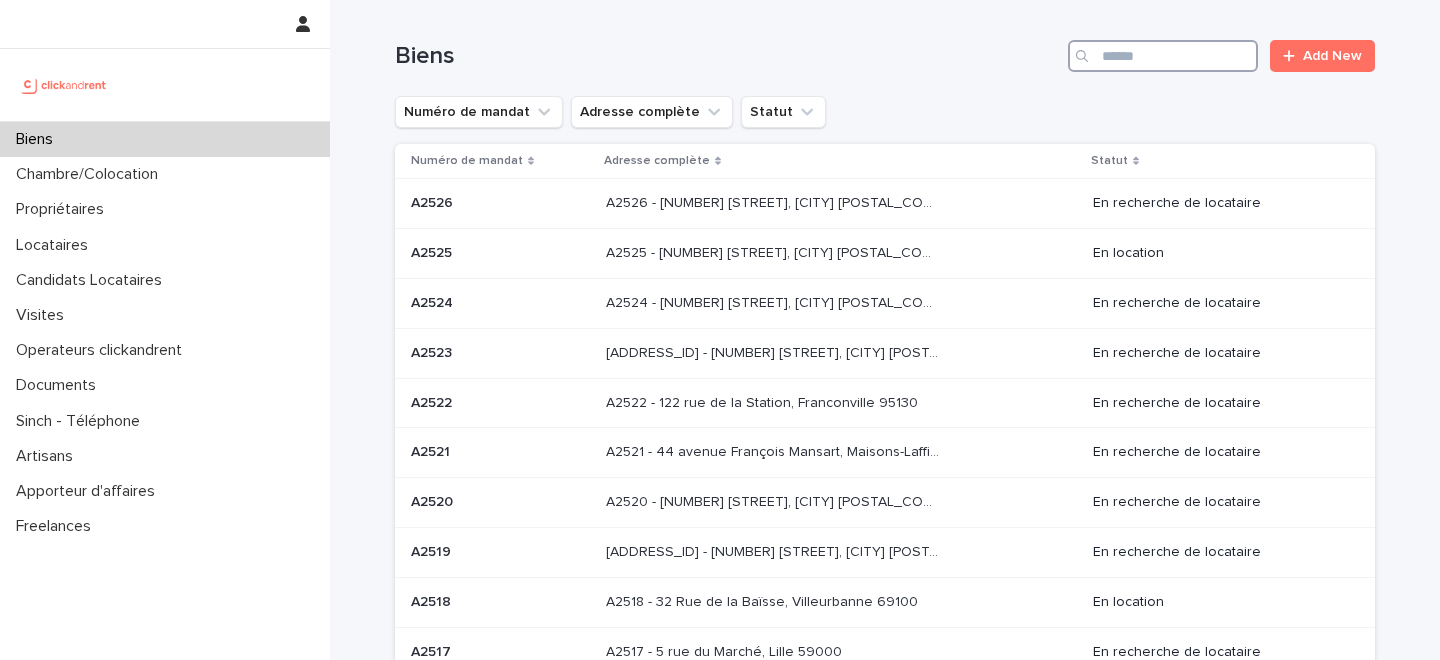 click at bounding box center (1163, 56) 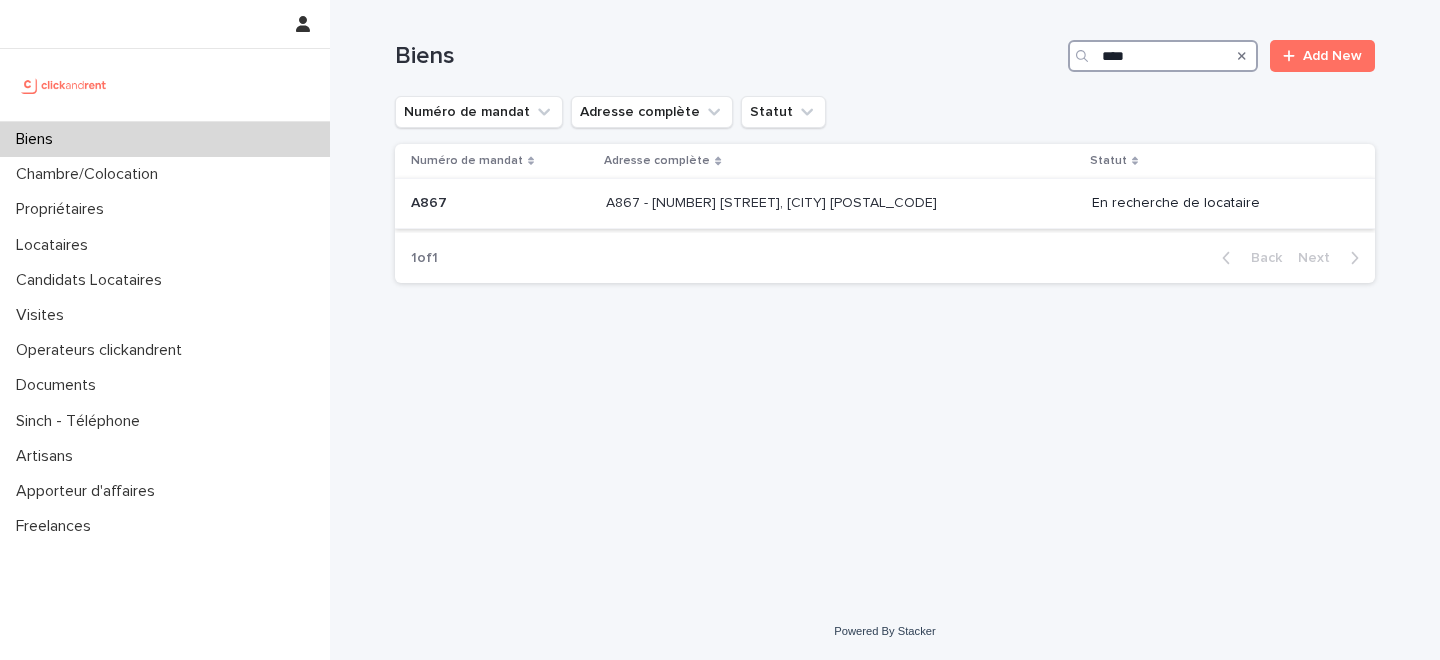 type on "****" 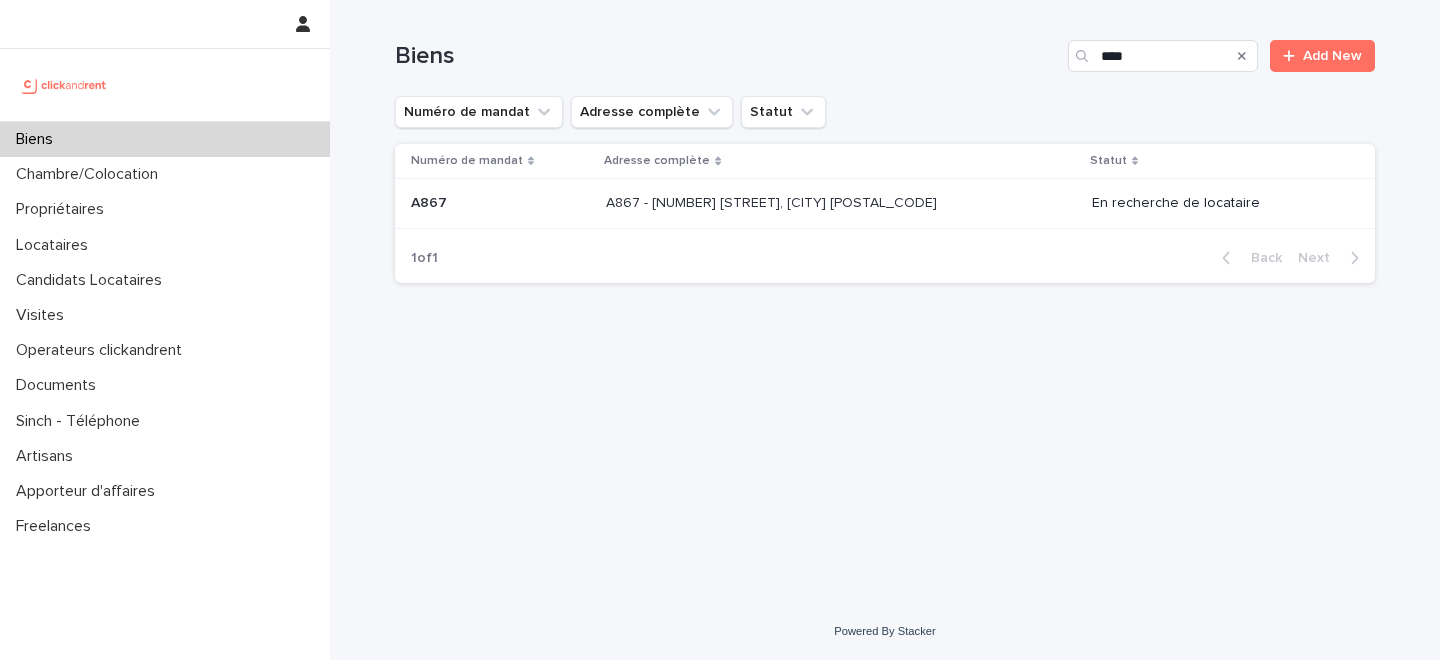 click at bounding box center (500, 203) 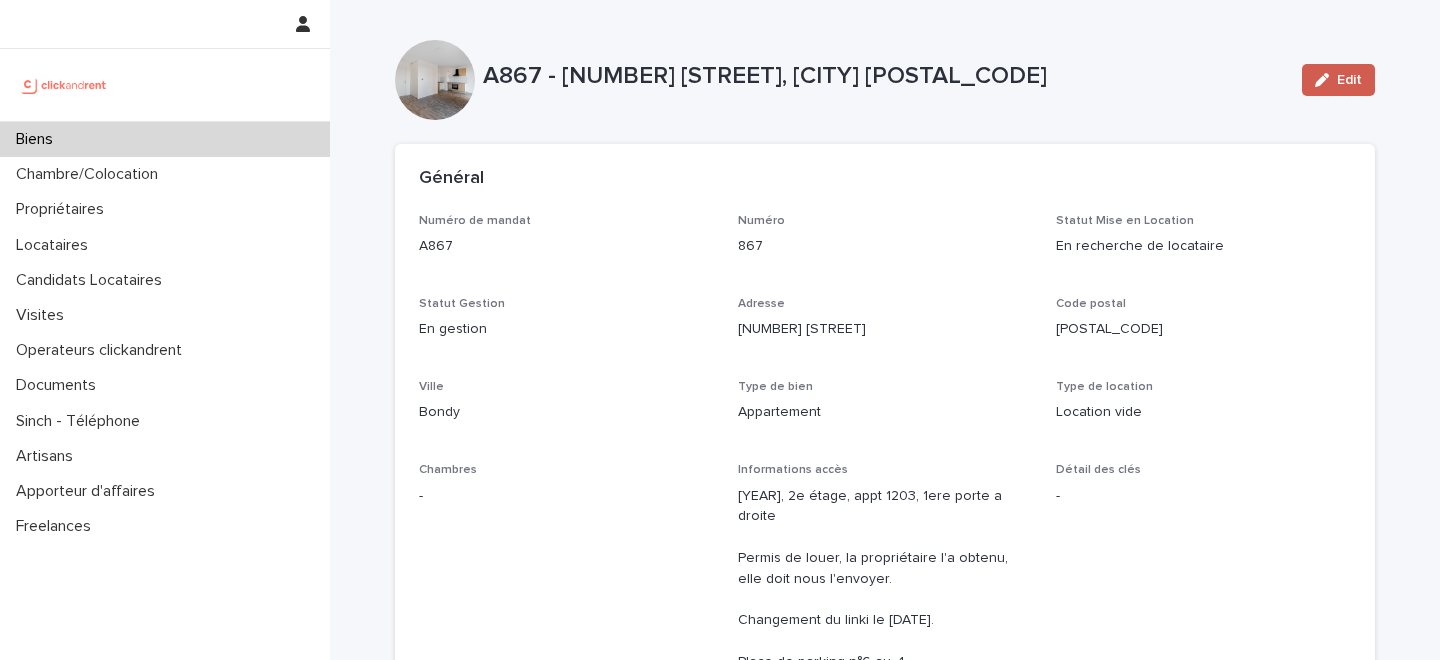 click at bounding box center (1326, 80) 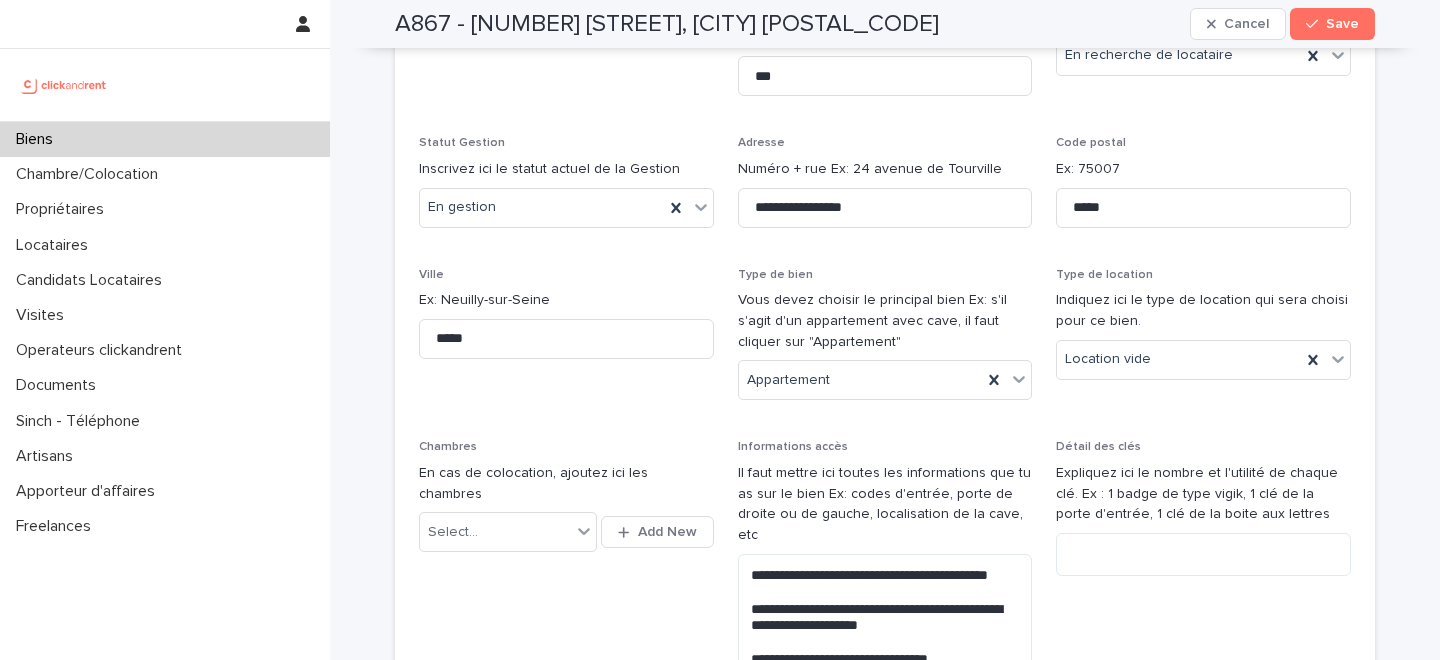 scroll, scrollTop: 247, scrollLeft: 0, axis: vertical 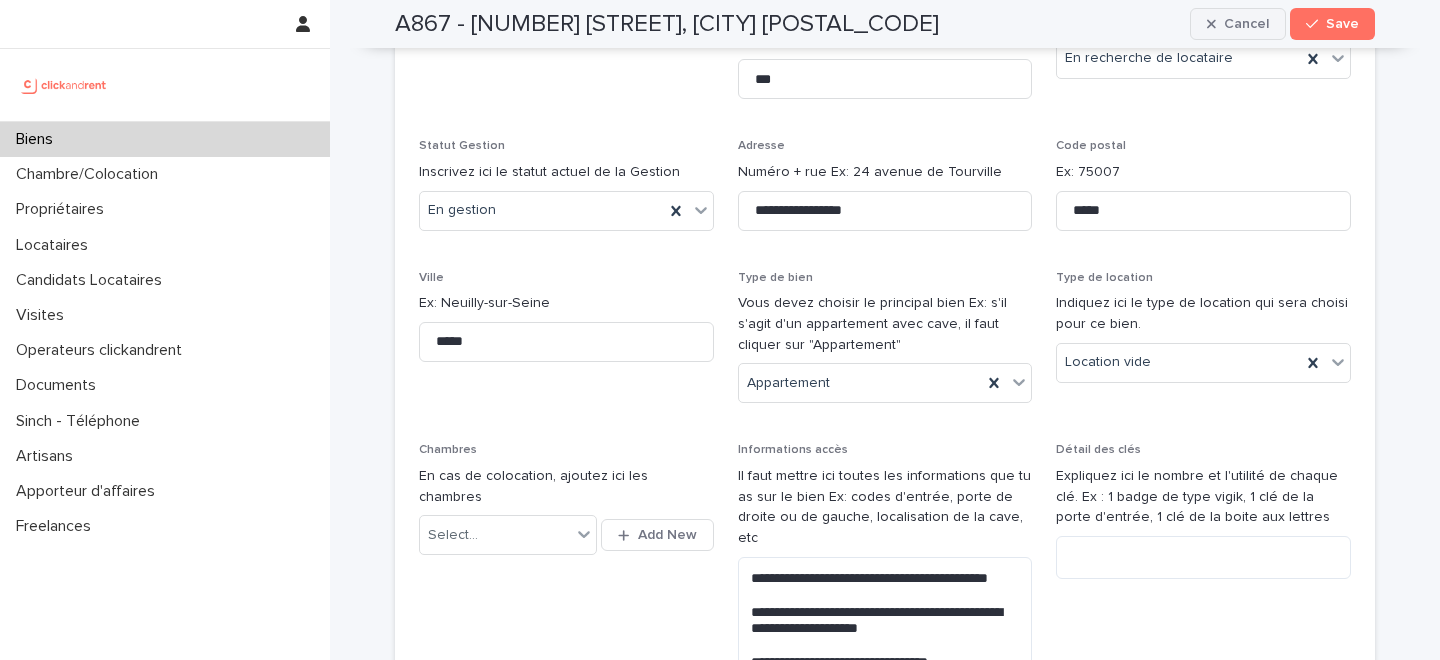 click 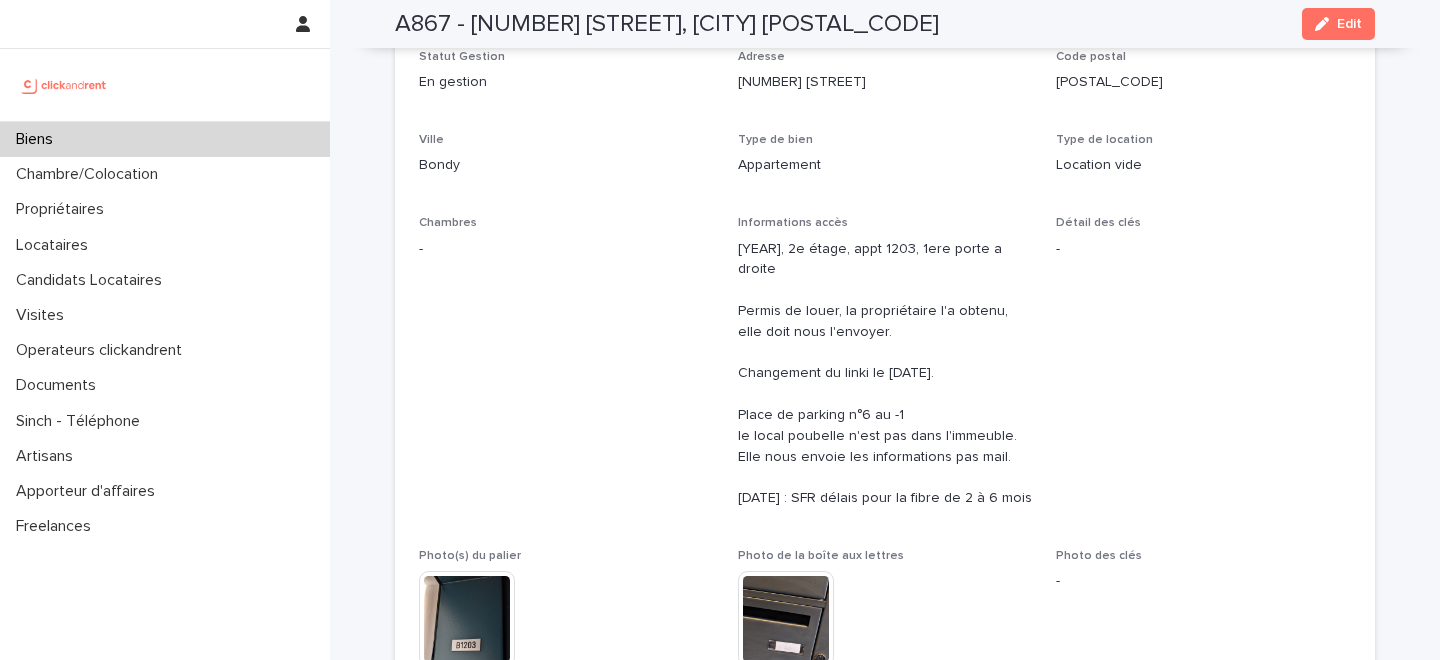 click on "Biens" at bounding box center (165, 139) 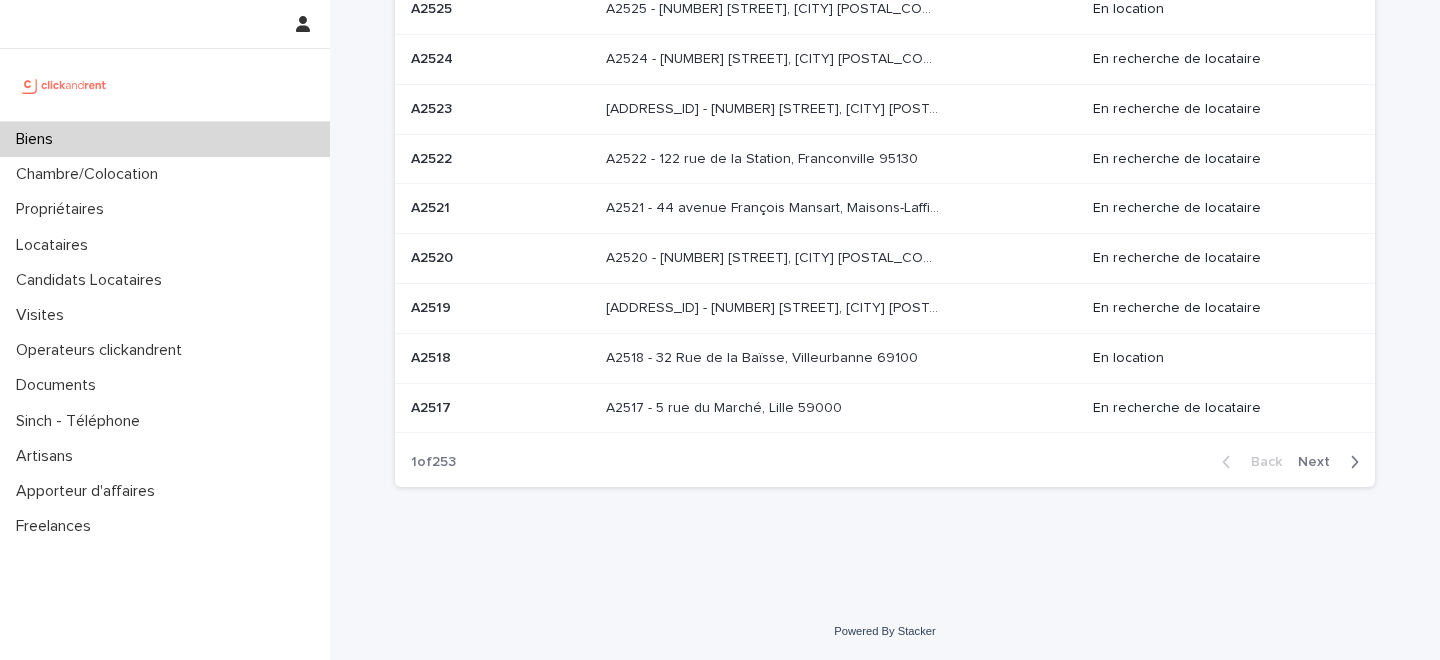 scroll, scrollTop: 0, scrollLeft: 0, axis: both 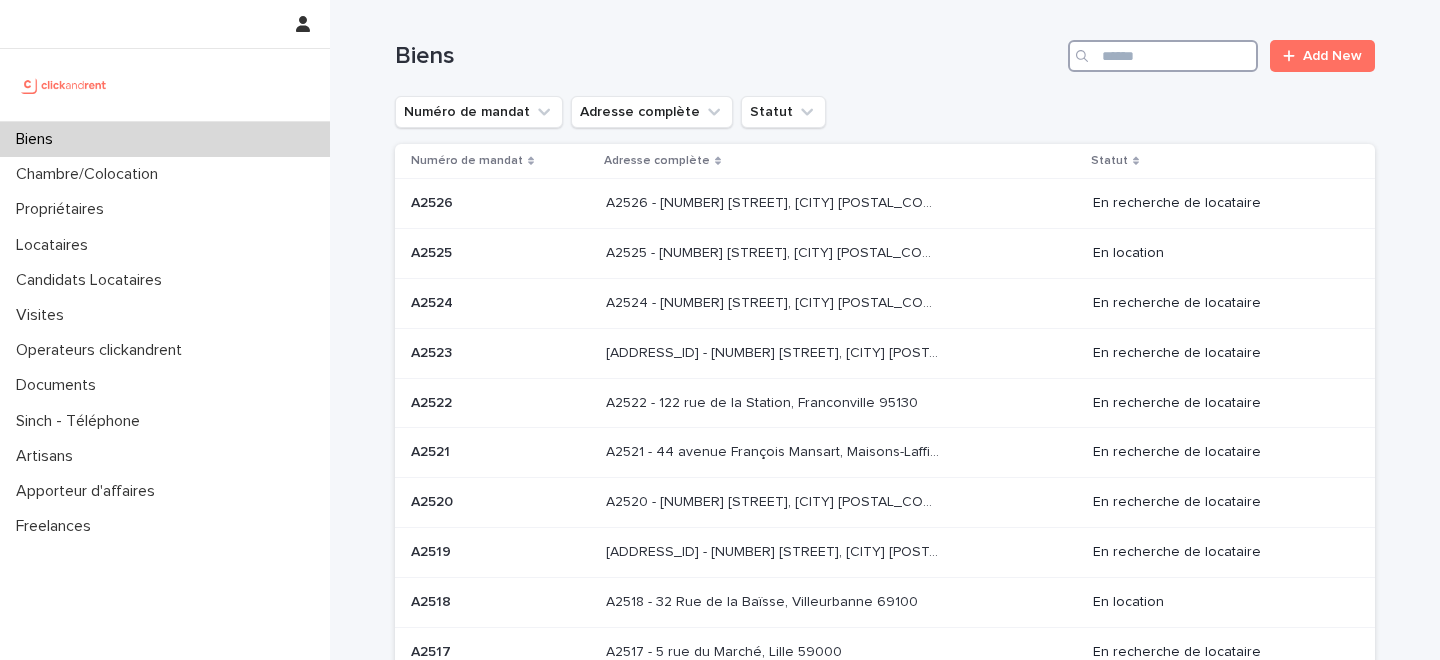 click at bounding box center (1163, 56) 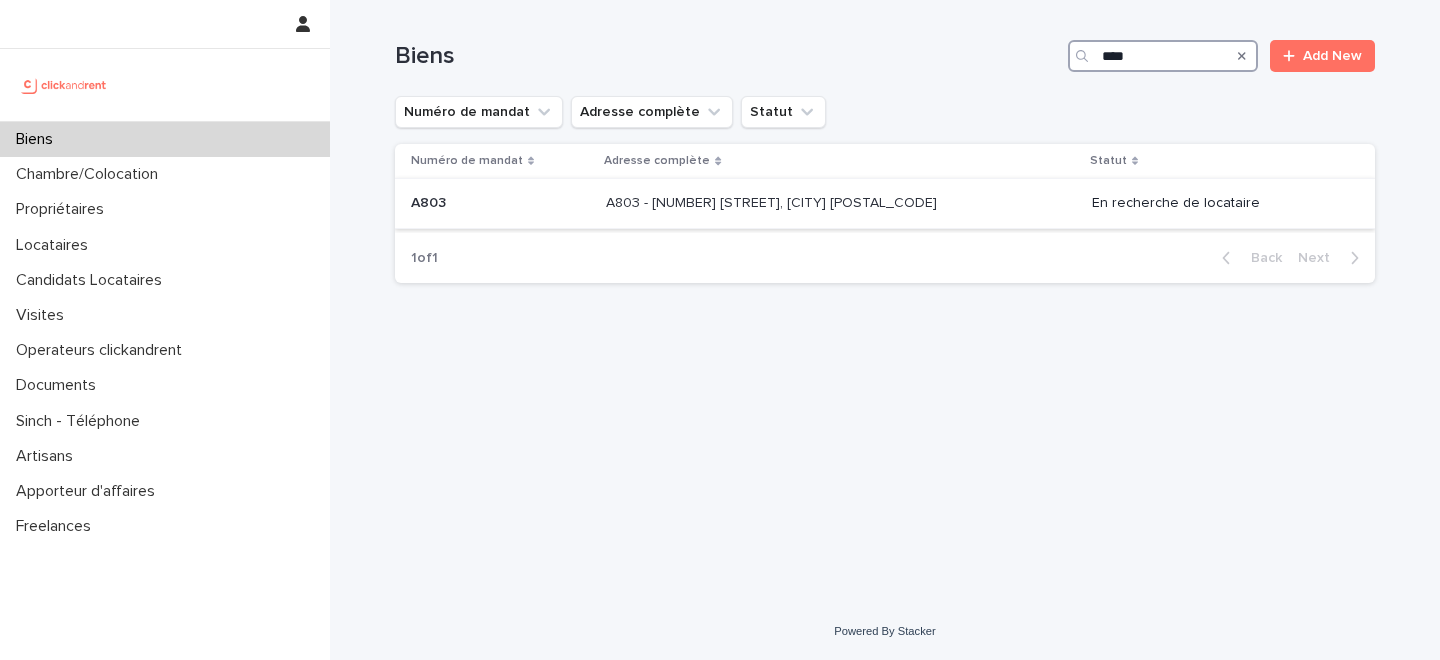 type on "****" 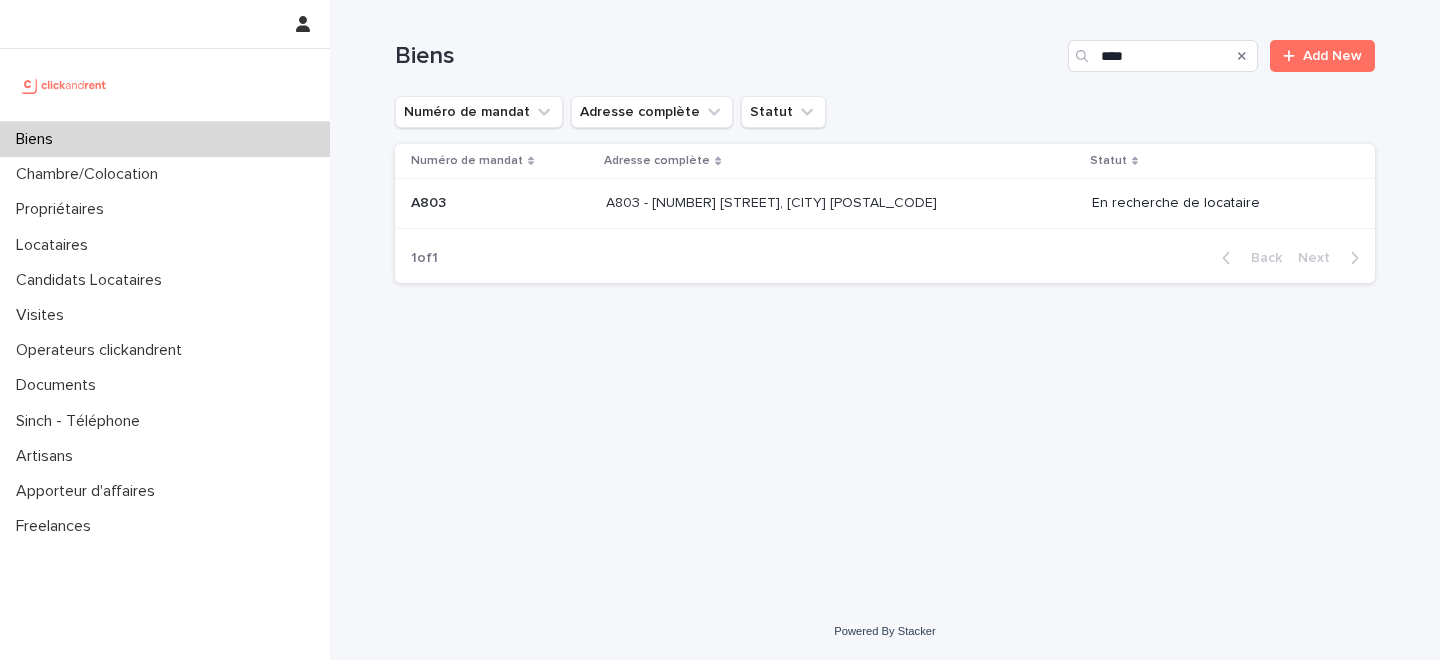 click on "A803 - 1 rue Château Payan,  Marseille 13005" at bounding box center (773, 201) 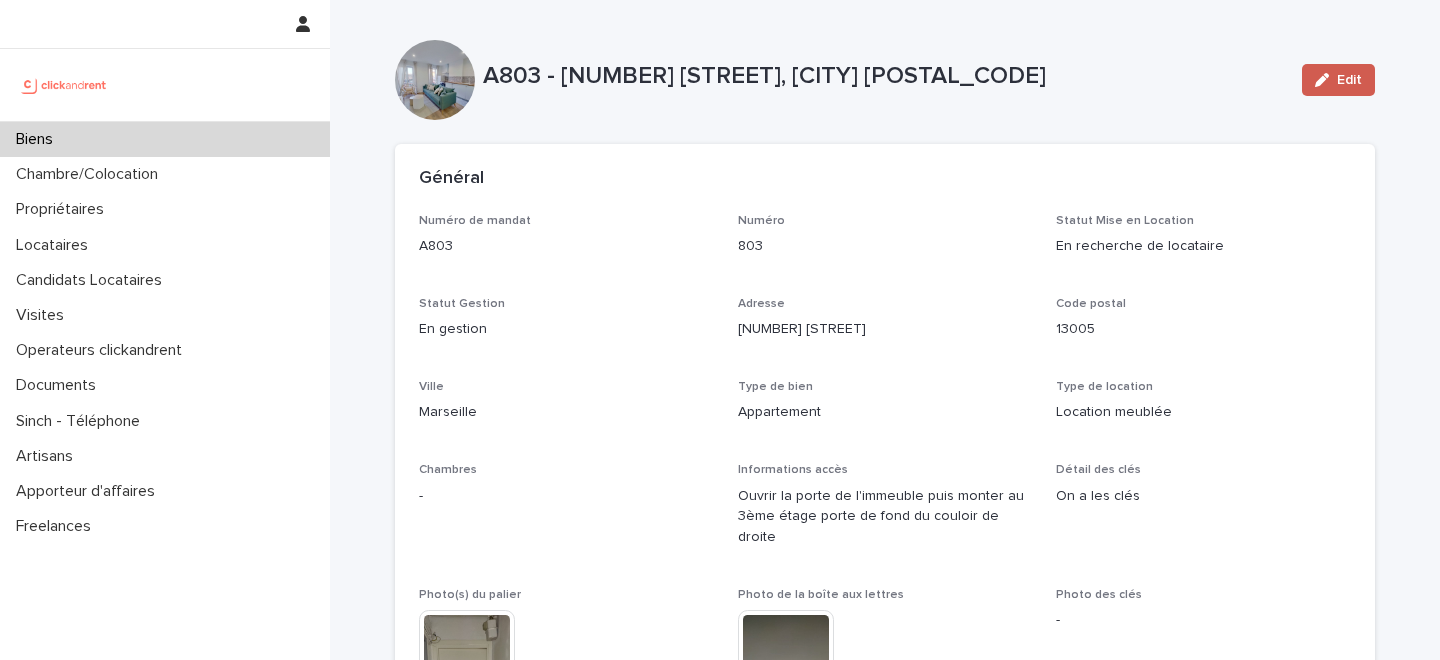 click on "Edit" at bounding box center (1338, 80) 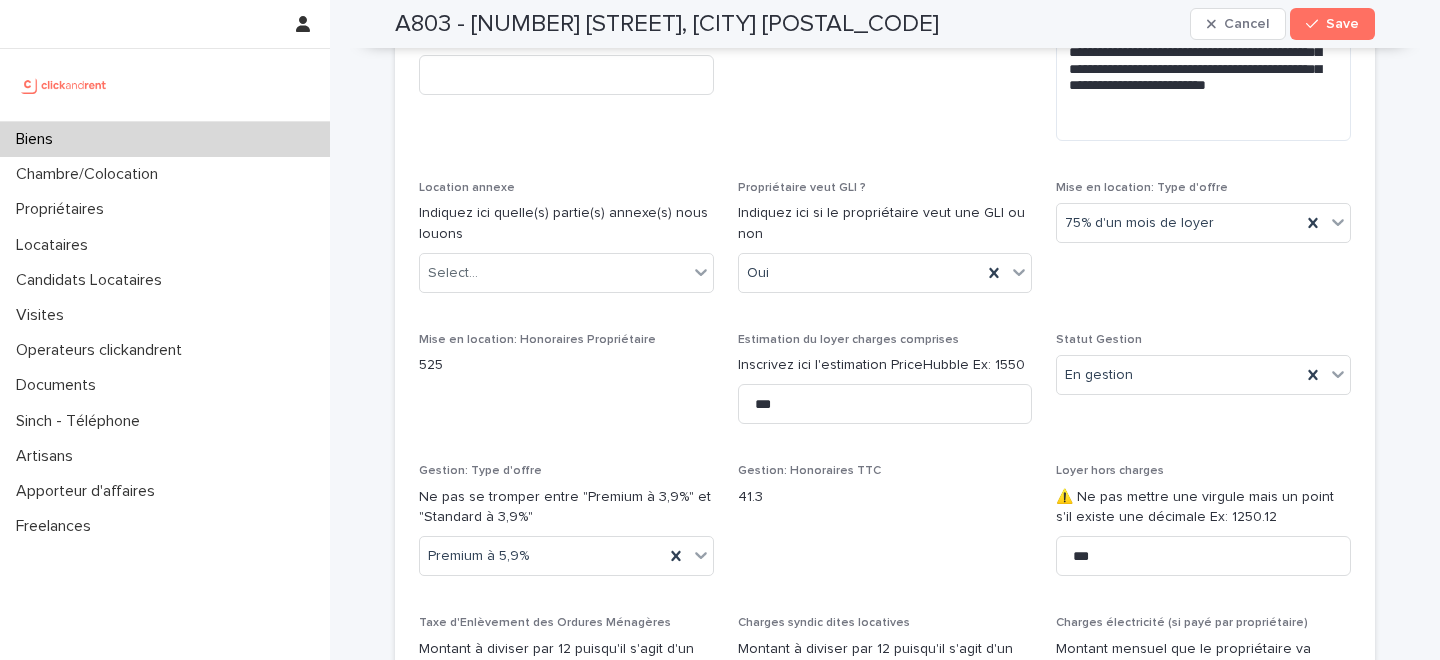 scroll, scrollTop: 2326, scrollLeft: 0, axis: vertical 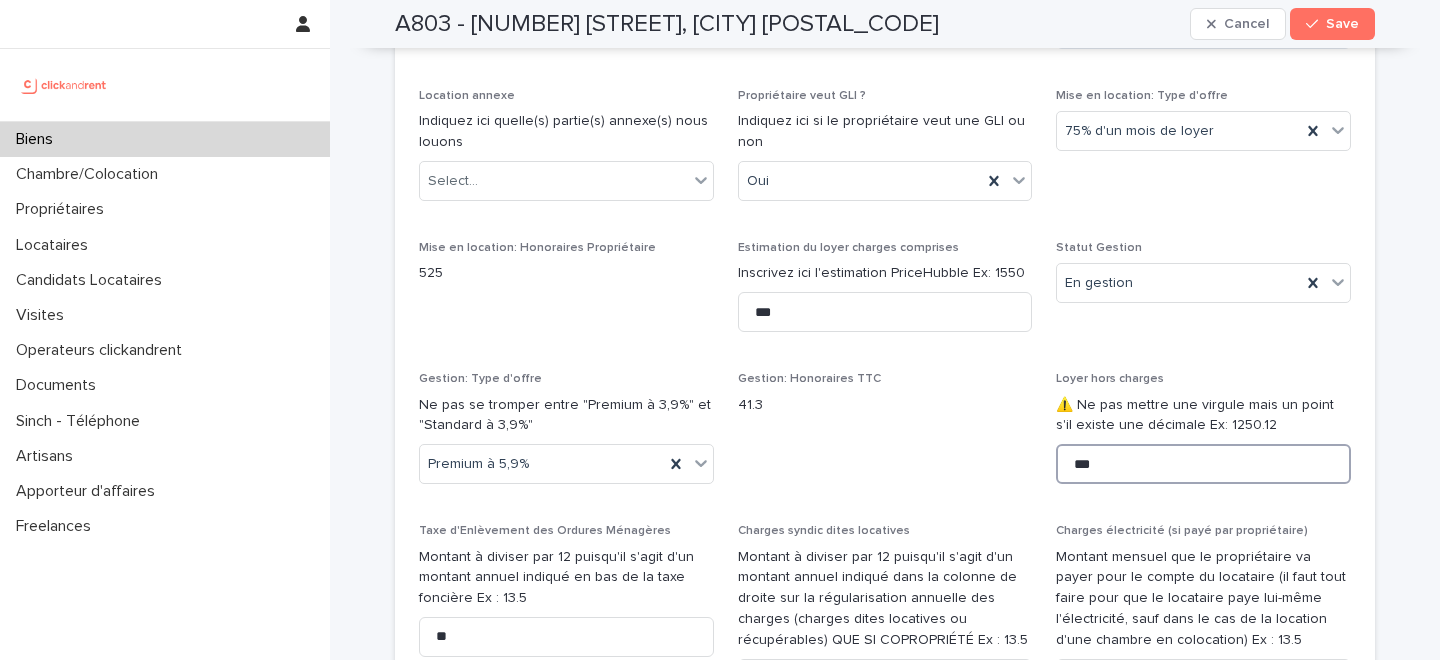 click on "***" at bounding box center [1203, 464] 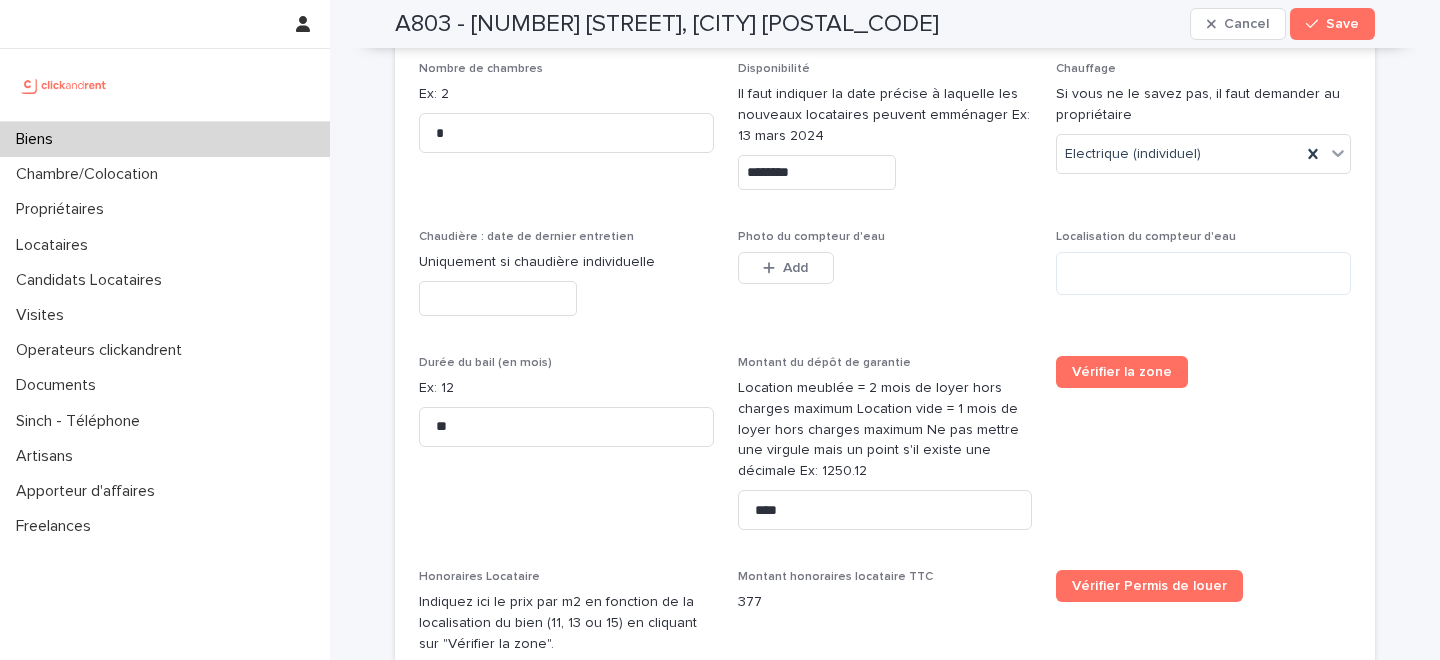 scroll, scrollTop: 3609, scrollLeft: 0, axis: vertical 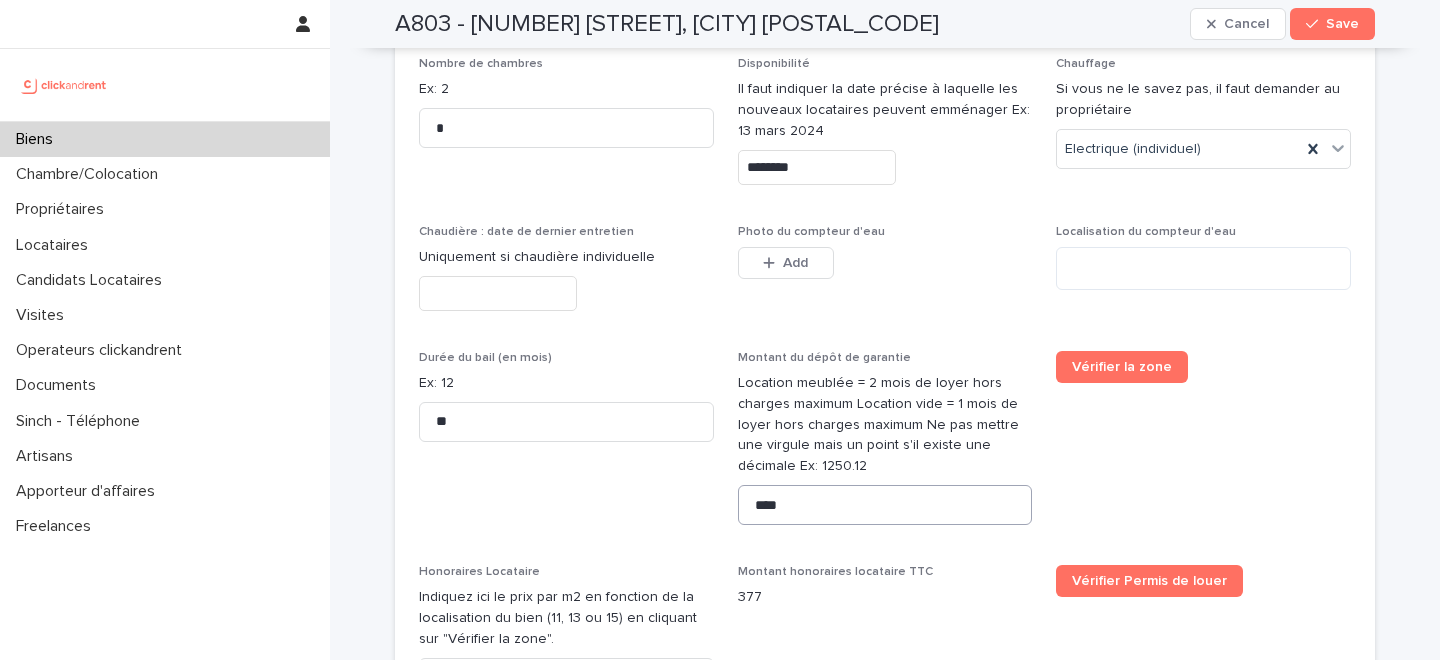type on "******" 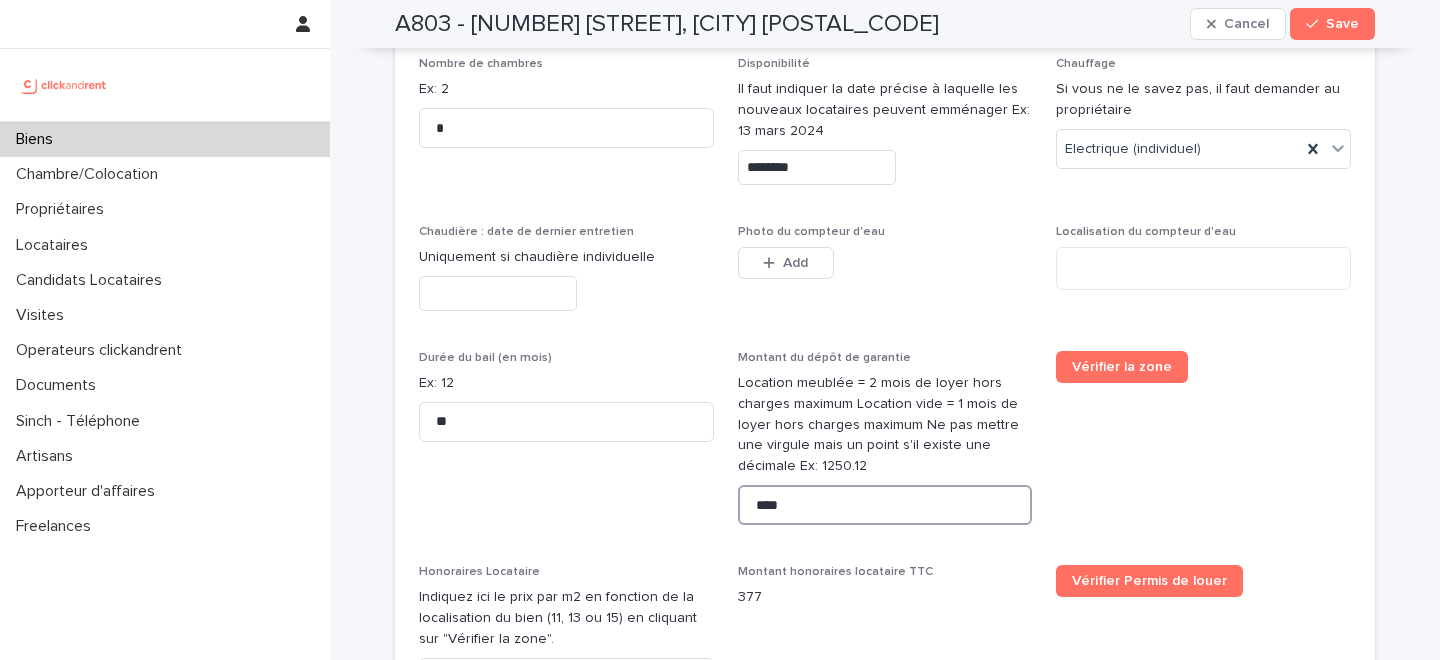 click on "****" at bounding box center [885, 505] 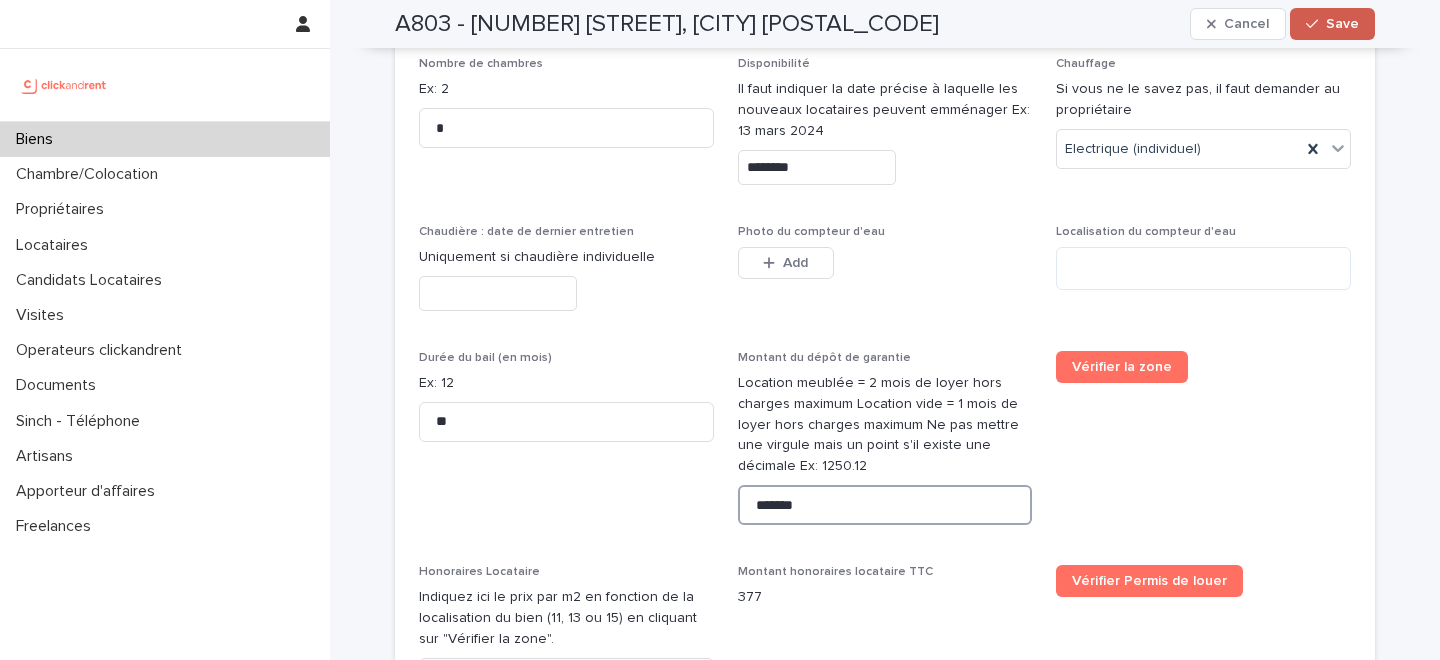 type on "*******" 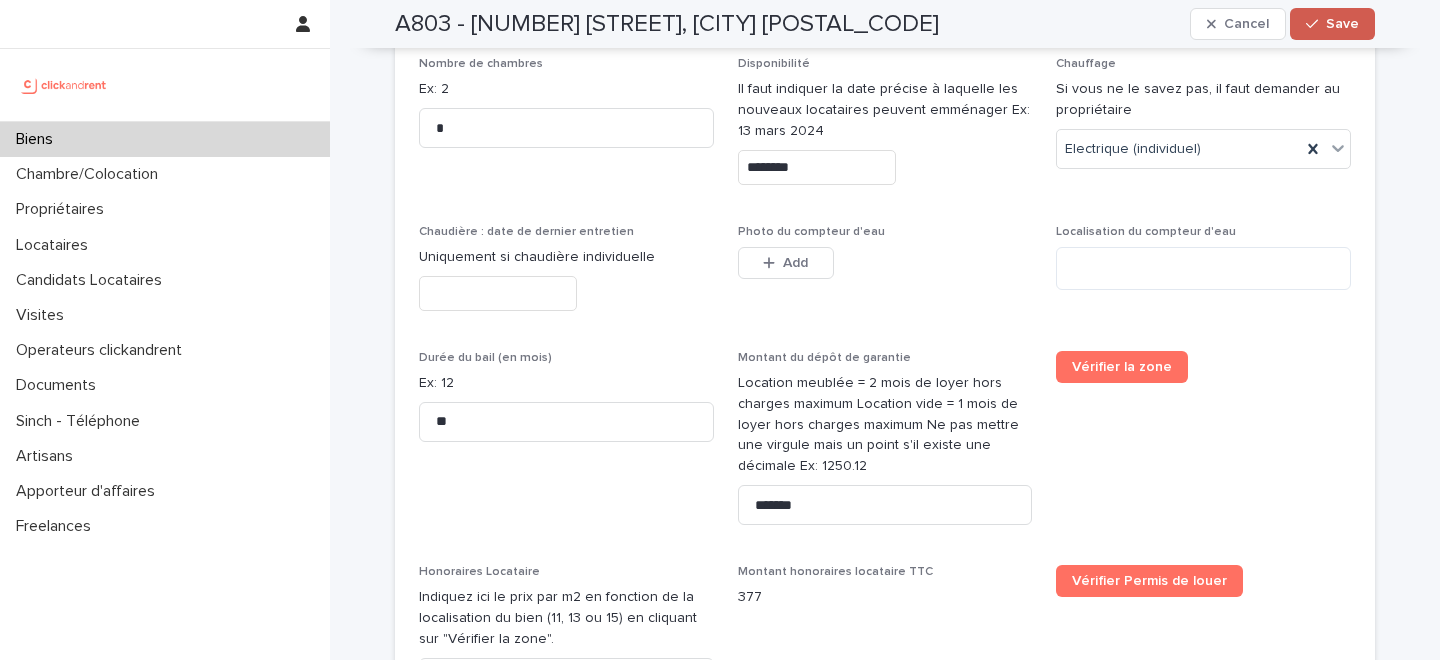 click on "Save" at bounding box center (1342, 24) 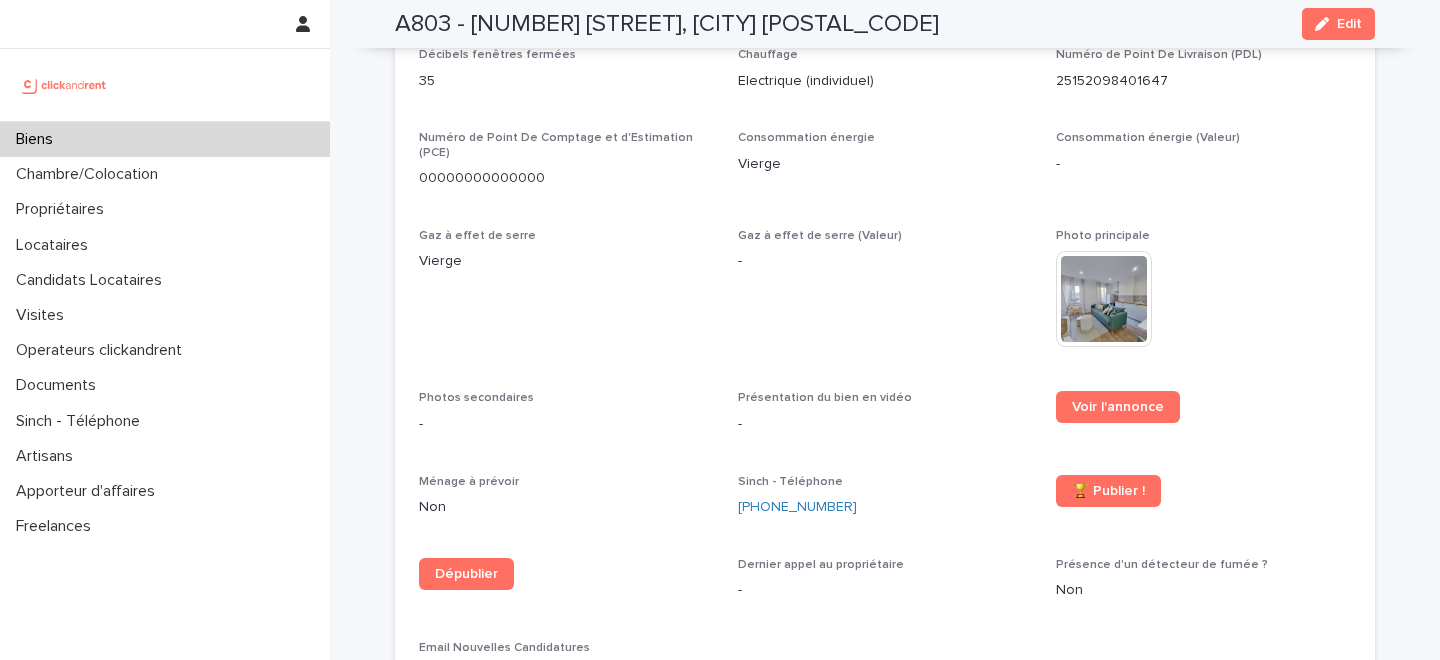 scroll, scrollTop: 4711, scrollLeft: 0, axis: vertical 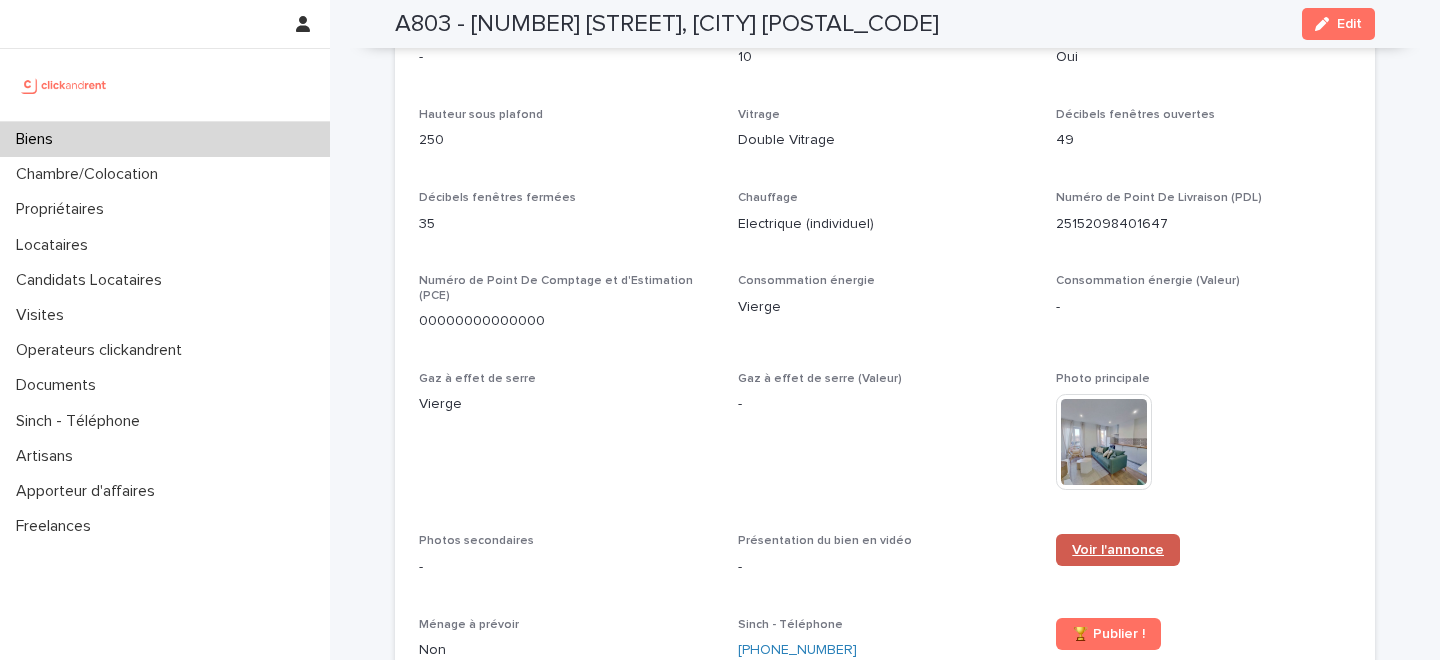 click on "Voir l'annonce" at bounding box center [1118, 550] 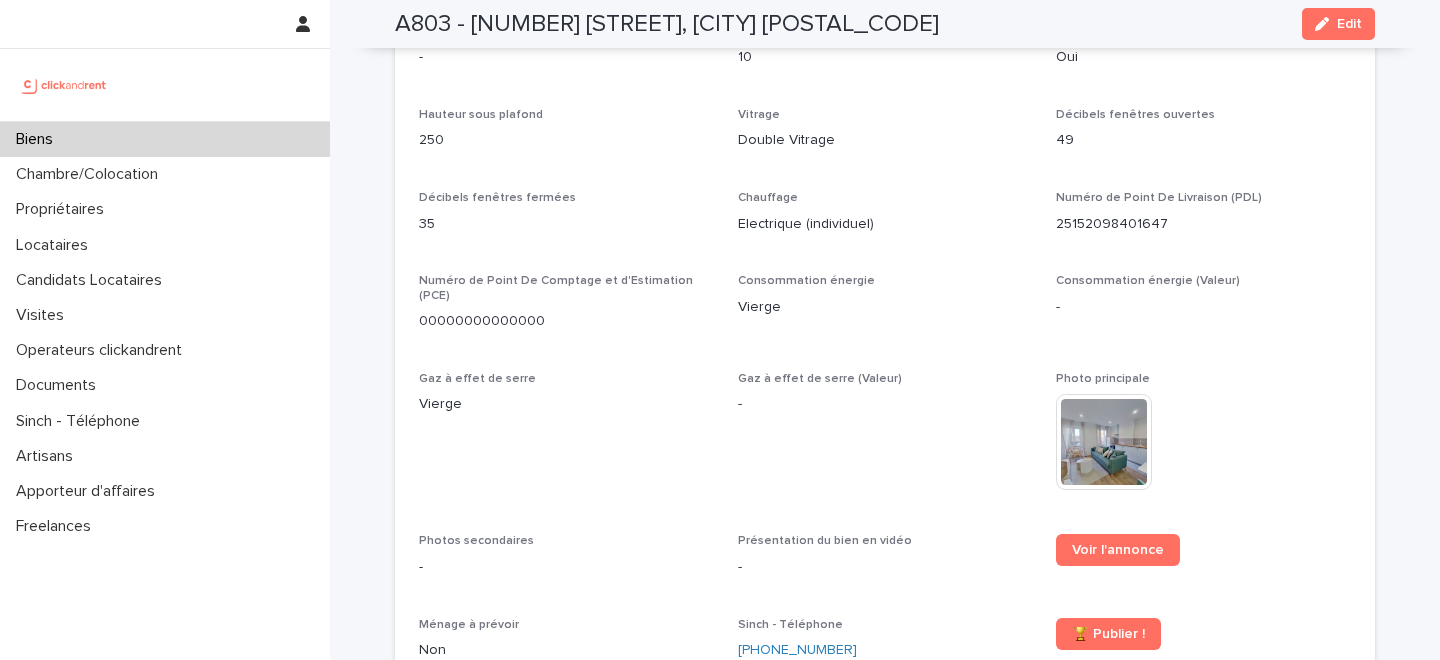 click on "Biens" at bounding box center (165, 139) 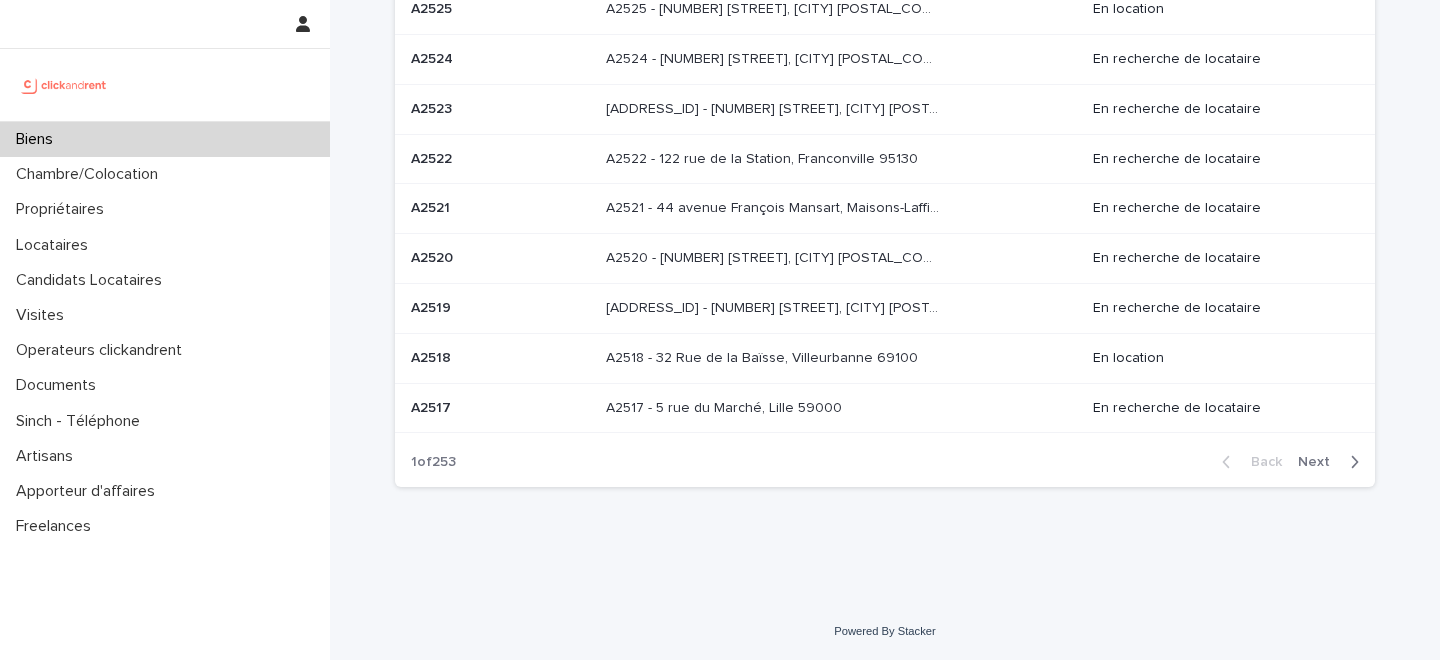 scroll, scrollTop: 0, scrollLeft: 0, axis: both 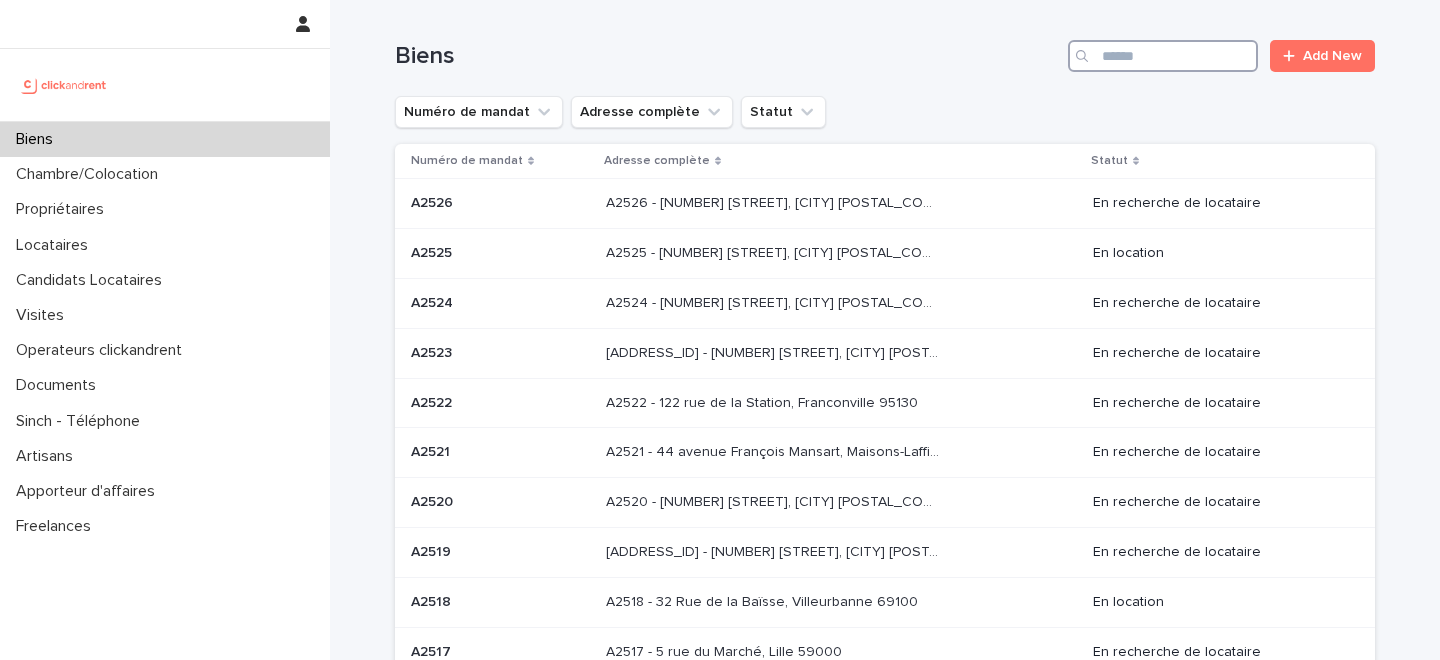 click at bounding box center (1163, 56) 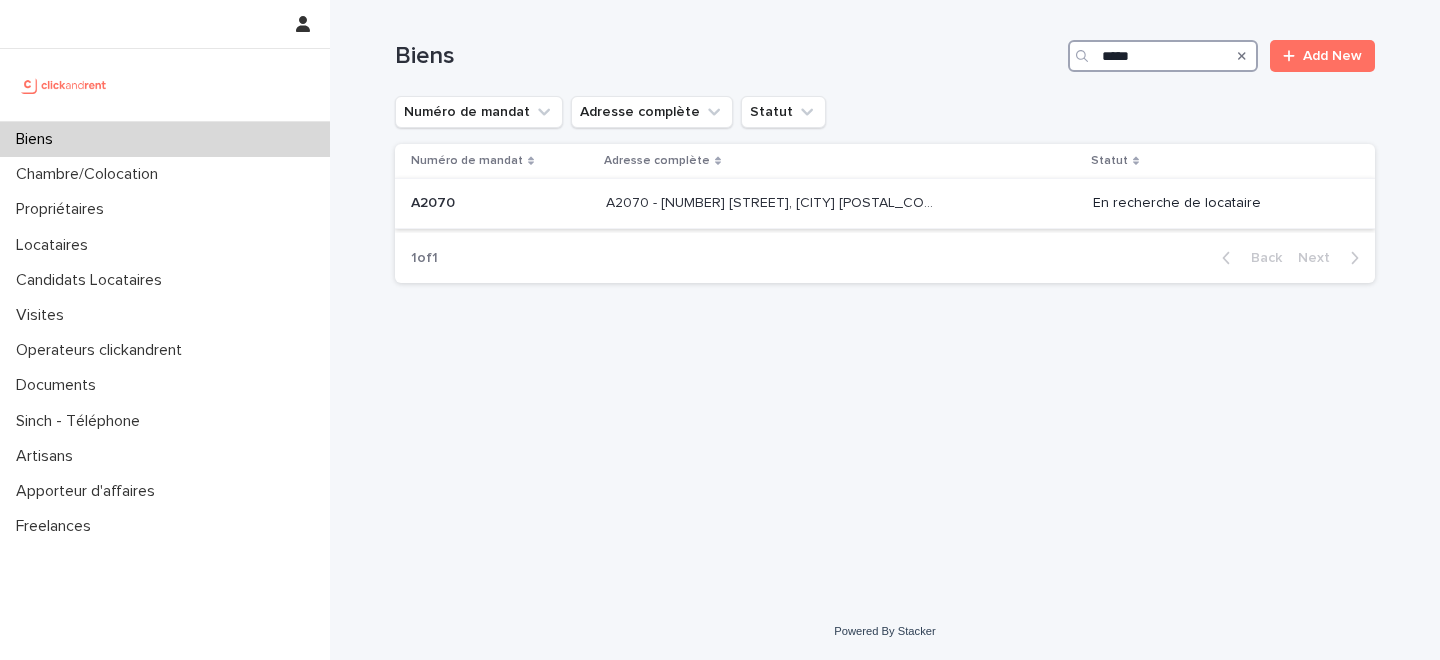 type on "*****" 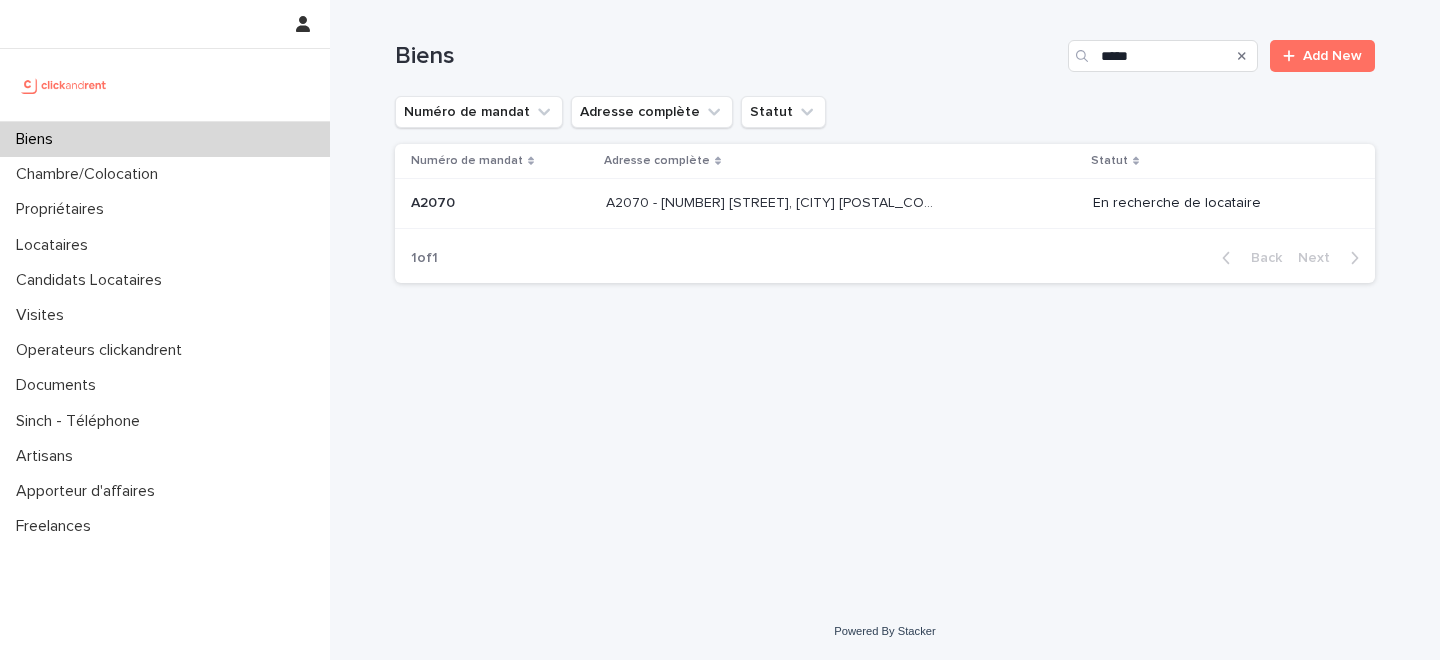 click on "A2070 - 100 Rue Saint-Maurice,  Amiens 80080" at bounding box center (774, 201) 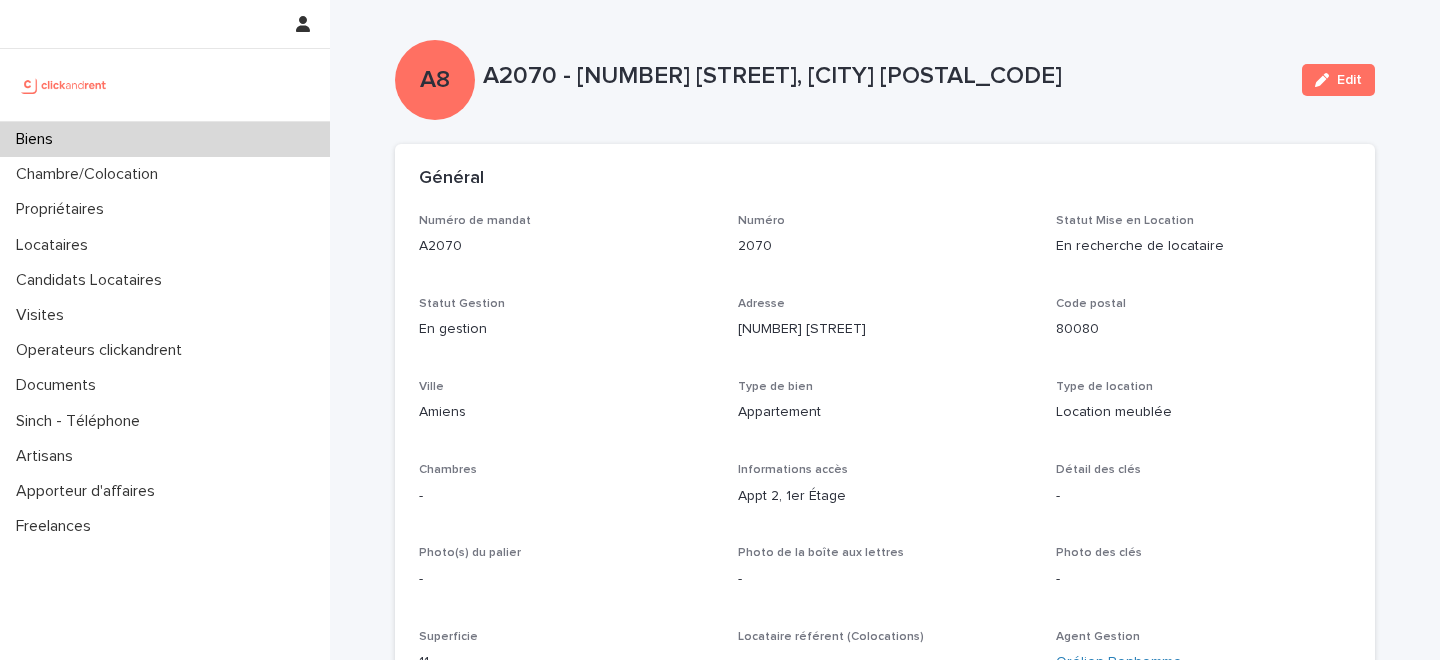 drag, startPoint x: 1343, startPoint y: 78, endPoint x: 885, endPoint y: 10, distance: 463.0205 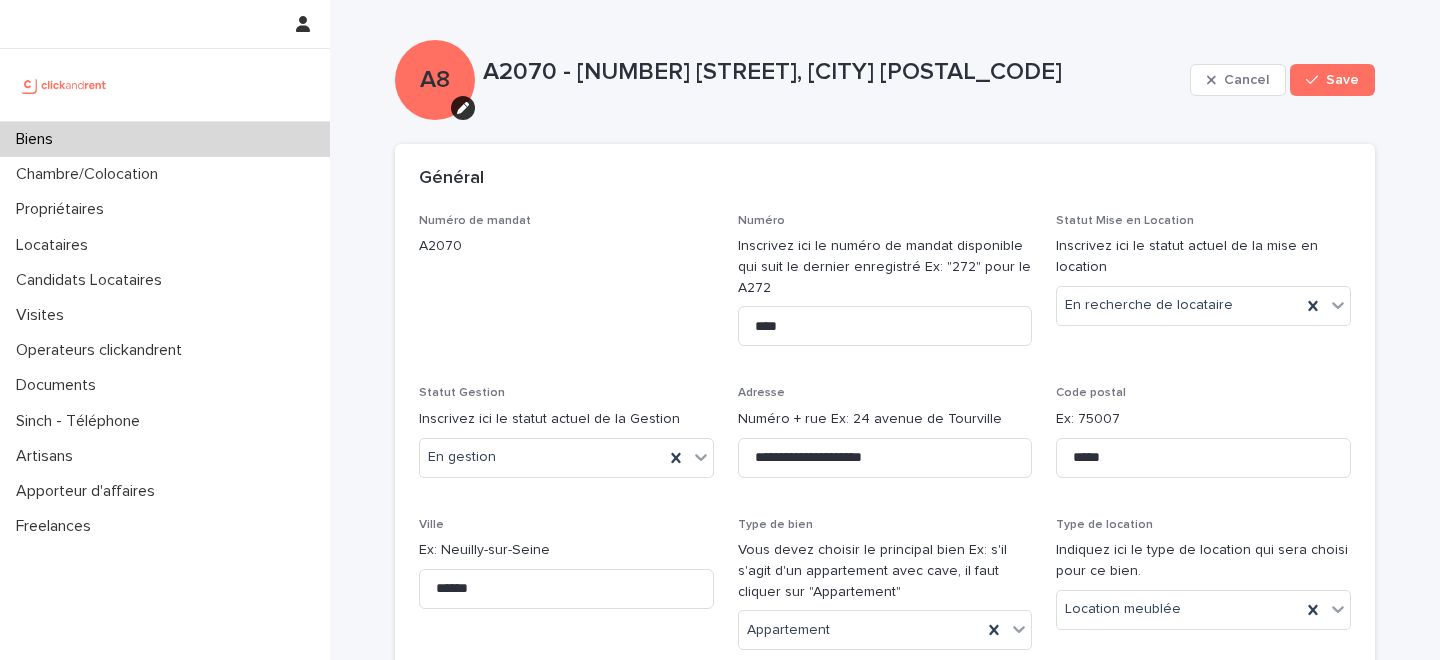 scroll, scrollTop: 2146, scrollLeft: 0, axis: vertical 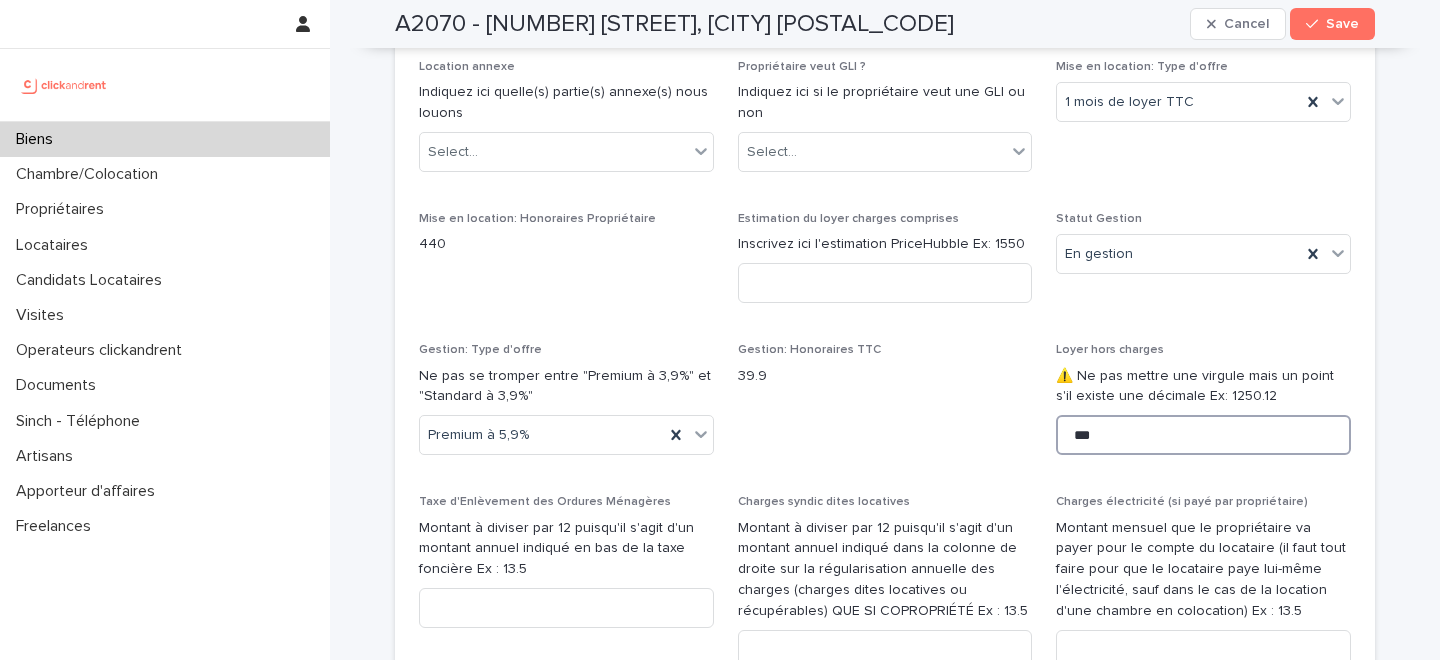 click on "***" at bounding box center [1203, 435] 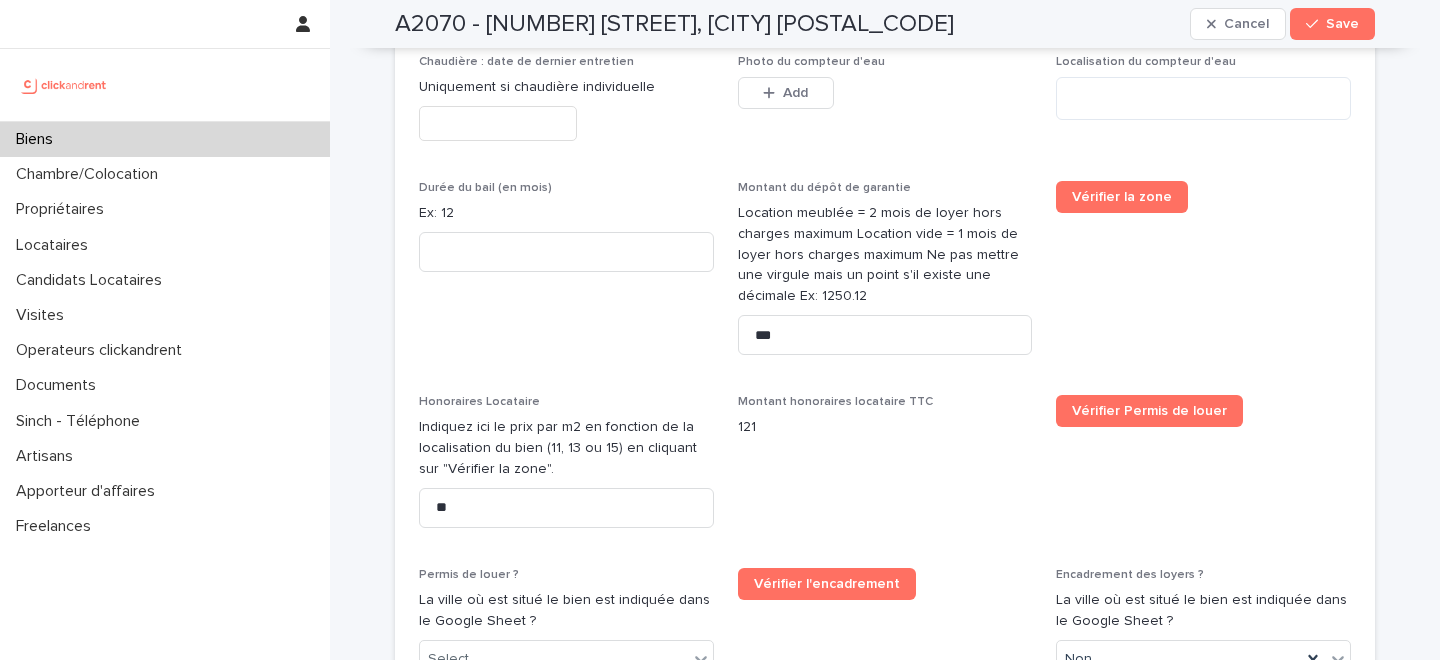 scroll, scrollTop: 3550, scrollLeft: 0, axis: vertical 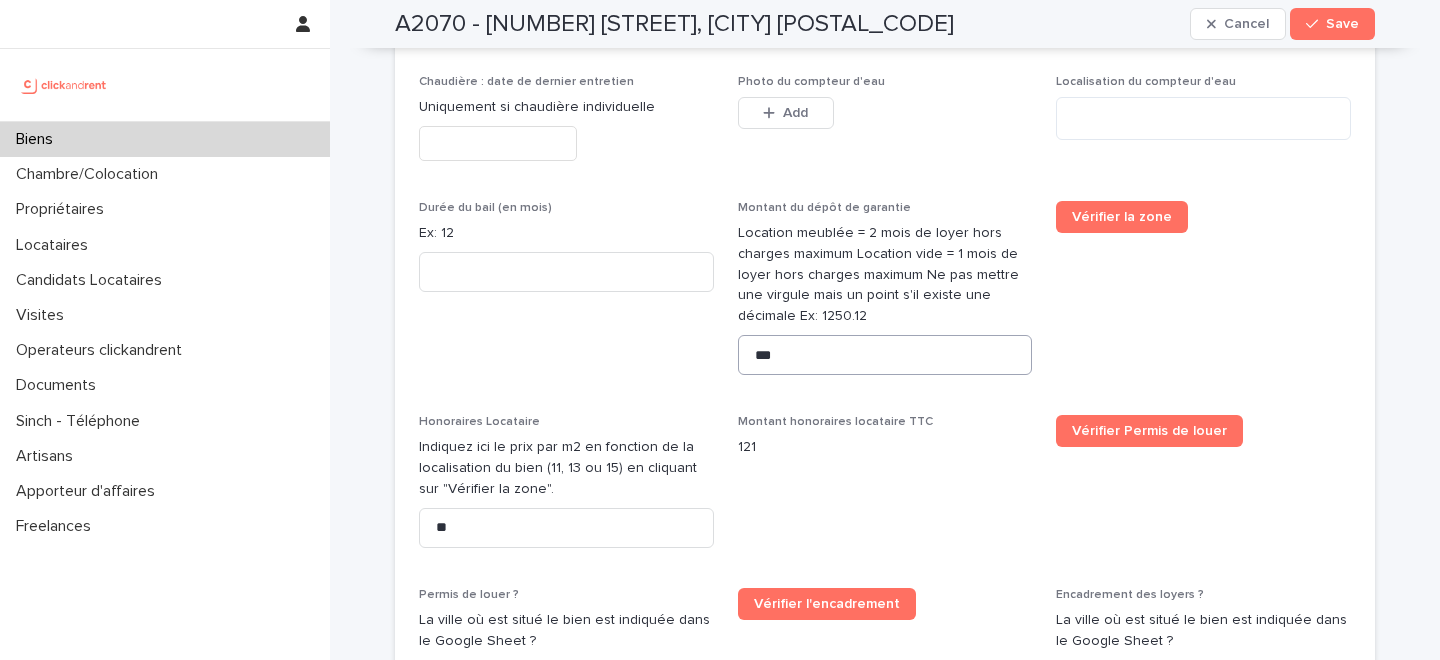 type on "******" 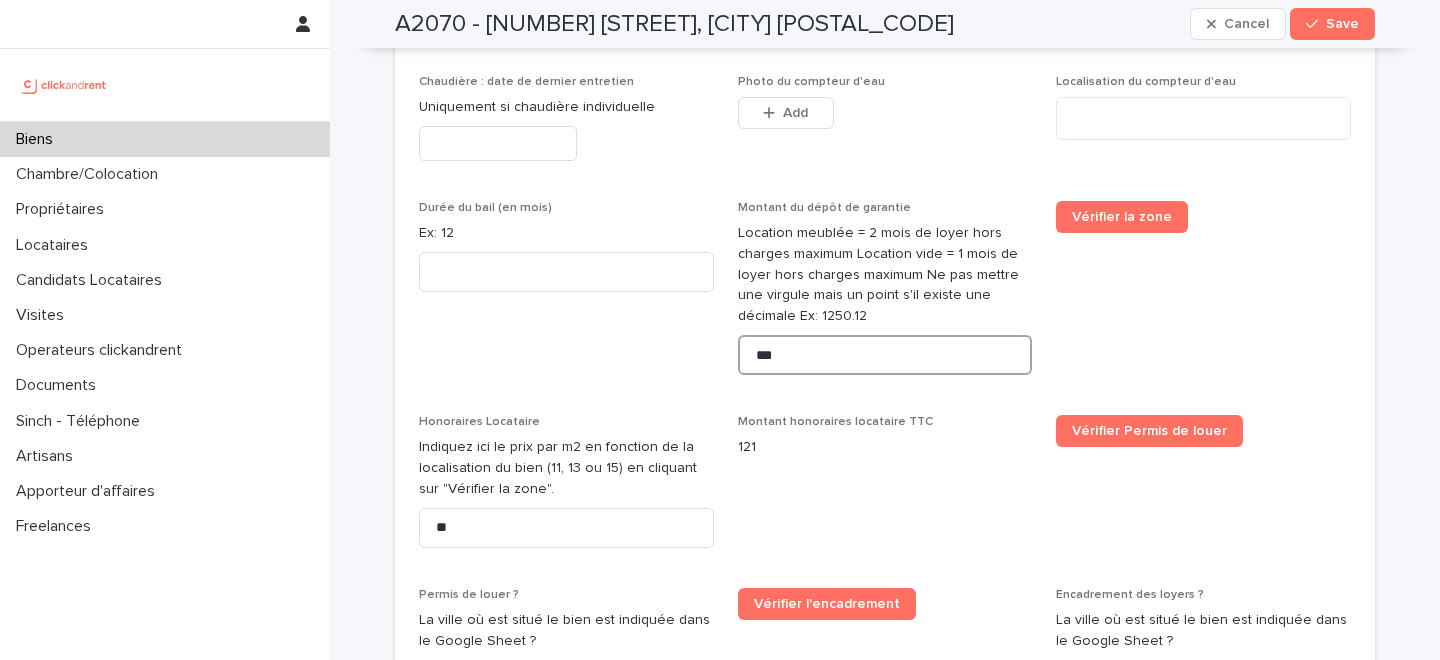 click on "***" at bounding box center (885, 355) 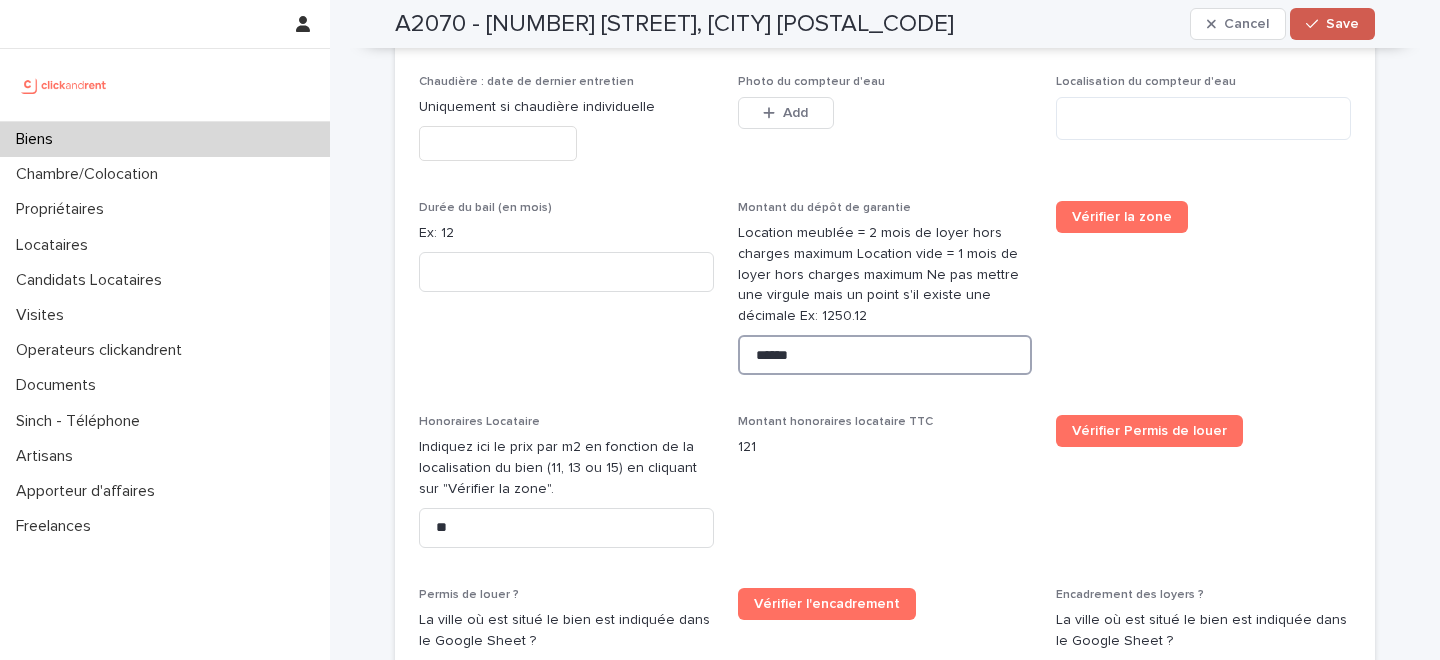 type on "******" 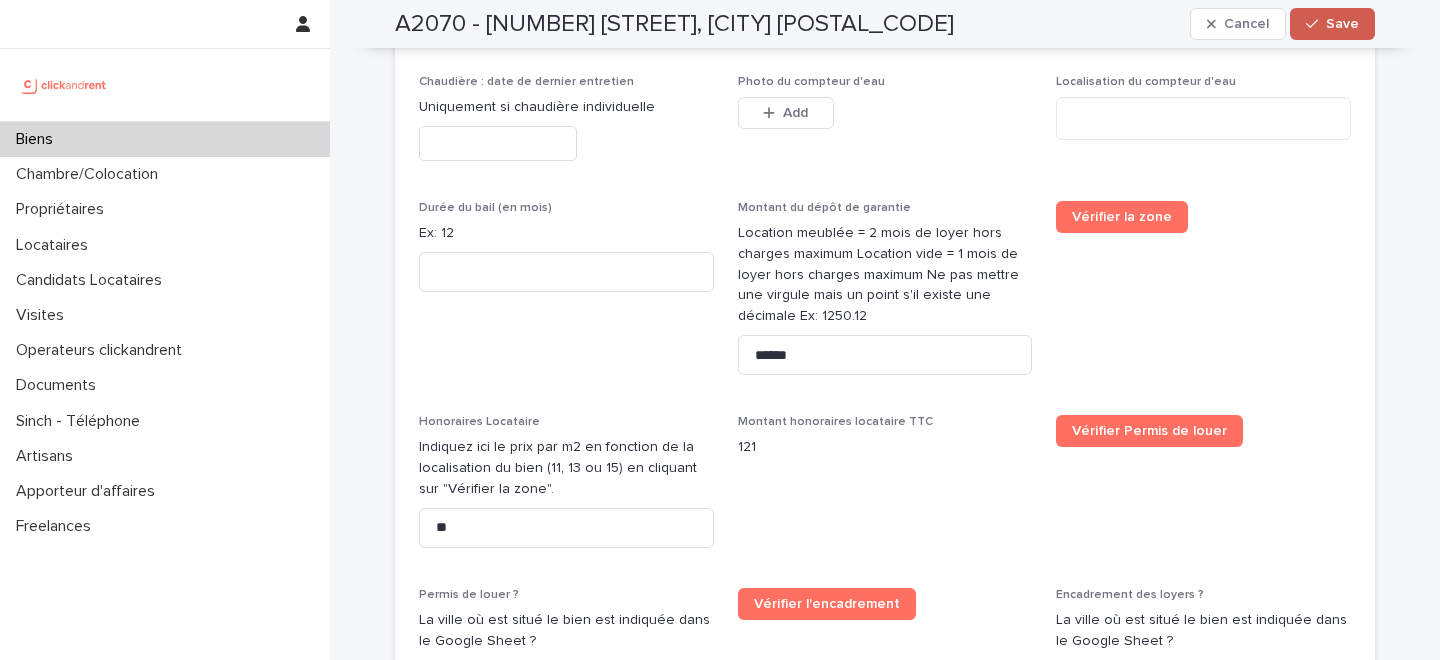 click on "Save" at bounding box center [1342, 24] 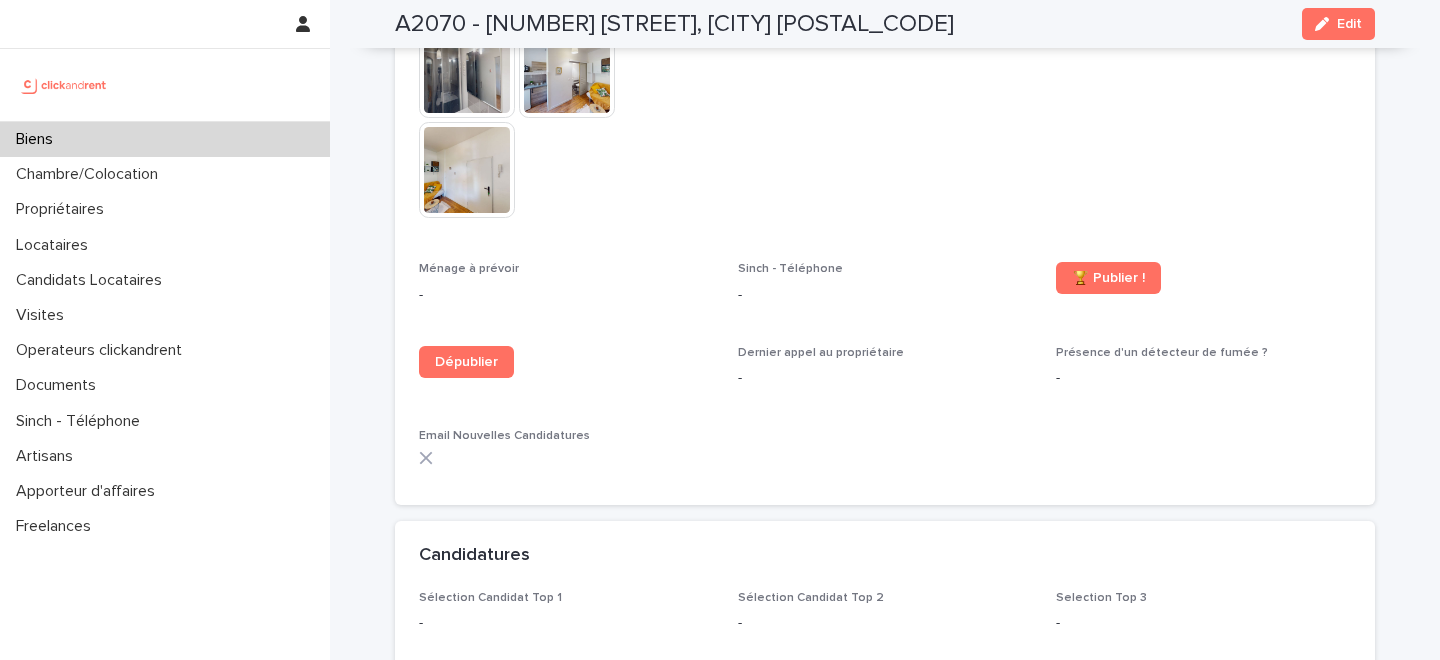 scroll, scrollTop: 4612, scrollLeft: 0, axis: vertical 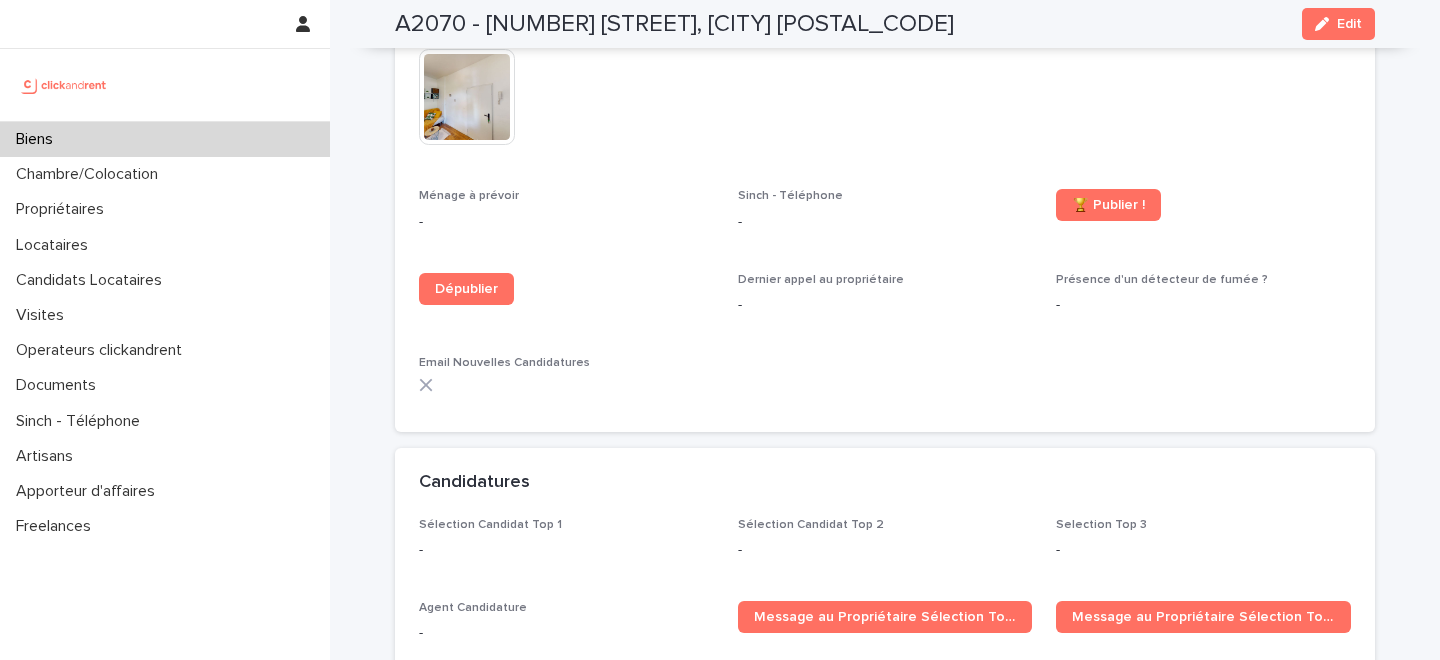 click on "Biens" at bounding box center (165, 139) 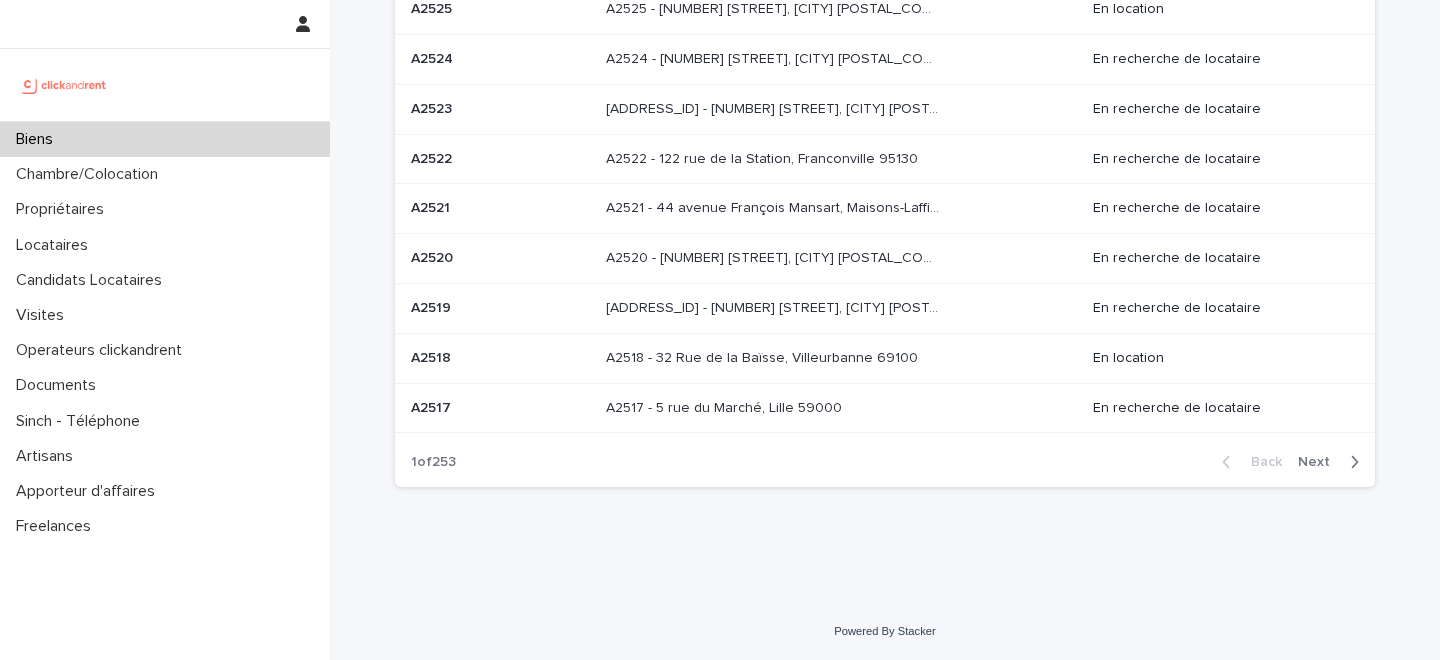 scroll, scrollTop: 0, scrollLeft: 0, axis: both 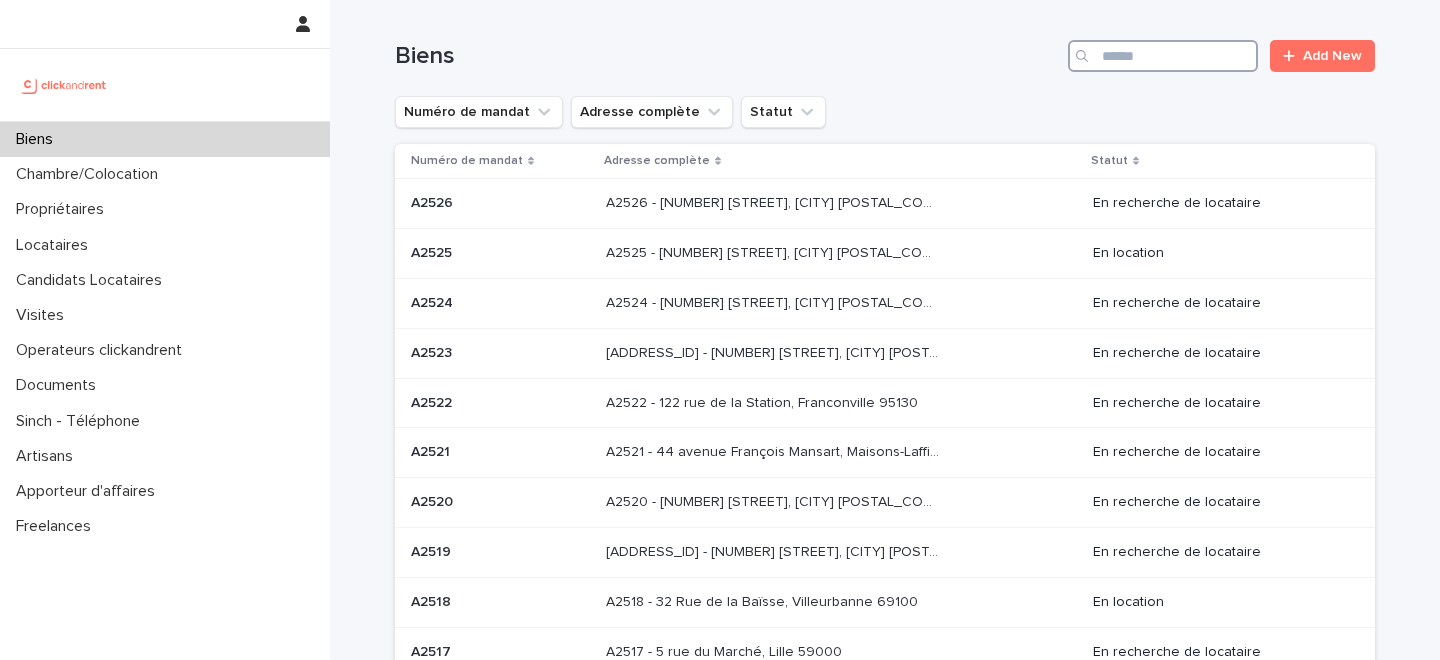 click at bounding box center [1163, 56] 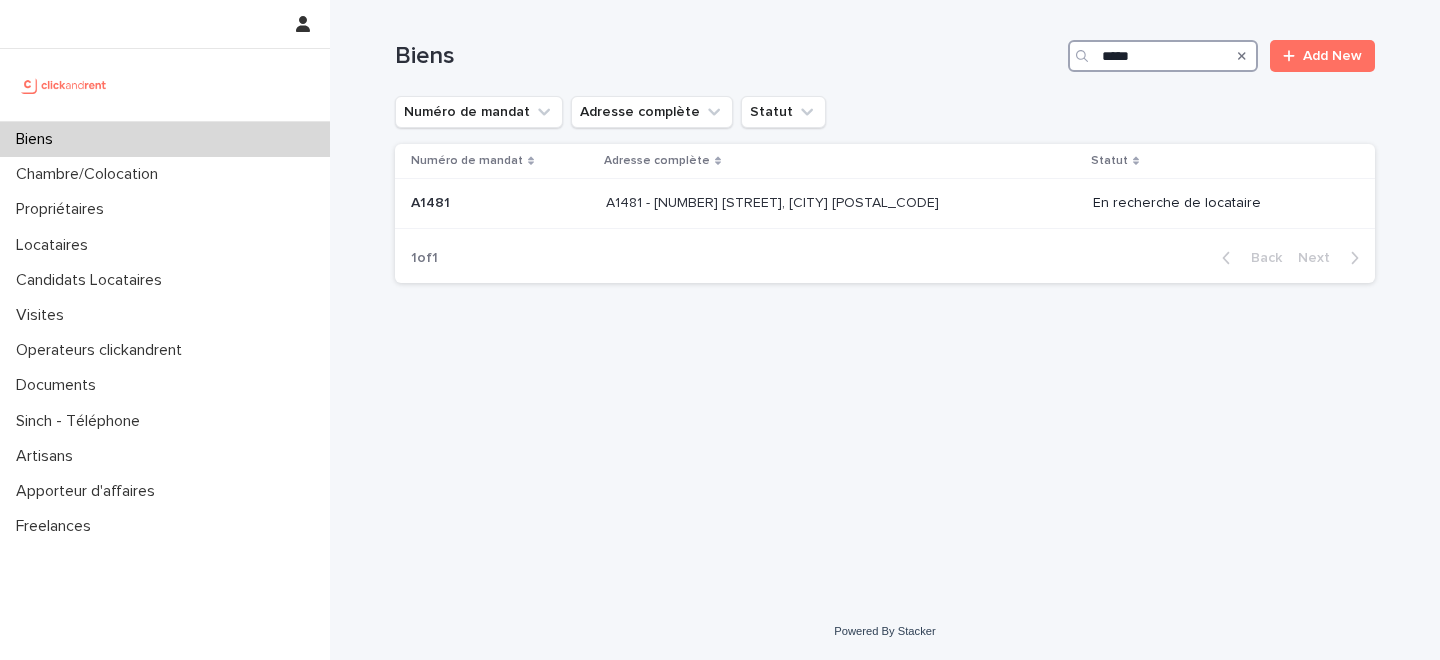 type on "*****" 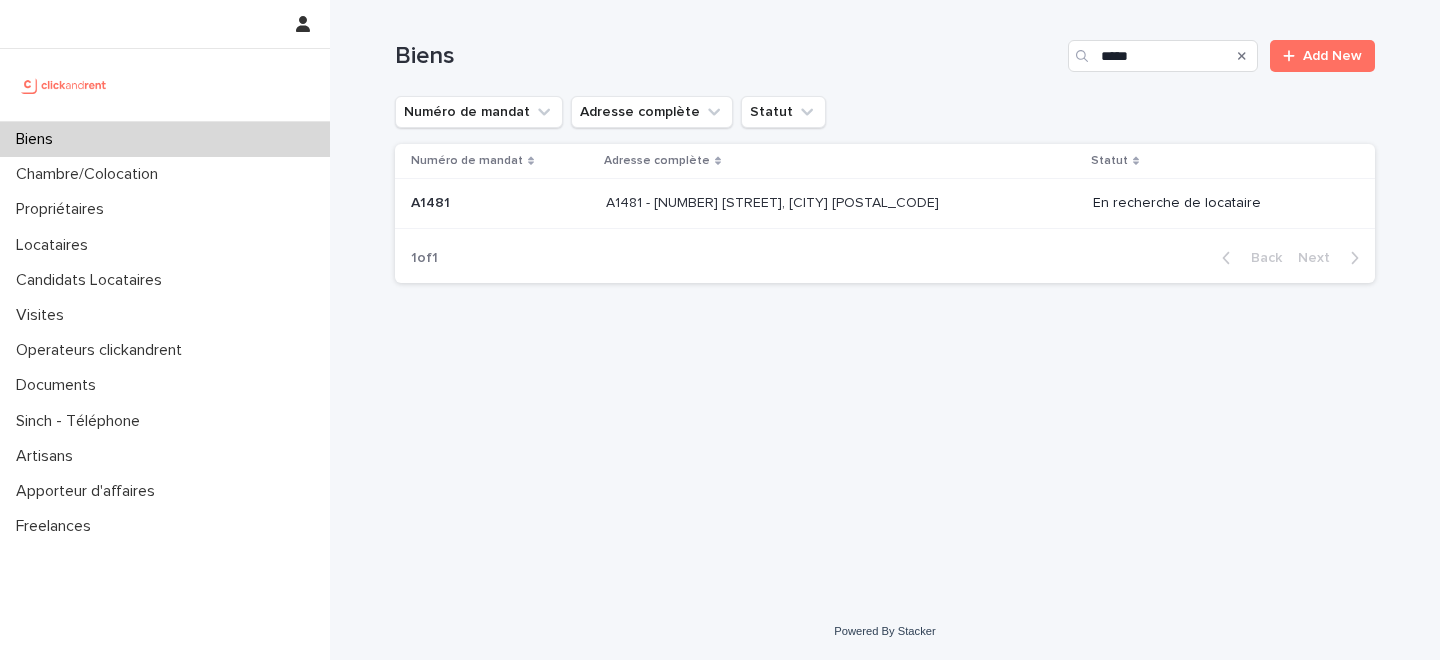 click on "A1481 - 5 allée Anatoli Vaisser,  Asnières-sur-Seine 92600 A1481 - 5 allée Anatoli Vaisser,  Asnières-sur-Seine 92600" at bounding box center [841, 203] 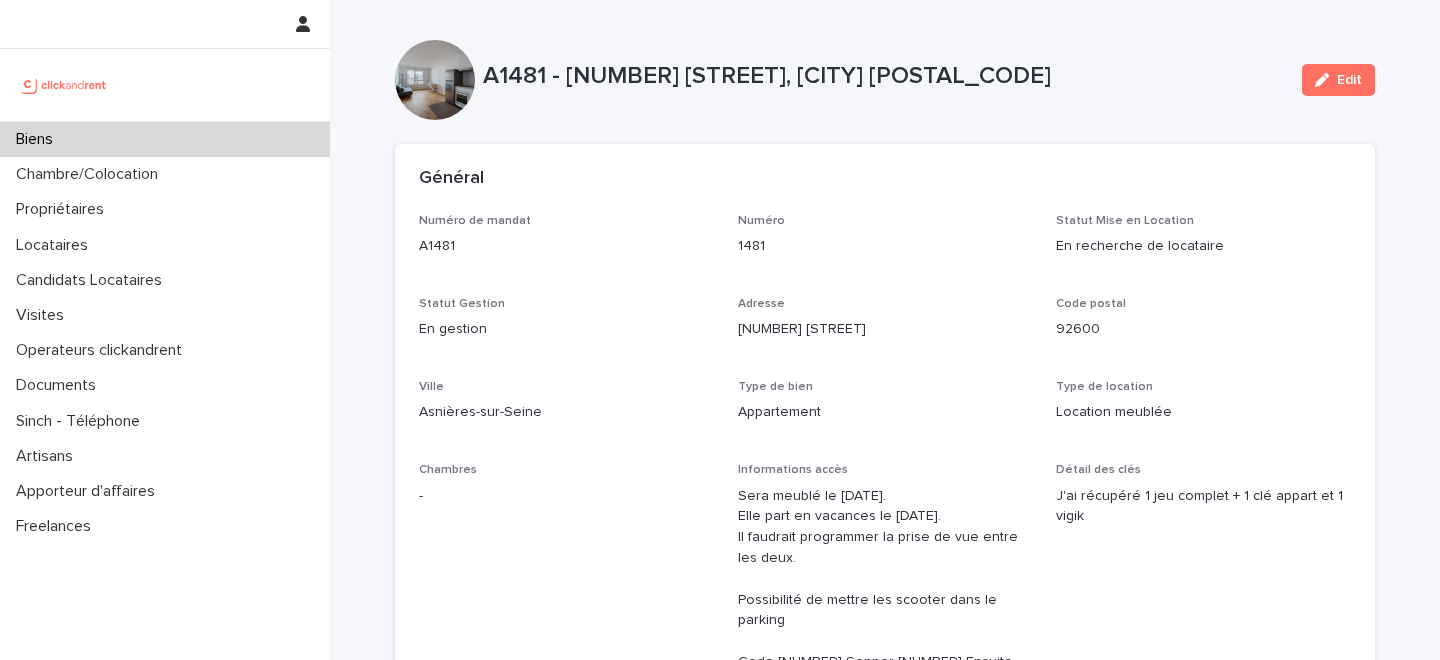 drag, startPoint x: 1330, startPoint y: 83, endPoint x: 735, endPoint y: 53, distance: 595.7558 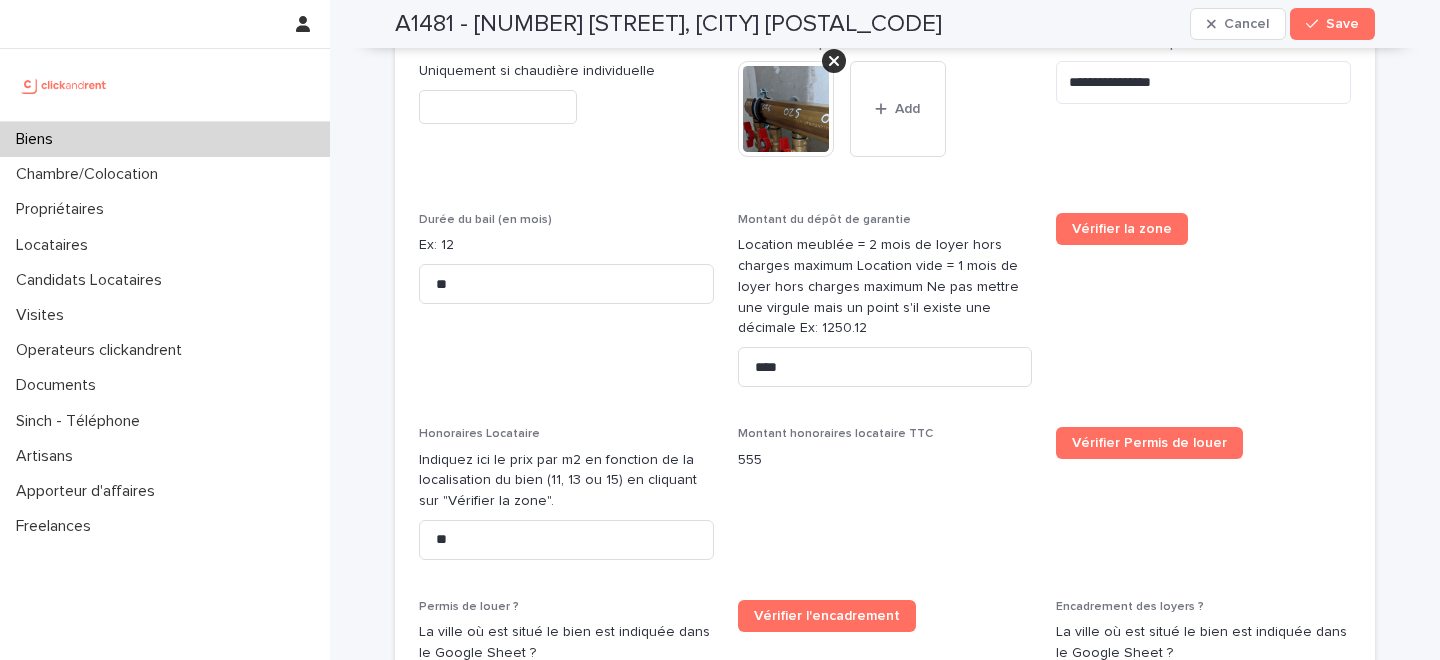 scroll, scrollTop: 3886, scrollLeft: 0, axis: vertical 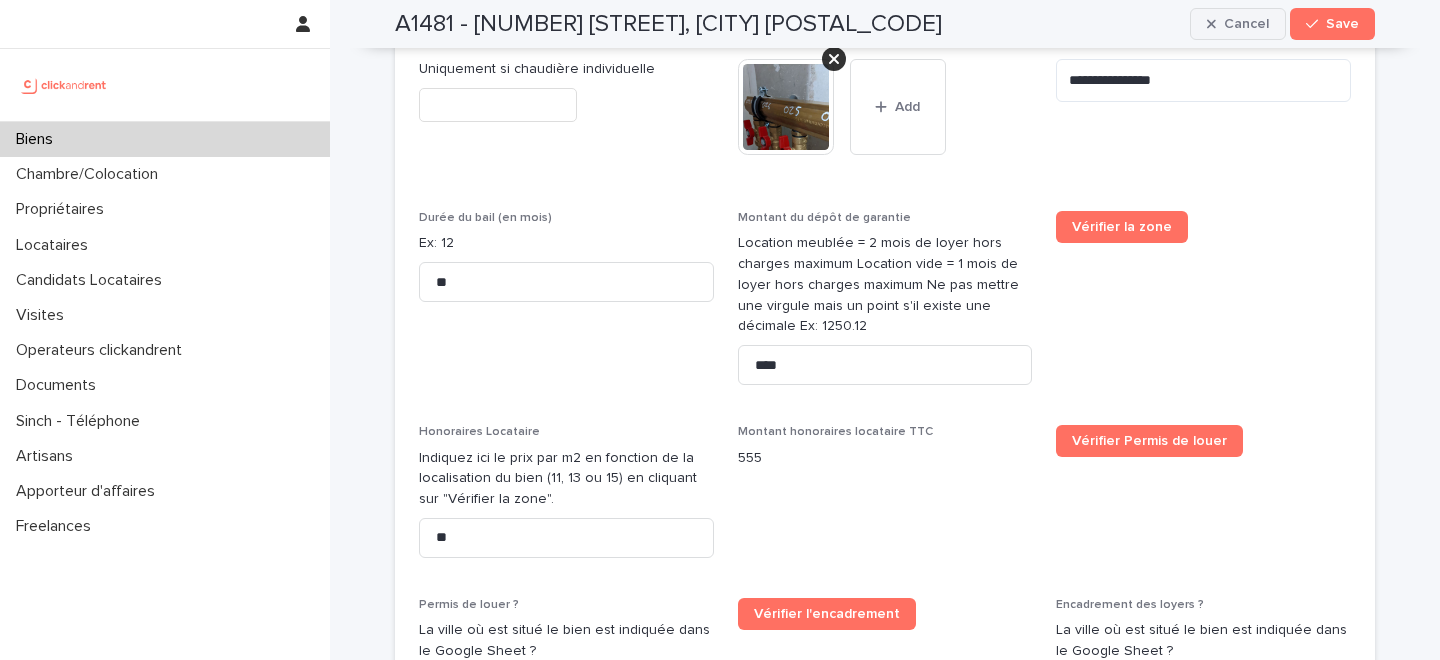 click on "Cancel" at bounding box center (1238, 24) 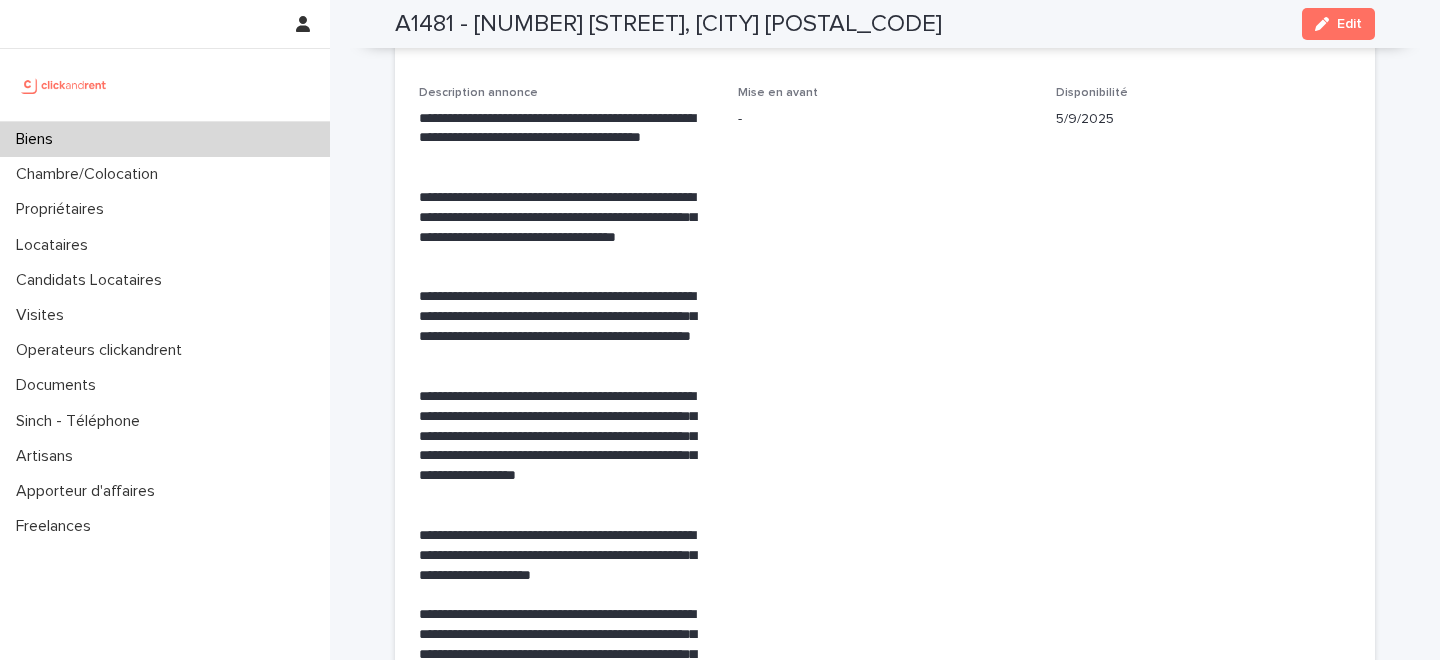click on "Biens" at bounding box center (165, 139) 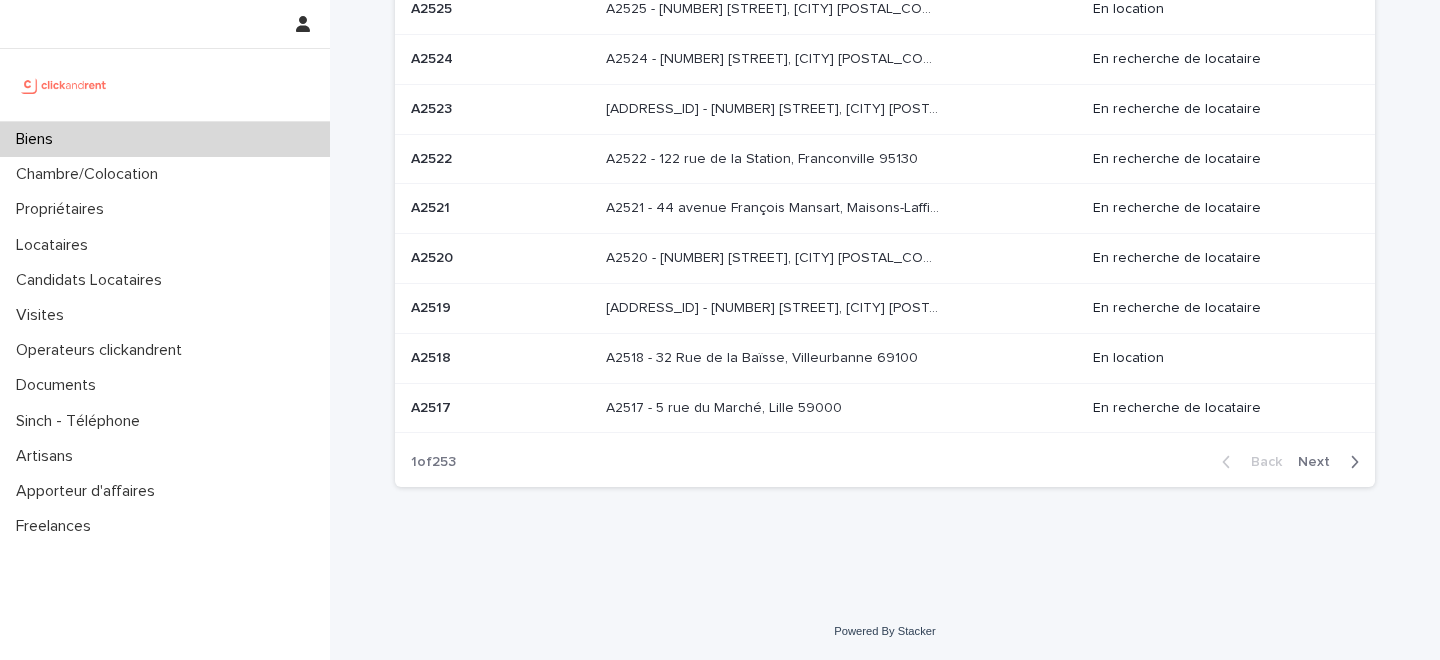 scroll, scrollTop: 0, scrollLeft: 0, axis: both 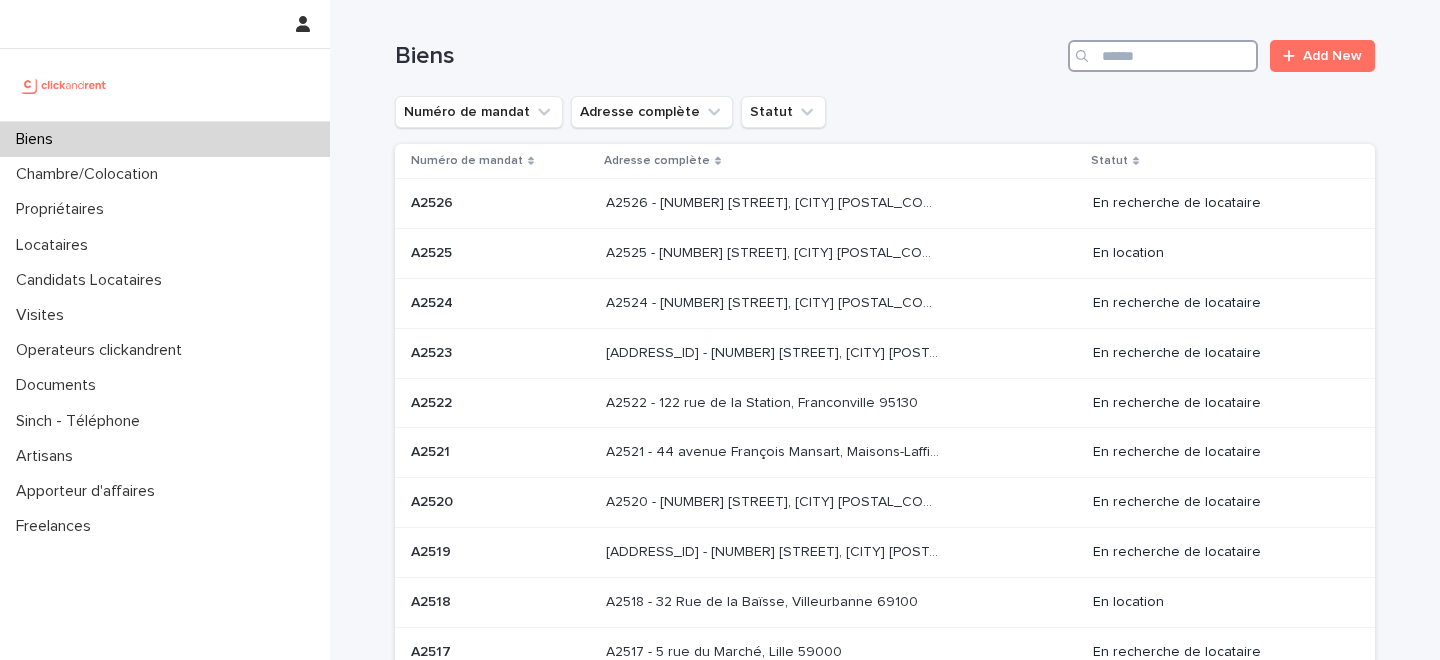 click at bounding box center [1163, 56] 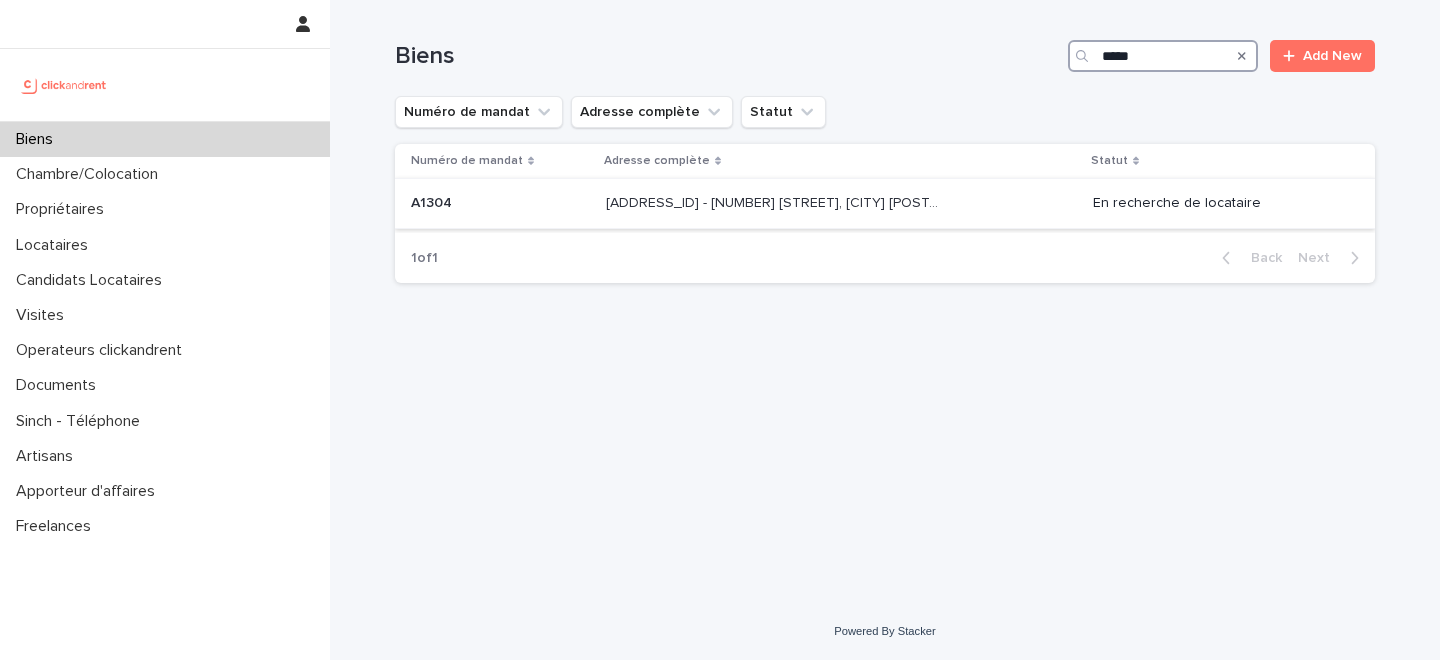 type on "*****" 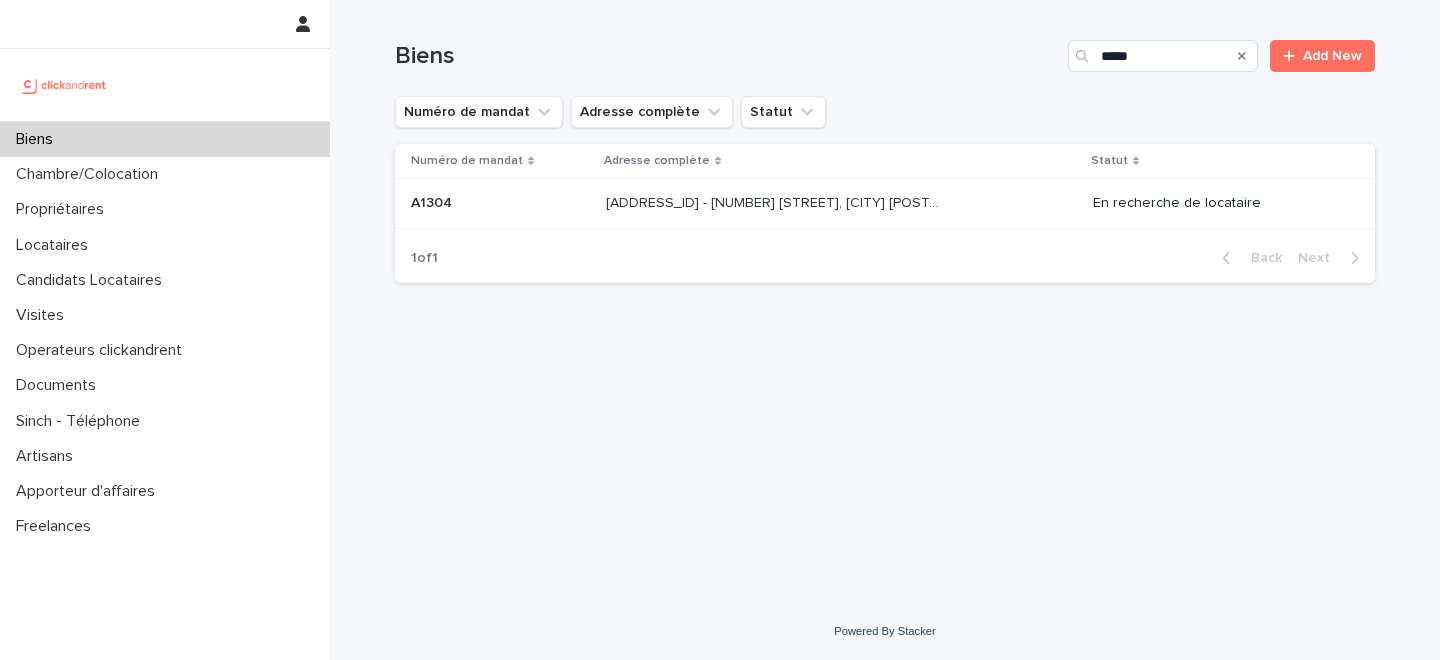 click on "A1304 - 49bis Boulevard Bessières,  Paris 75017 A1304 - 49bis Boulevard Bessières,  Paris 75017" at bounding box center (841, 204) 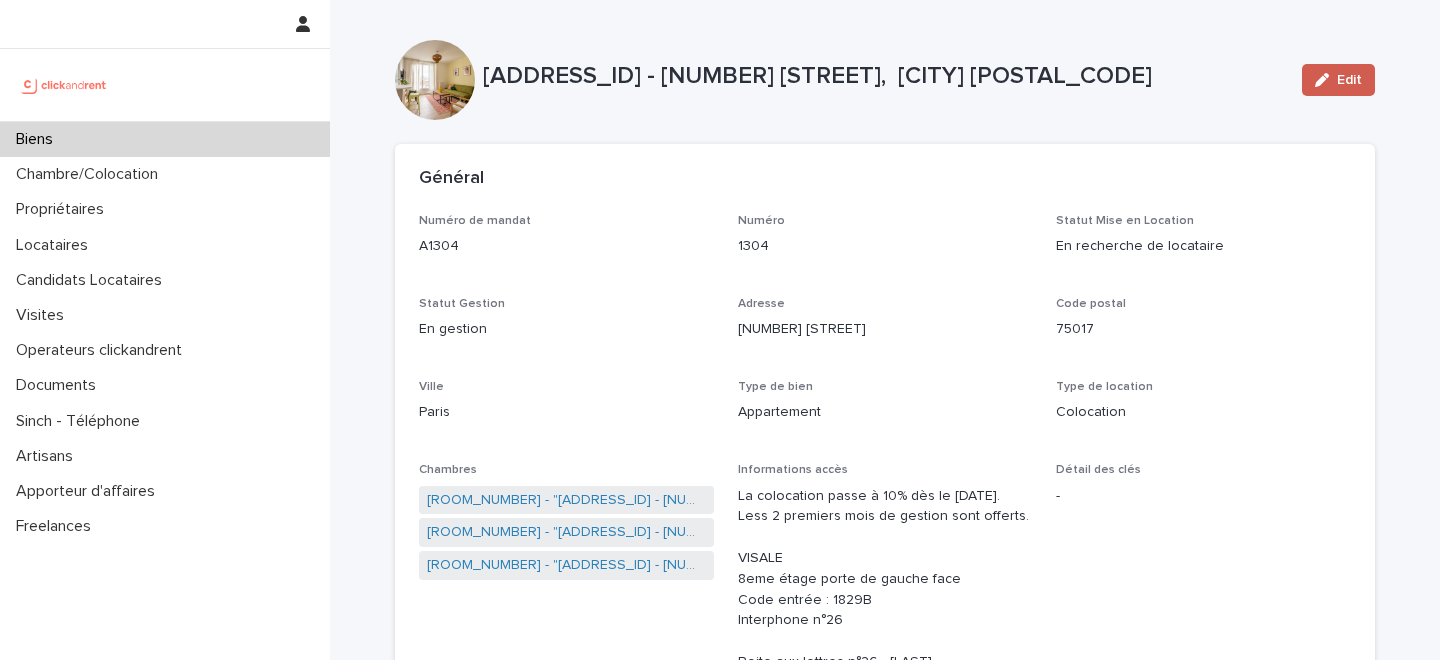 click on "Edit" at bounding box center [1349, 80] 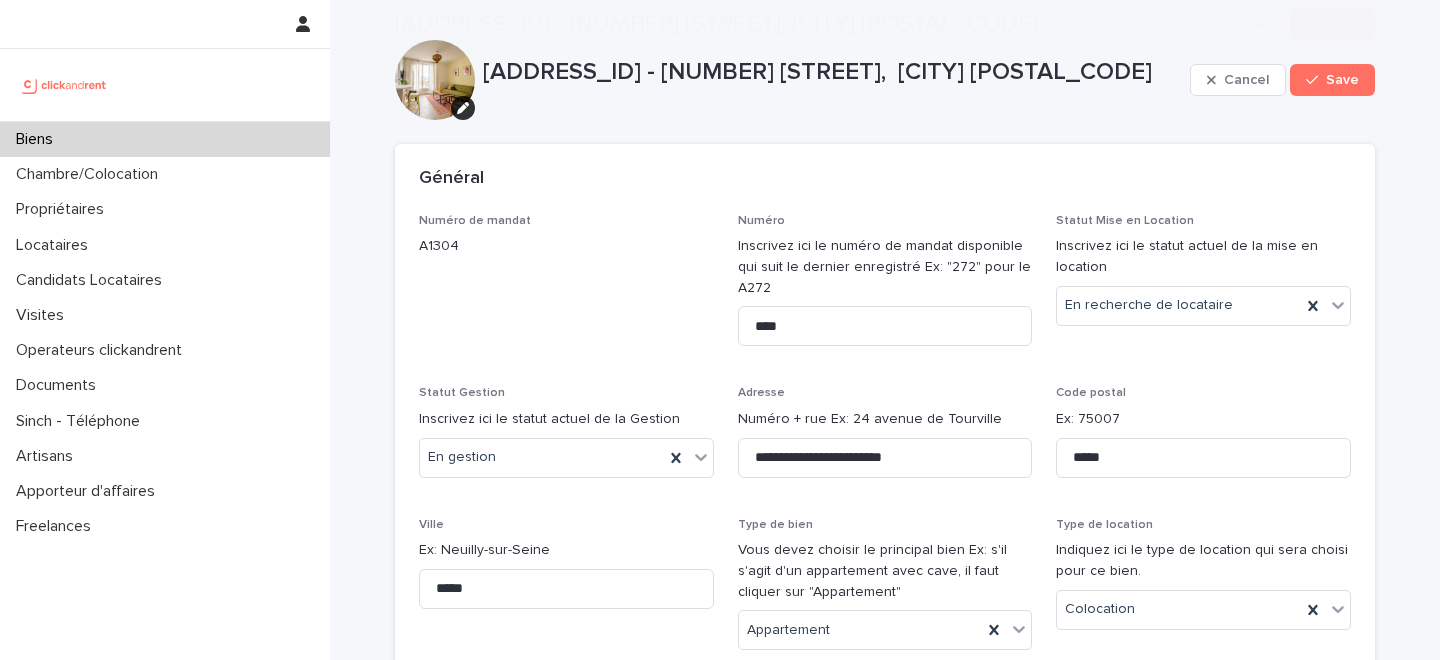 scroll, scrollTop: 2668, scrollLeft: 0, axis: vertical 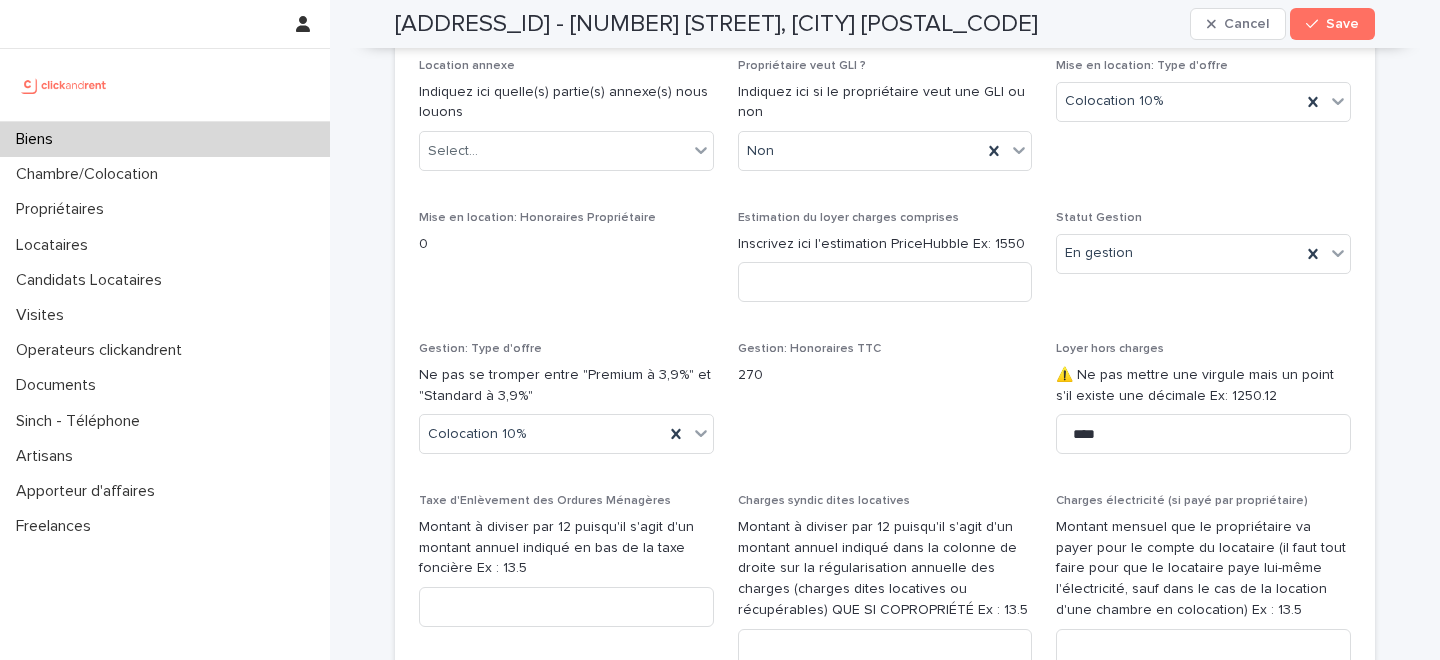 click on "Cancel" at bounding box center (1246, 24) 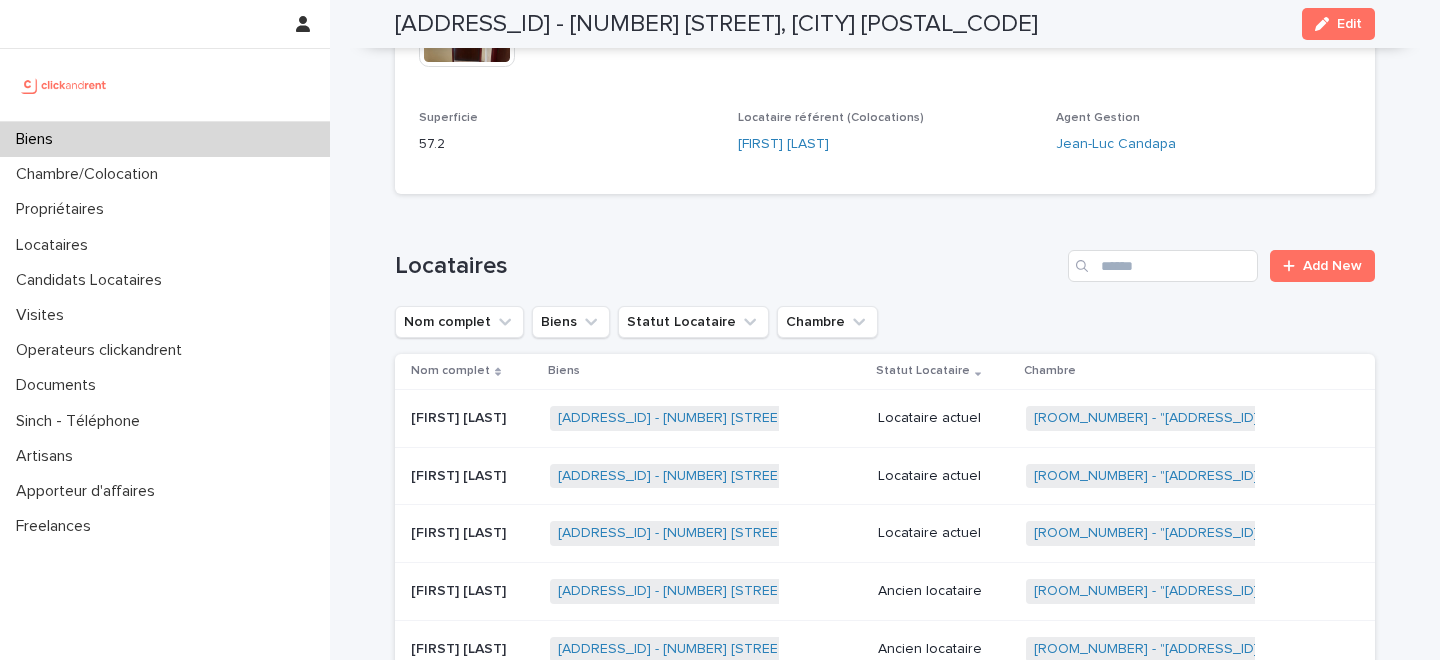 scroll, scrollTop: 977, scrollLeft: 0, axis: vertical 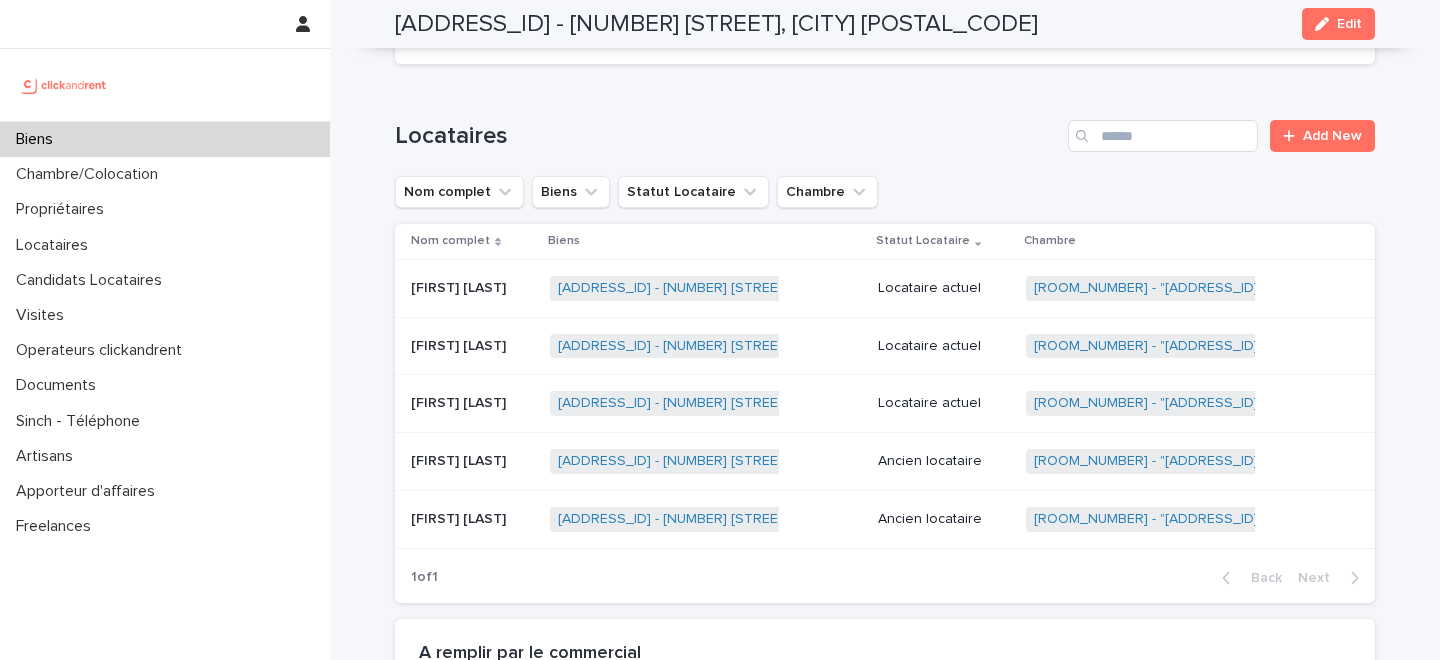 click on "A1304 - 49bis Boulevard Bessières,  Paris 75017   + 0" at bounding box center (706, 346) 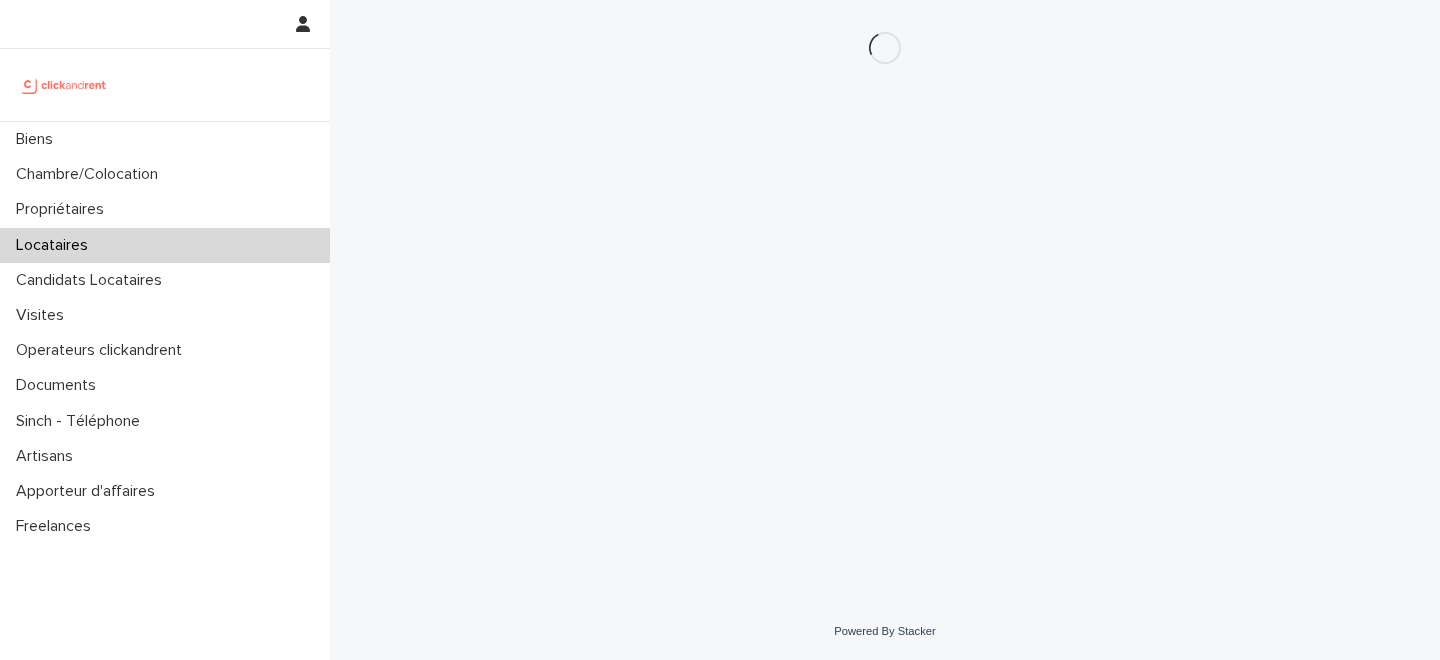scroll, scrollTop: 0, scrollLeft: 0, axis: both 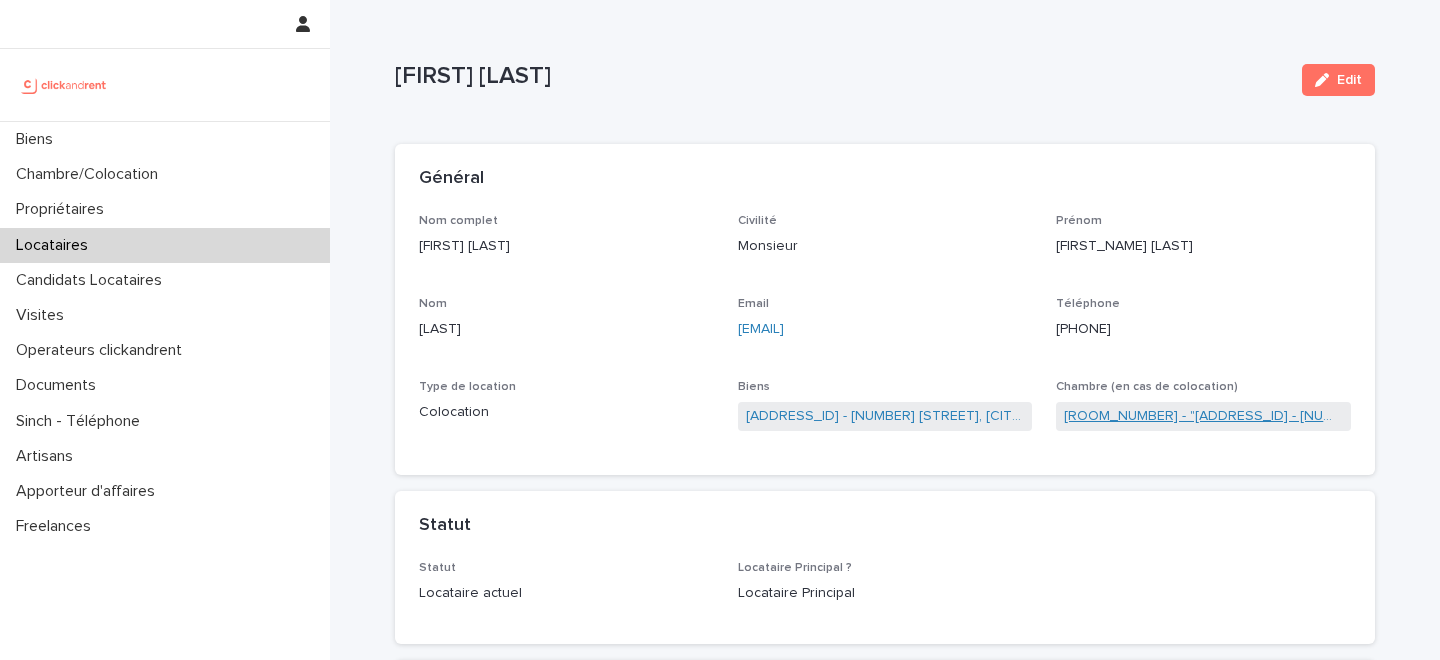 click on "Chambre 2 - "A1304 - 49bis Boulevard Bessières,  Paris 75017"" at bounding box center (1203, 416) 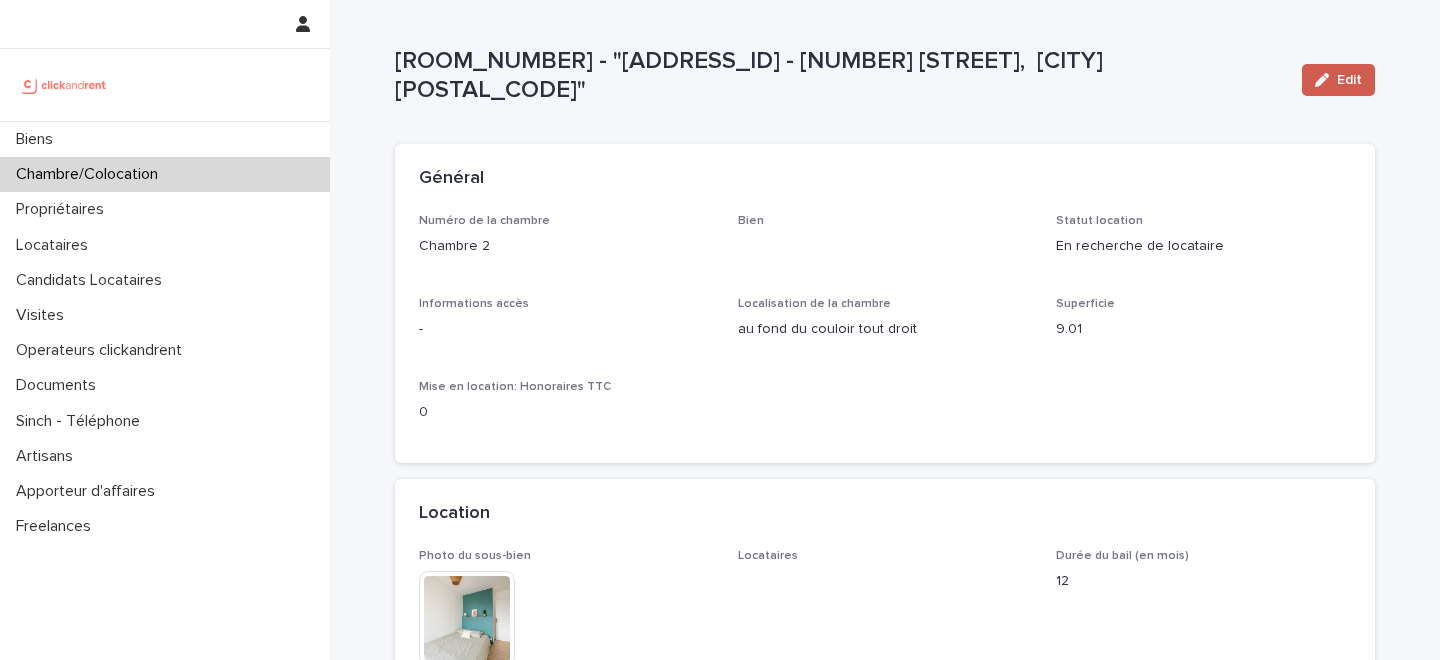 click on "Edit" at bounding box center [1349, 80] 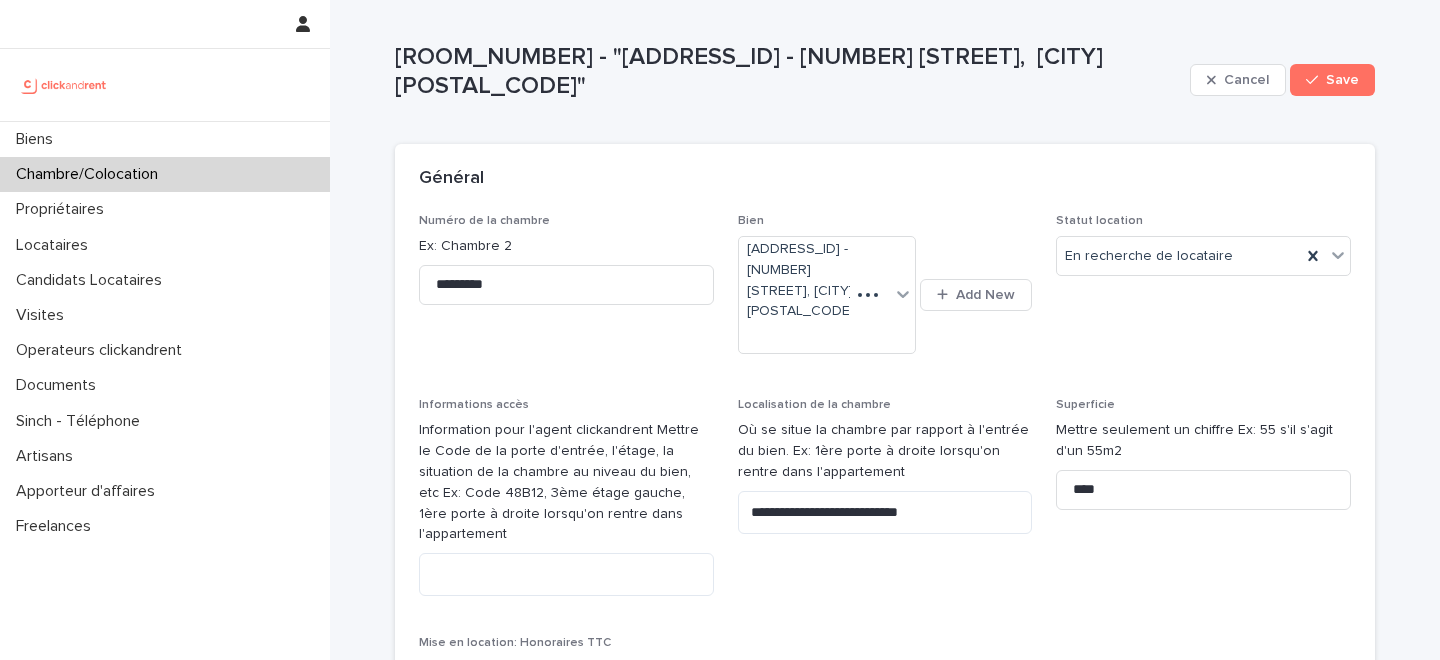 scroll, scrollTop: 706, scrollLeft: 0, axis: vertical 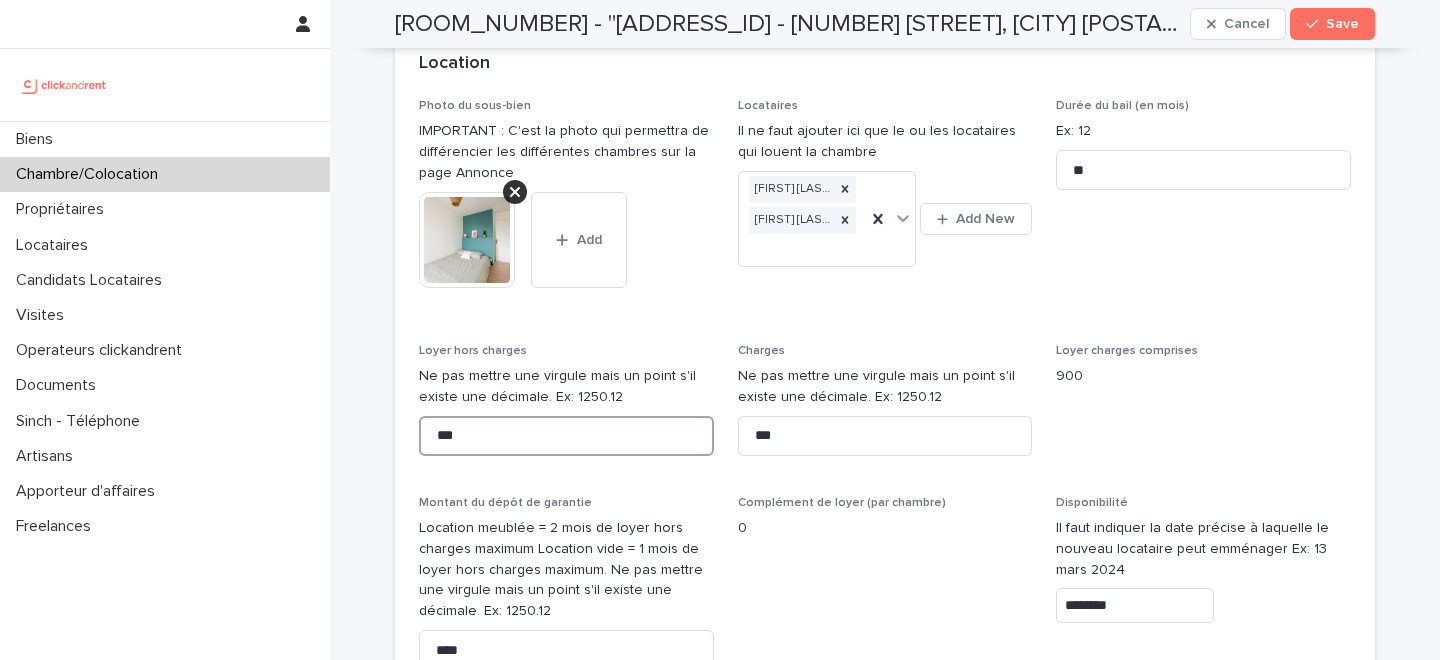 click on "***" at bounding box center (566, 436) 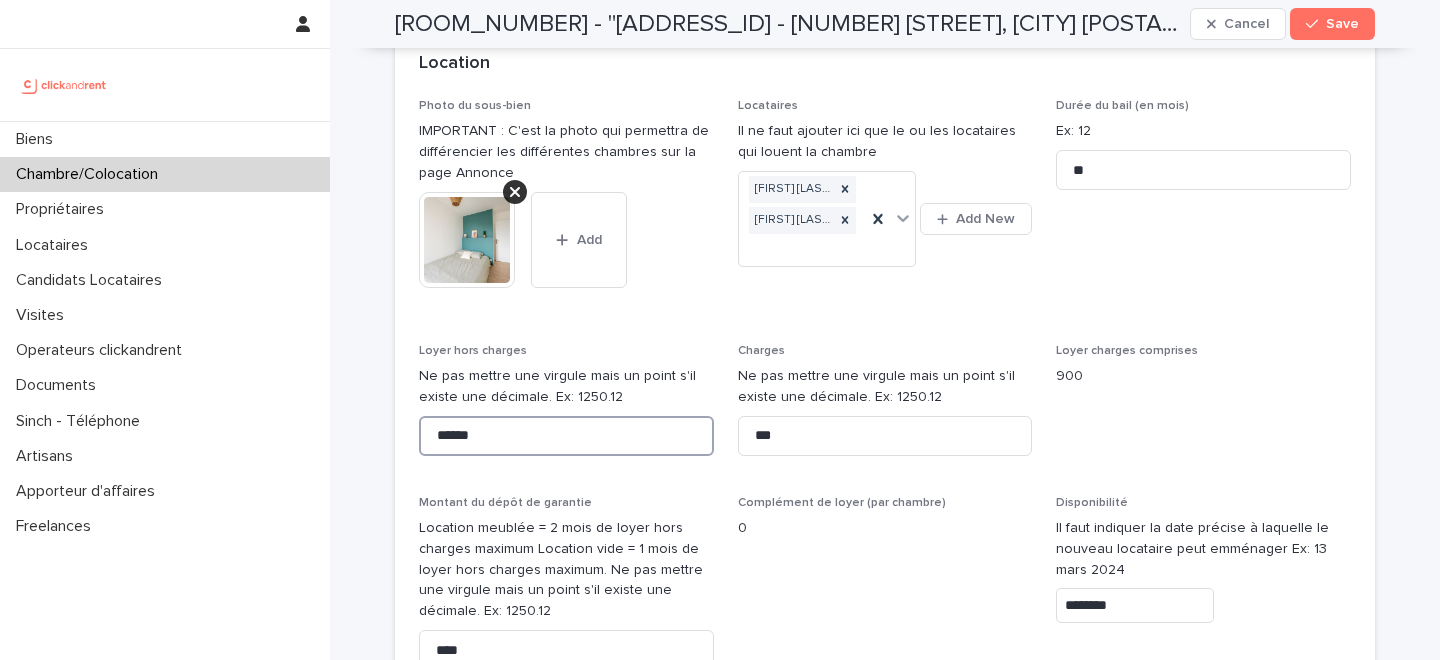type on "******" 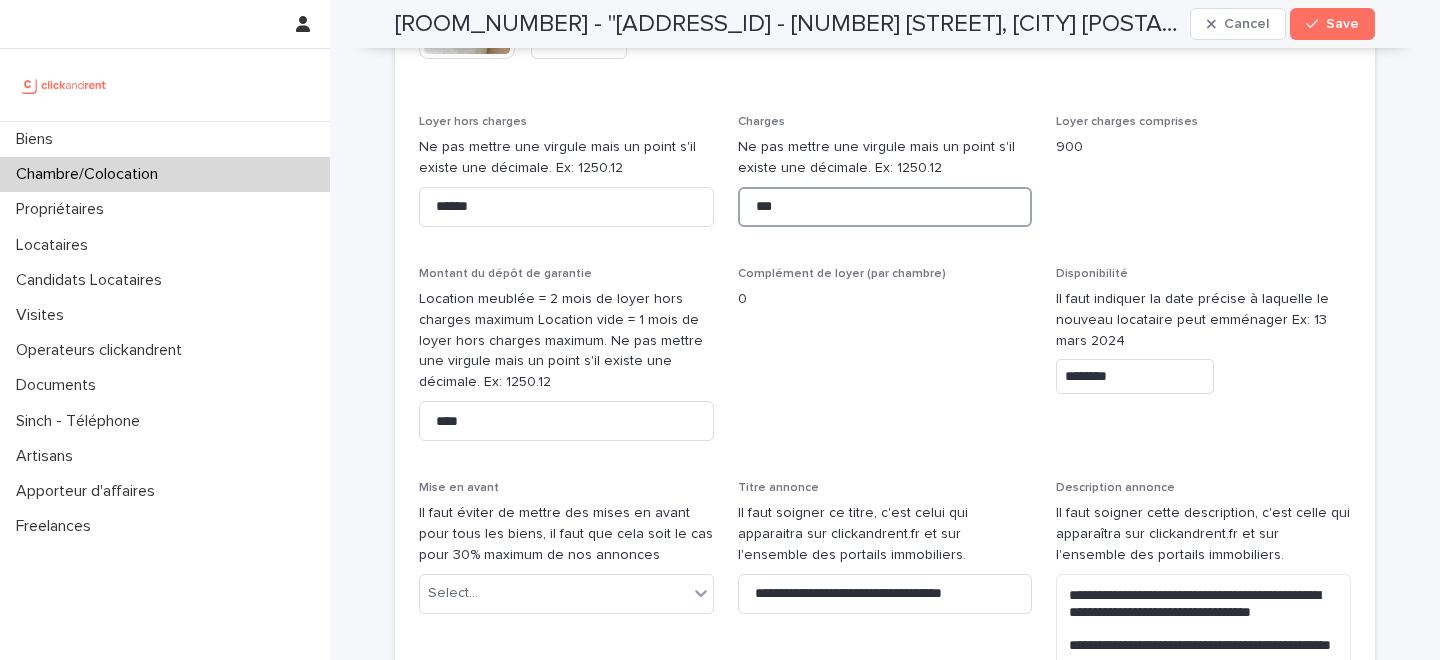 scroll, scrollTop: 918, scrollLeft: 0, axis: vertical 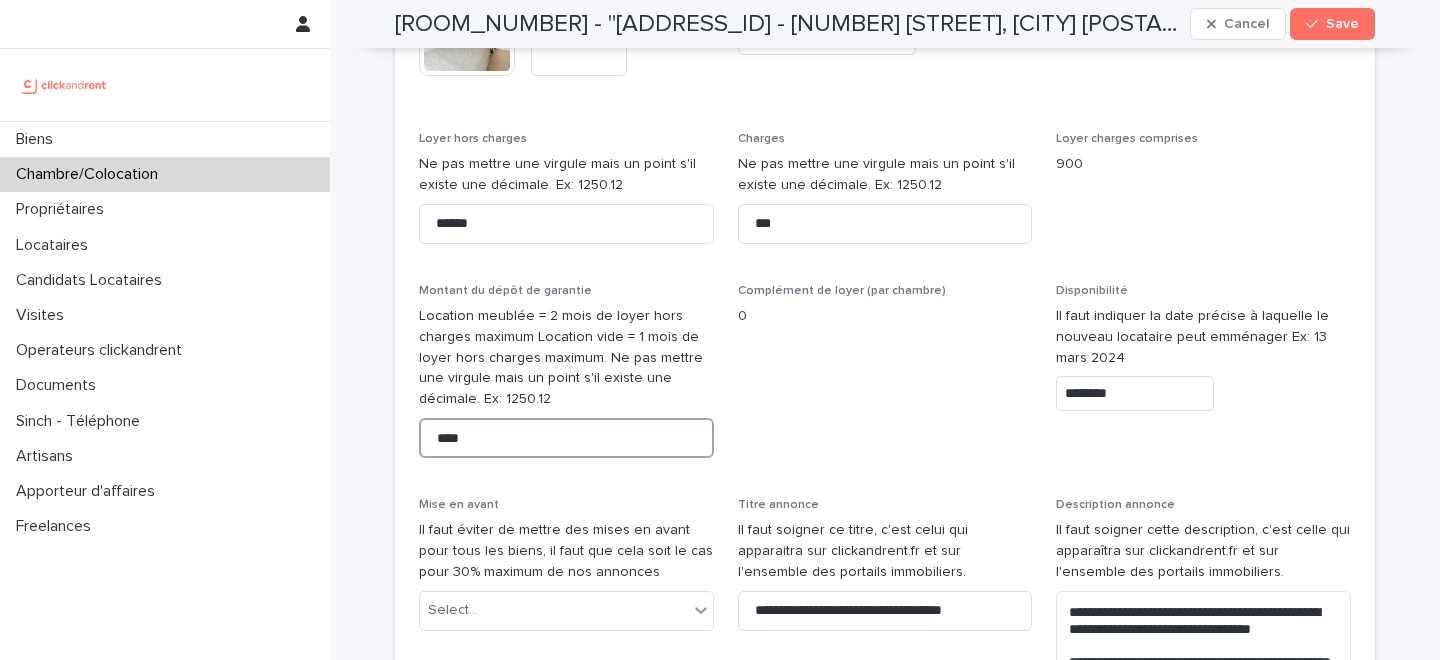 click on "****" at bounding box center (566, 438) 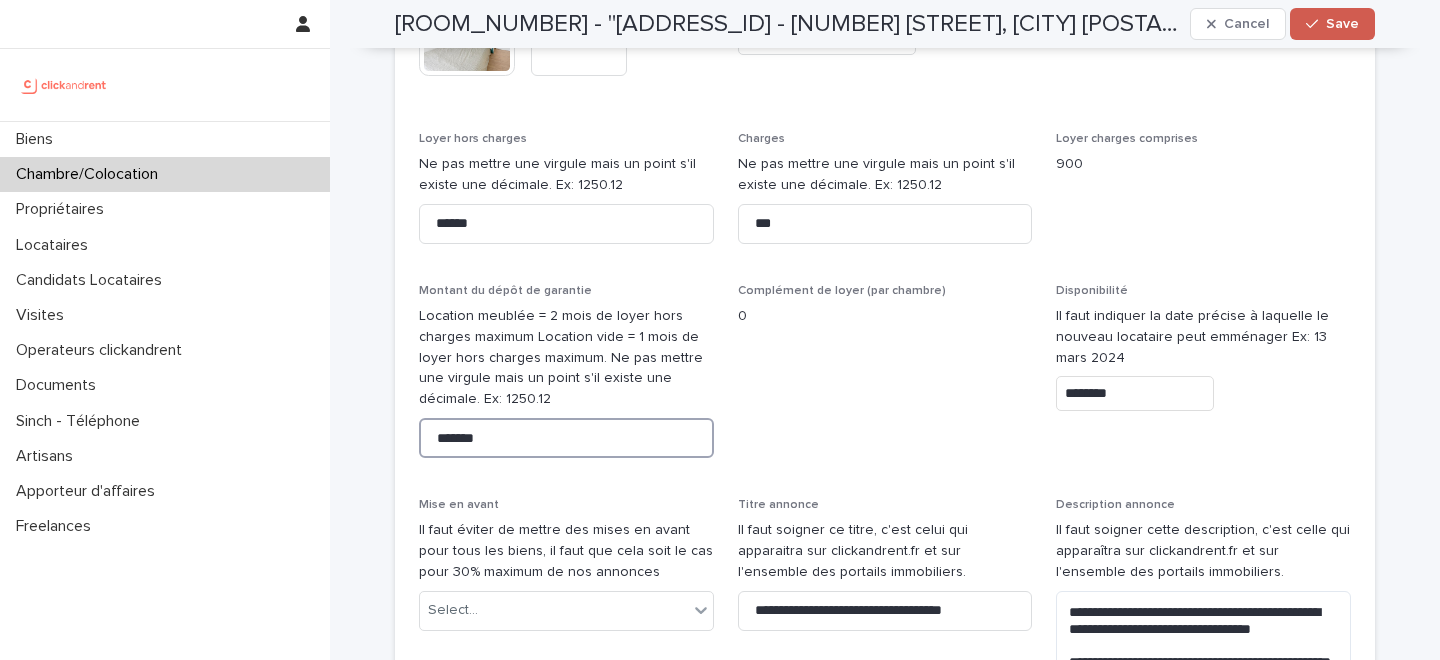 type on "*******" 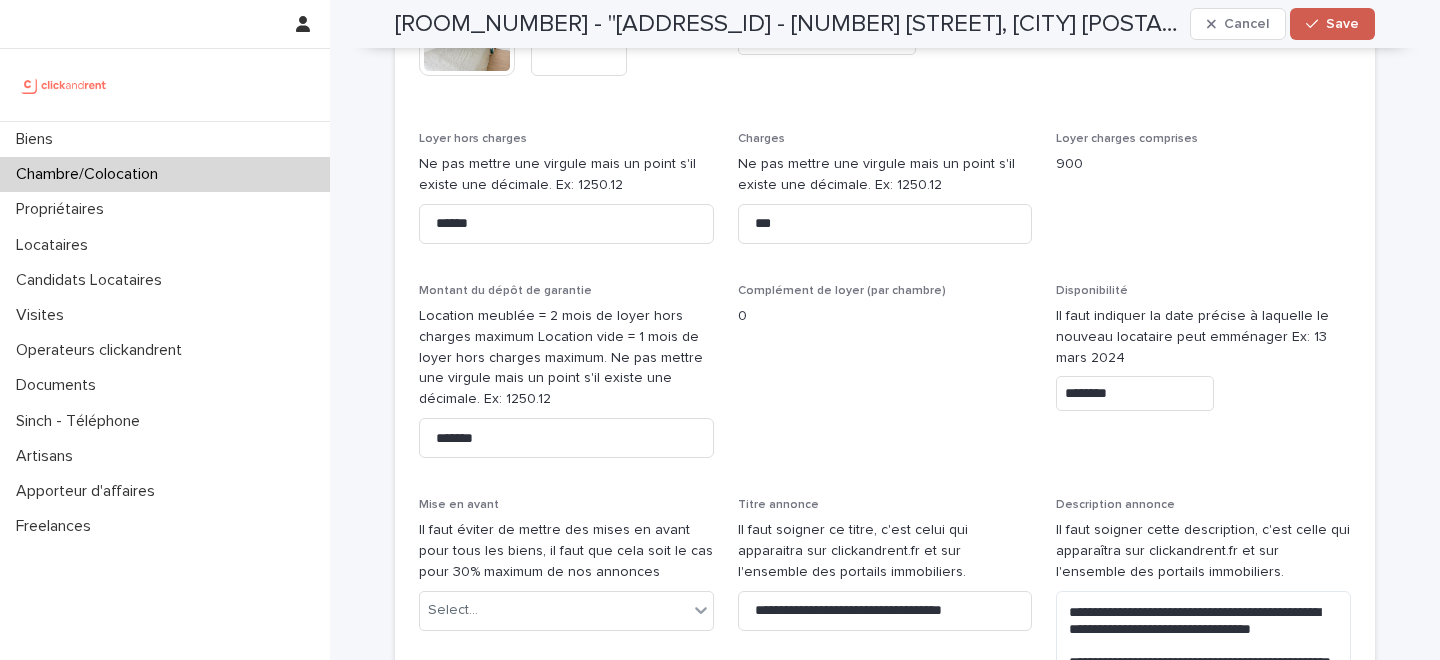 click on "Save" at bounding box center (1342, 24) 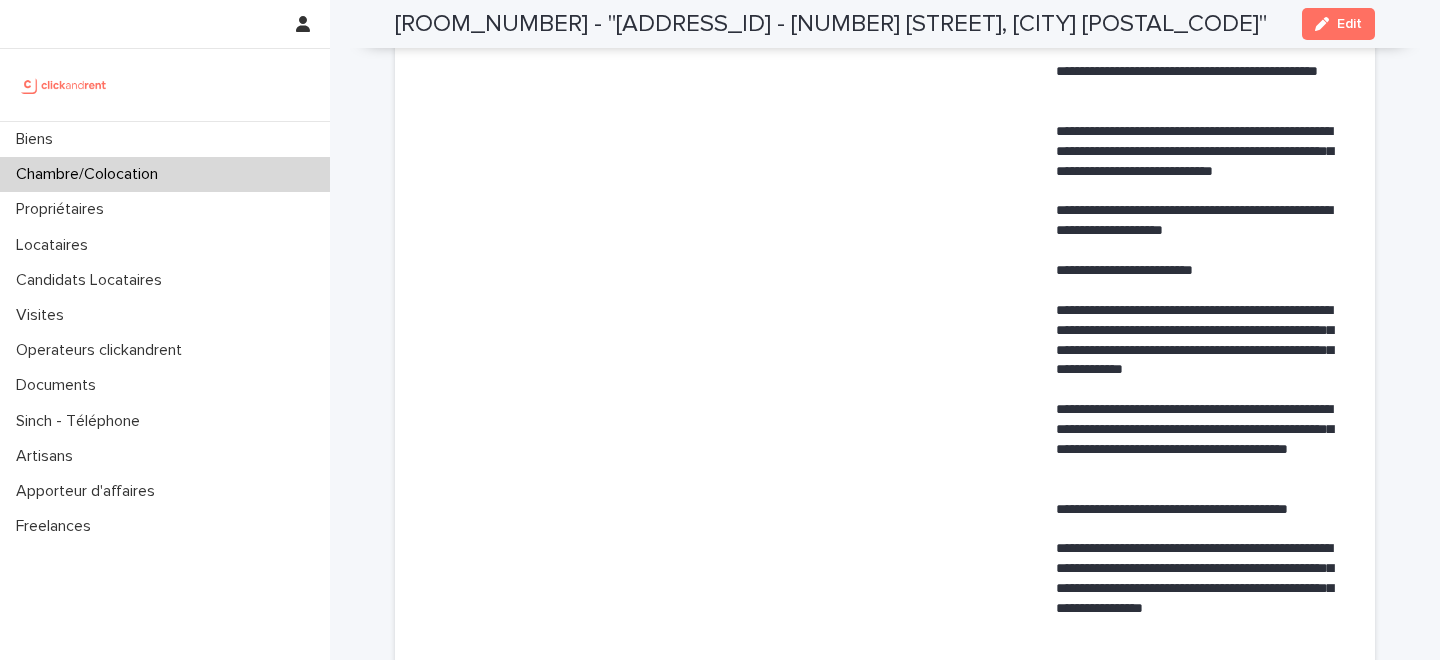 scroll, scrollTop: 600, scrollLeft: 0, axis: vertical 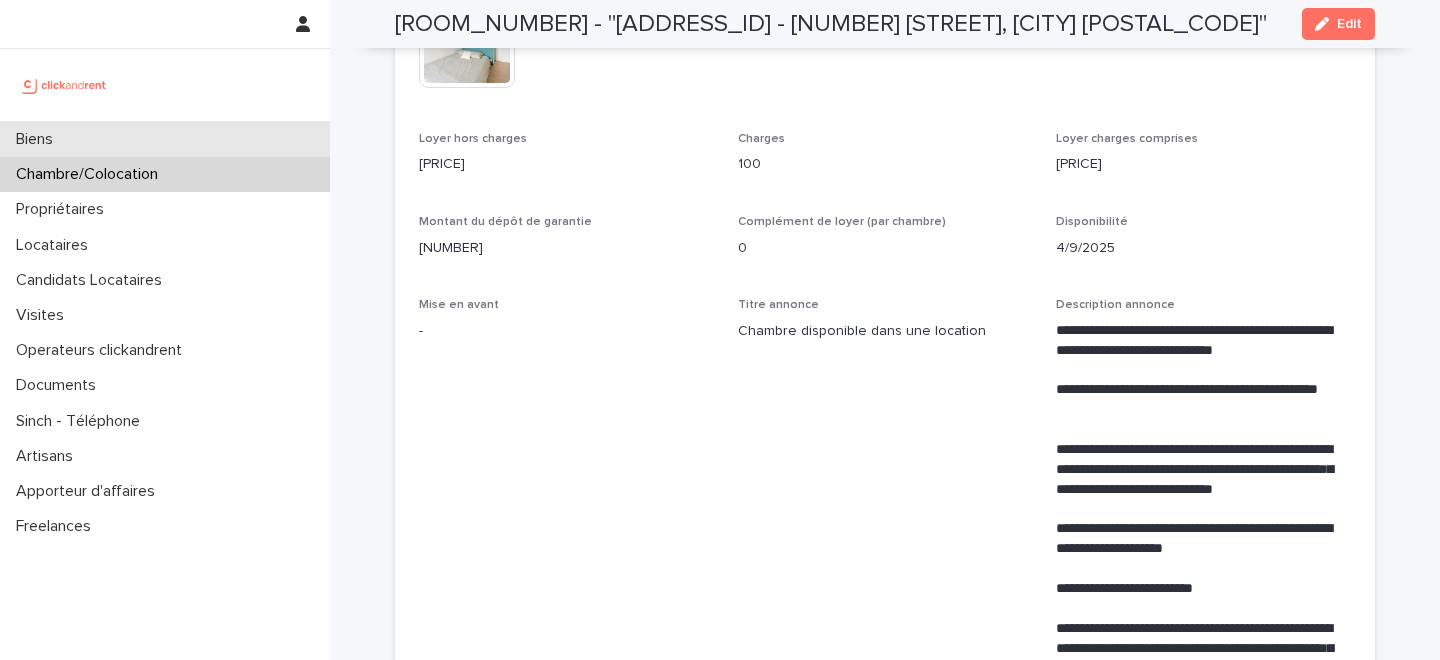 click on "Biens" at bounding box center (165, 139) 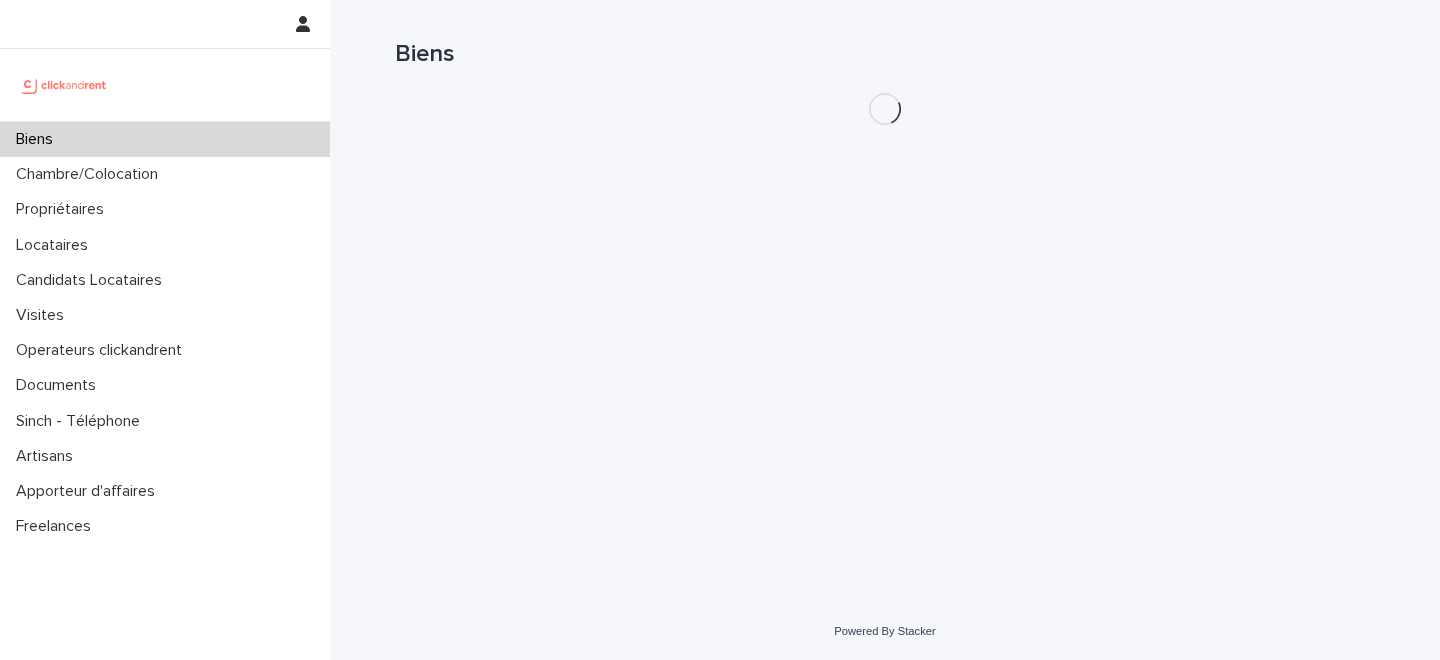 scroll, scrollTop: 0, scrollLeft: 0, axis: both 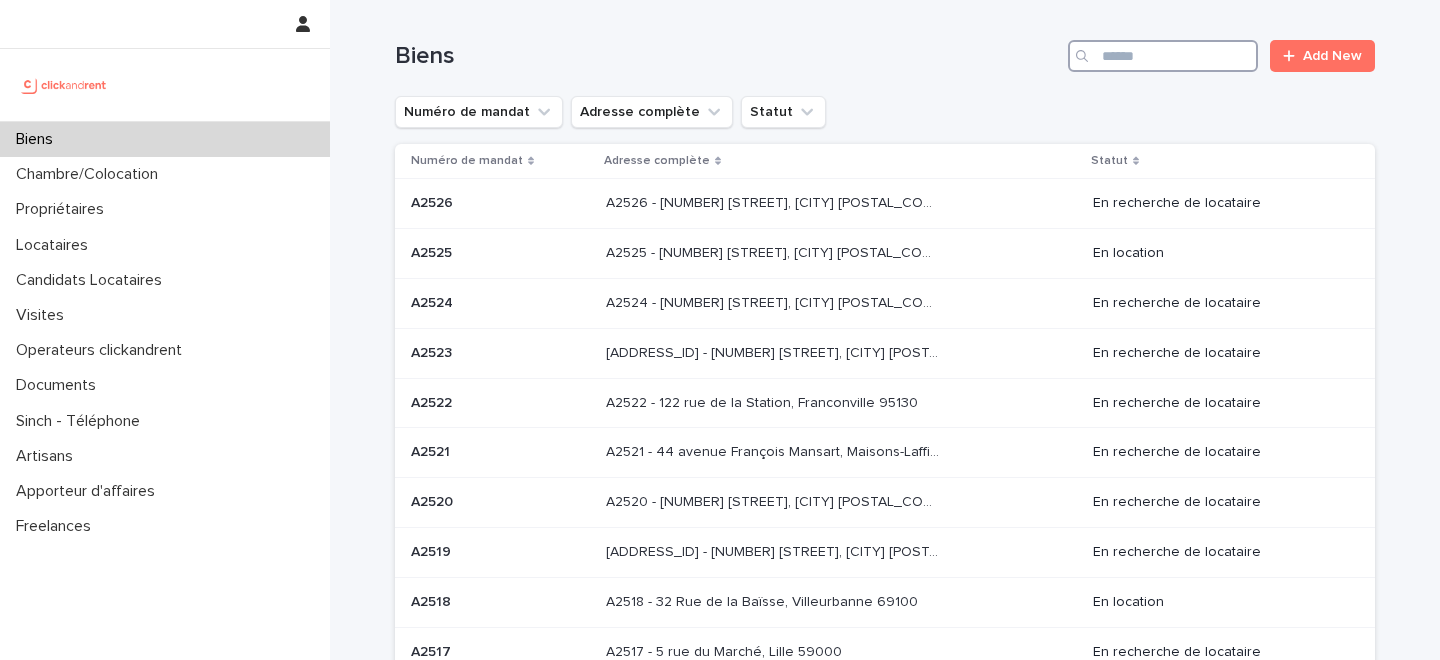click at bounding box center [1163, 56] 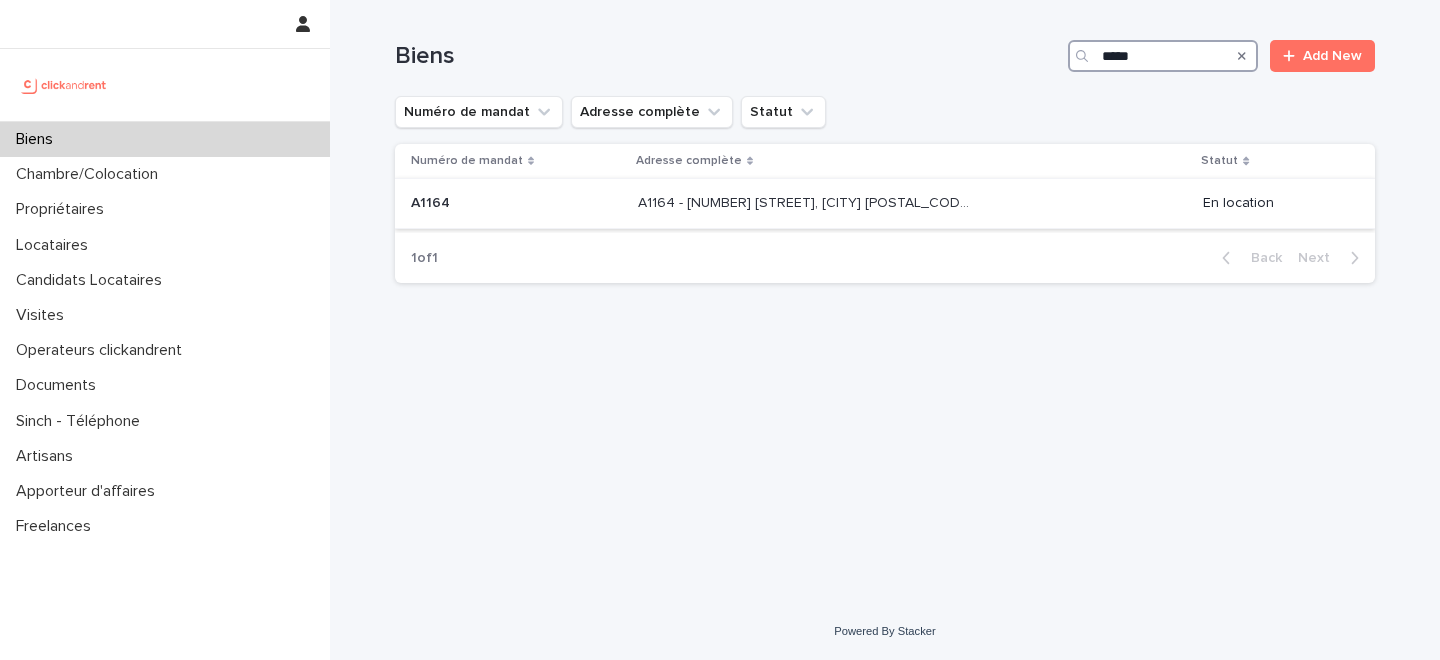 type on "*****" 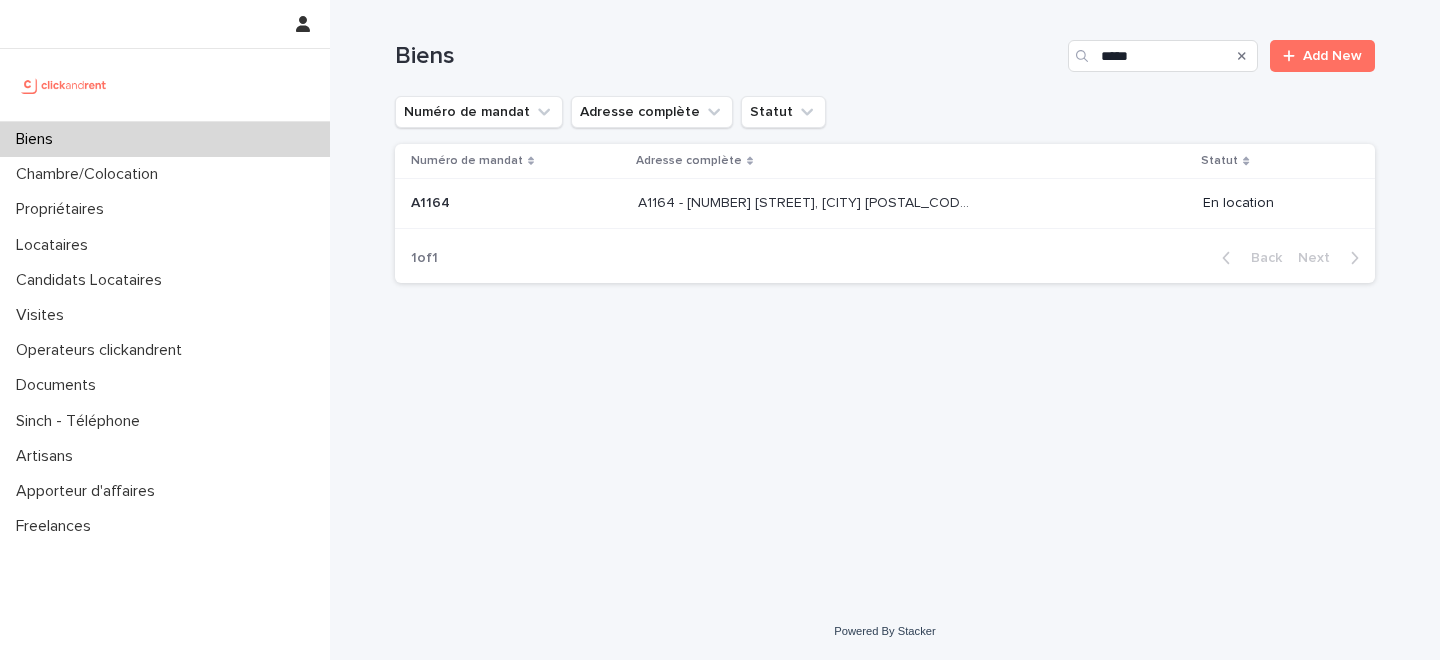 click on "A1164 - 58 rue Pierre Albrand,  Marseille 13002" at bounding box center [806, 201] 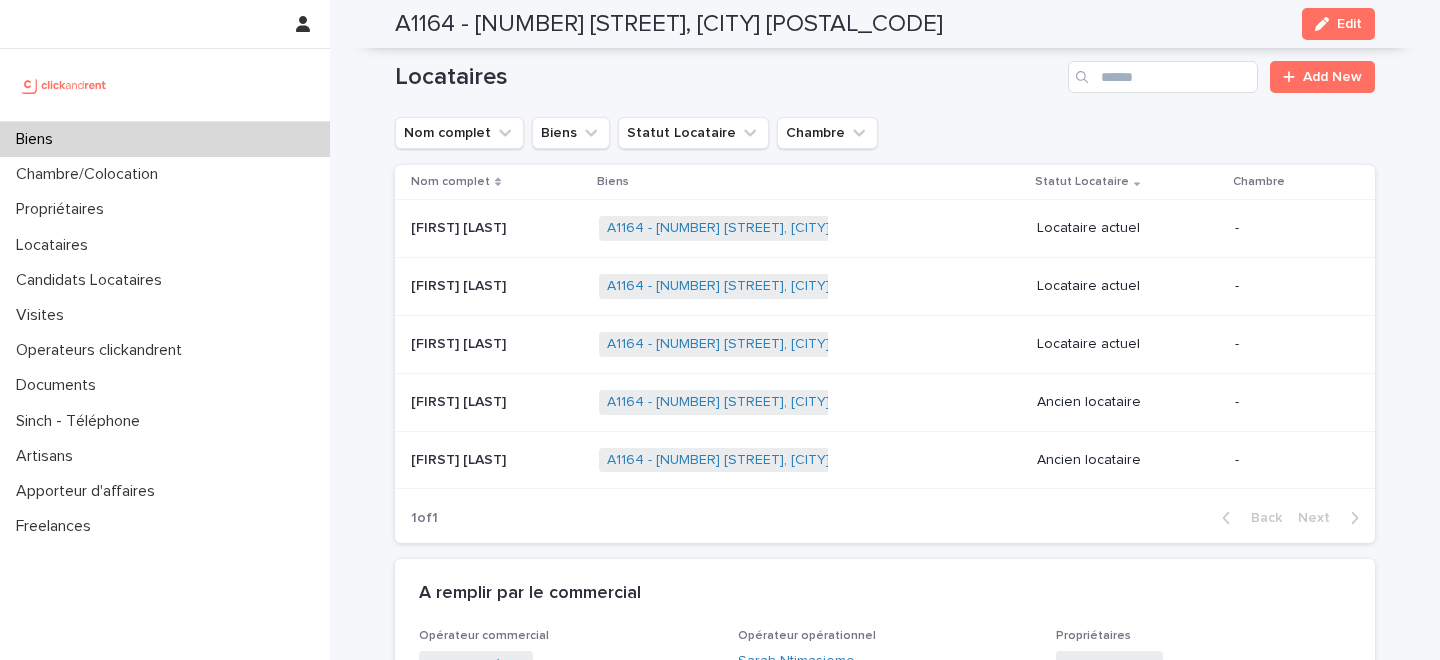 scroll, scrollTop: 876, scrollLeft: 0, axis: vertical 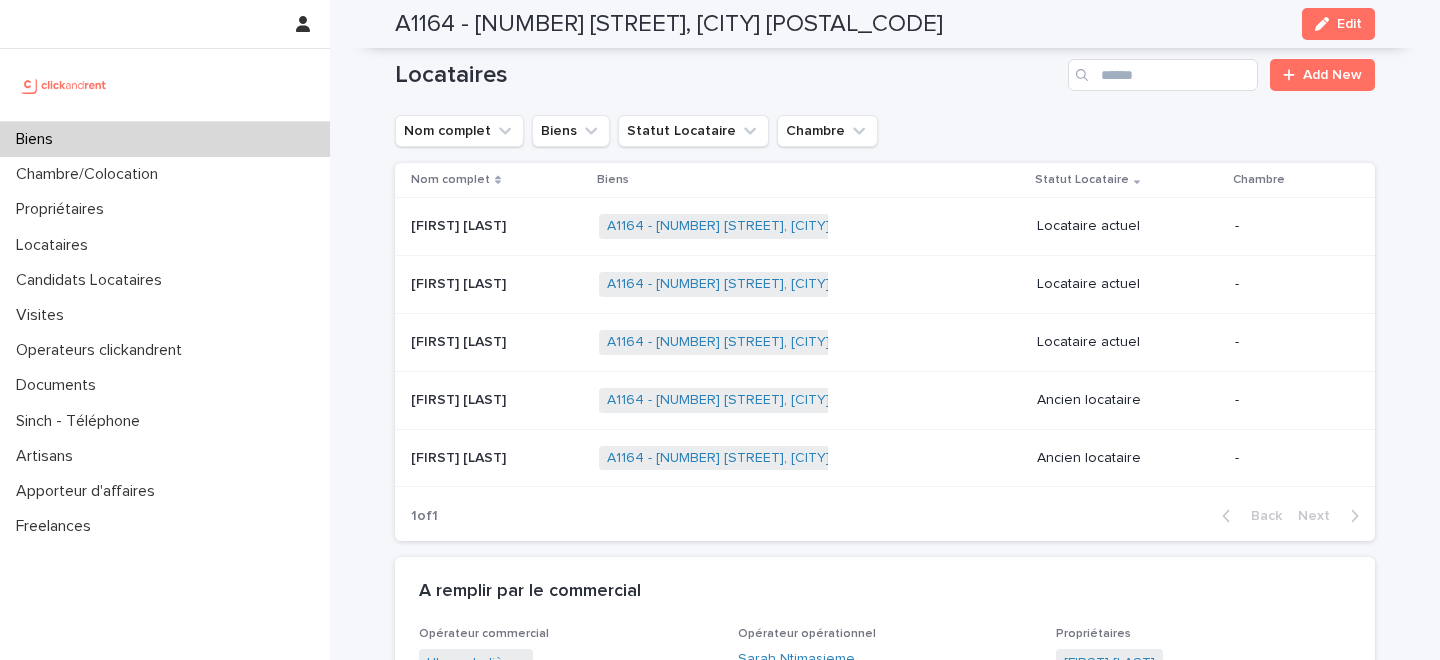 click on "Lucas Serres" at bounding box center (460, 224) 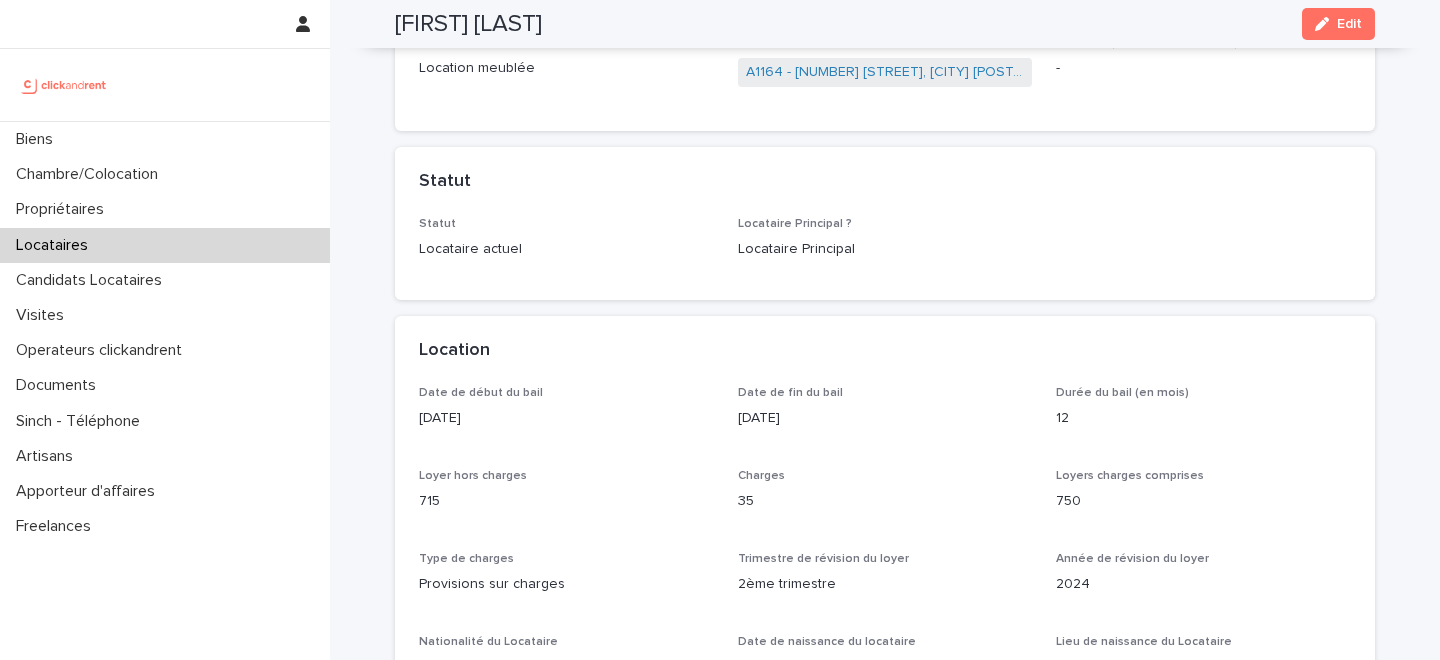 scroll, scrollTop: 0, scrollLeft: 0, axis: both 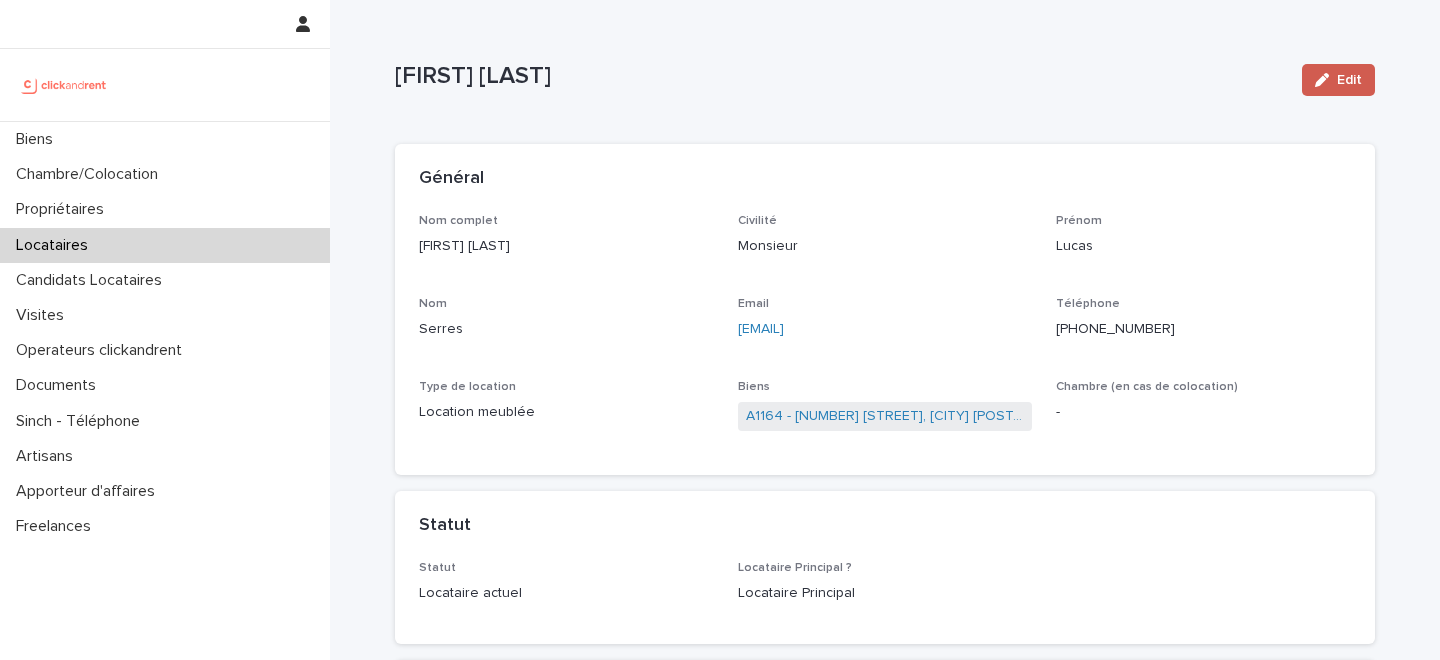 click on "Edit" at bounding box center (1349, 80) 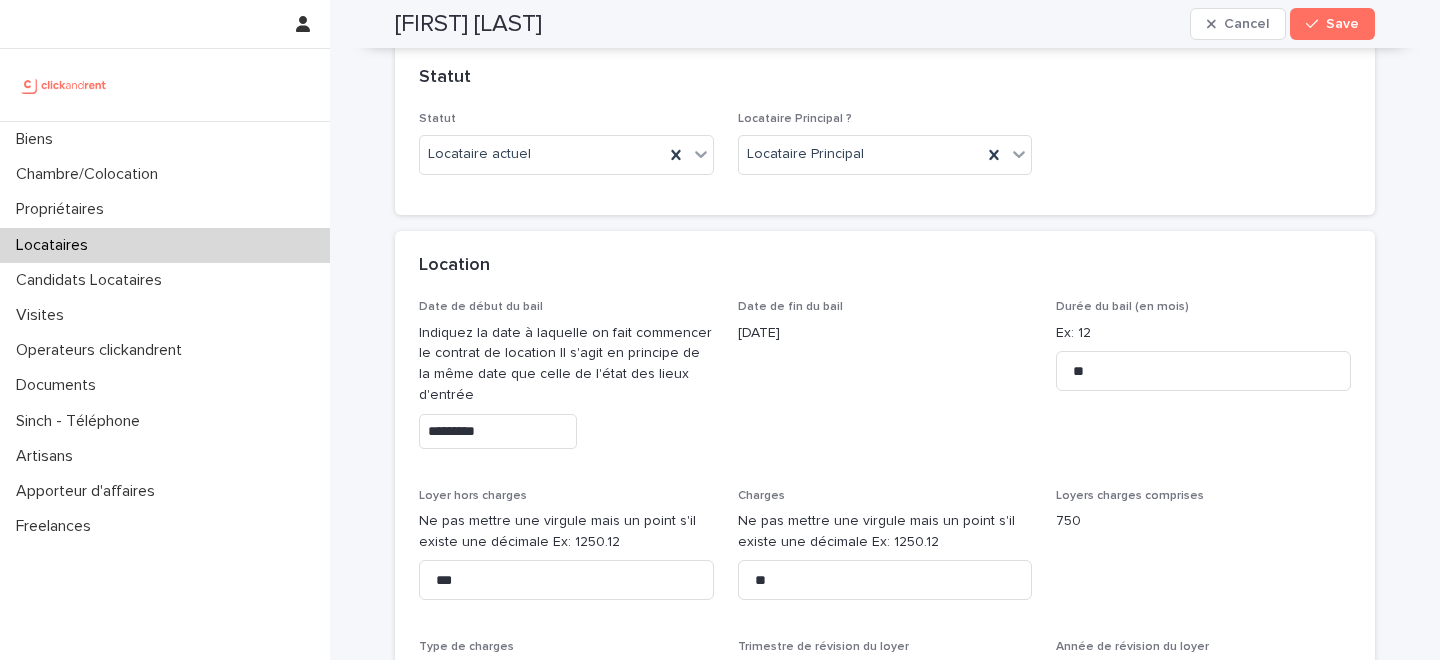 scroll, scrollTop: 573, scrollLeft: 0, axis: vertical 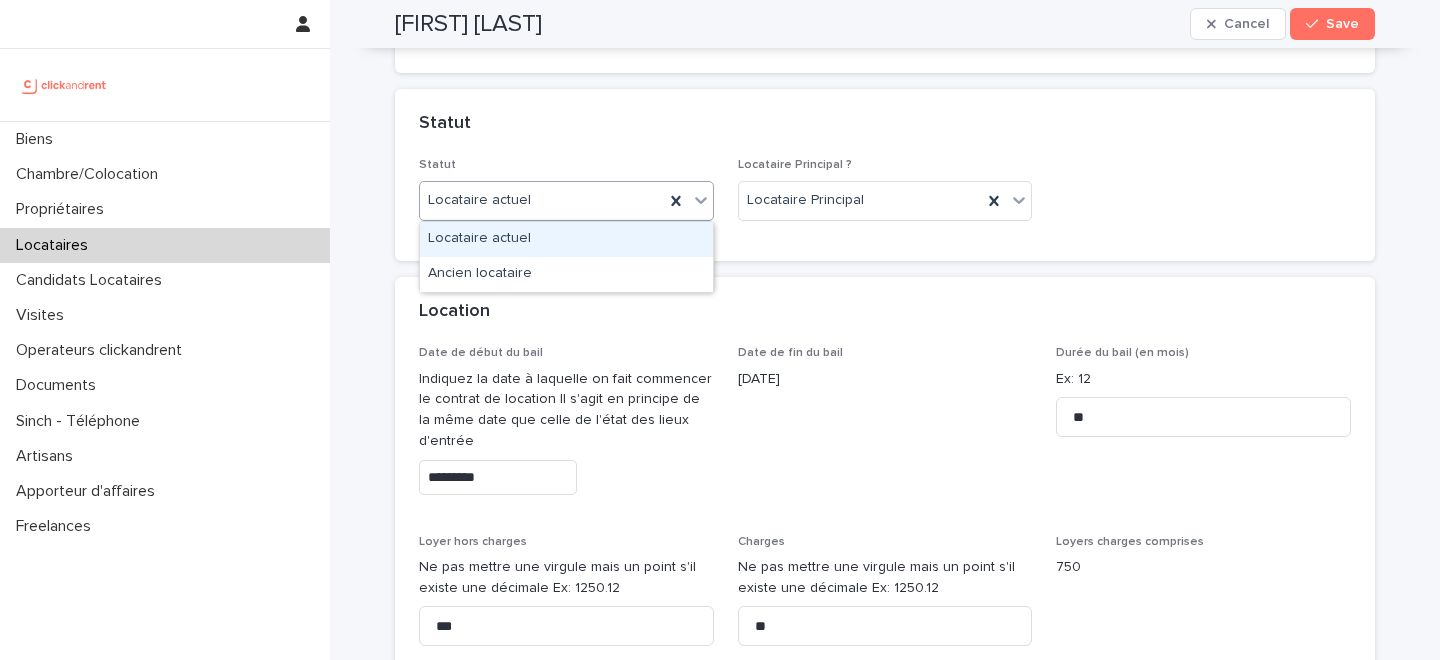 click on "Locataire actuel" at bounding box center (542, 200) 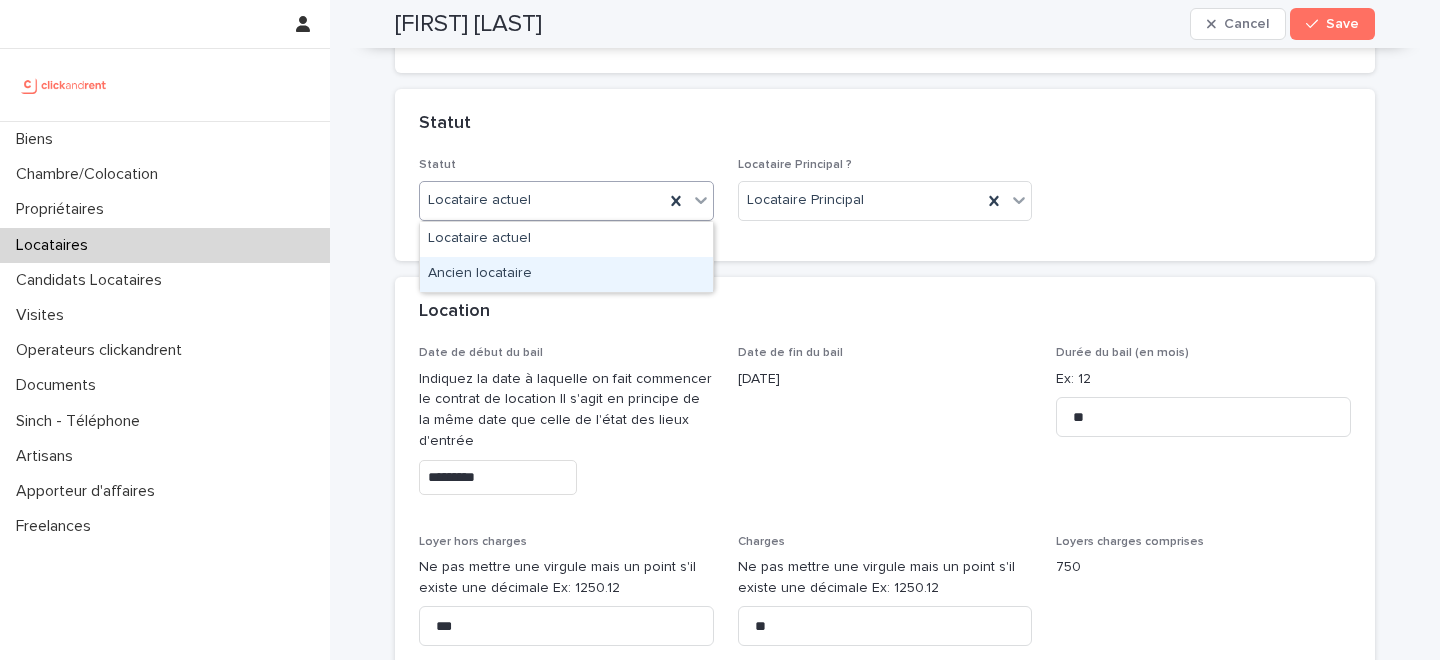 click on "Ancien locataire" at bounding box center (566, 274) 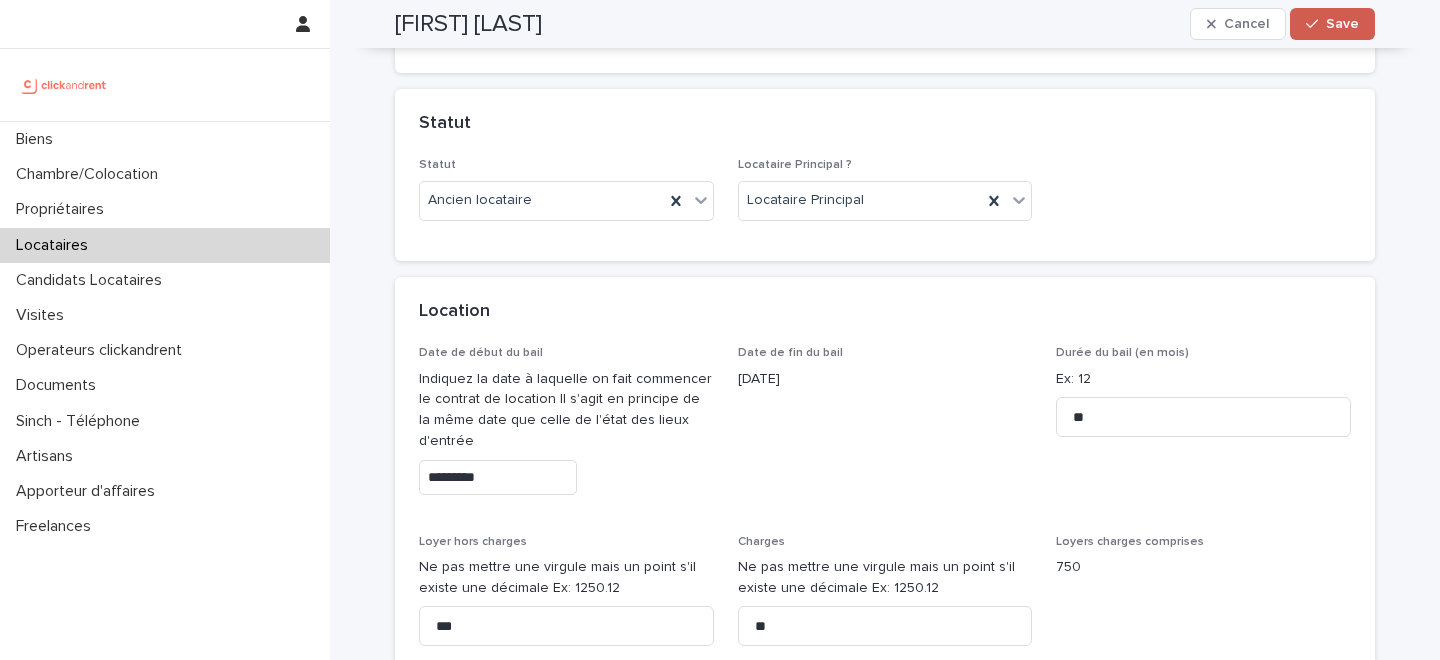 click on "Save" at bounding box center [1342, 24] 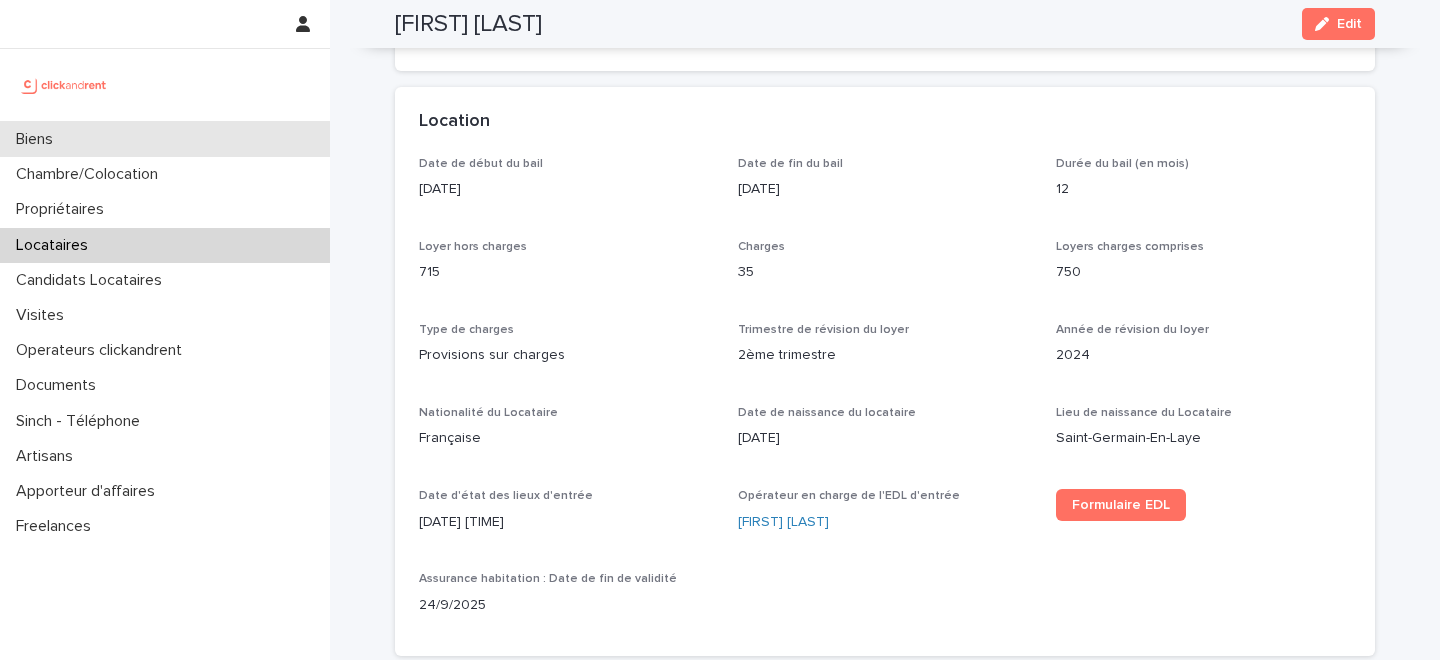 click on "Biens" at bounding box center [165, 139] 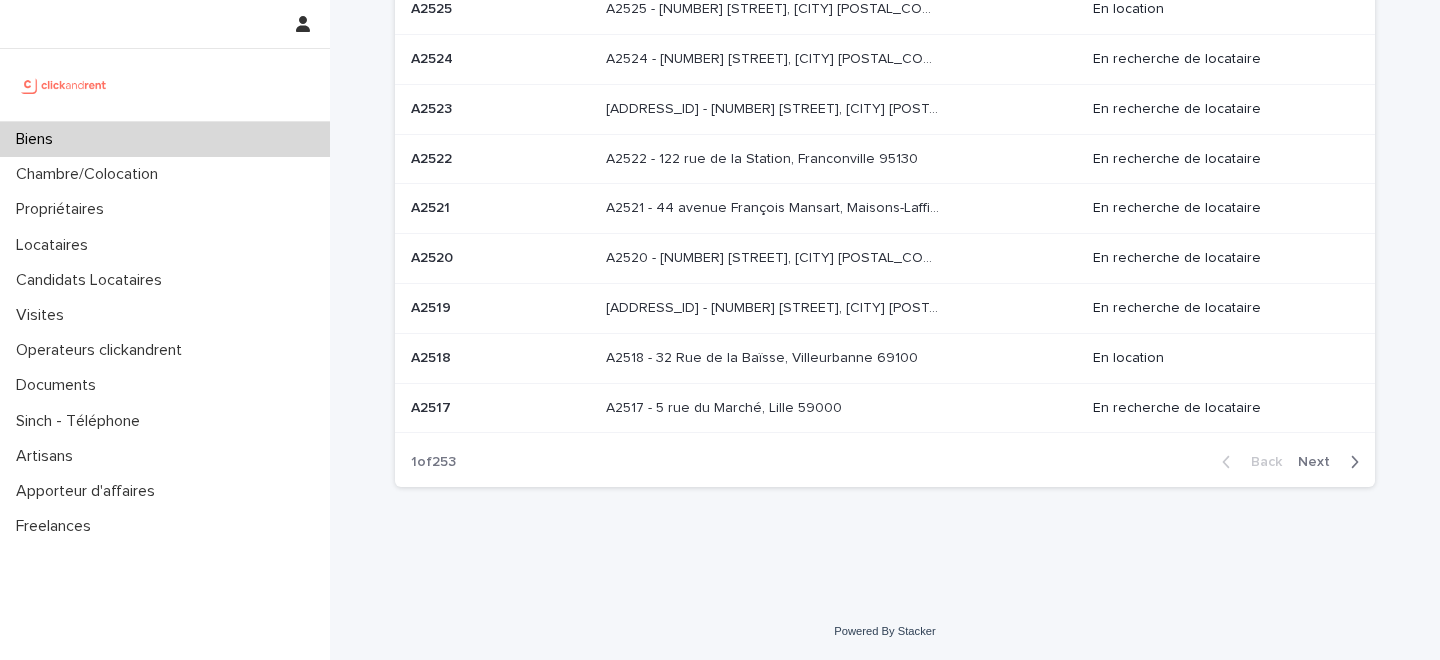 scroll, scrollTop: 0, scrollLeft: 0, axis: both 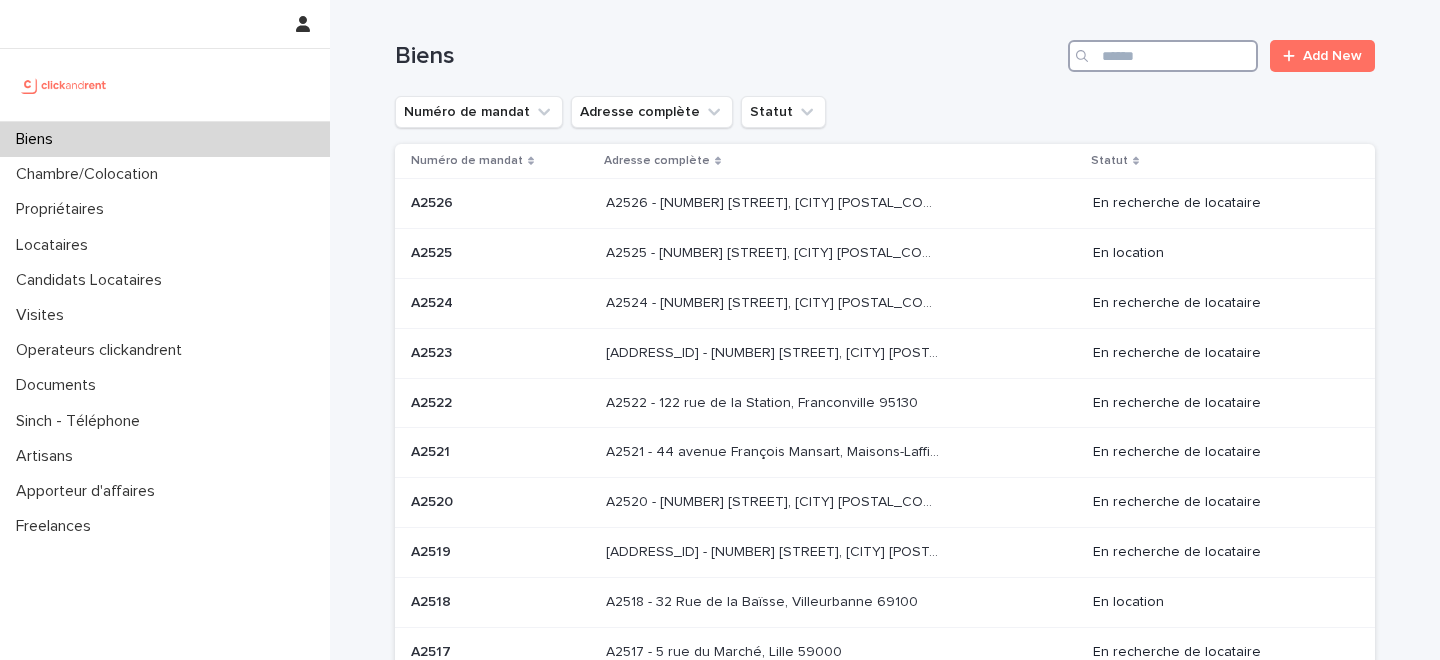 click at bounding box center (1163, 56) 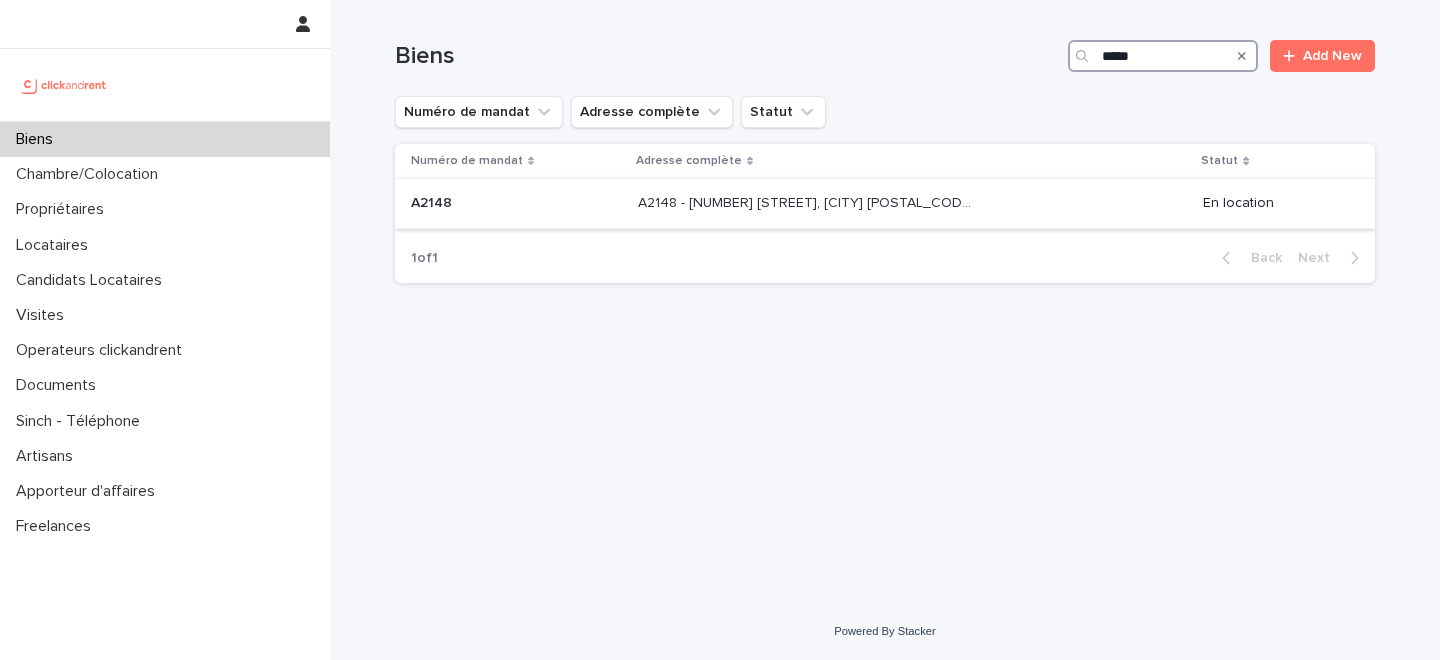 type on "*****" 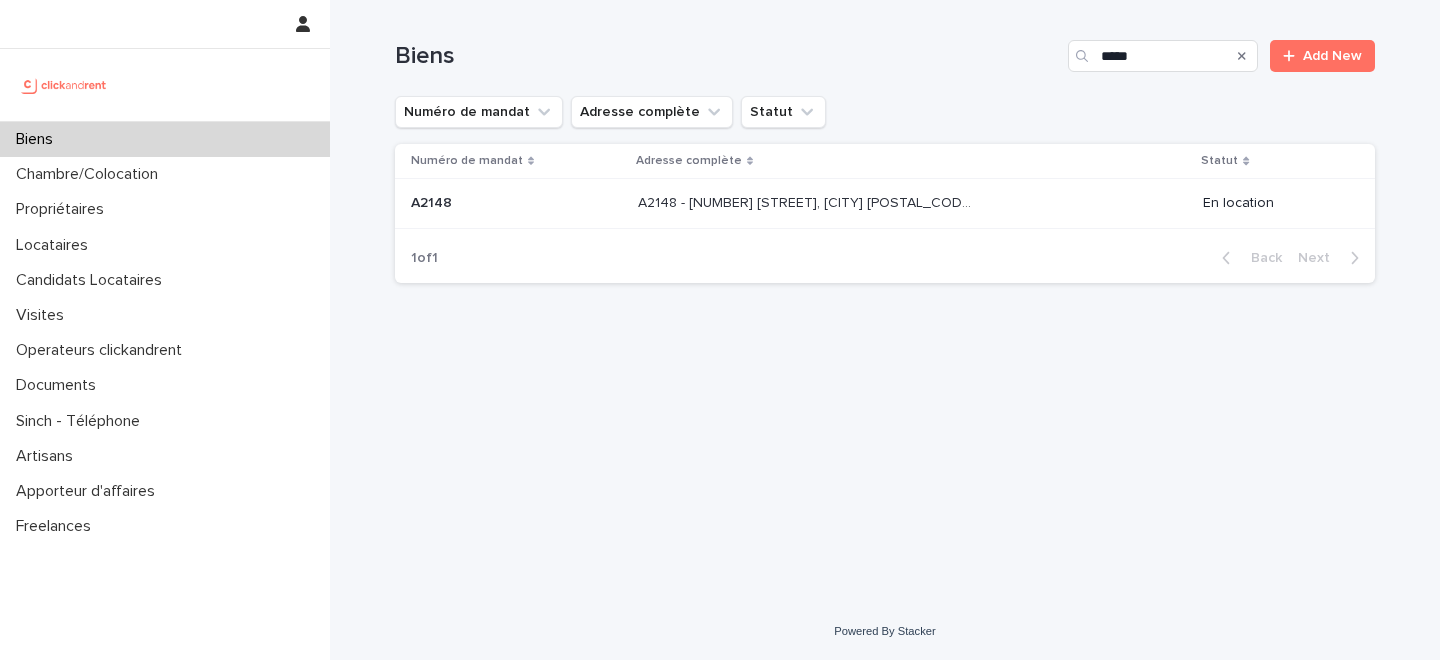 click on "A2148 - 46 cours de Vincennes,  Paris 75012" at bounding box center [806, 201] 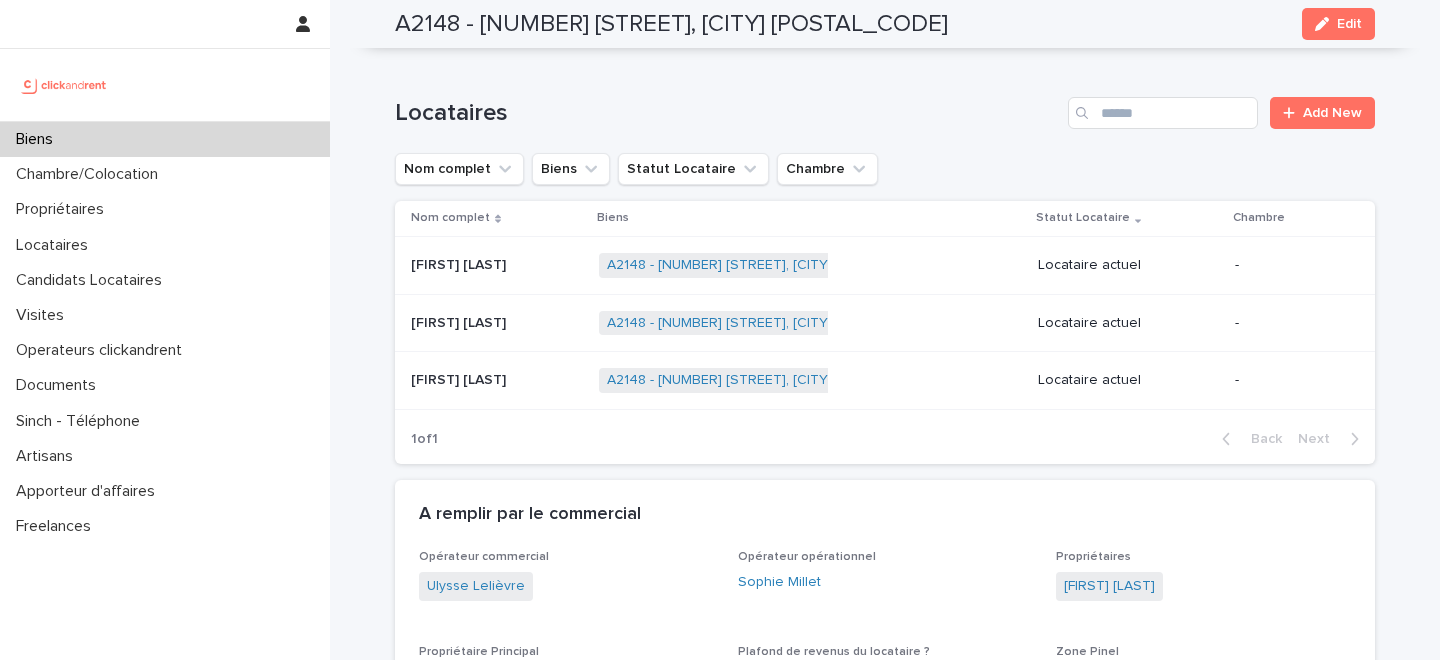 scroll, scrollTop: 815, scrollLeft: 0, axis: vertical 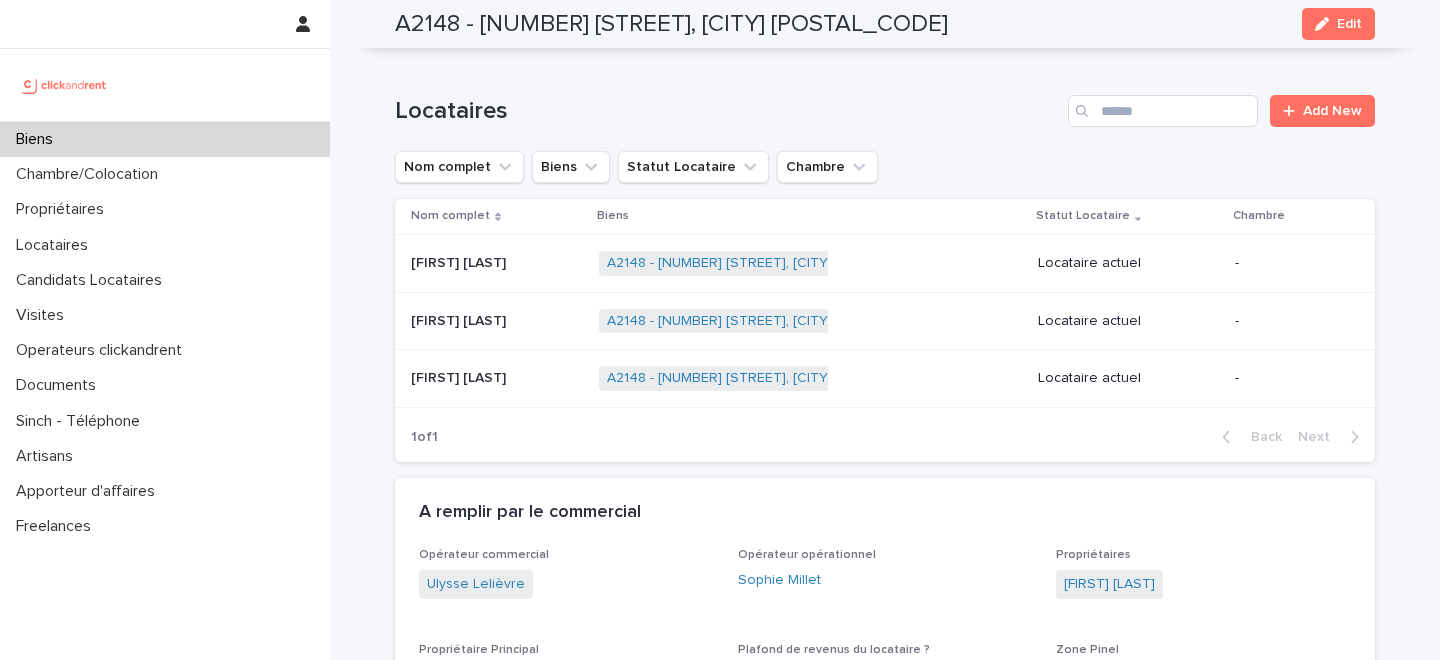 click at bounding box center [497, 378] 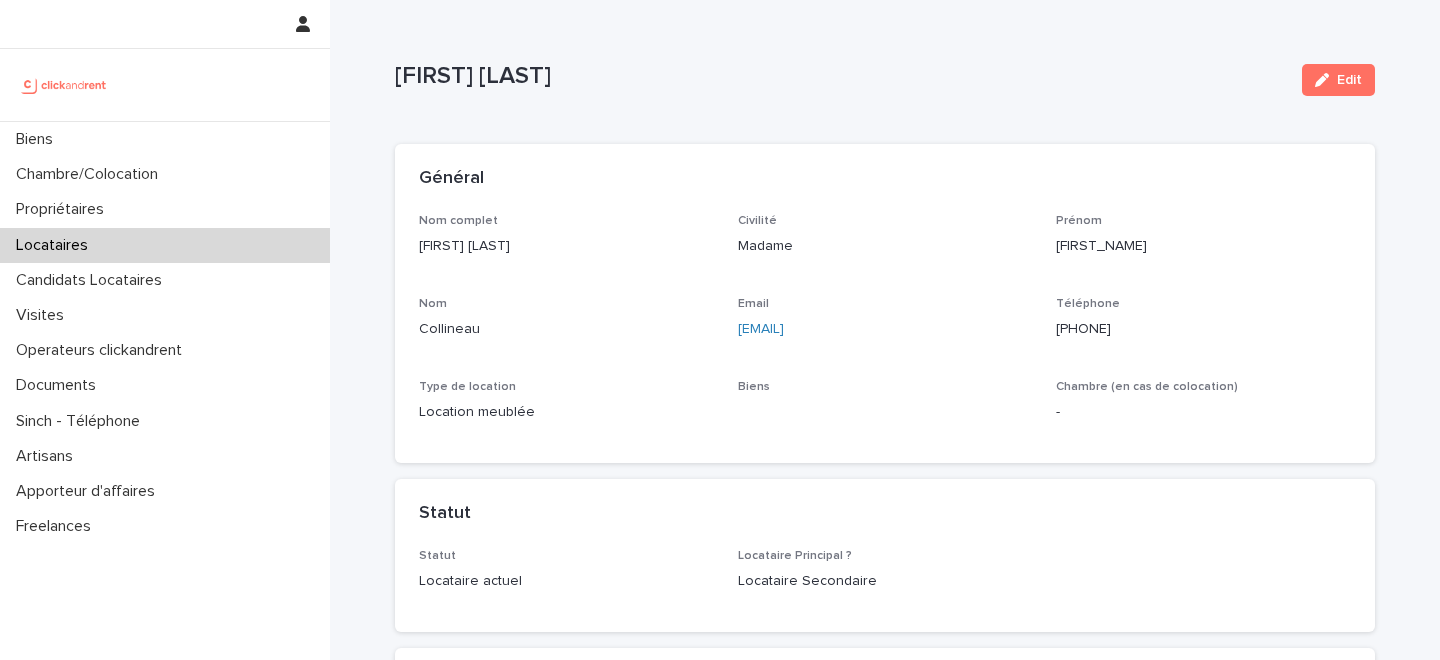 scroll, scrollTop: 281, scrollLeft: 0, axis: vertical 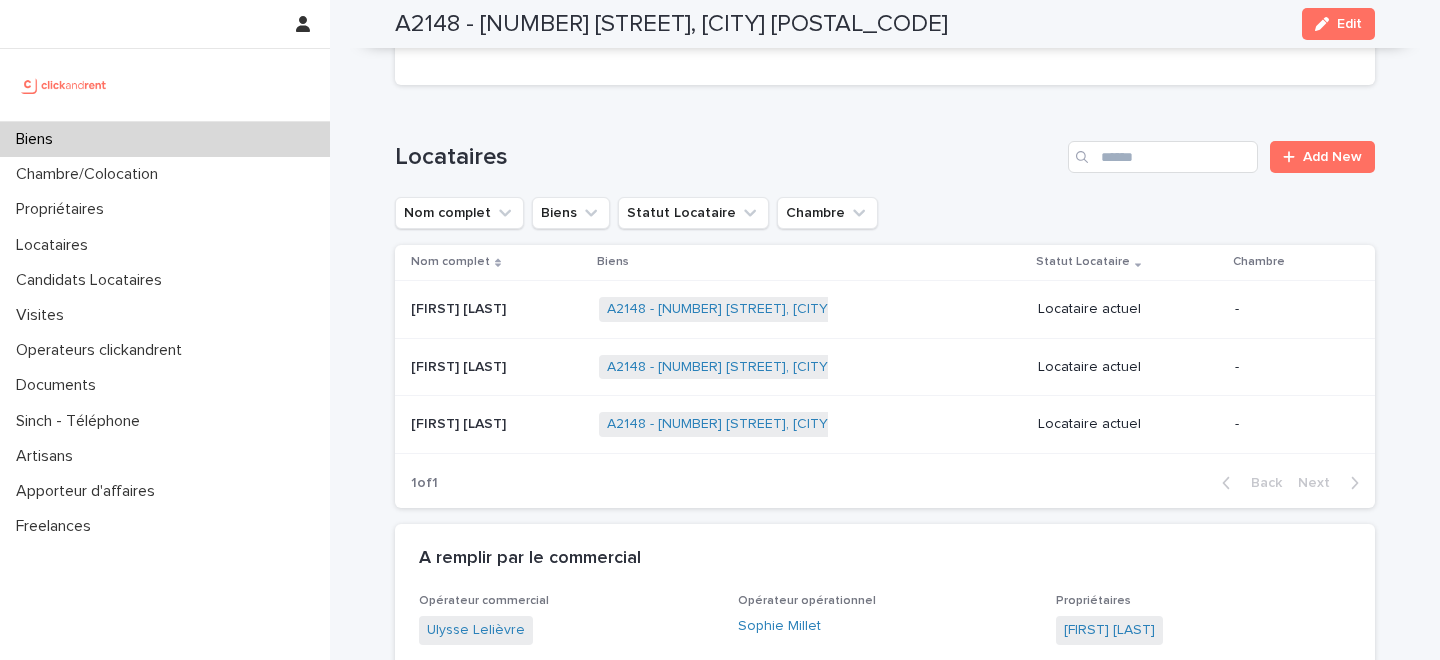 click at bounding box center [497, 309] 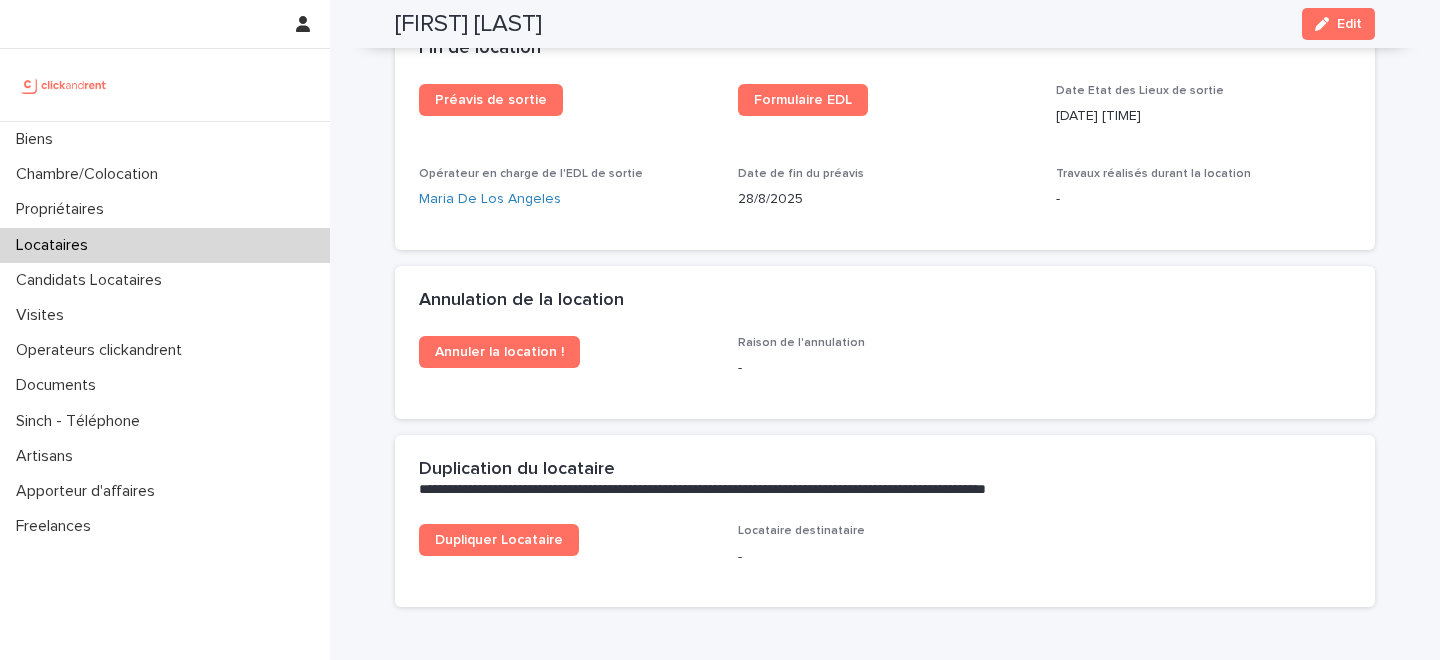 scroll, scrollTop: 2496, scrollLeft: 0, axis: vertical 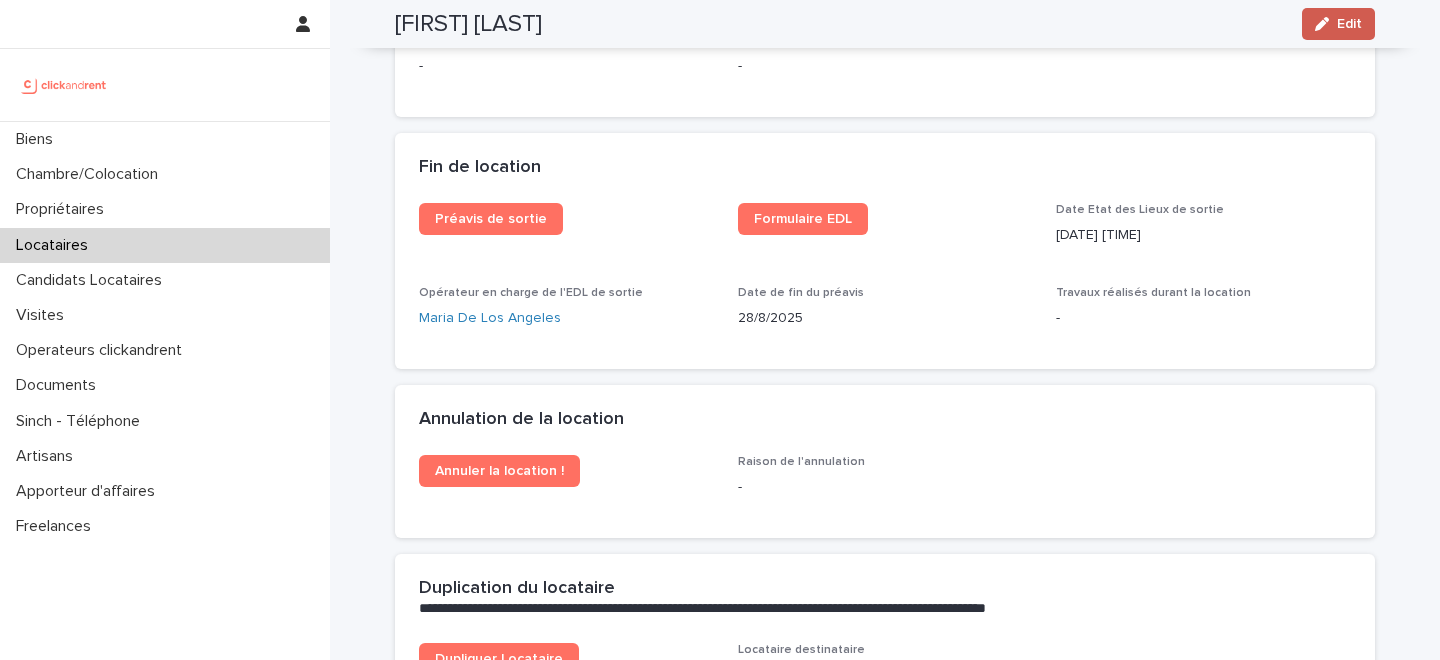 click on "Edit" at bounding box center (1338, 24) 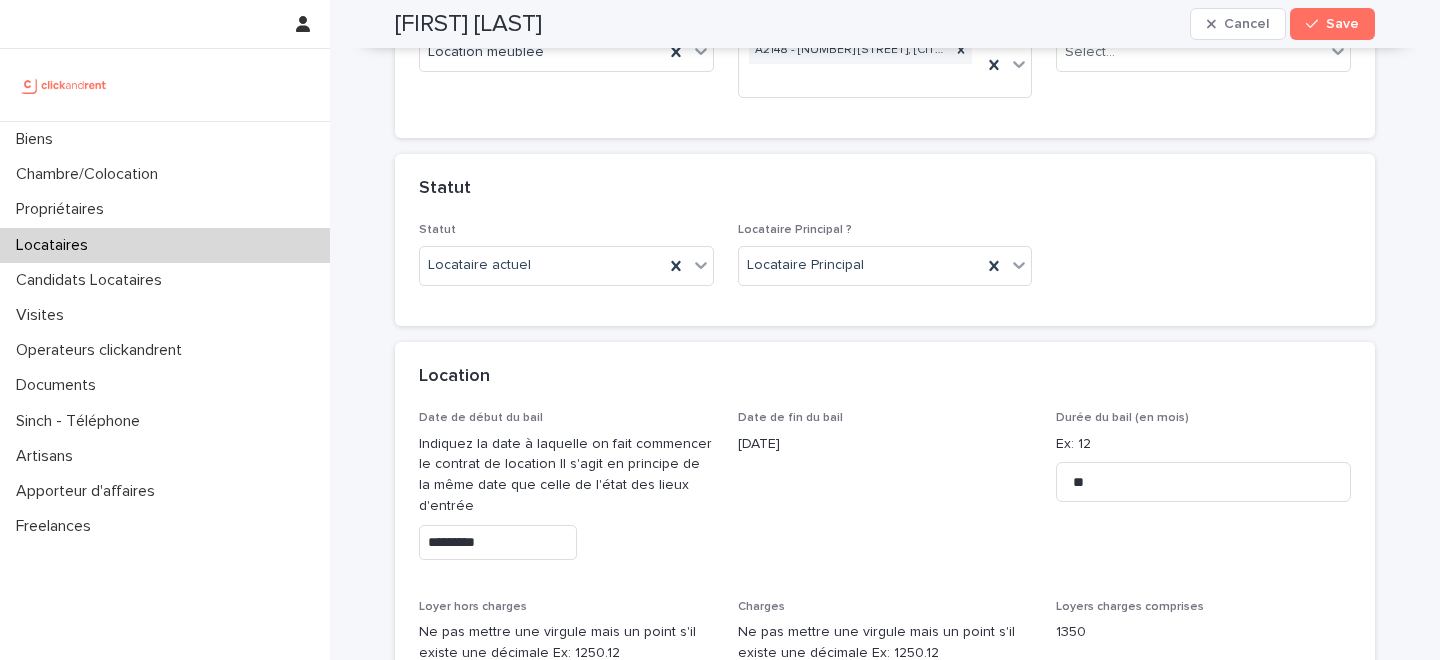 scroll, scrollTop: 560, scrollLeft: 0, axis: vertical 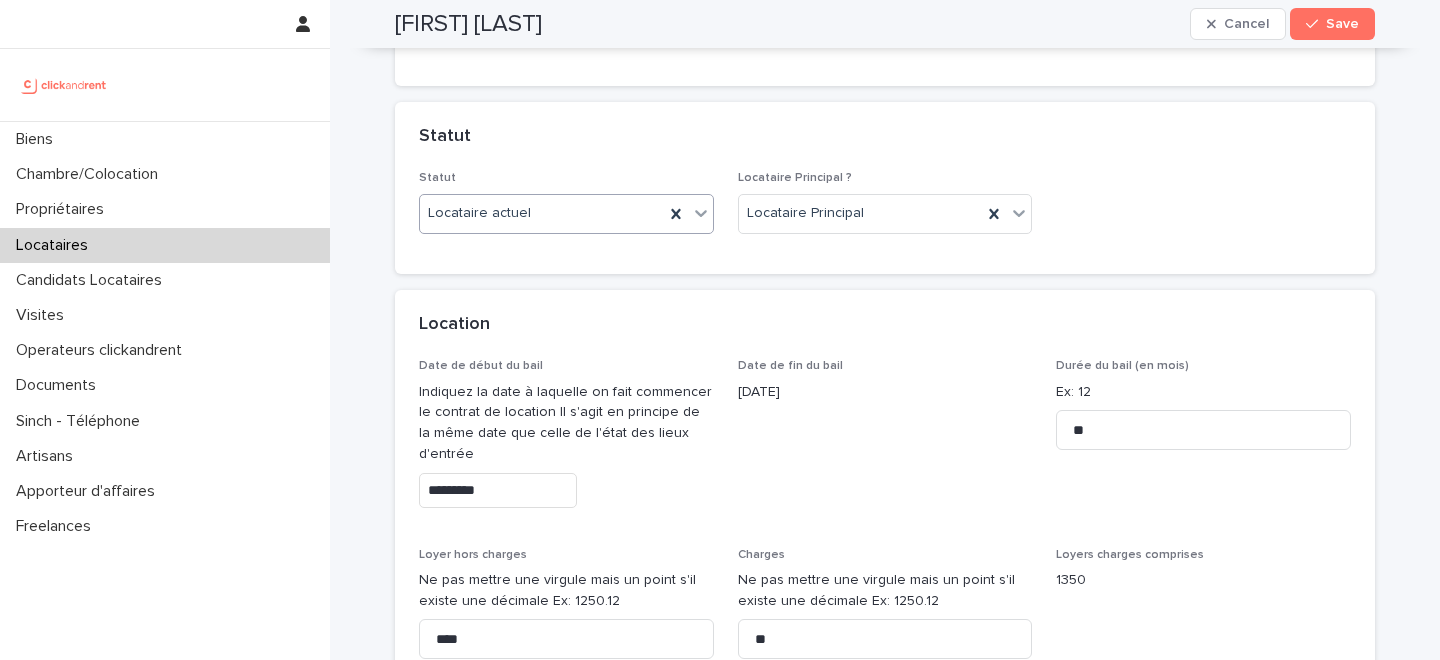 click on "Locataire actuel" at bounding box center (542, 213) 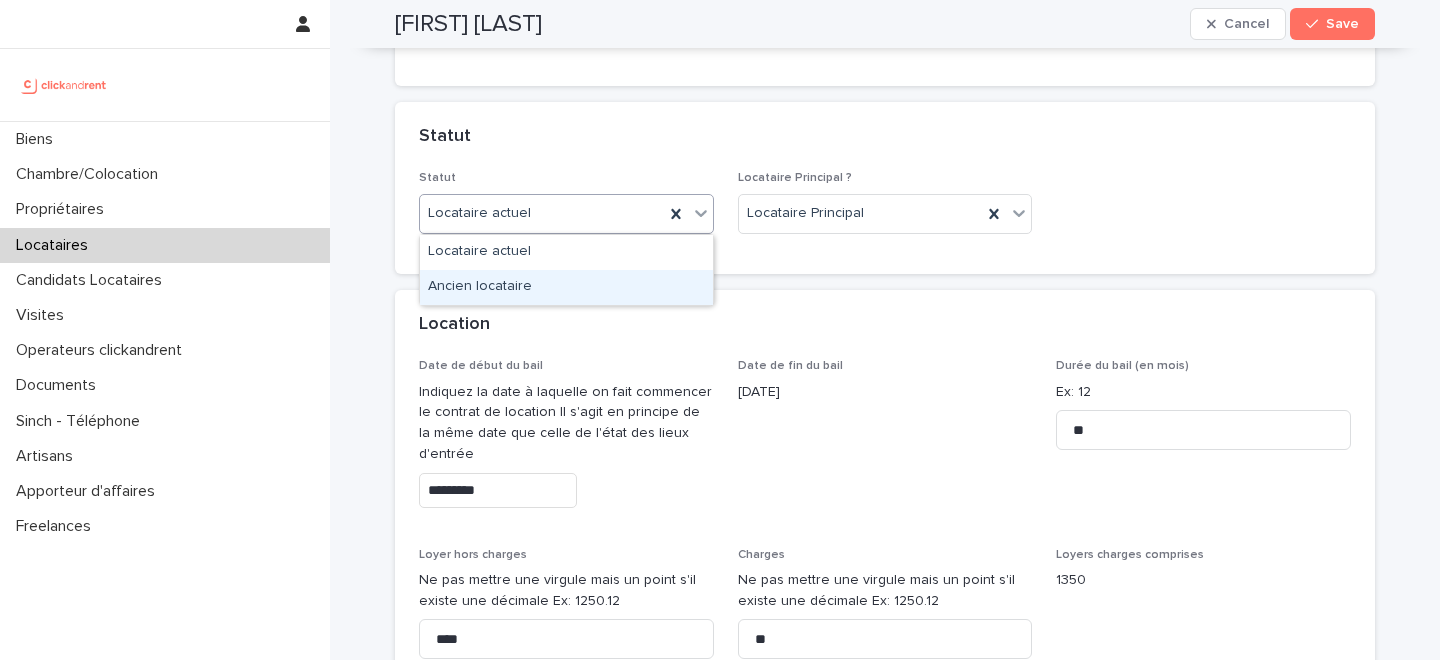 click on "Ancien locataire" at bounding box center (566, 287) 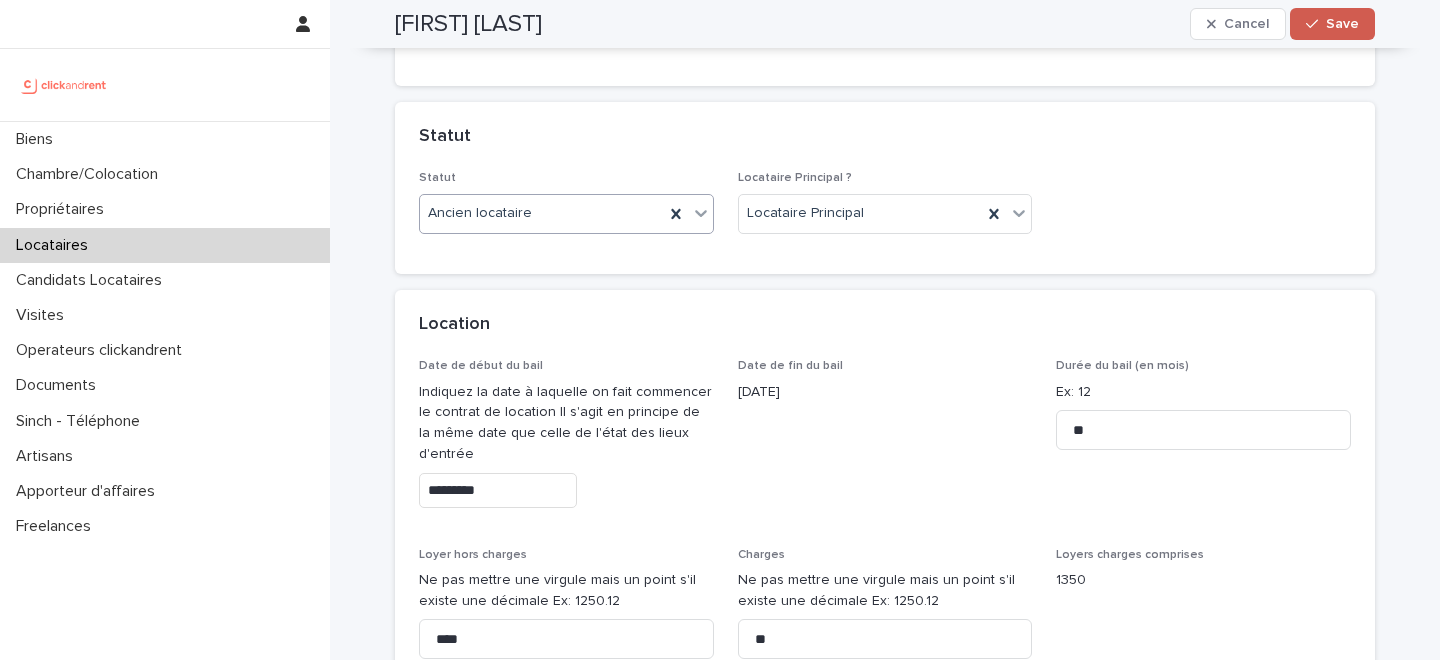 click on "Save" at bounding box center (1342, 24) 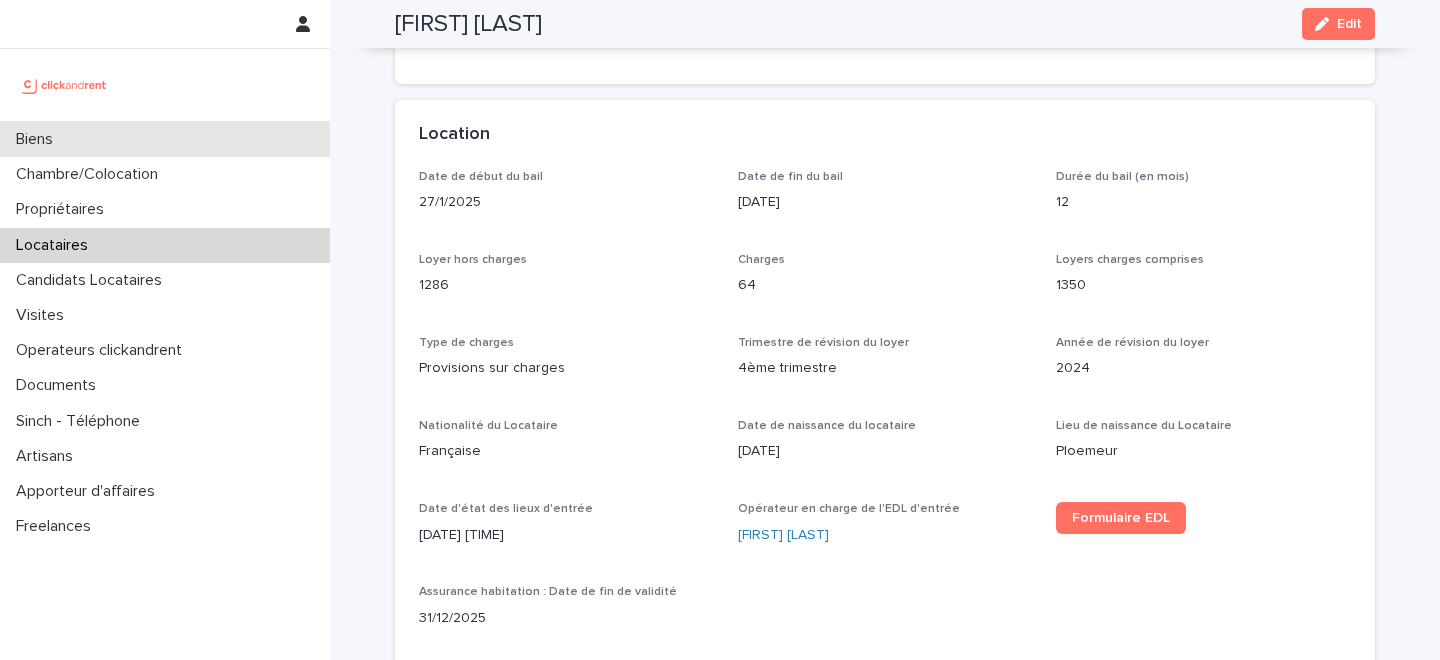 click on "Biens" at bounding box center [165, 139] 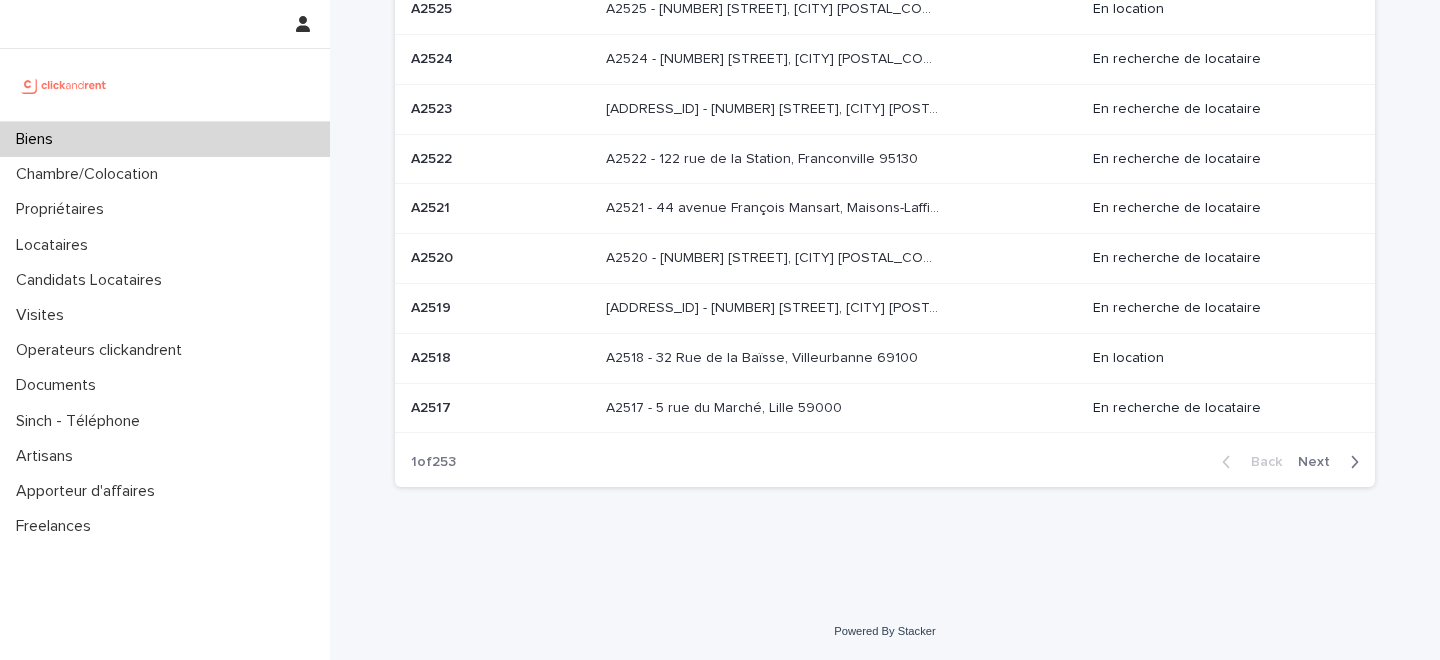 scroll, scrollTop: 0, scrollLeft: 0, axis: both 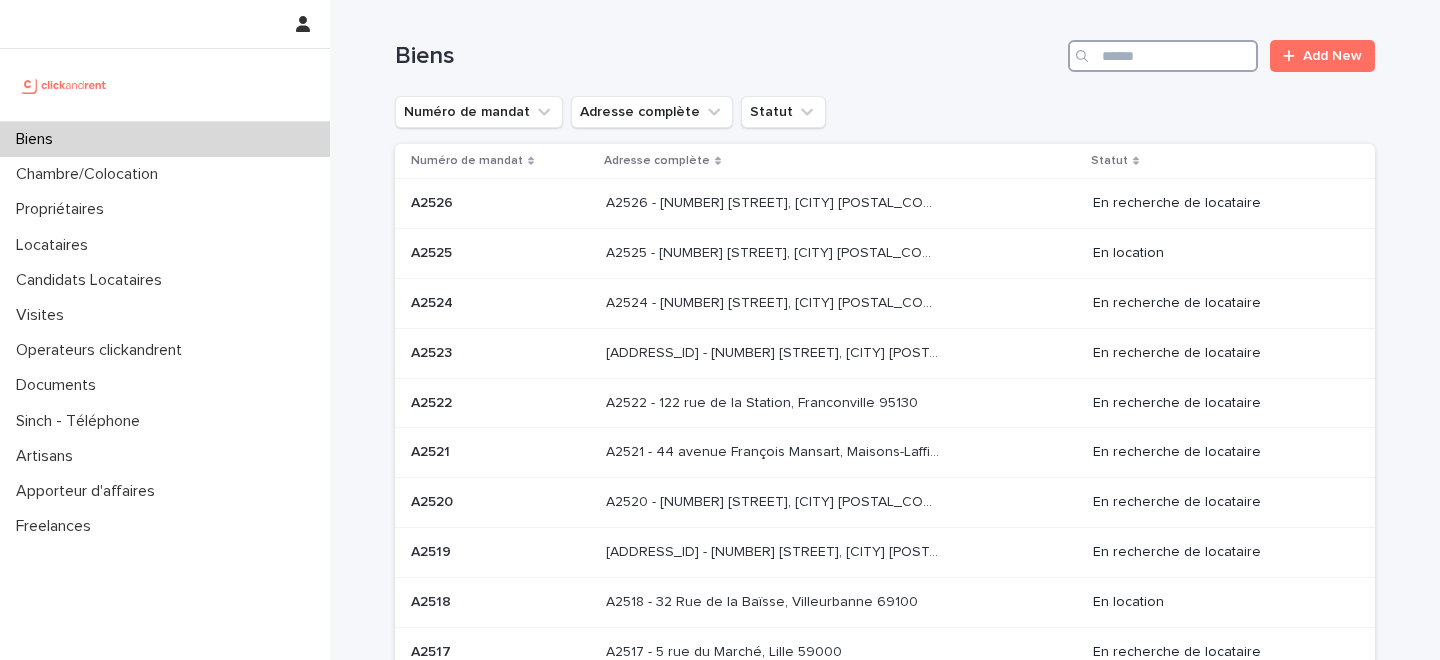 click at bounding box center [1163, 56] 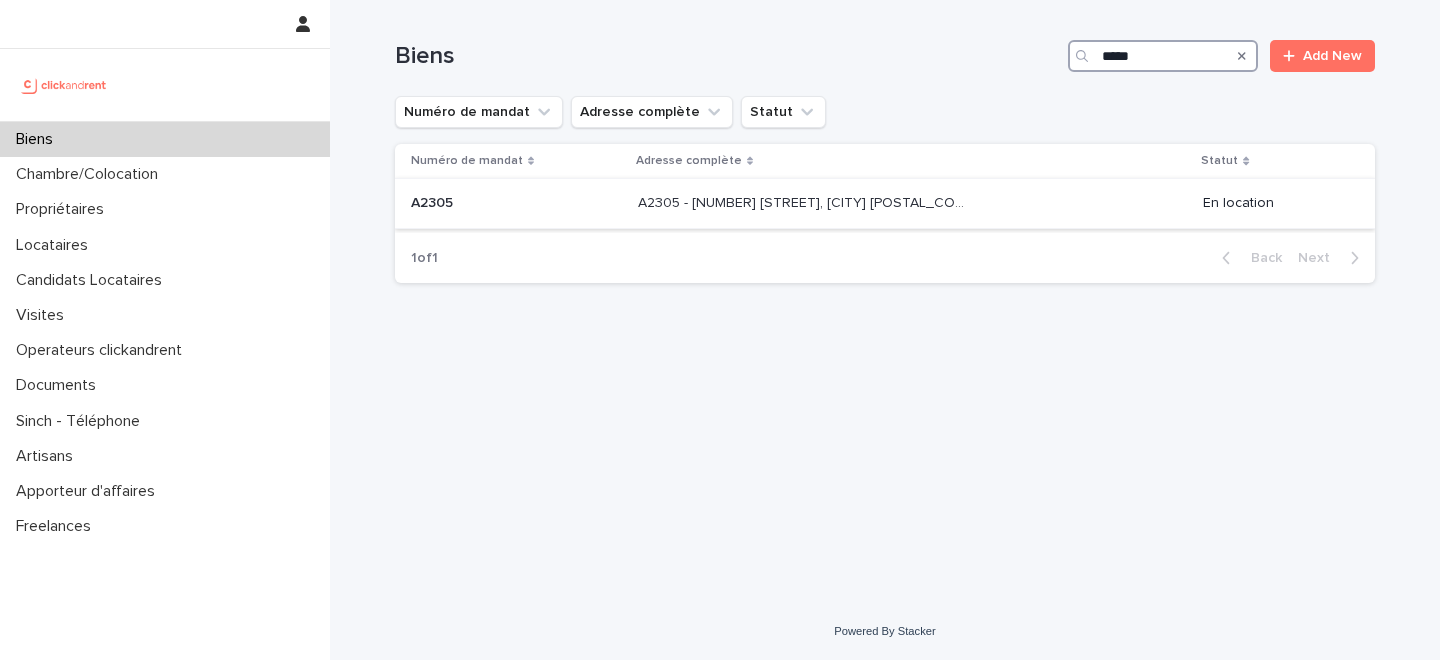 type on "*****" 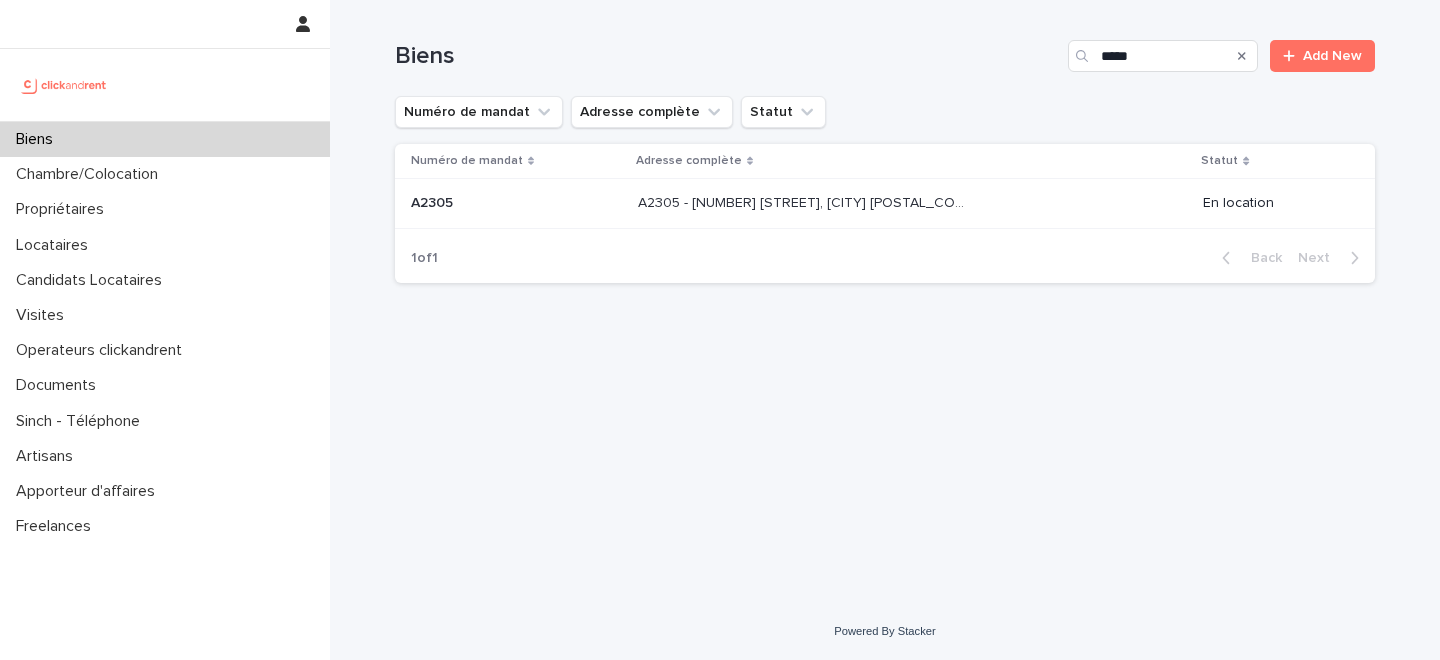 click on "A2305 A2305" at bounding box center (516, 203) 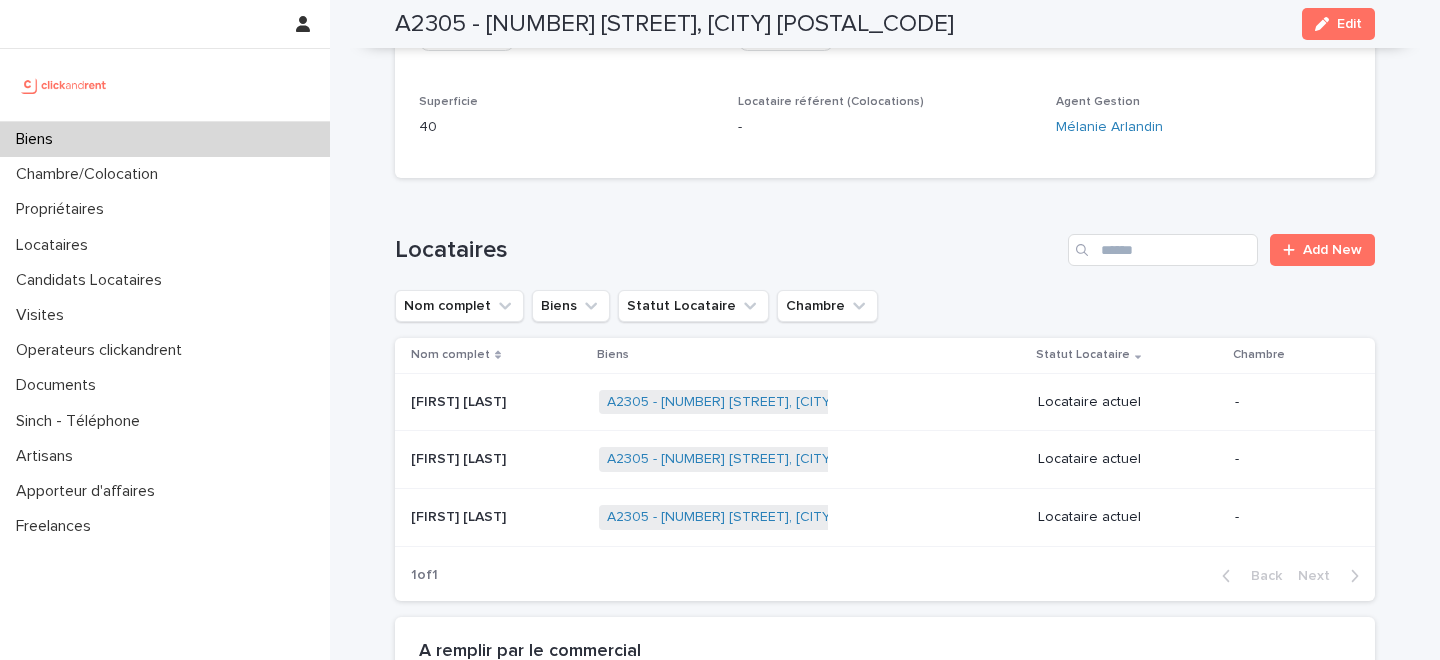 scroll, scrollTop: 869, scrollLeft: 0, axis: vertical 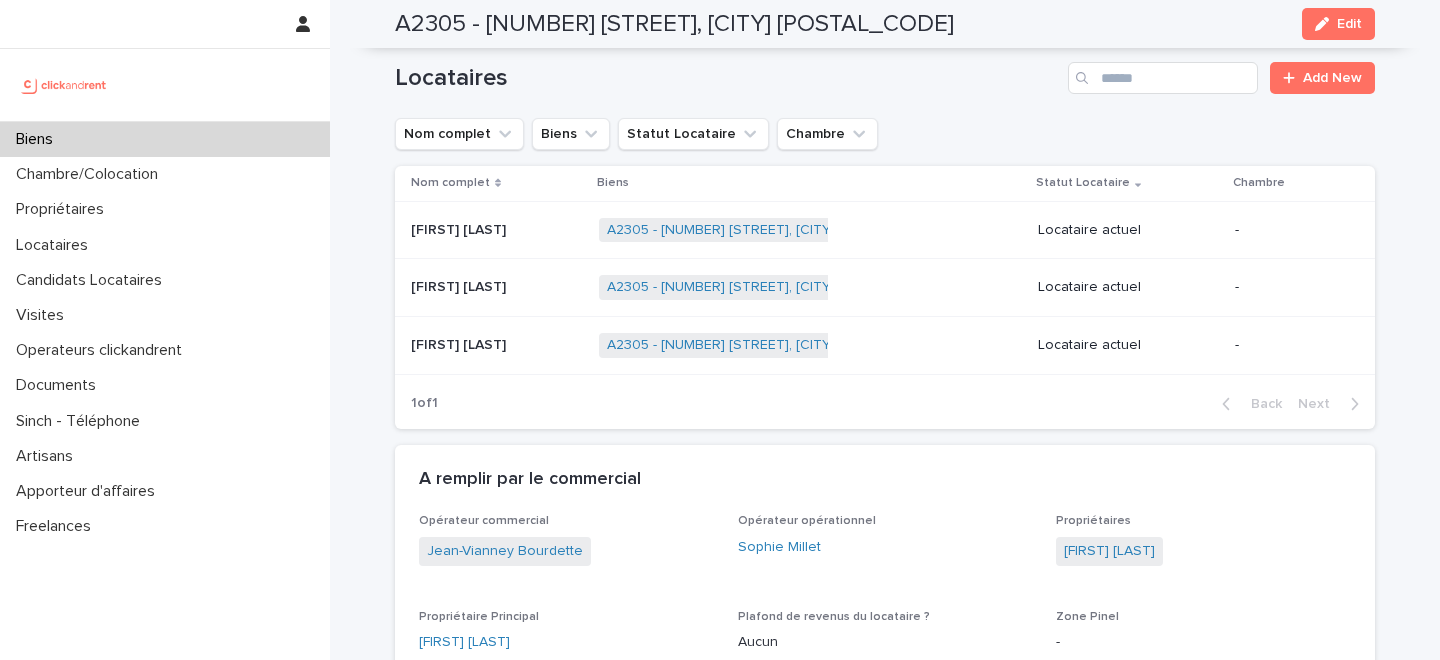 click at bounding box center [497, 230] 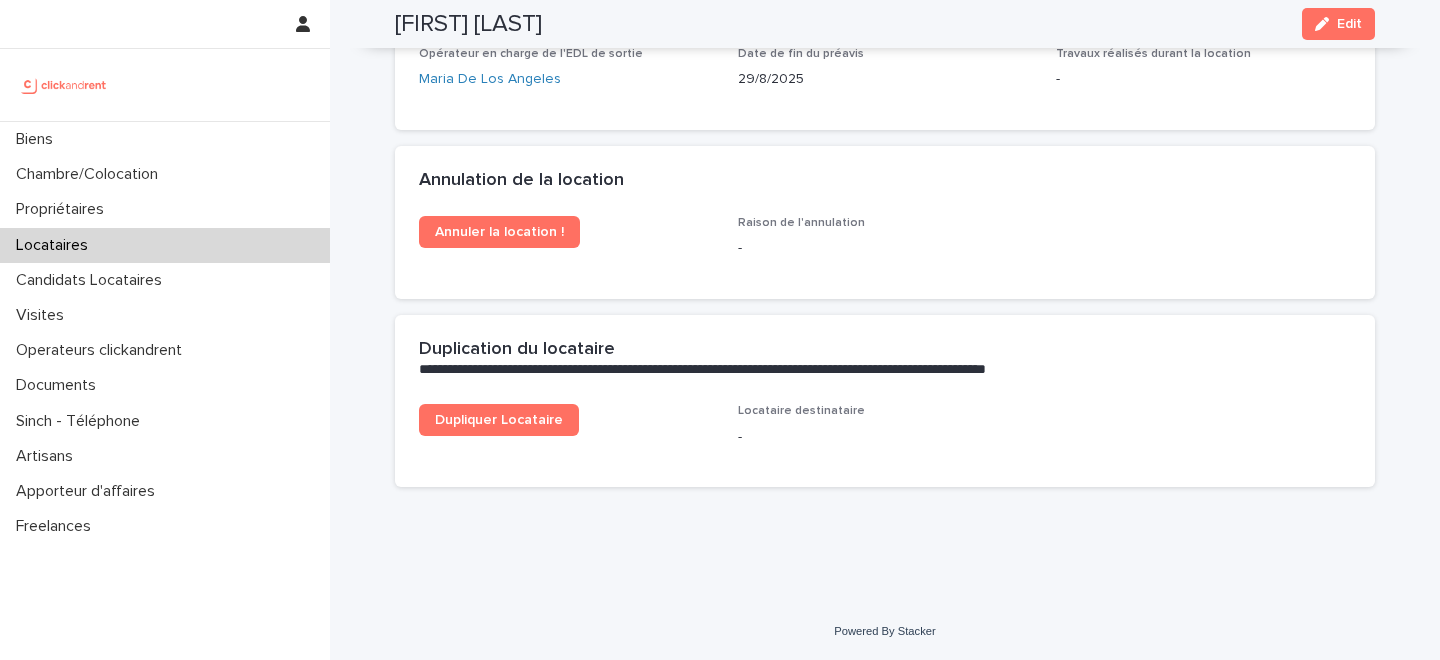scroll, scrollTop: 2530, scrollLeft: 0, axis: vertical 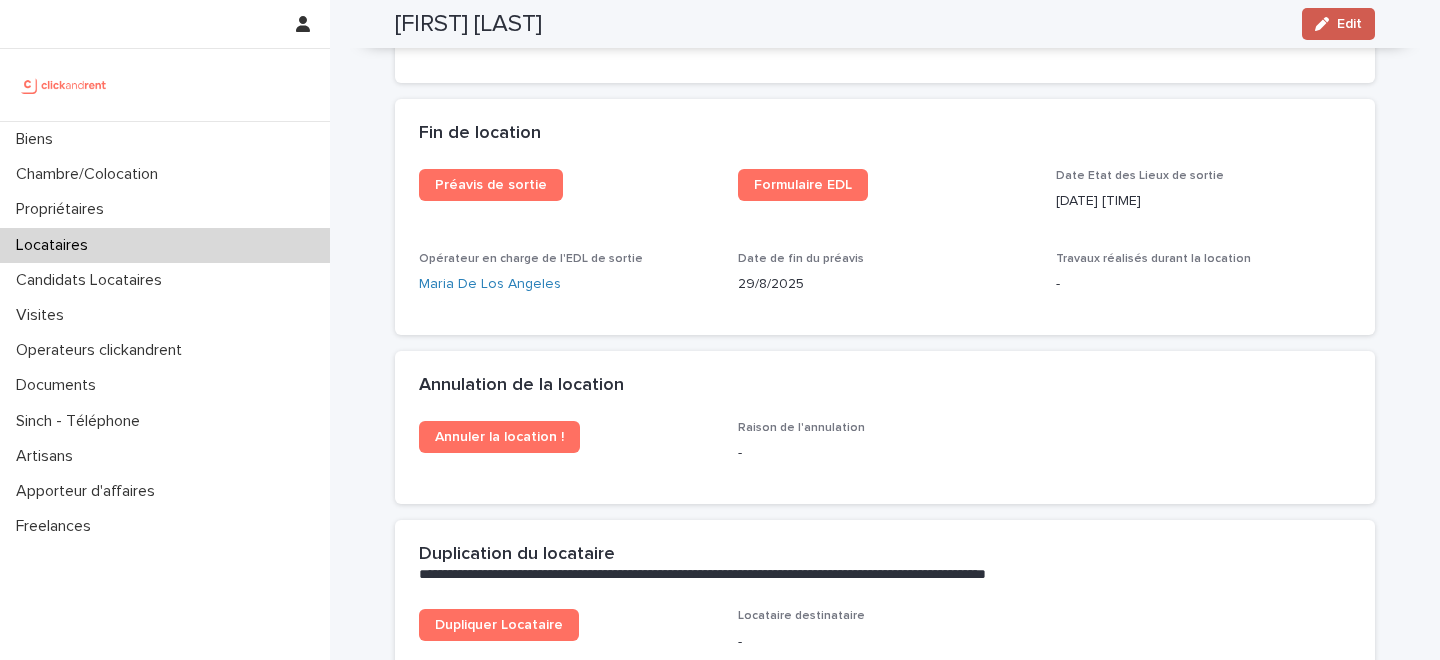 click at bounding box center (1326, 24) 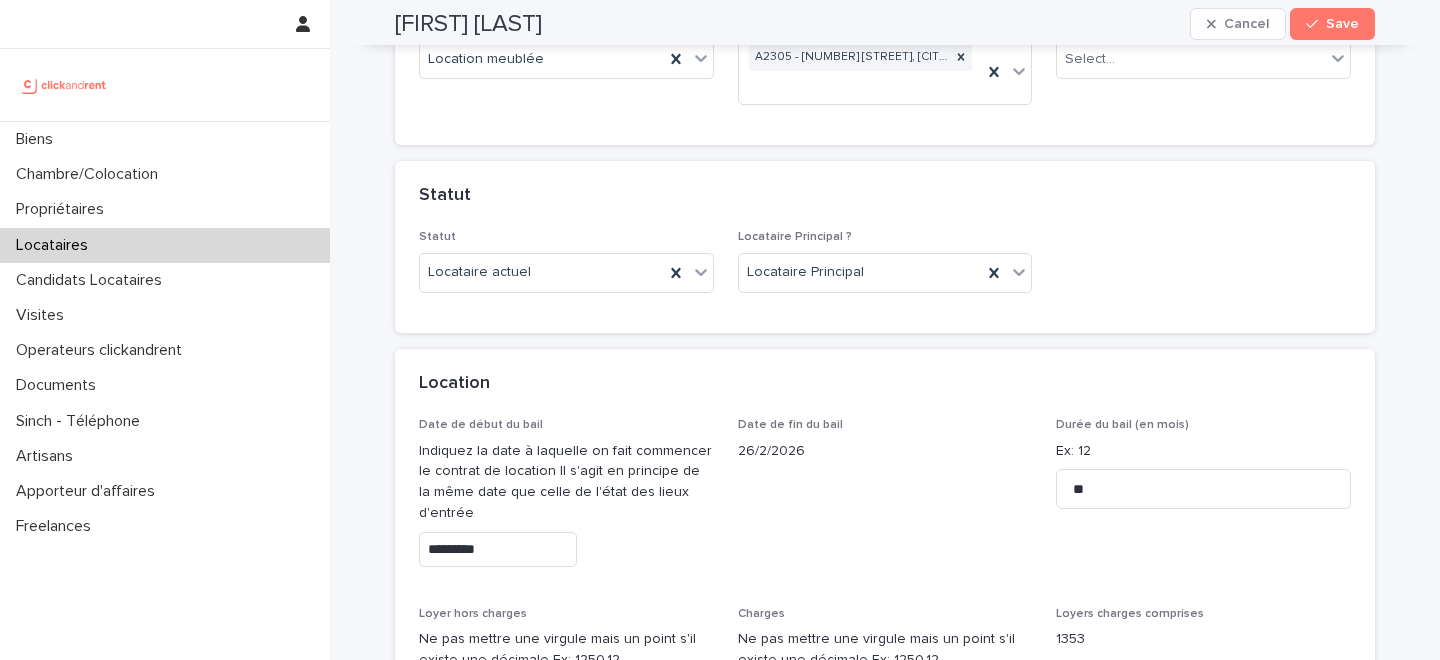 scroll, scrollTop: 528, scrollLeft: 0, axis: vertical 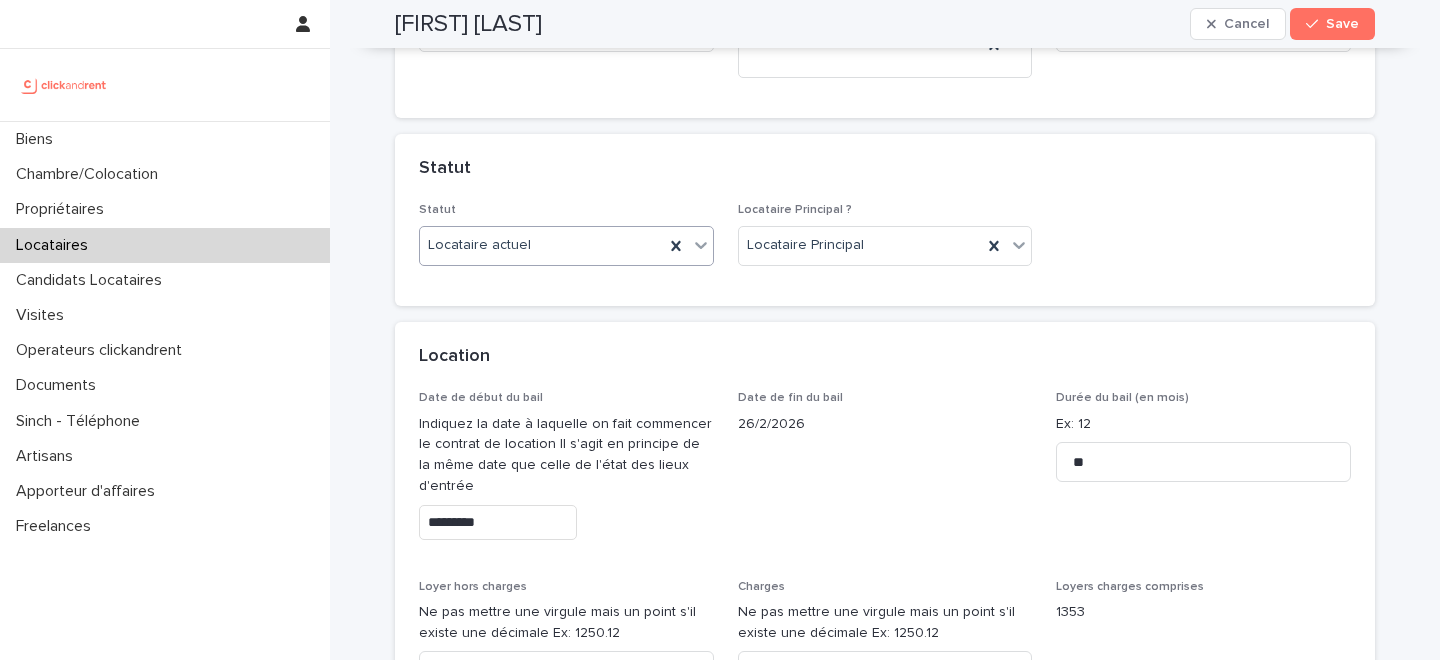 click on "Locataire actuel" at bounding box center [542, 245] 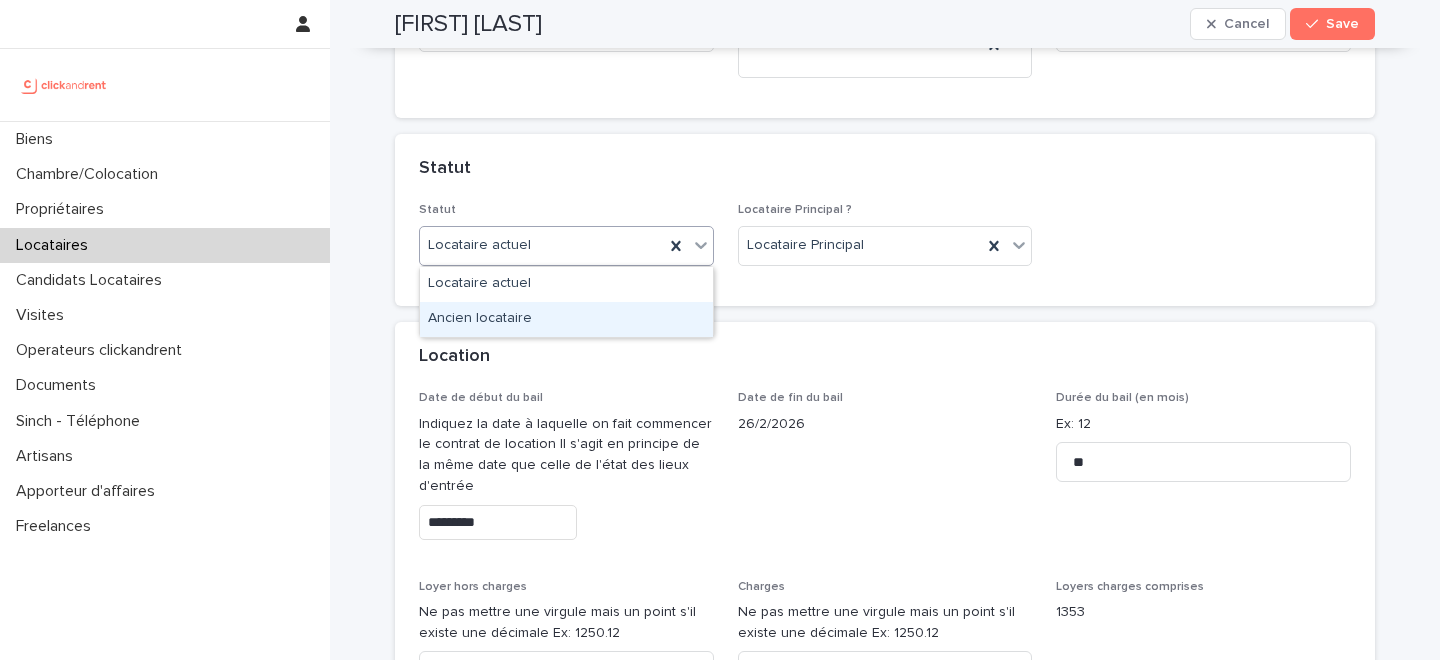click on "Ancien locataire" at bounding box center [566, 319] 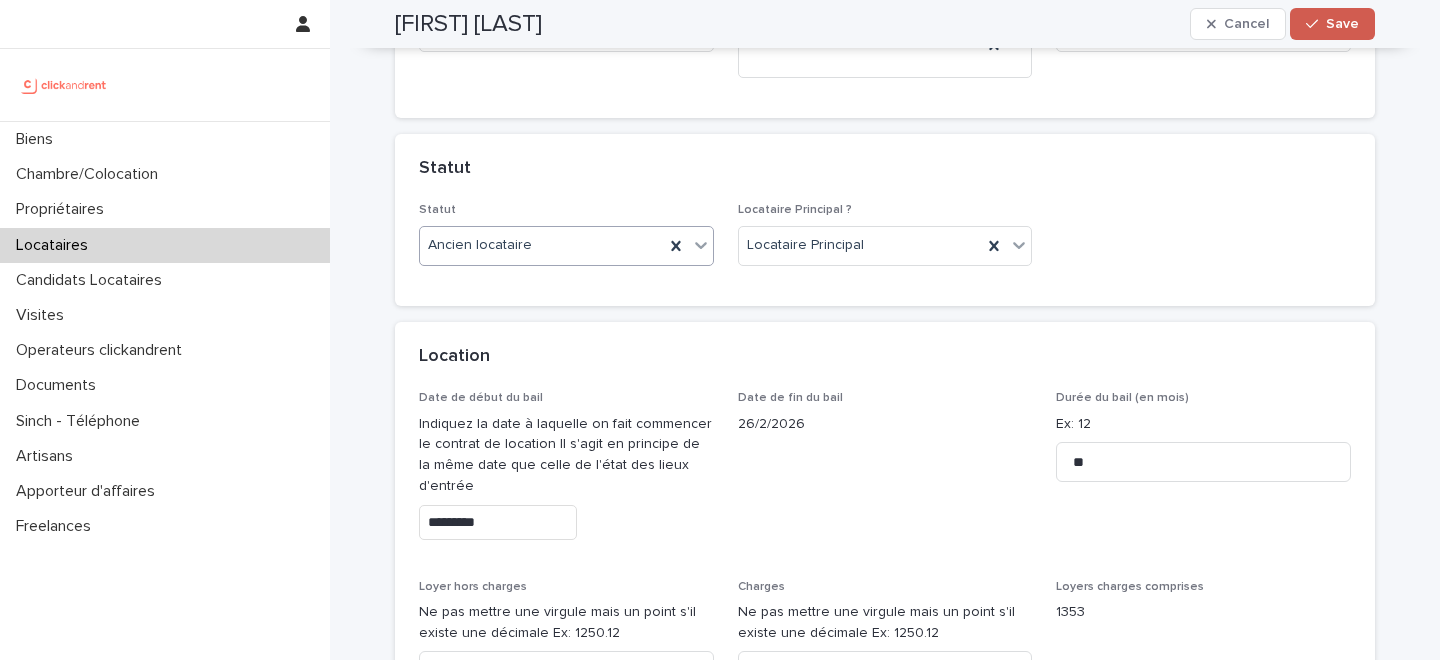 click on "Save" at bounding box center [1342, 24] 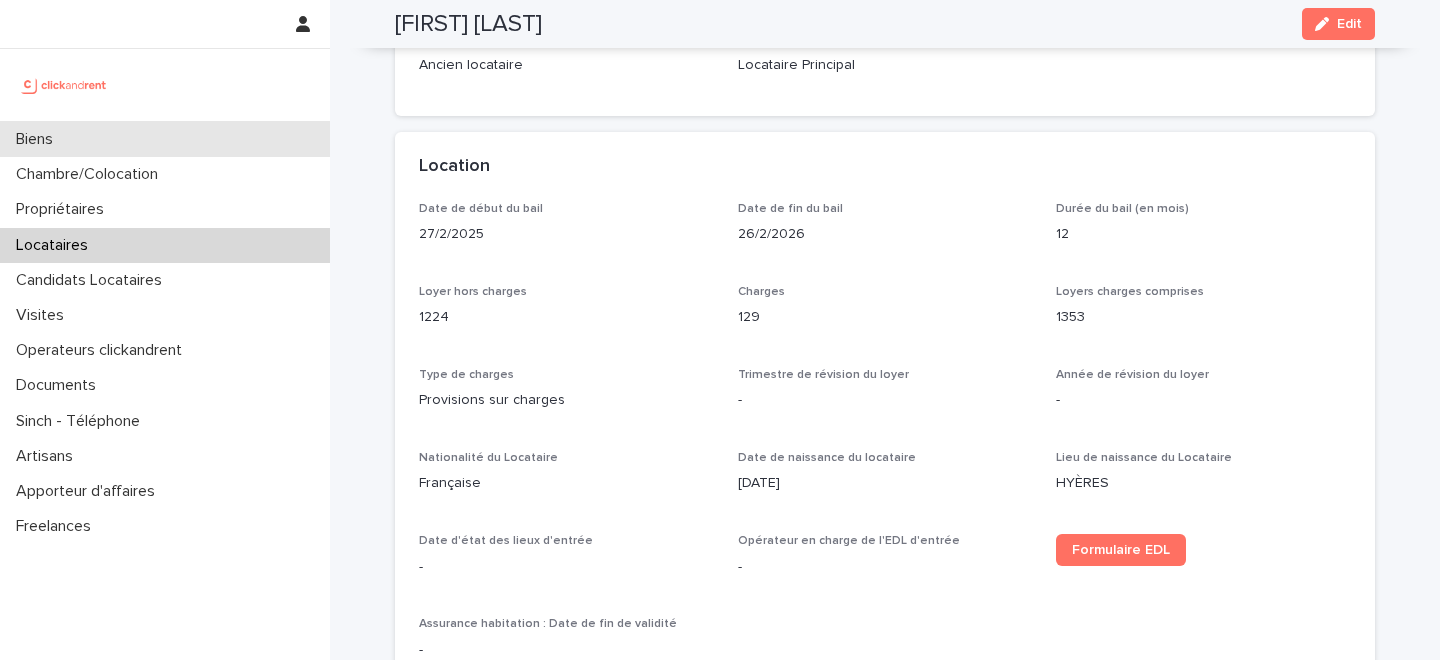click on "Biens" at bounding box center [165, 139] 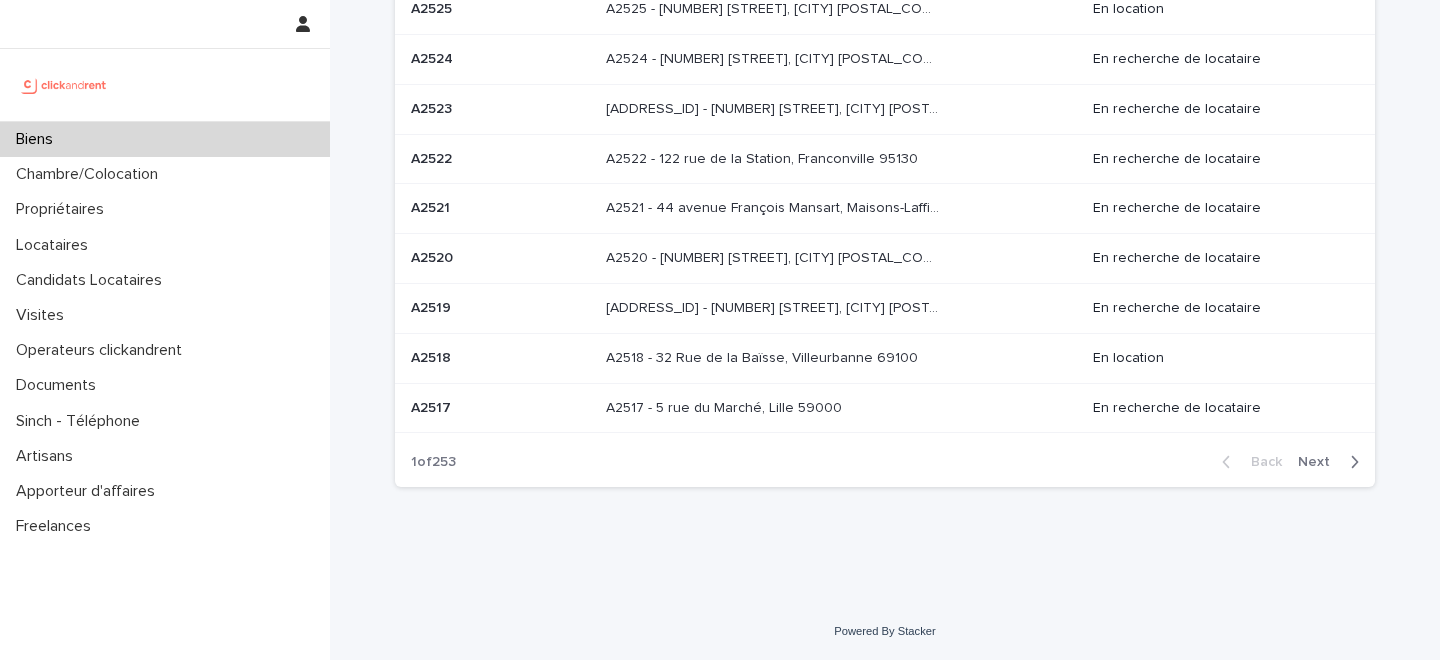 scroll, scrollTop: 0, scrollLeft: 0, axis: both 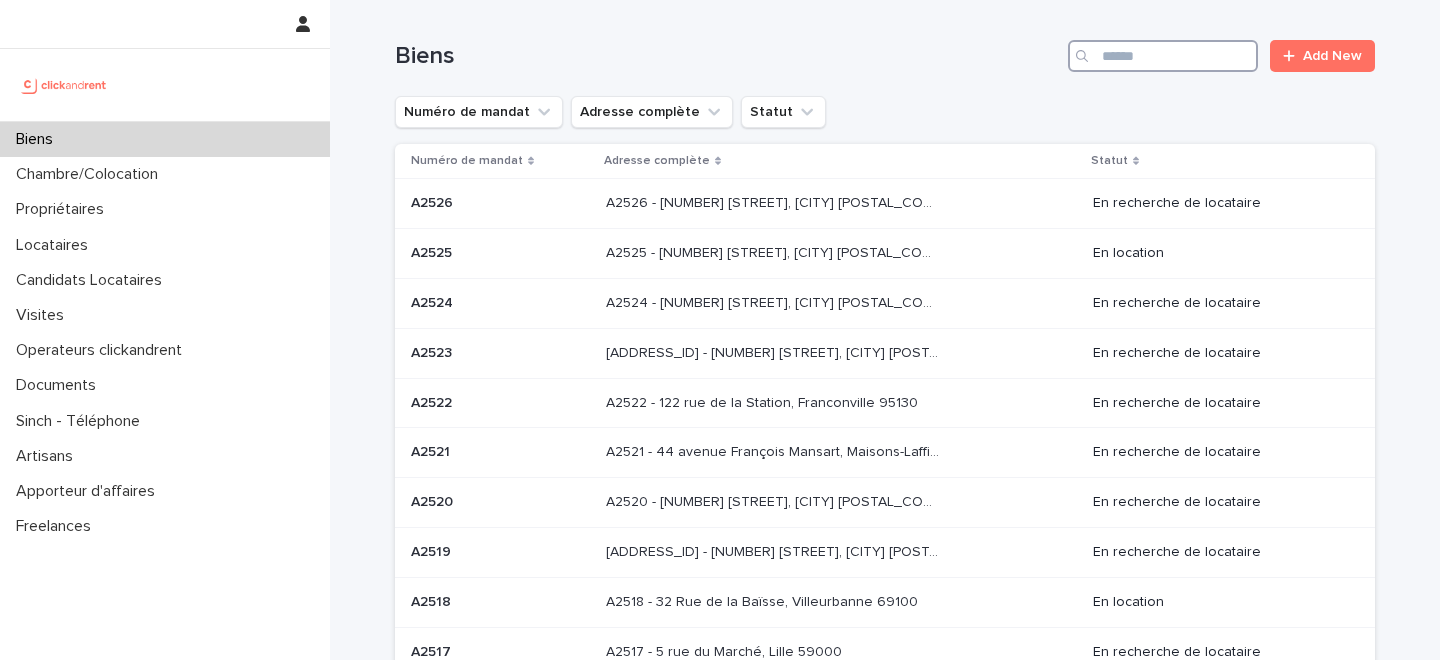 click at bounding box center (1163, 56) 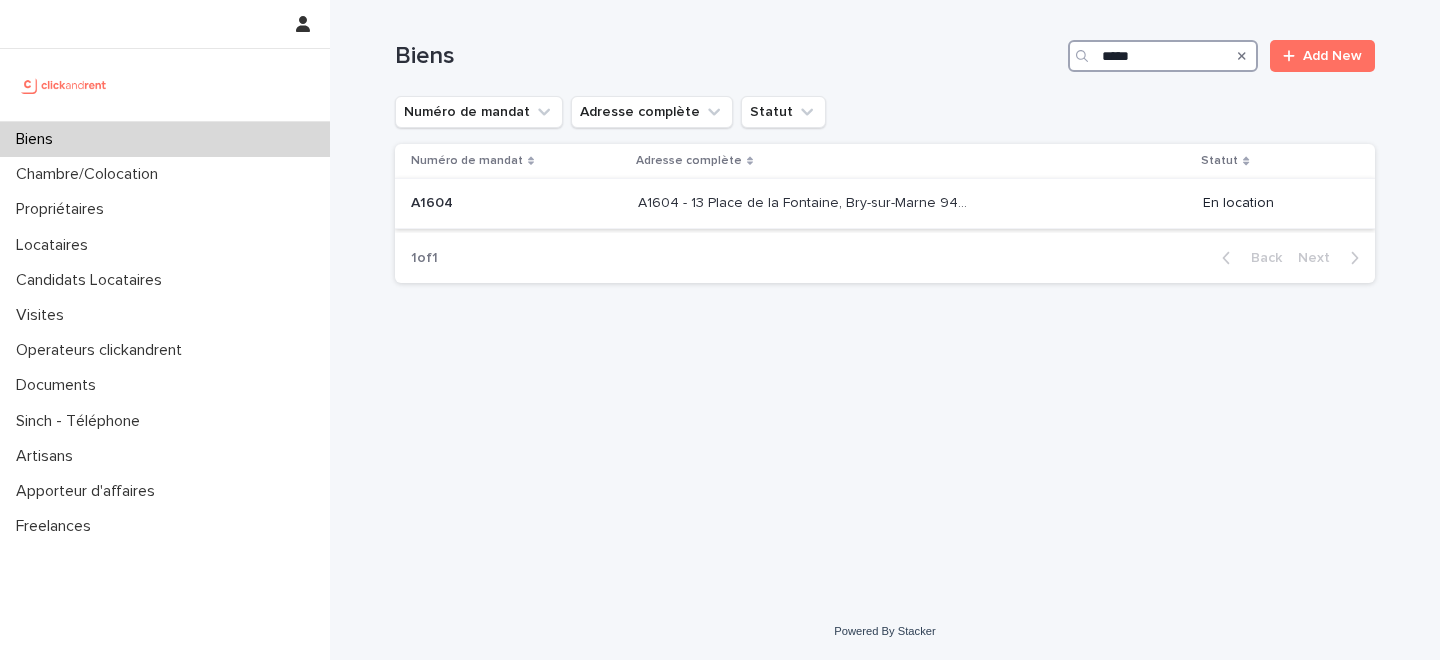 type on "*****" 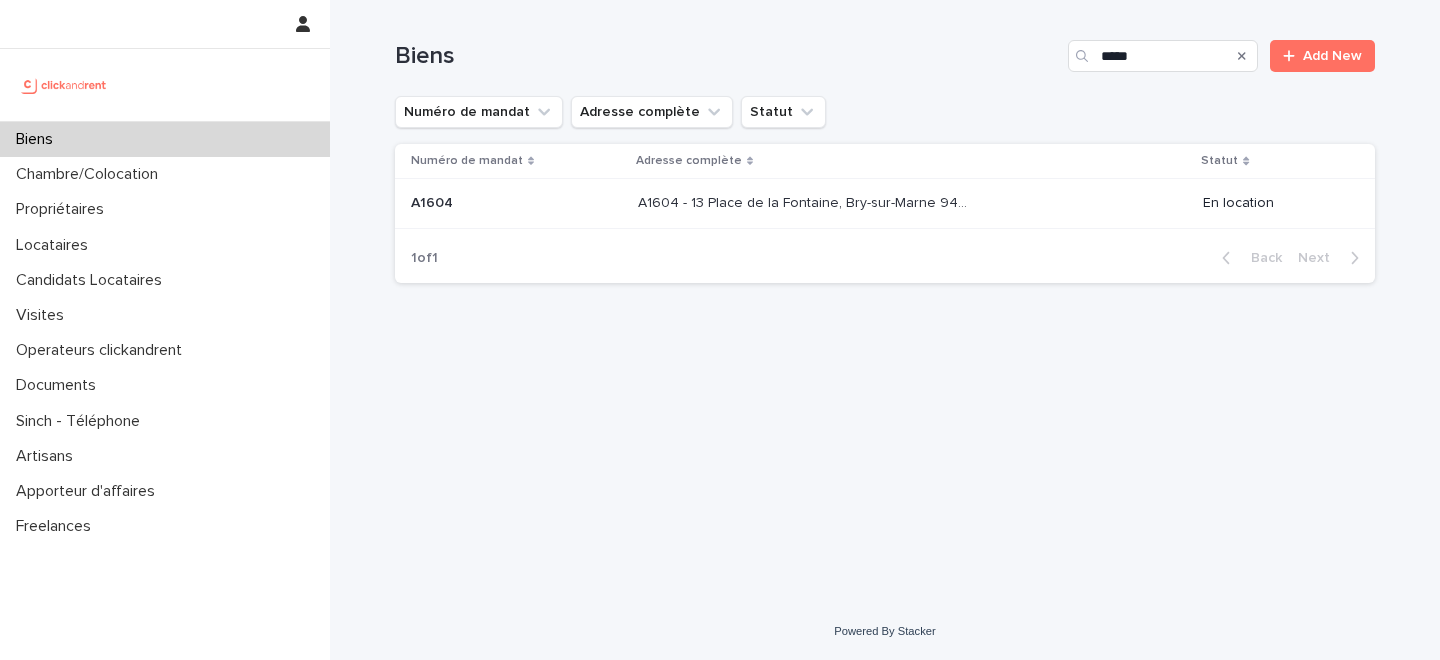 click on "A1604 - 13 Place de la Fontaine,  Bry-sur-Marne 94360" at bounding box center [806, 201] 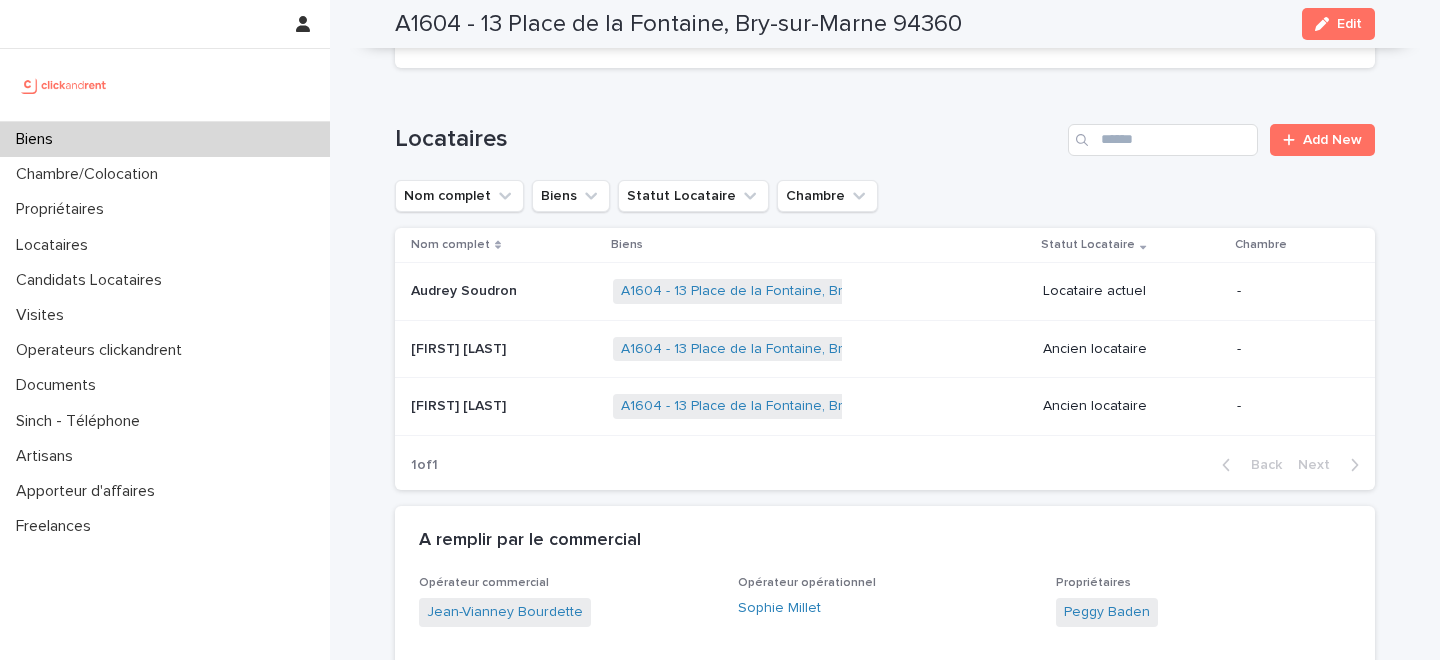 scroll, scrollTop: 952, scrollLeft: 0, axis: vertical 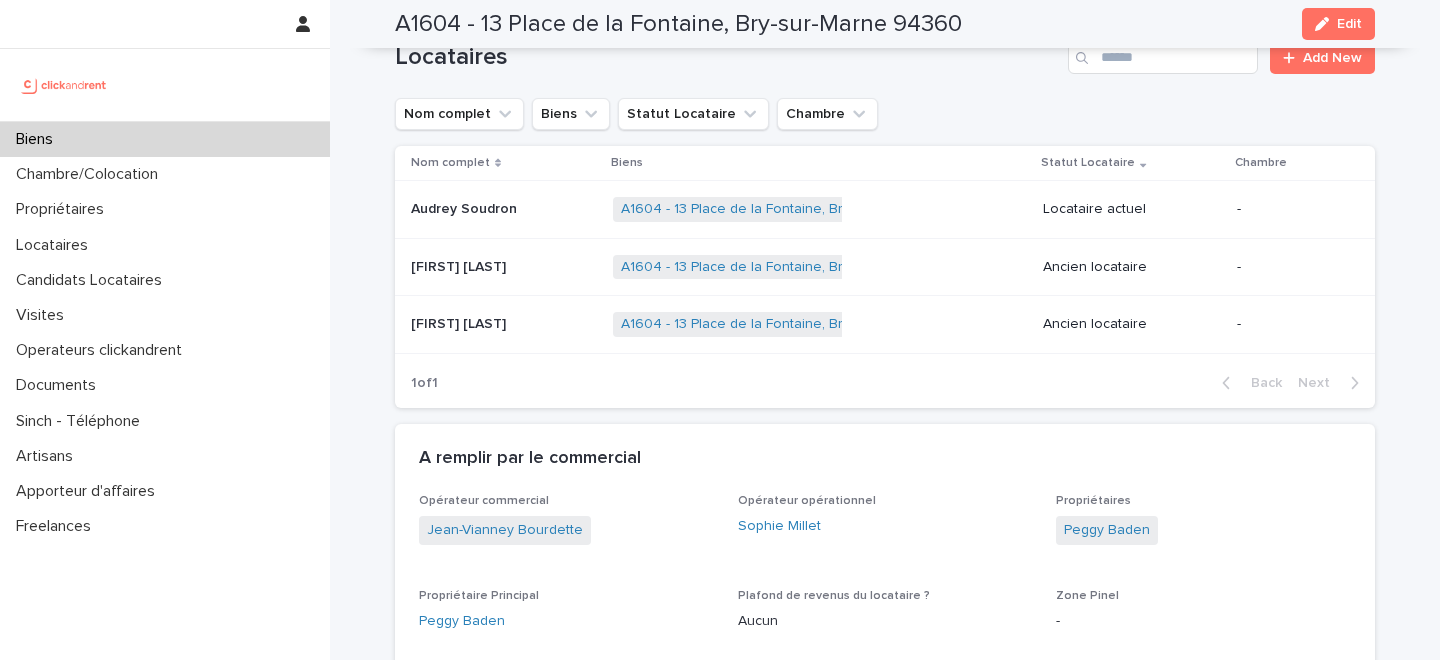 click on "Audrey Soudron Audrey Soudron" at bounding box center (504, 209) 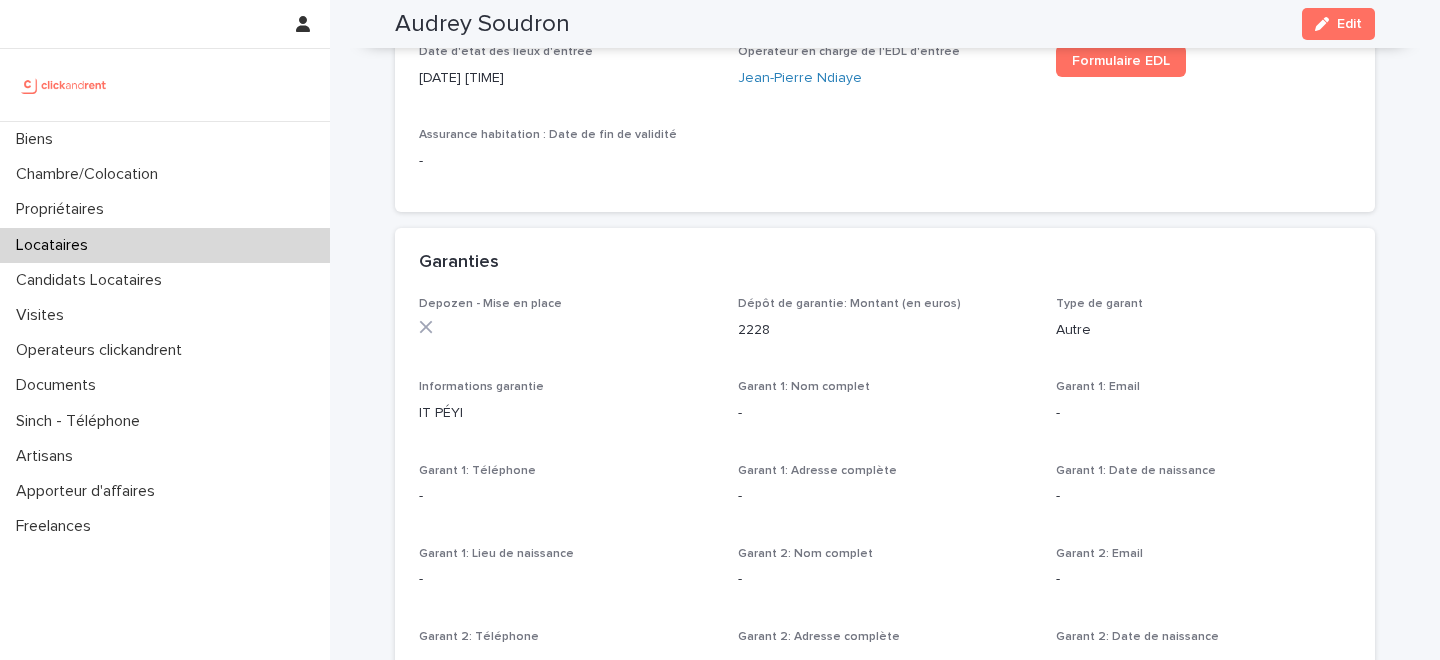 scroll, scrollTop: 1022, scrollLeft: 0, axis: vertical 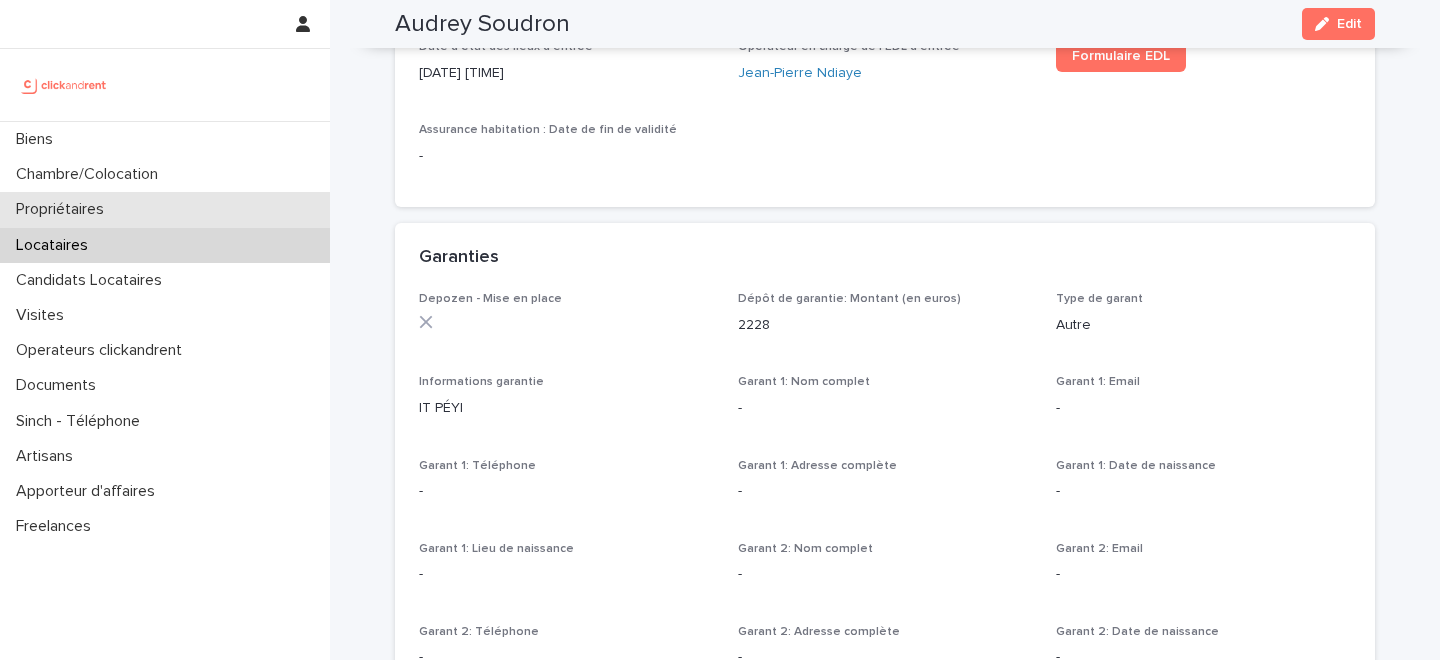 click on "Propriétaires" at bounding box center [64, 209] 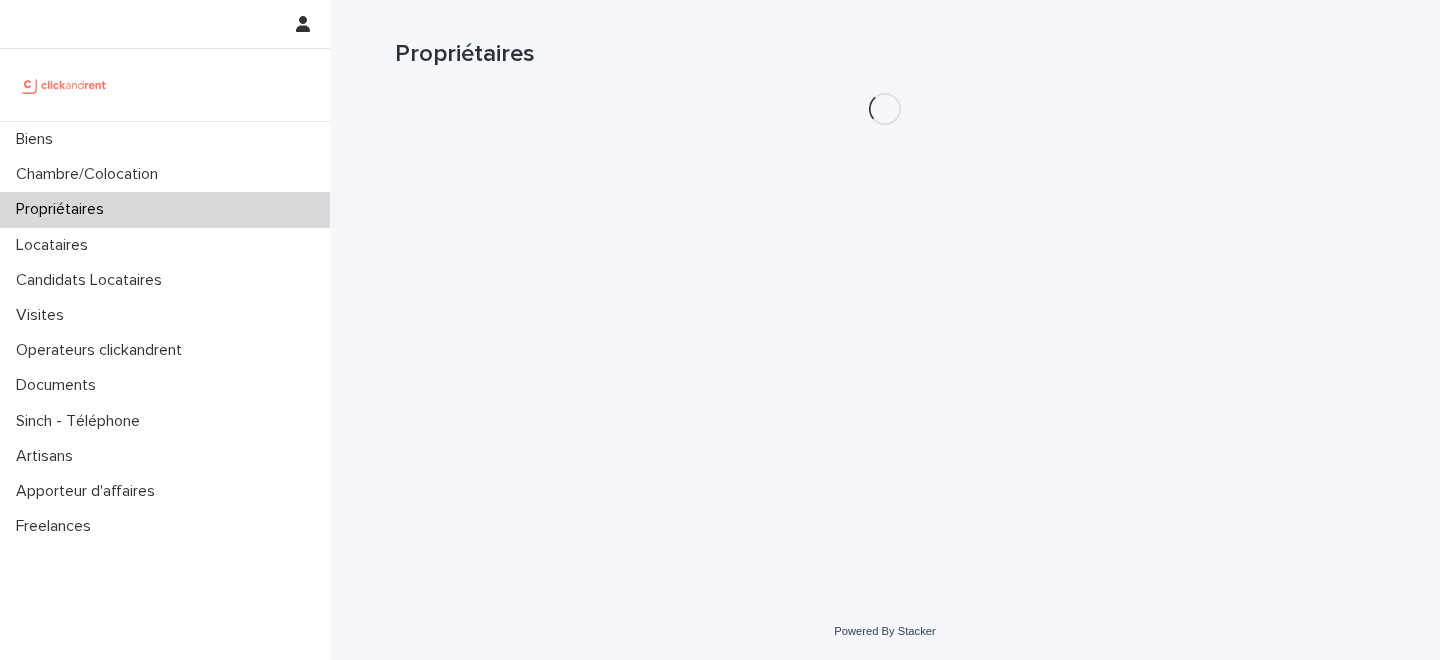scroll, scrollTop: 0, scrollLeft: 0, axis: both 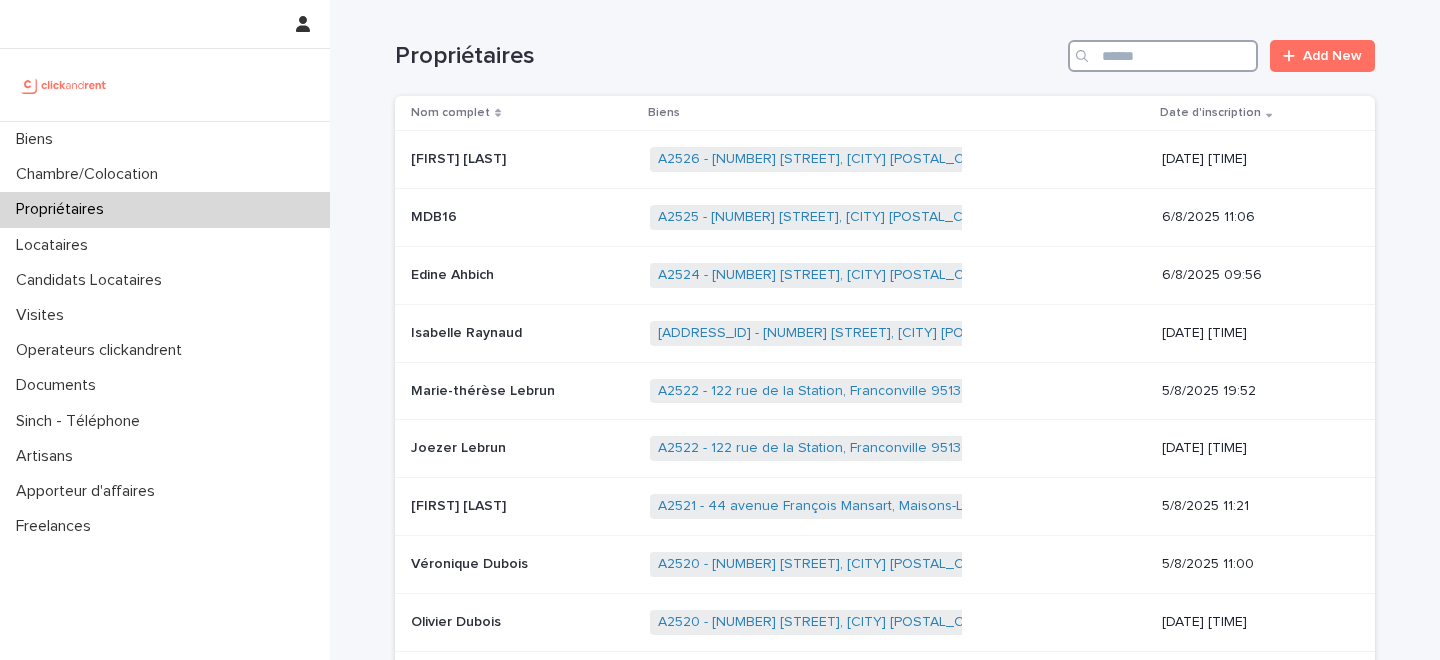 click at bounding box center (1163, 56) 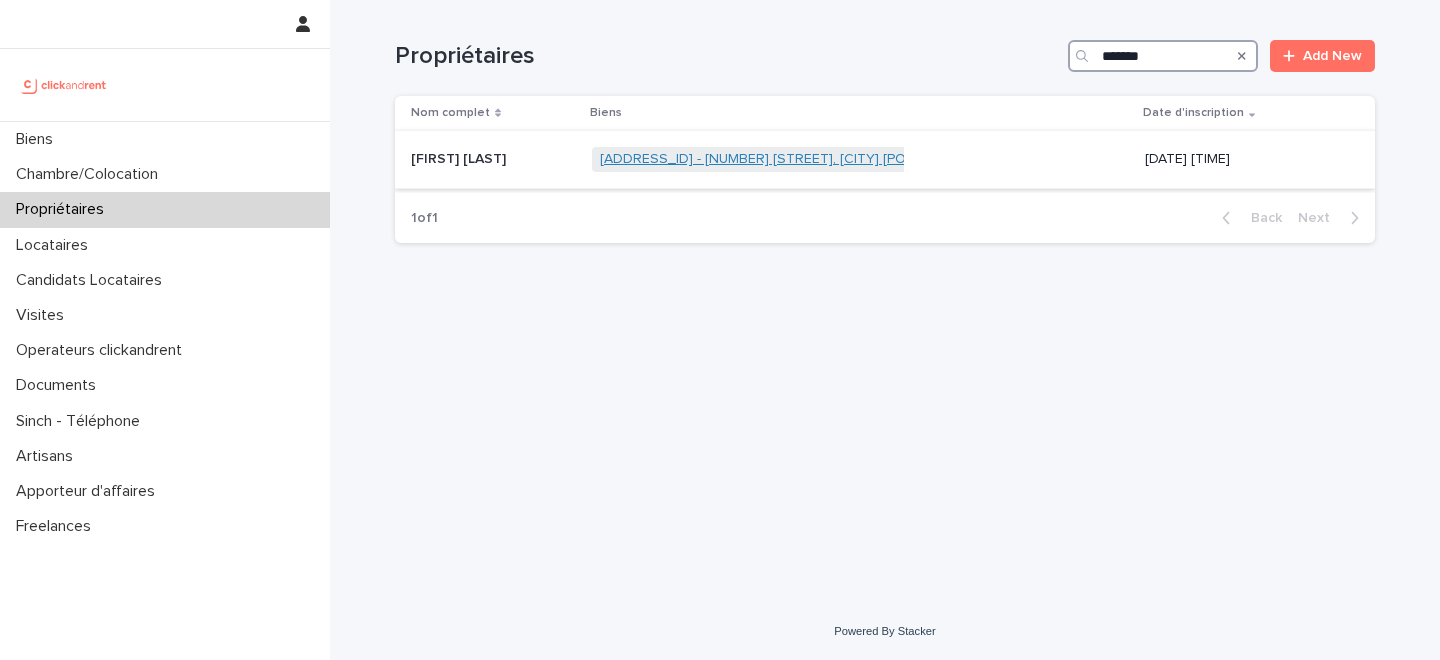 type on "*******" 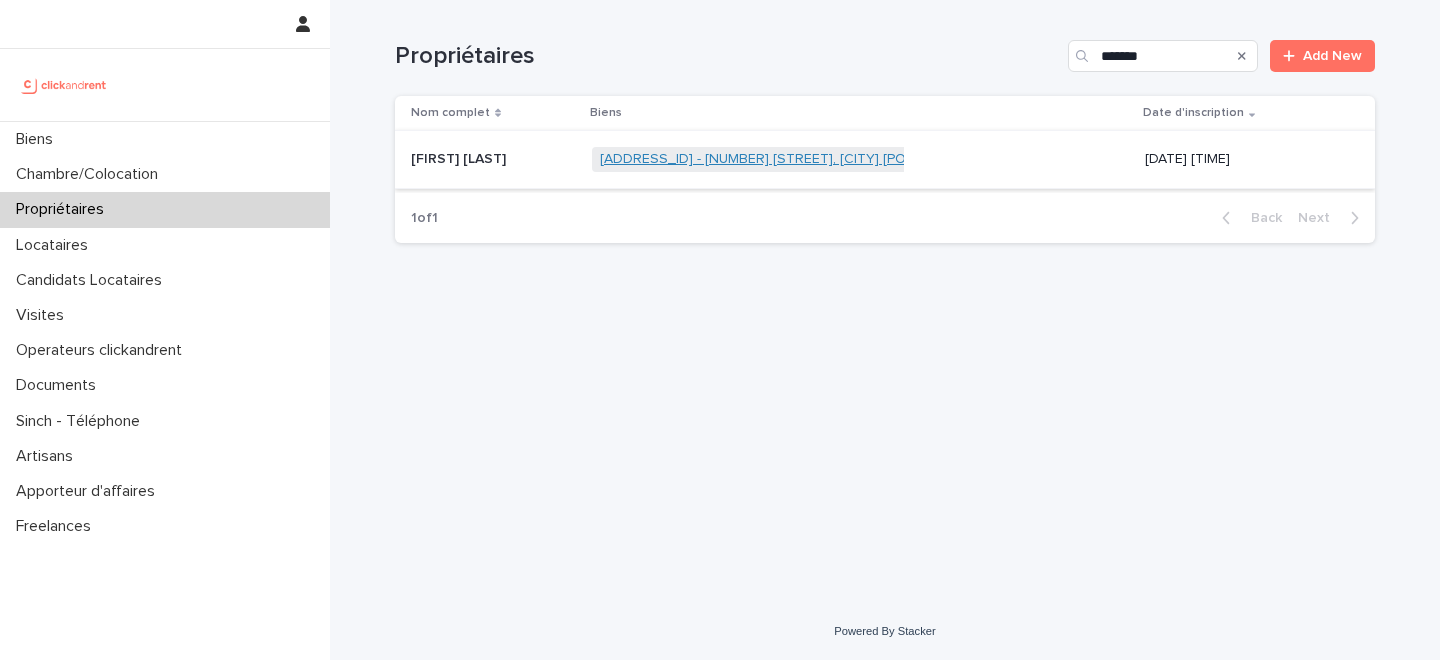 click on "A1680 - 30 Boulevard Gaston Cremieux,  Marseille 13008" at bounding box center [795, 159] 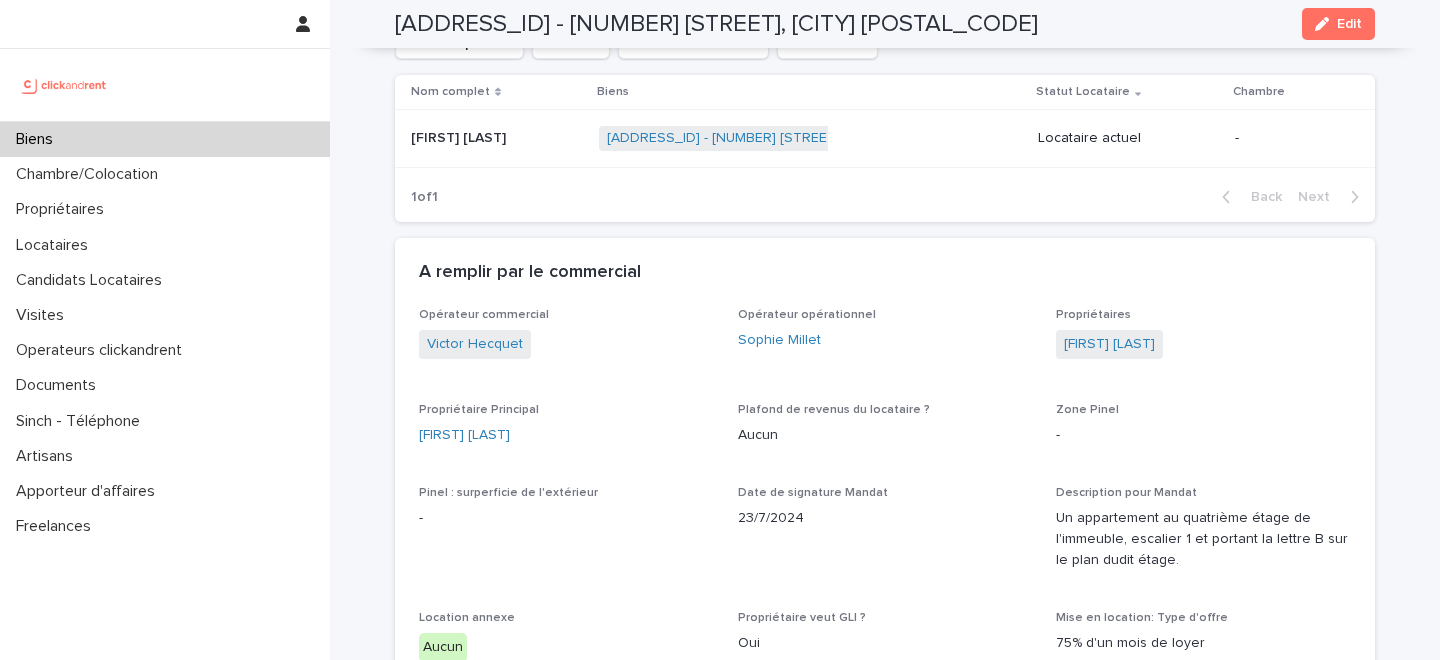 scroll, scrollTop: 801, scrollLeft: 0, axis: vertical 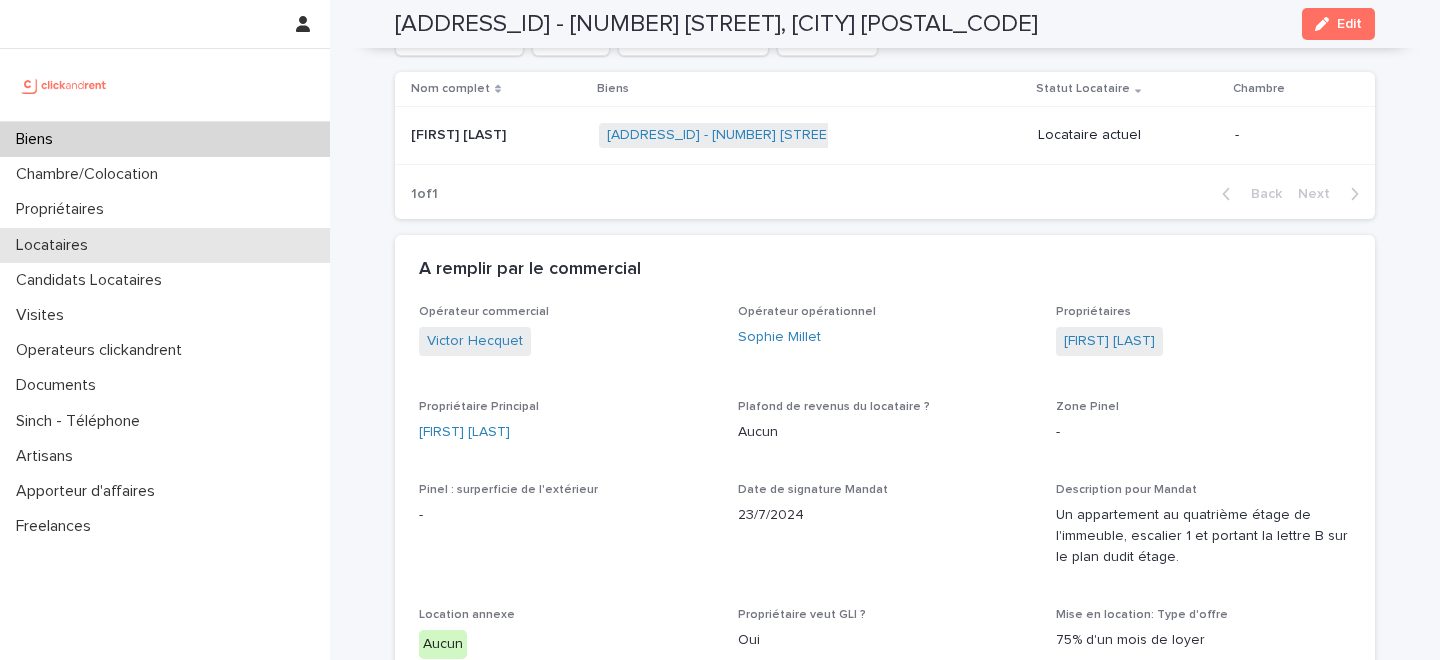 click on "Locataires" at bounding box center (56, 245) 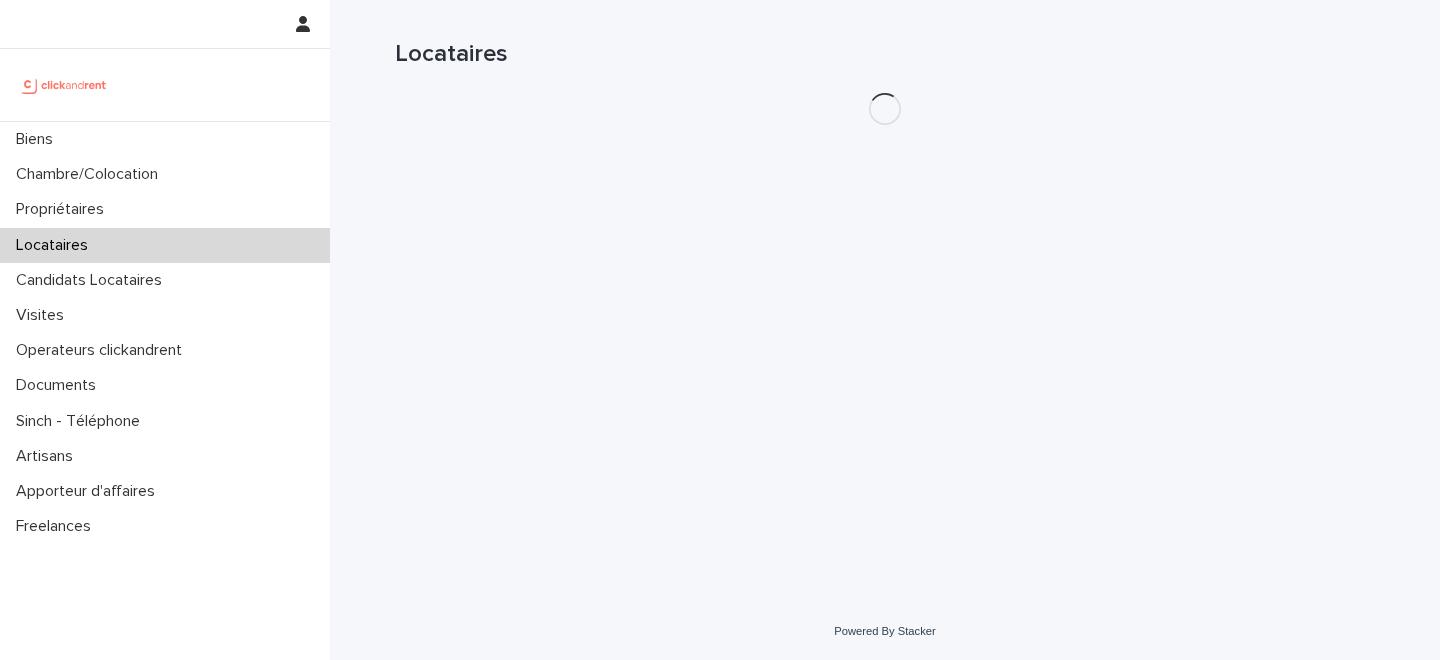 scroll, scrollTop: 0, scrollLeft: 0, axis: both 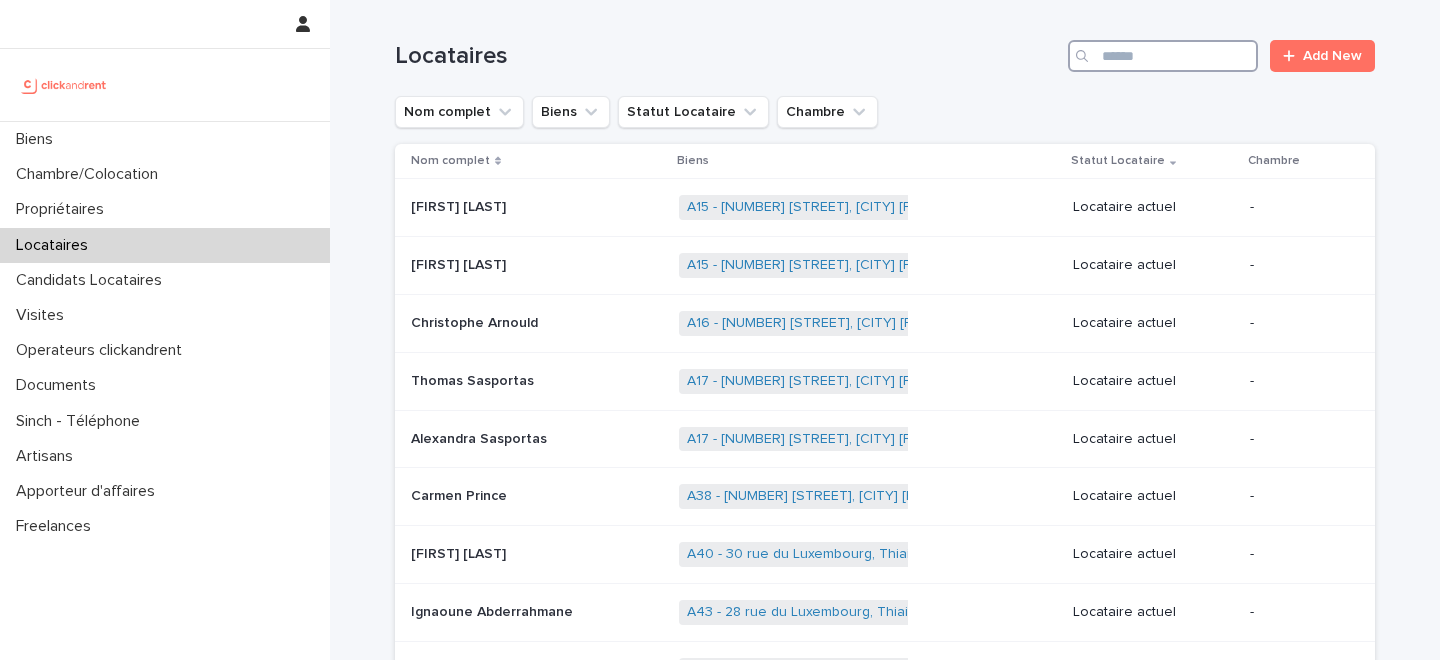 click at bounding box center [1163, 56] 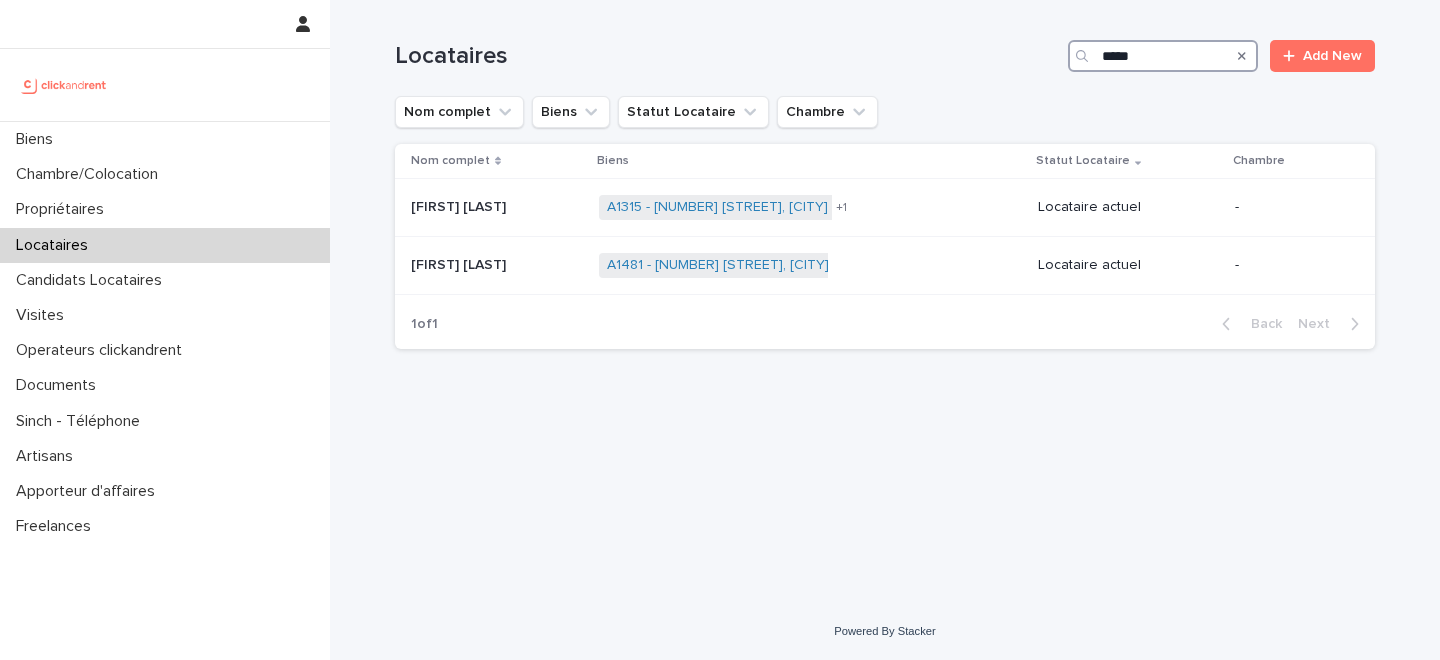 type on "*****" 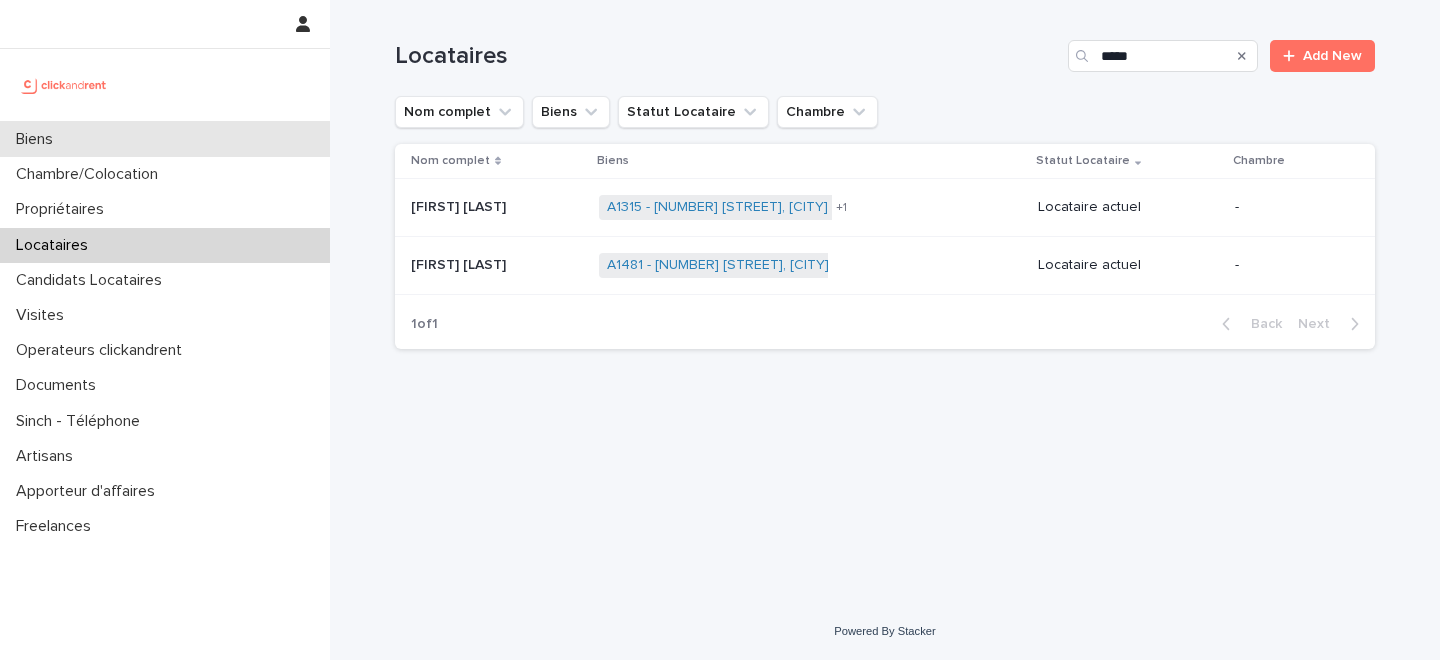 click on "Biens" at bounding box center (165, 139) 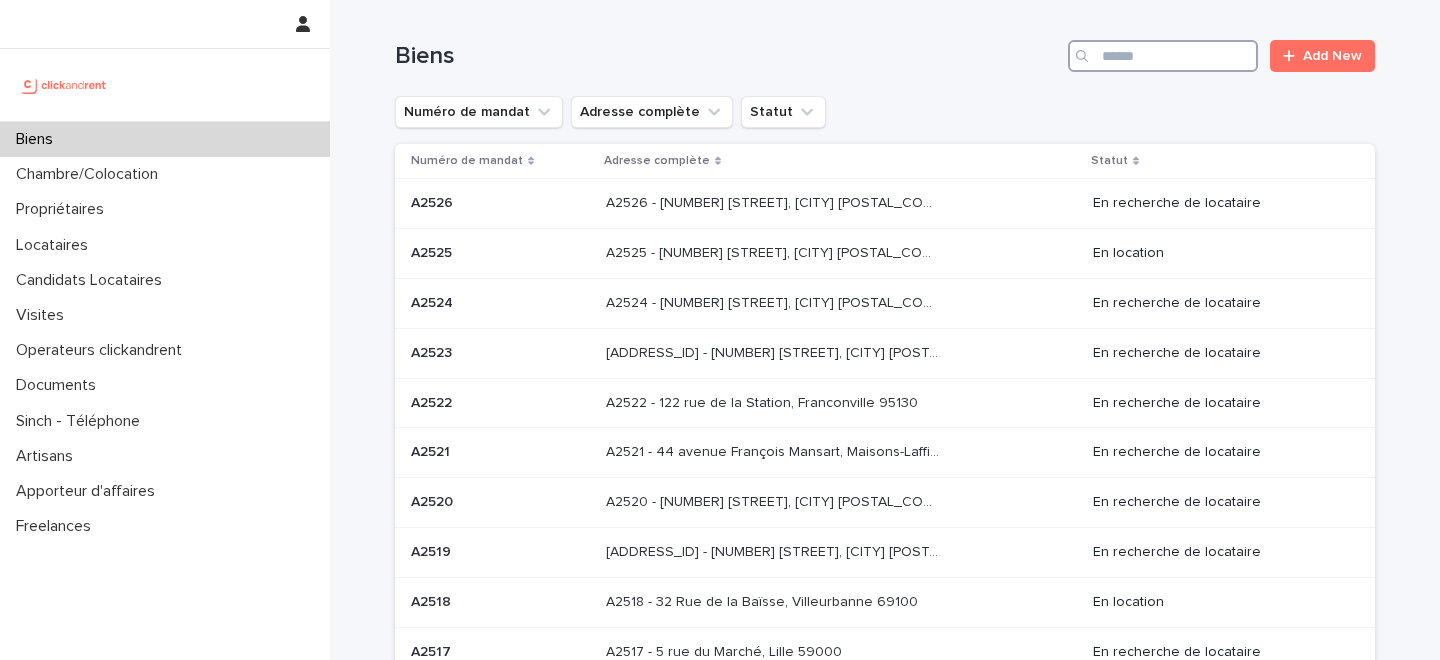 click at bounding box center (1163, 56) 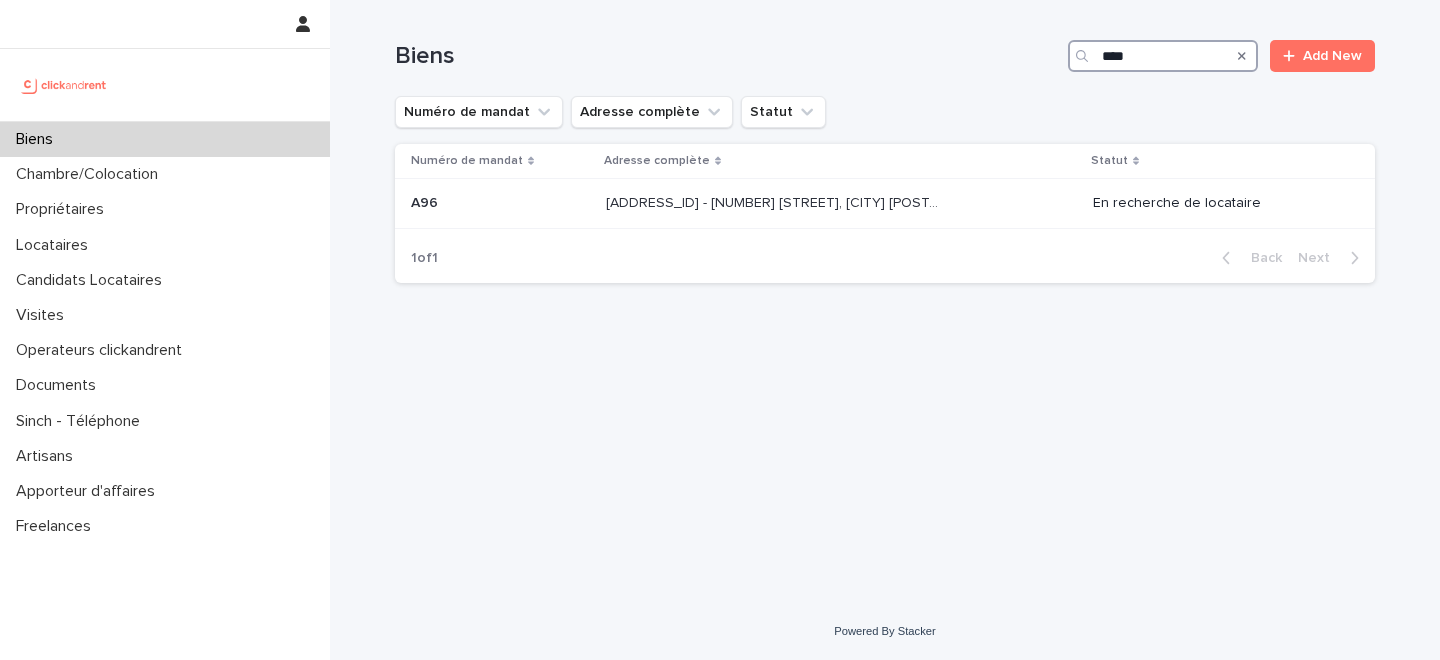 type on "***" 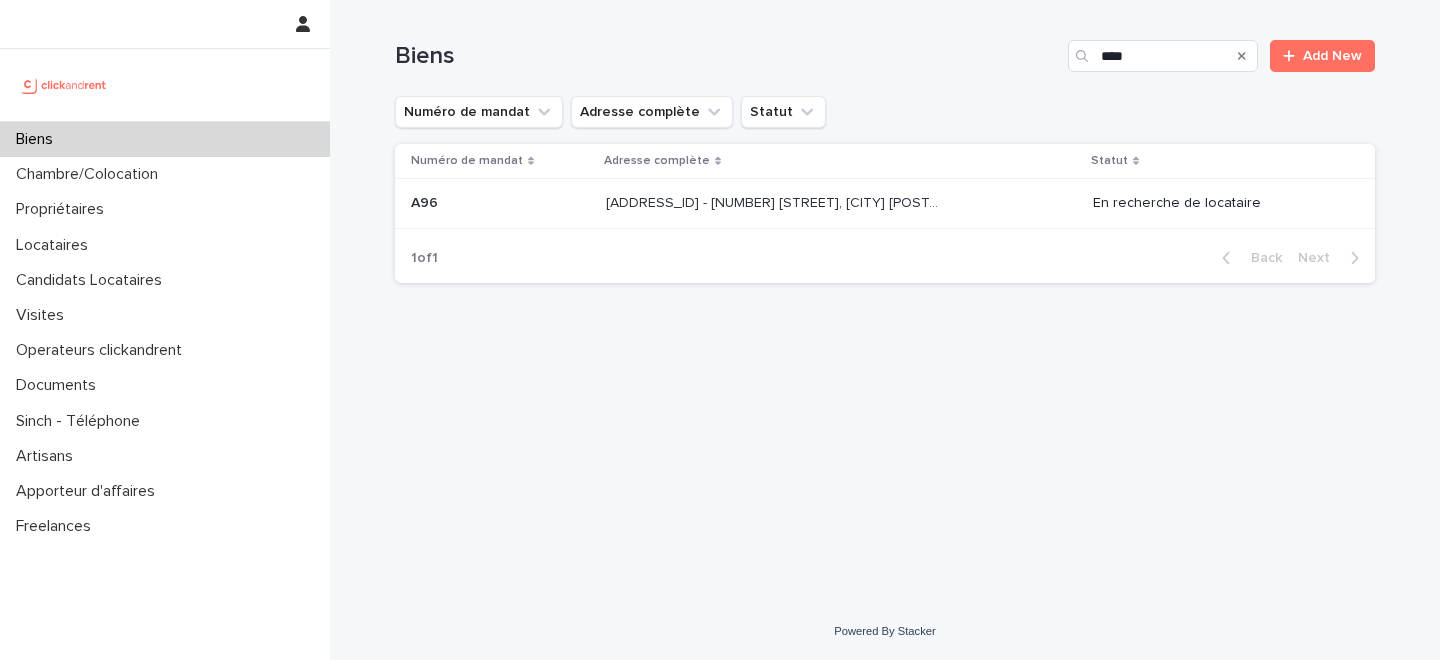 click on "A96 - 11 rue de Châteaufort,  Orsay 91400" at bounding box center (774, 201) 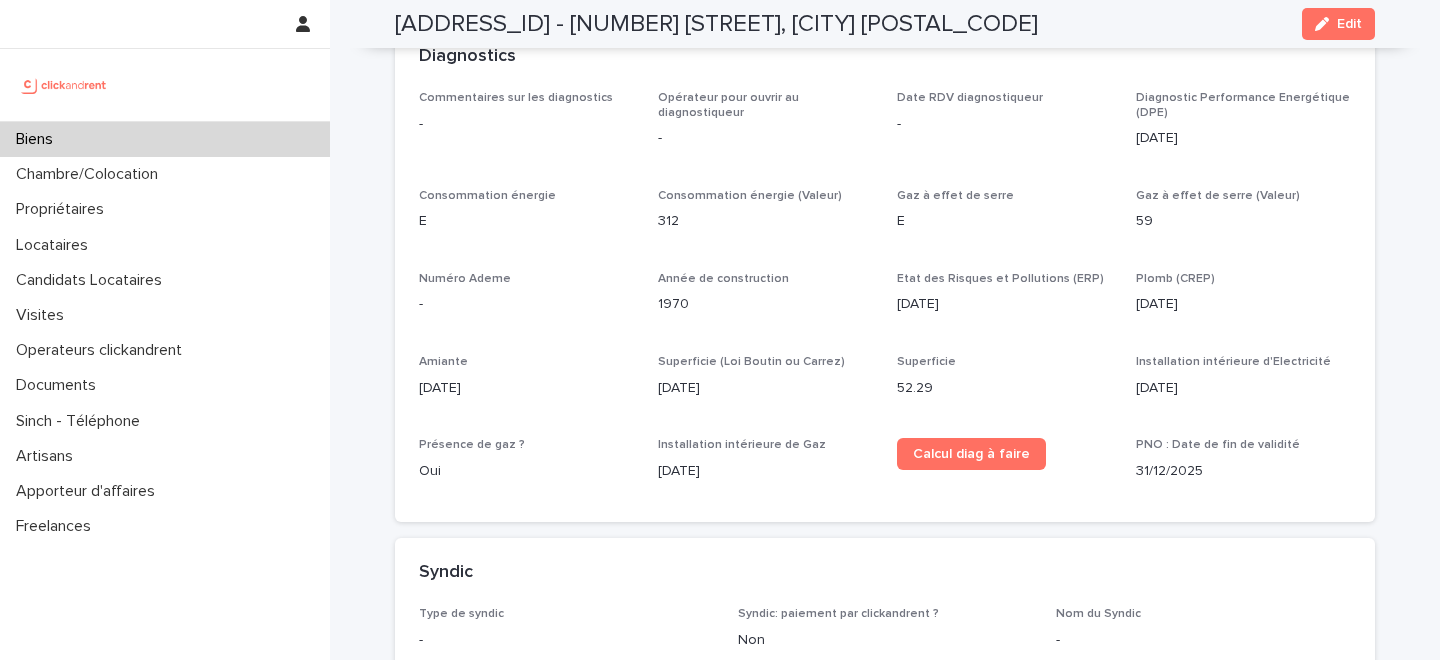 scroll, scrollTop: 6472, scrollLeft: 0, axis: vertical 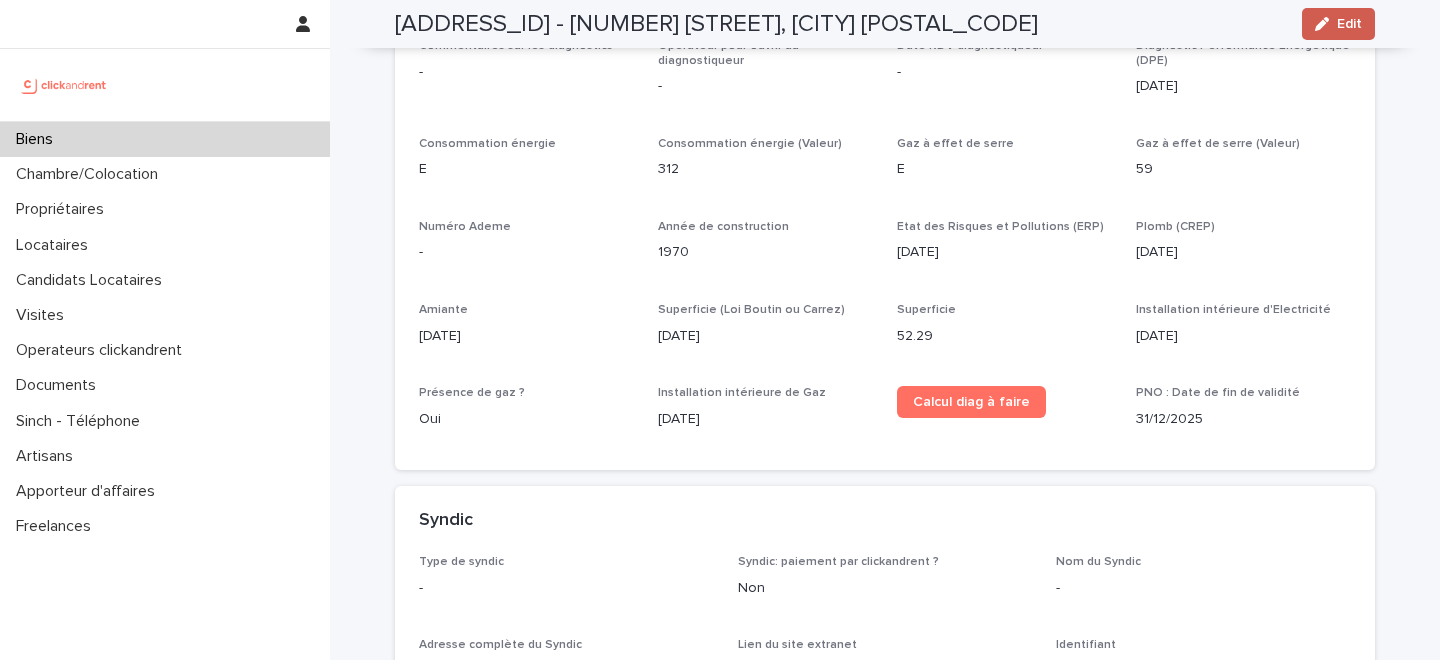 click on "Edit" at bounding box center (1349, 24) 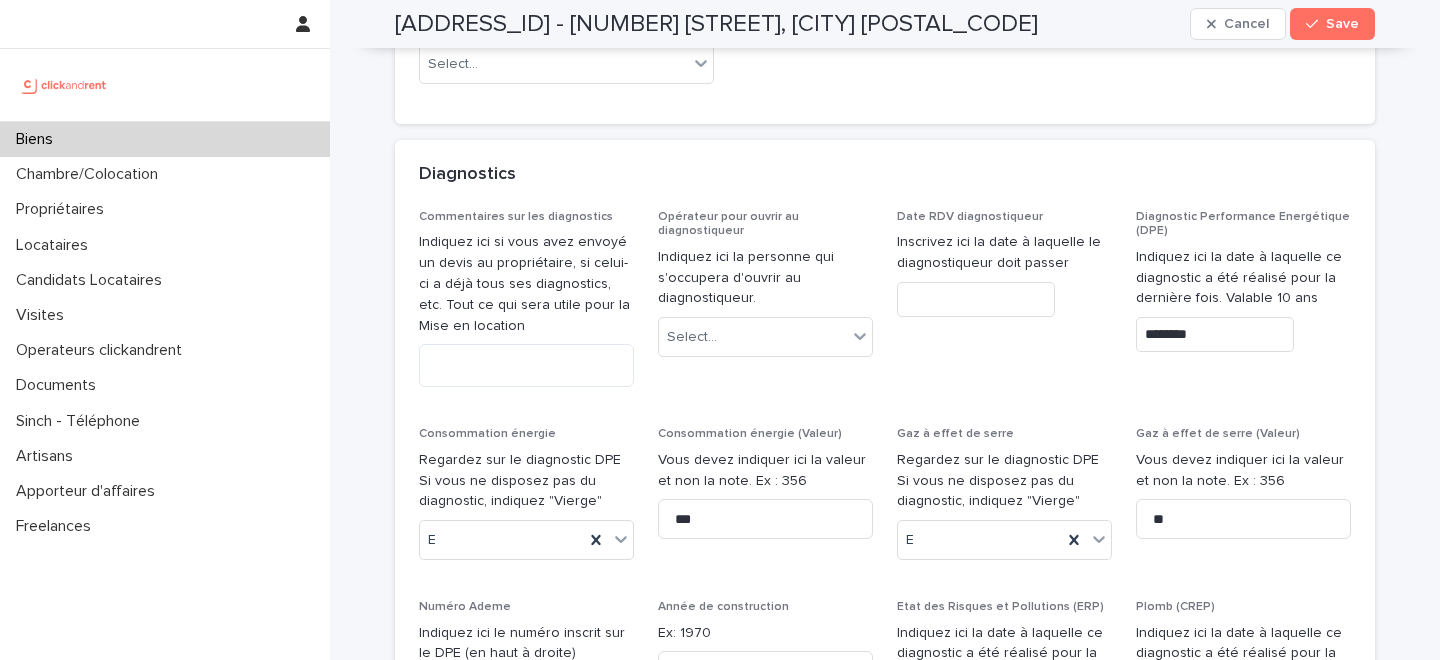 scroll, scrollTop: 10293, scrollLeft: 0, axis: vertical 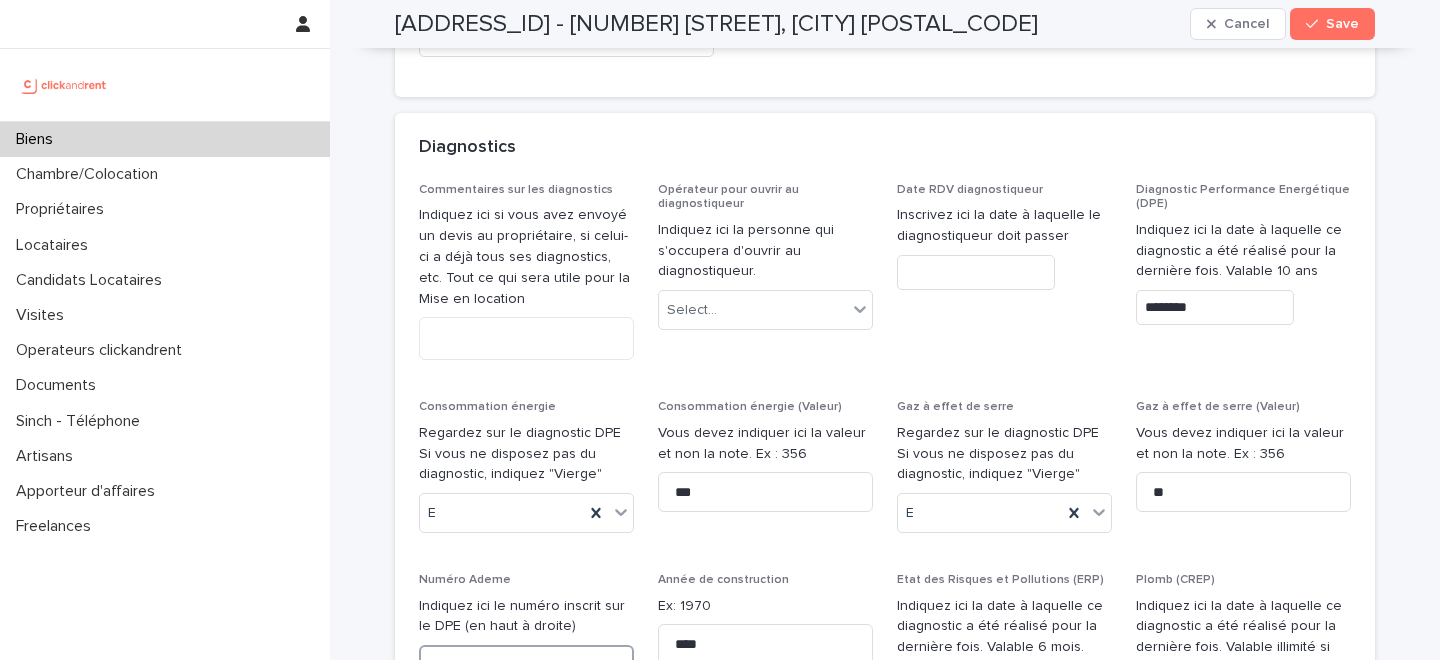 click at bounding box center [526, 665] 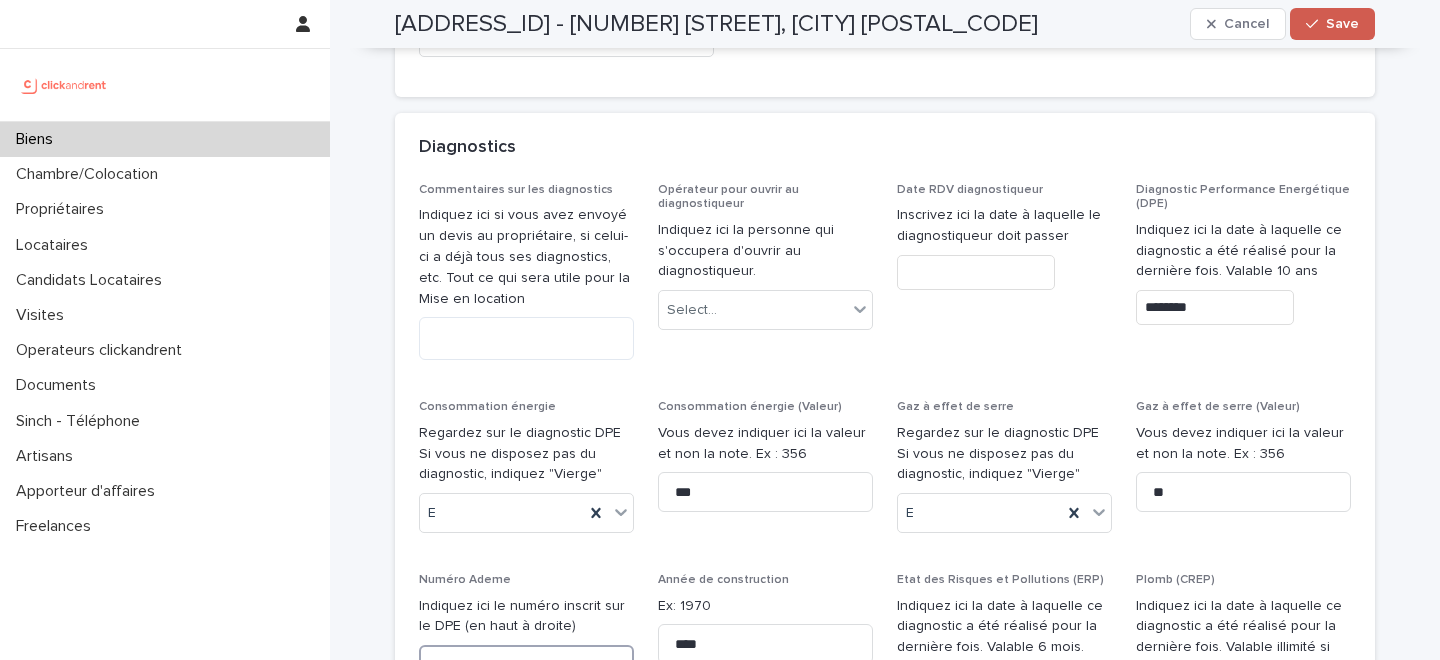 type on "**********" 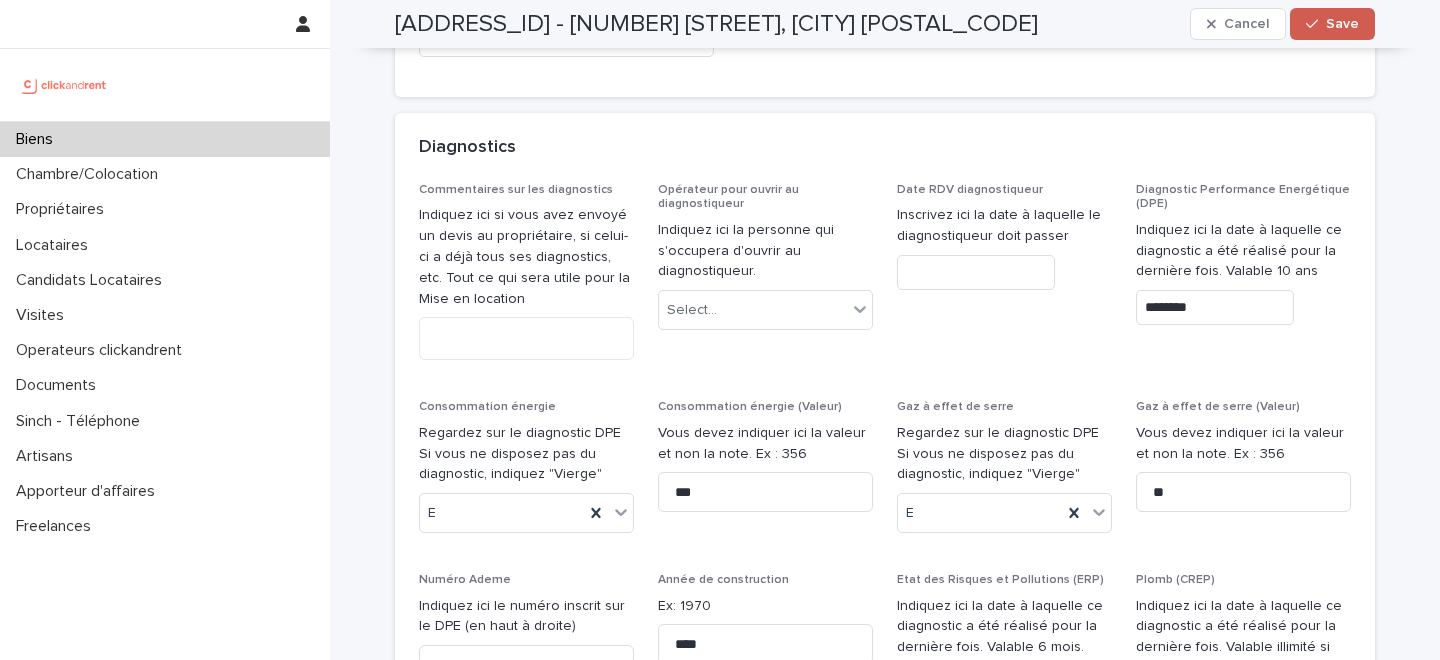 click on "Save" at bounding box center [1342, 24] 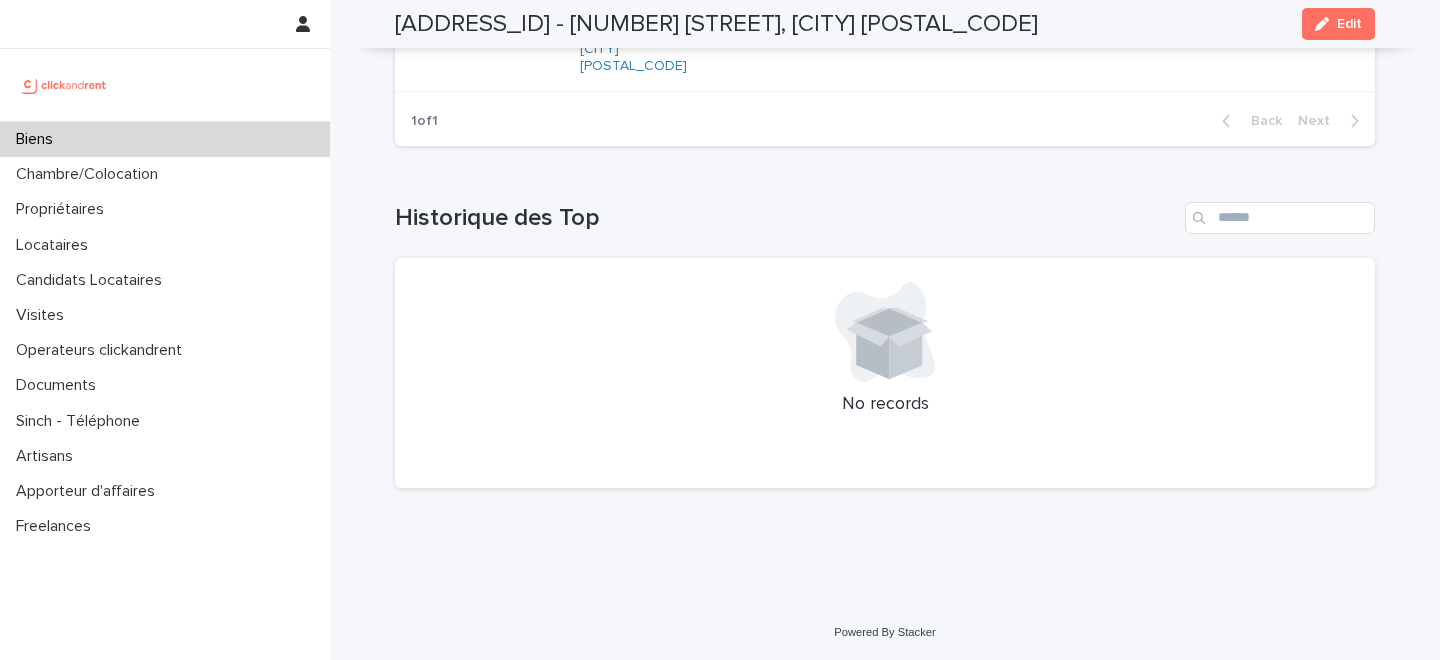scroll, scrollTop: 8454, scrollLeft: 0, axis: vertical 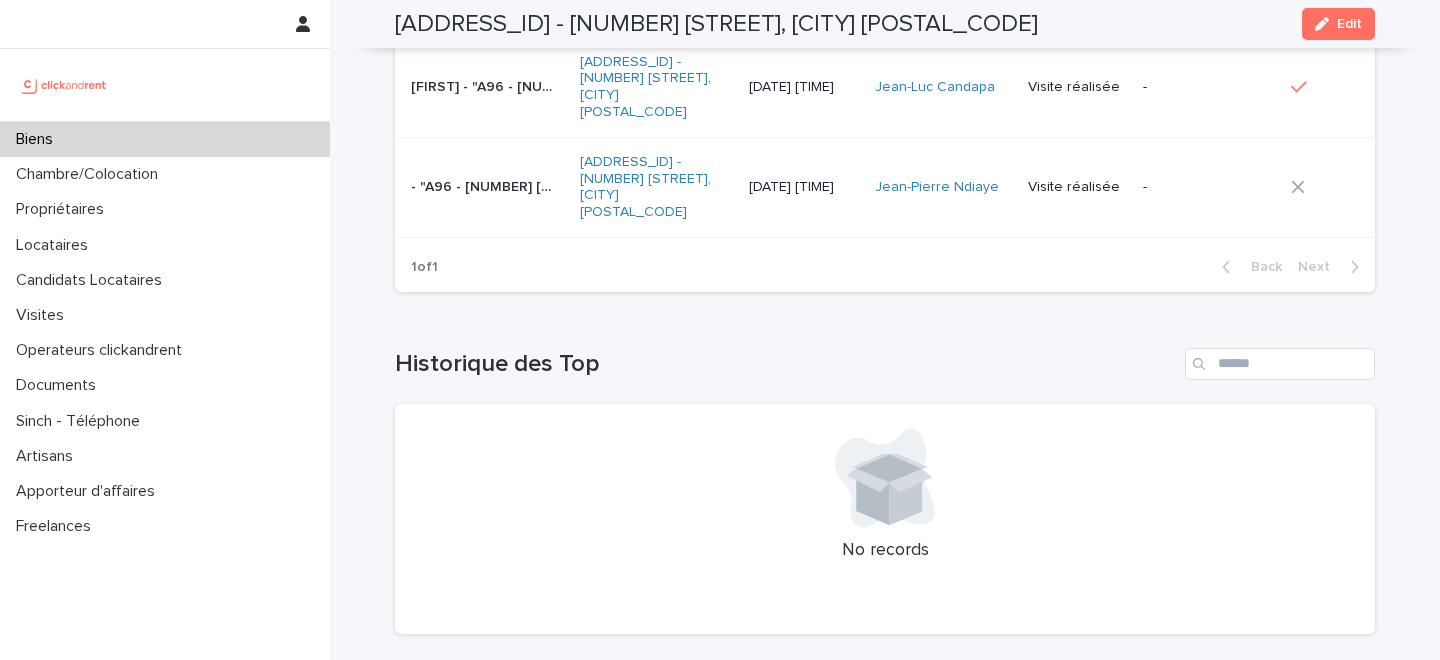 click on "Biens" at bounding box center (165, 139) 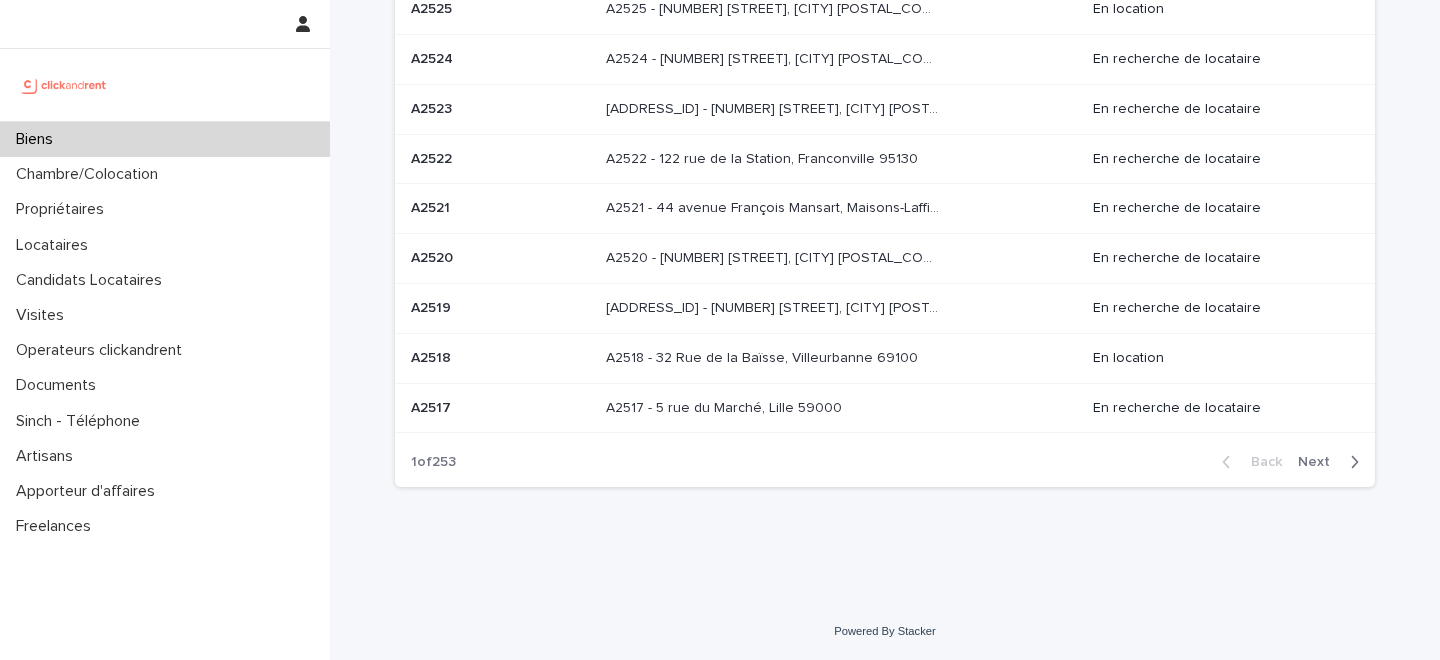 scroll, scrollTop: 0, scrollLeft: 0, axis: both 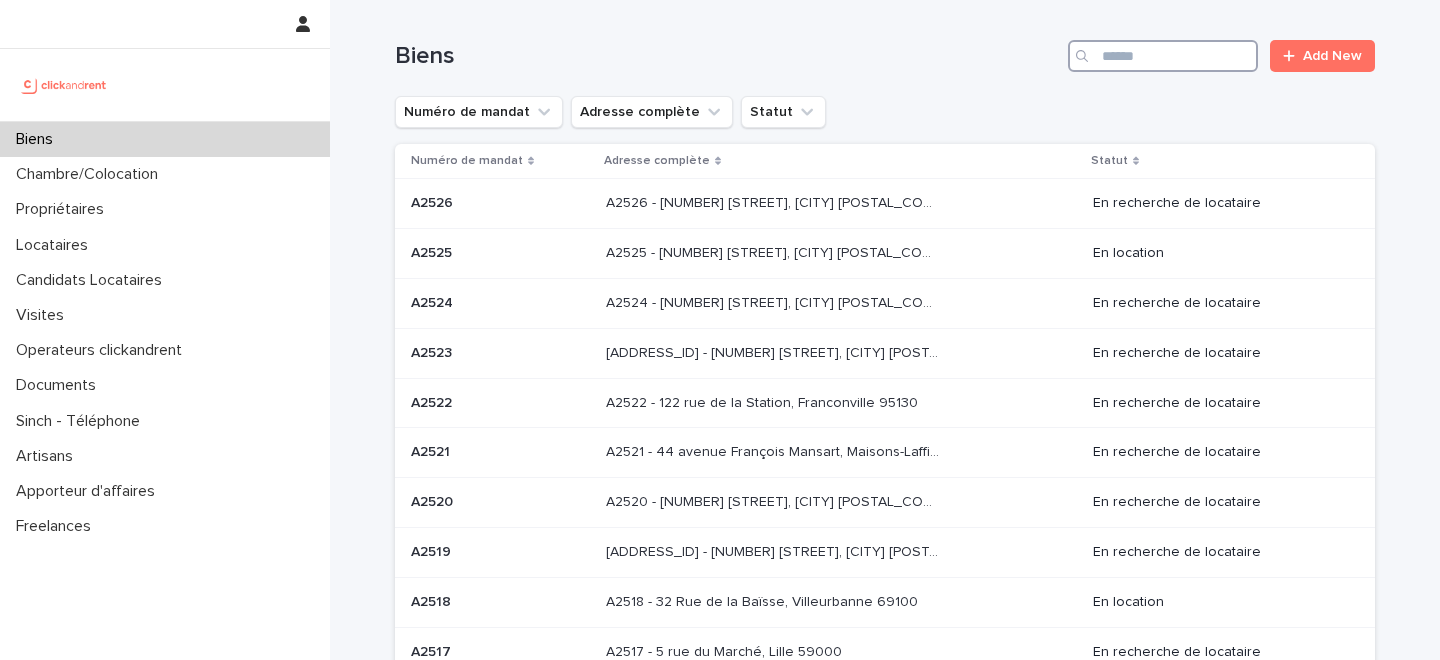 click at bounding box center [1163, 56] 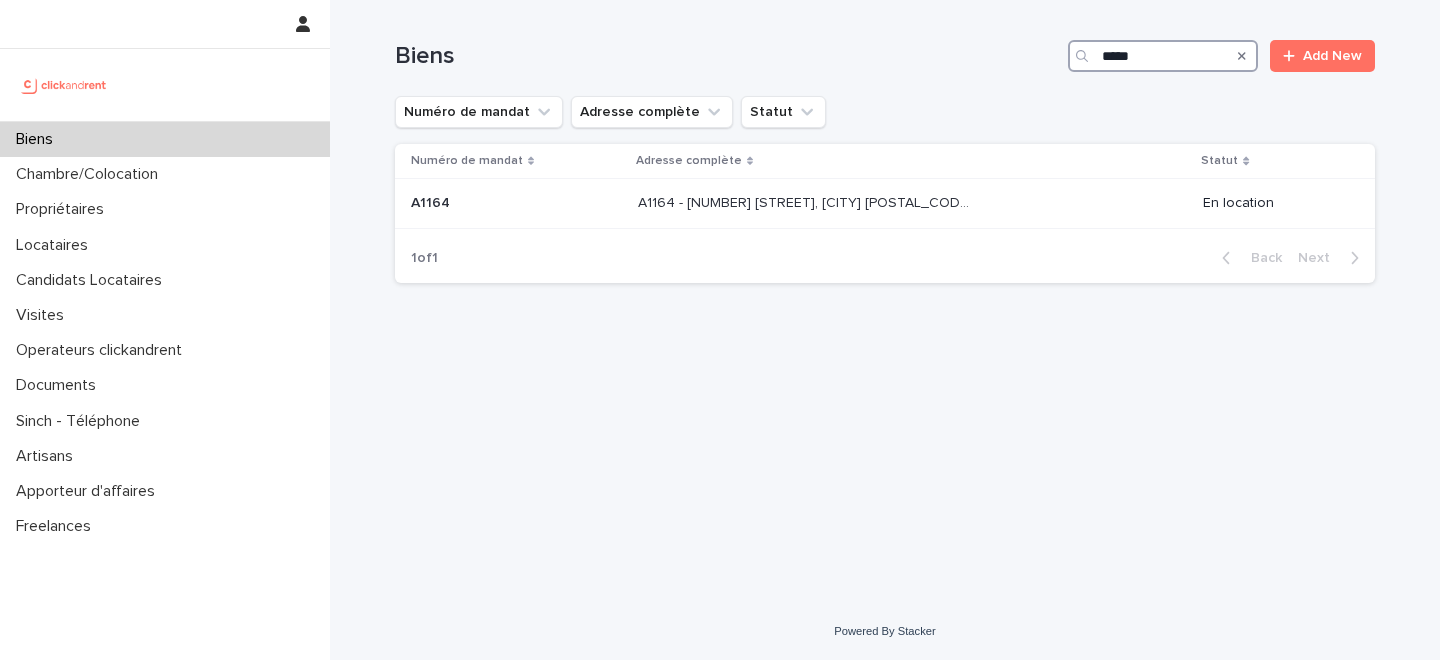 type on "*****" 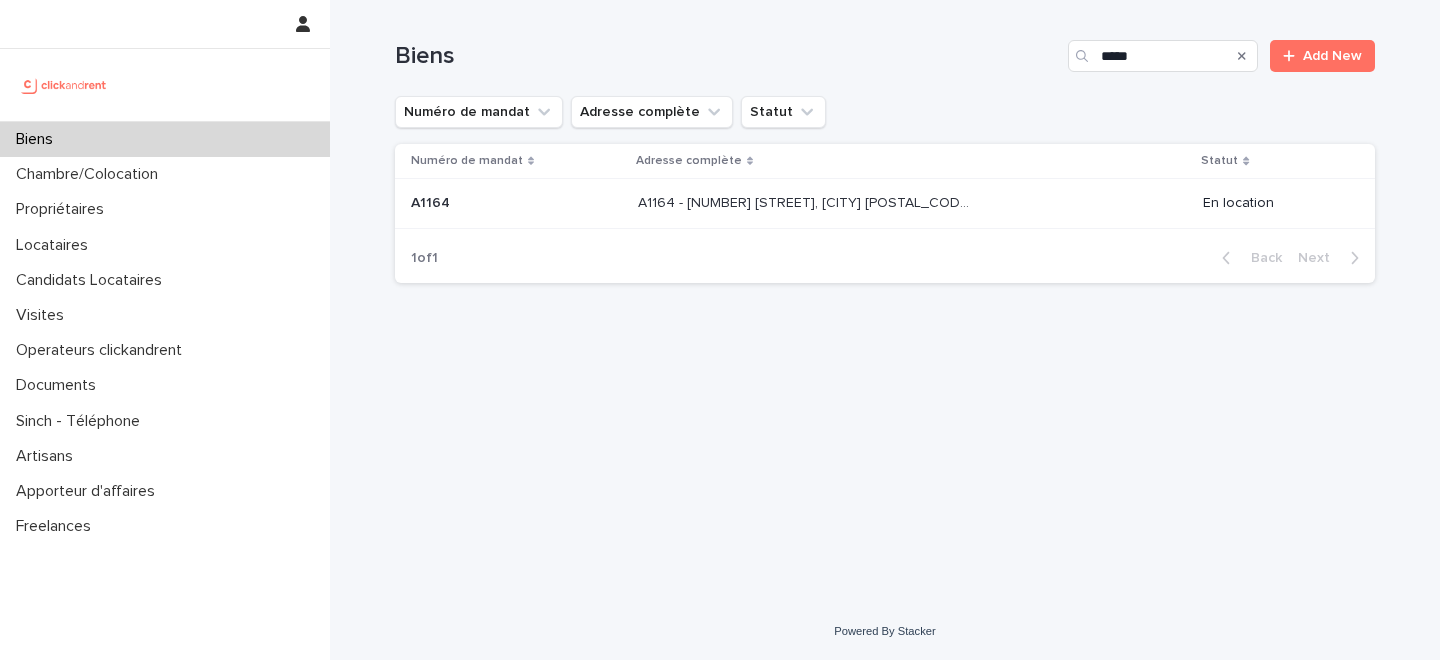 click on "A1164 - 58 rue Pierre Albrand,  Marseille 13002 A1164 - 58 rue Pierre Albrand,  Marseille 13002" at bounding box center [912, 204] 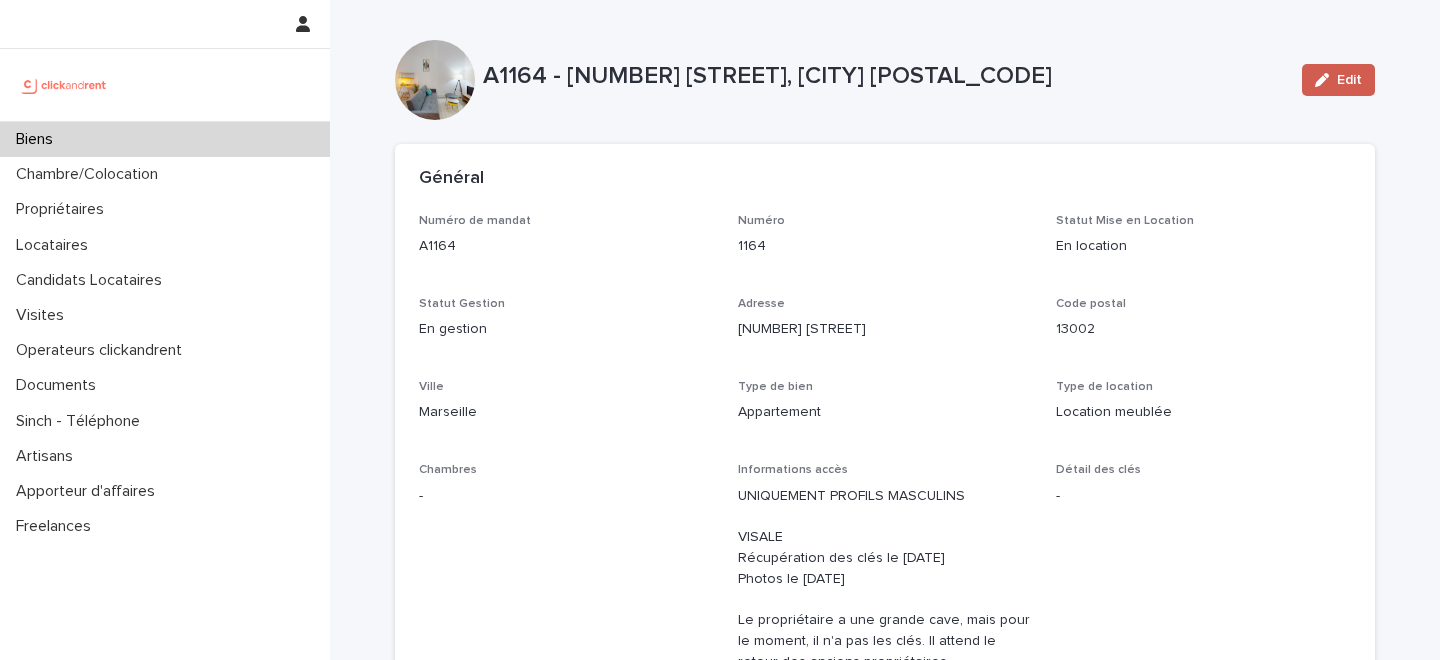 click on "Edit" at bounding box center [1349, 80] 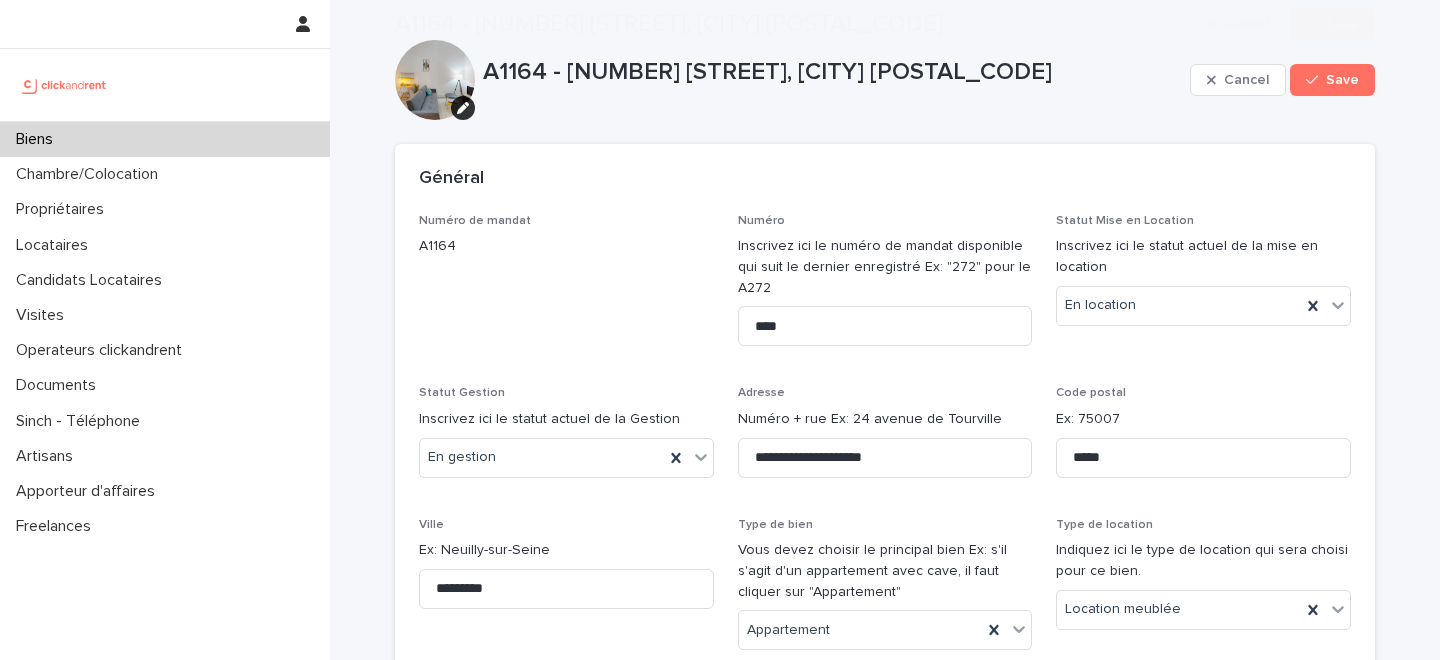 scroll, scrollTop: 10579, scrollLeft: 0, axis: vertical 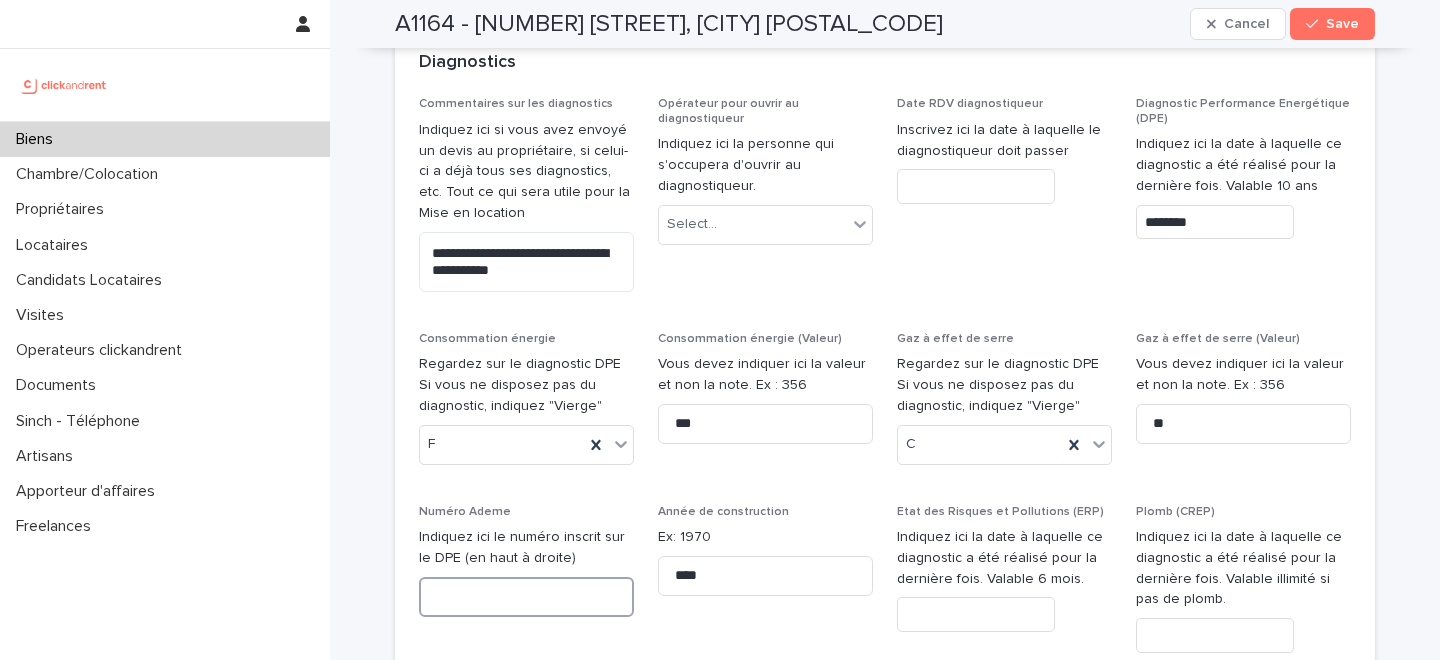 click at bounding box center [526, 597] 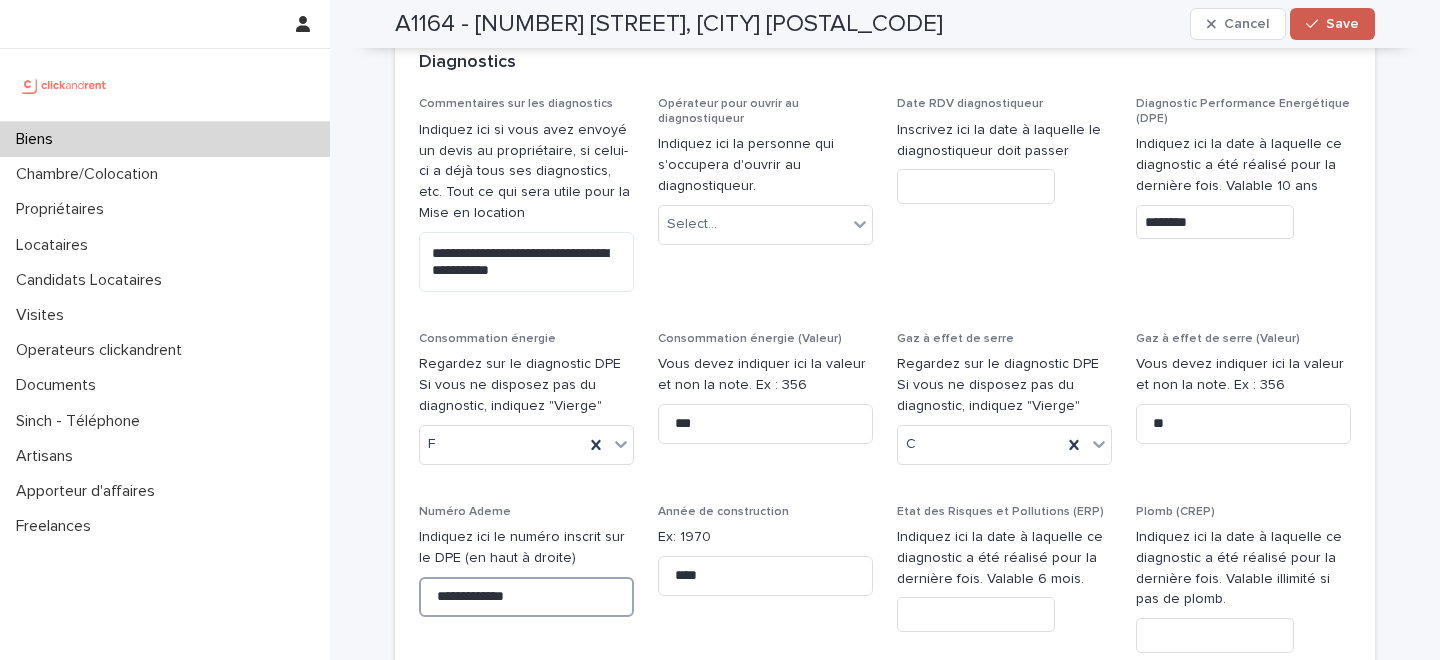 type on "**********" 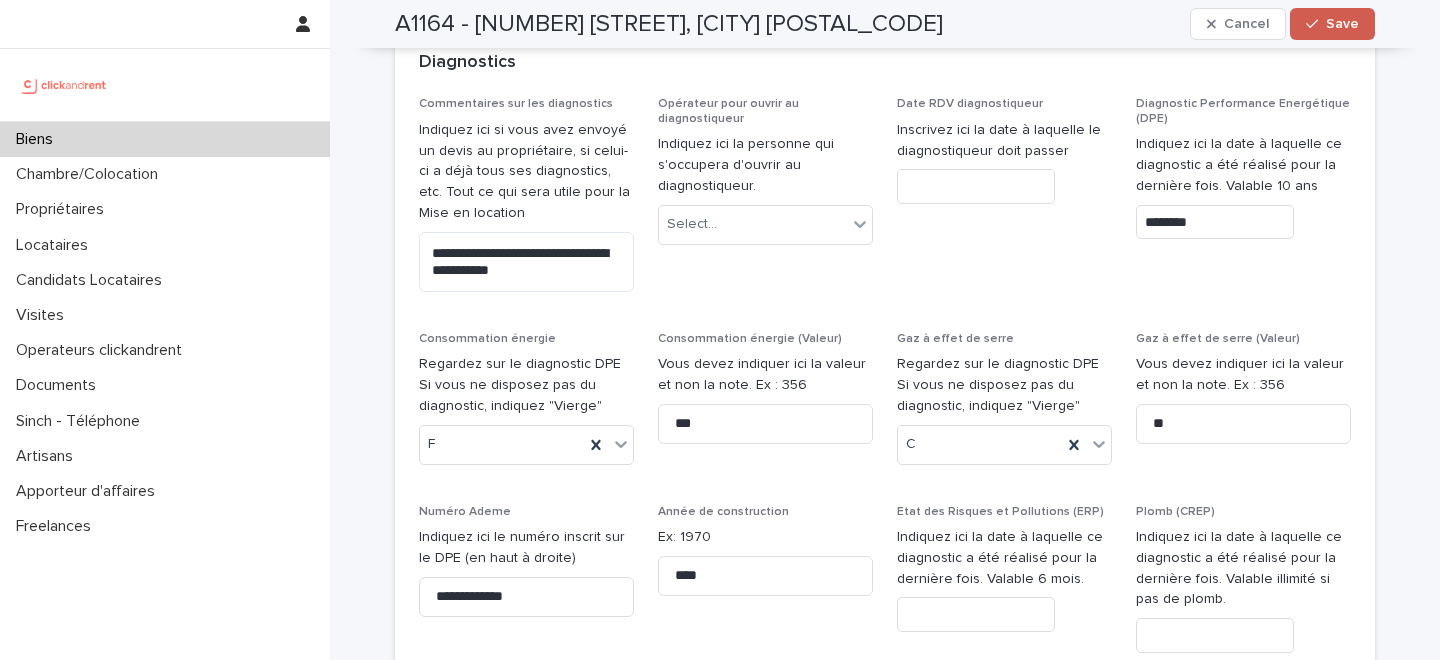 click on "Save" at bounding box center [1342, 24] 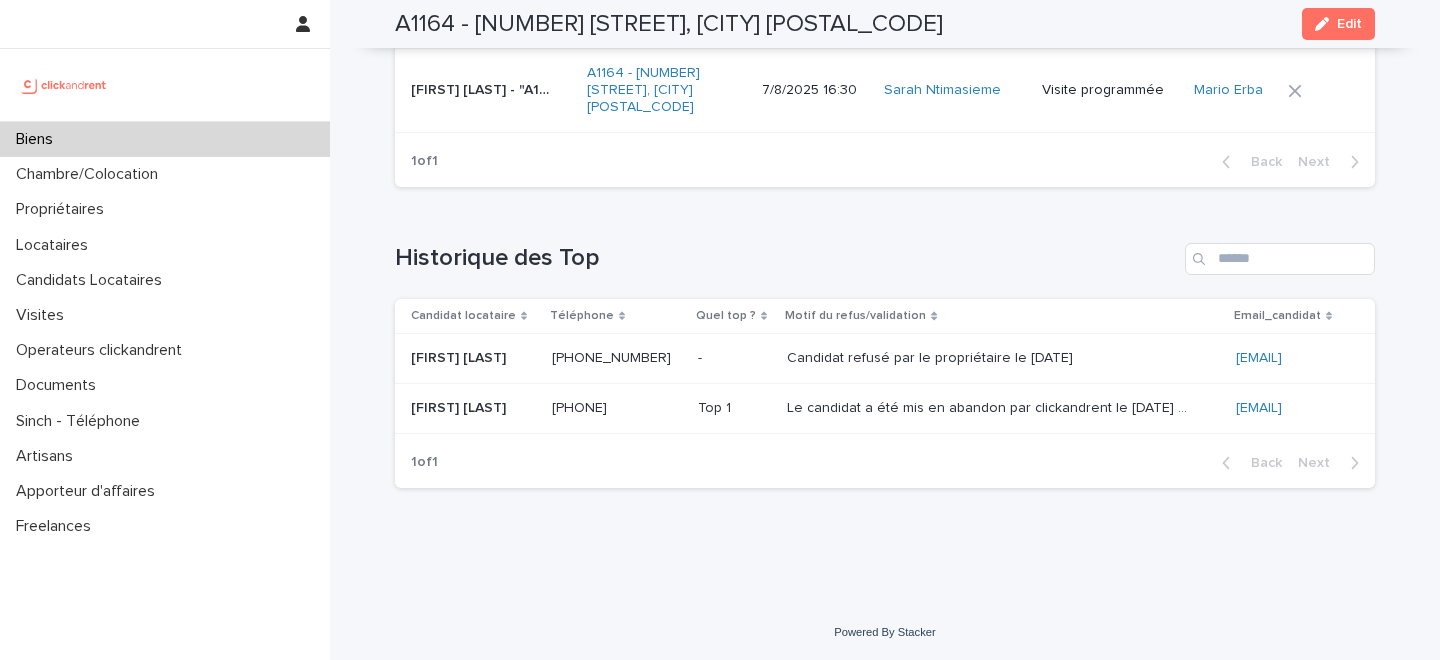 scroll, scrollTop: 6679, scrollLeft: 0, axis: vertical 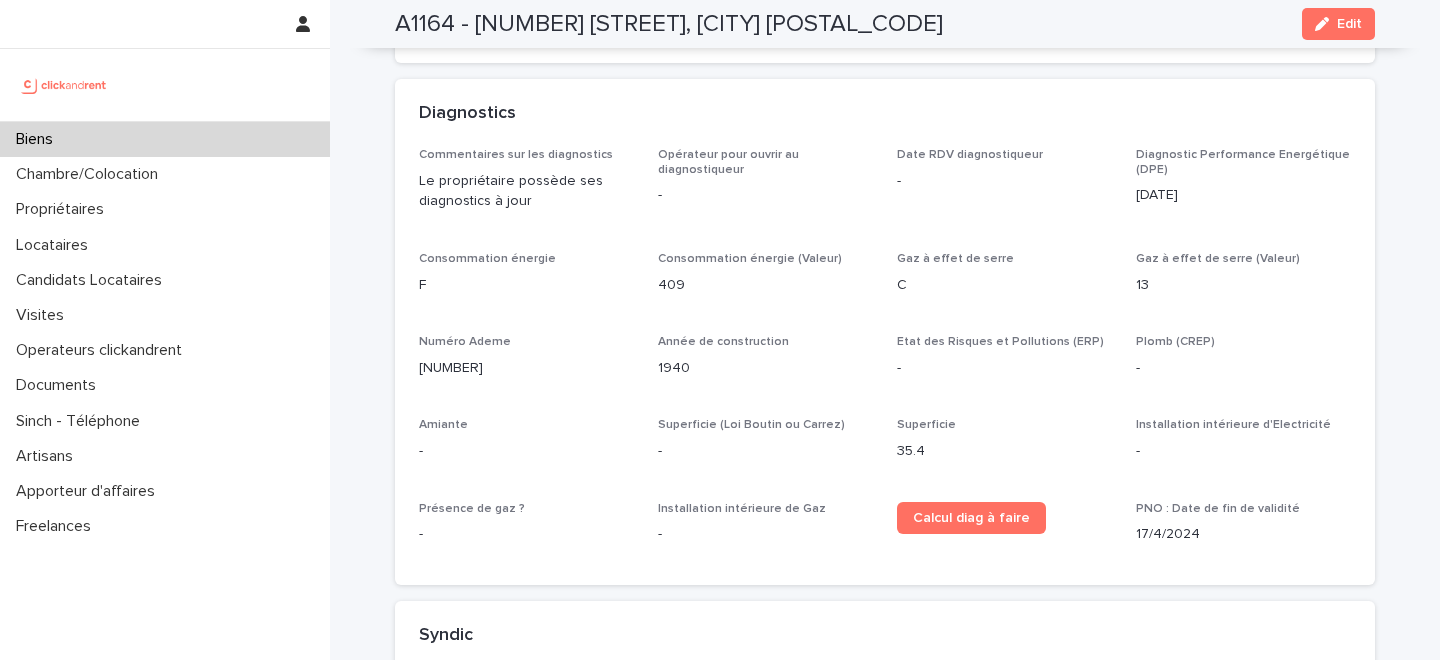 click on "Biens" at bounding box center (165, 139) 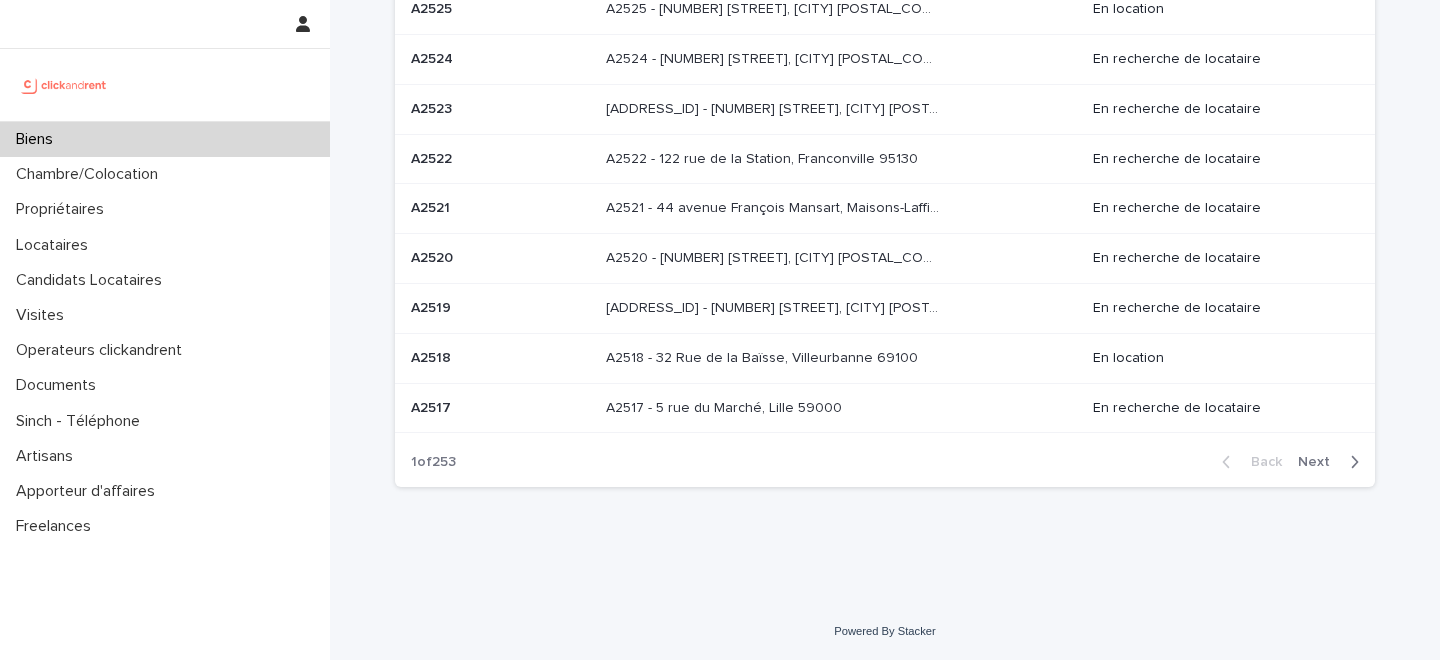 scroll, scrollTop: 0, scrollLeft: 0, axis: both 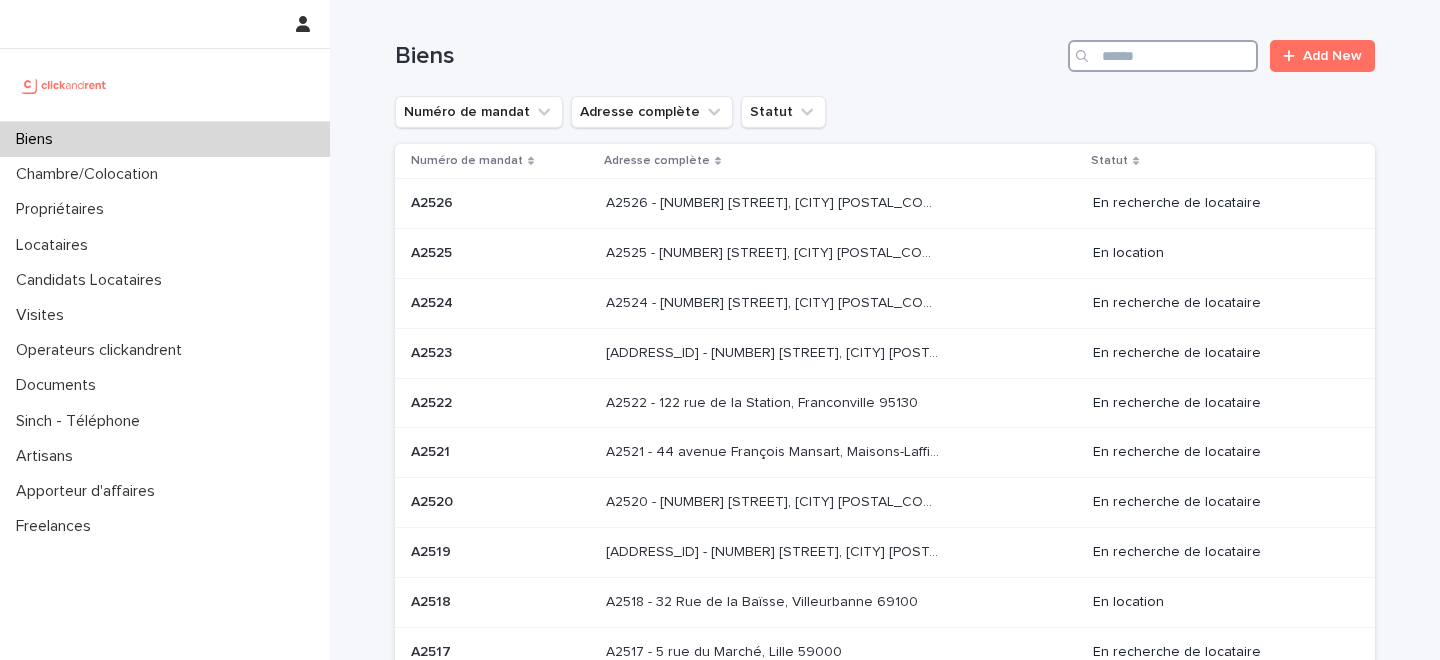click at bounding box center (1163, 56) 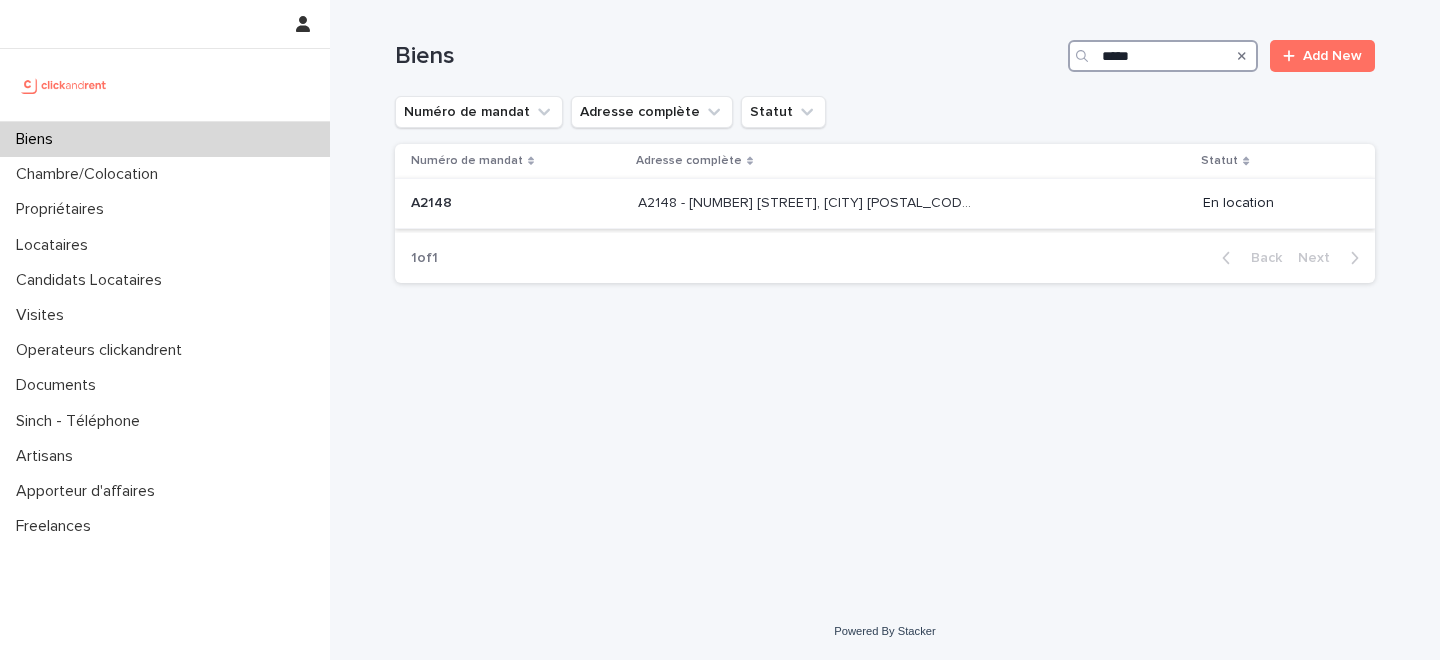 type on "*****" 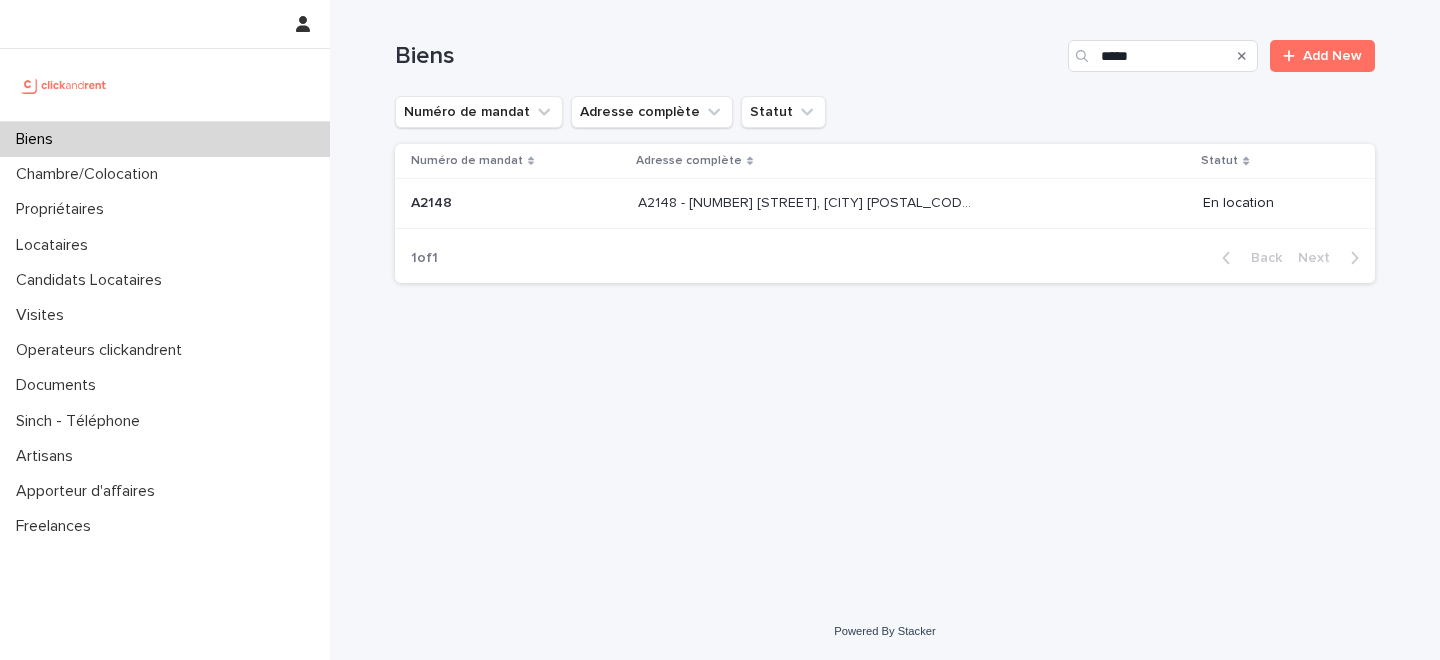 click on "A2148 - 46 cours de Vincennes,  Paris 75012" at bounding box center (806, 201) 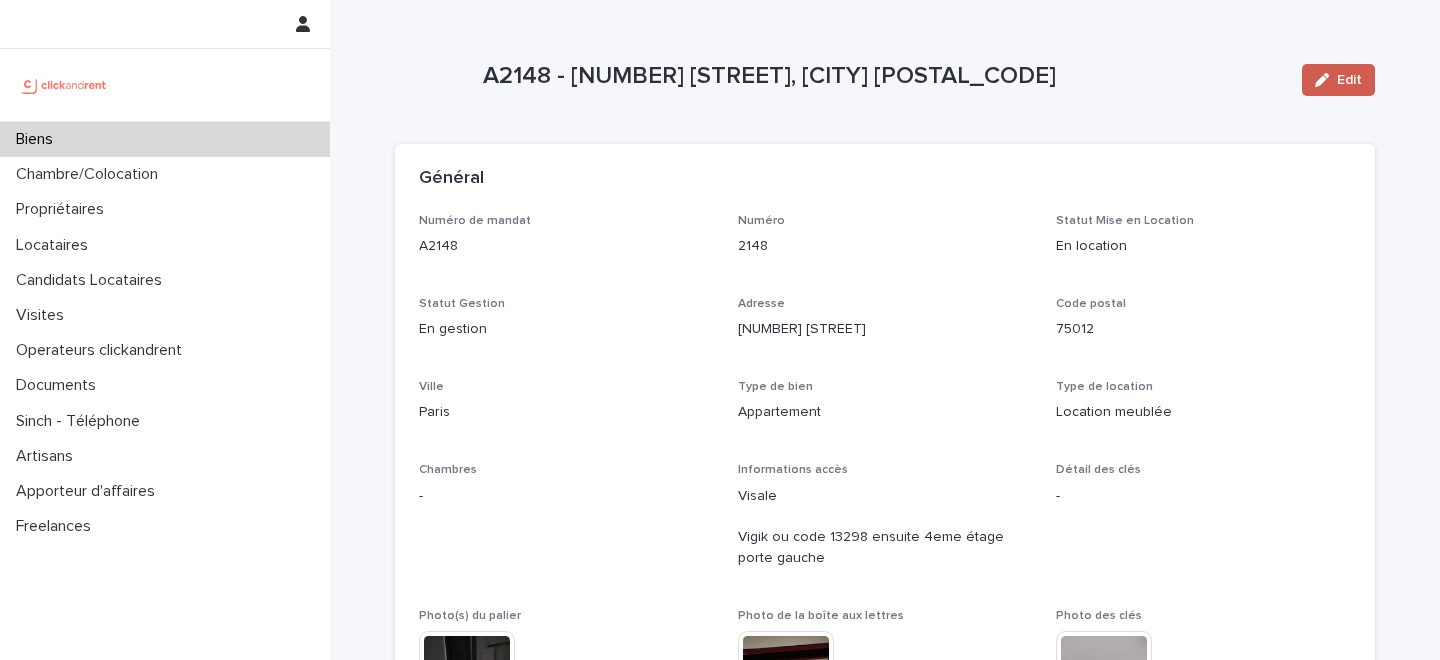 click 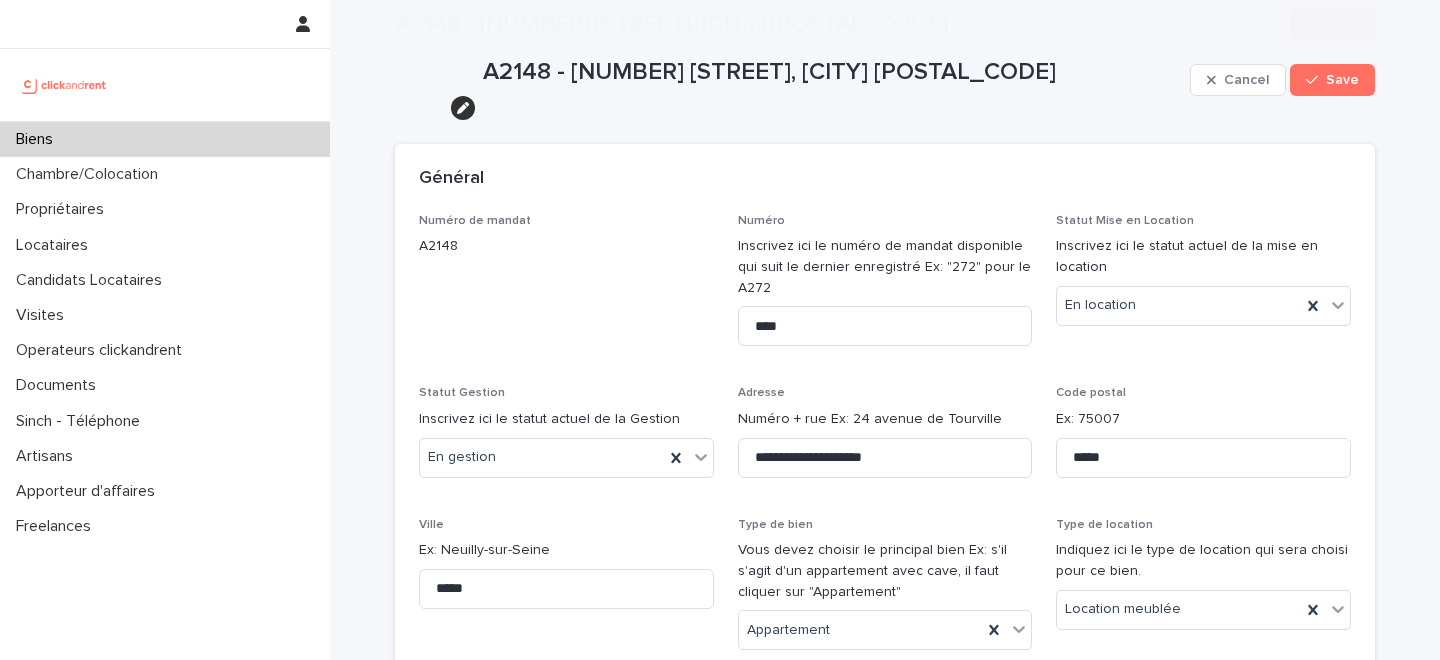 scroll, scrollTop: 10450, scrollLeft: 0, axis: vertical 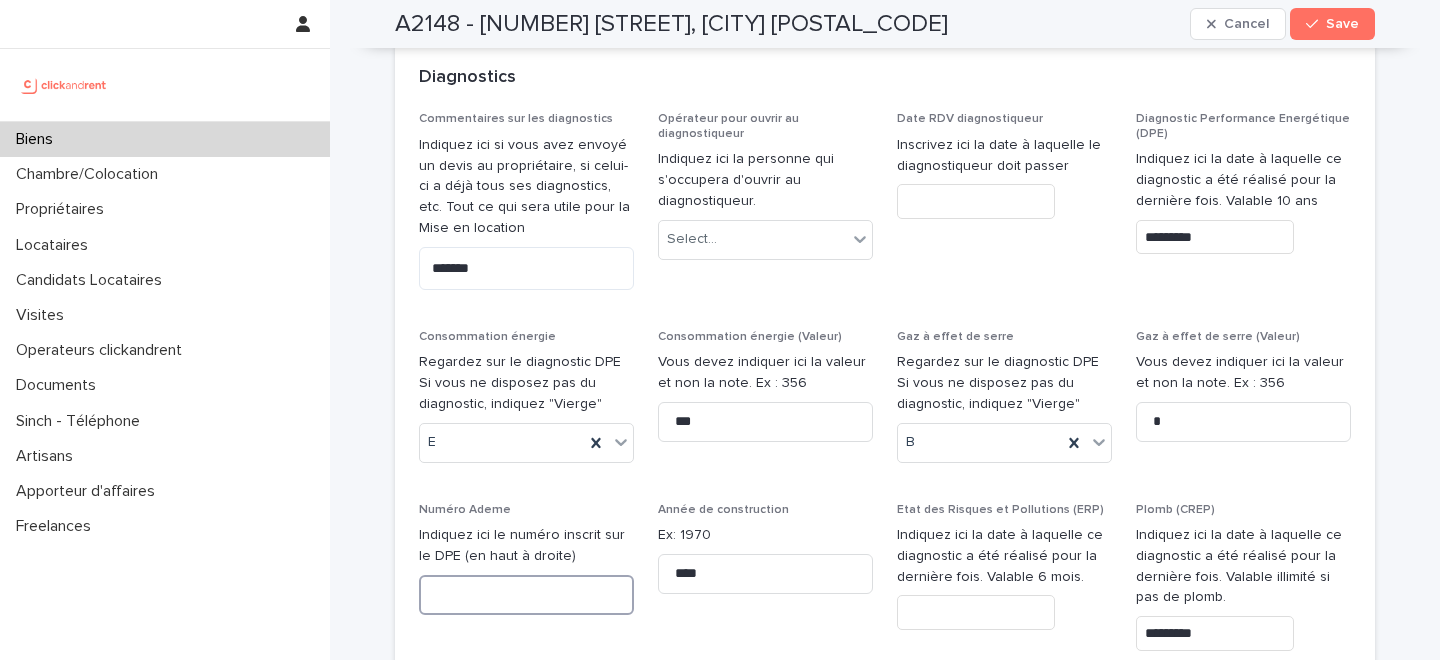 click at bounding box center (526, 595) 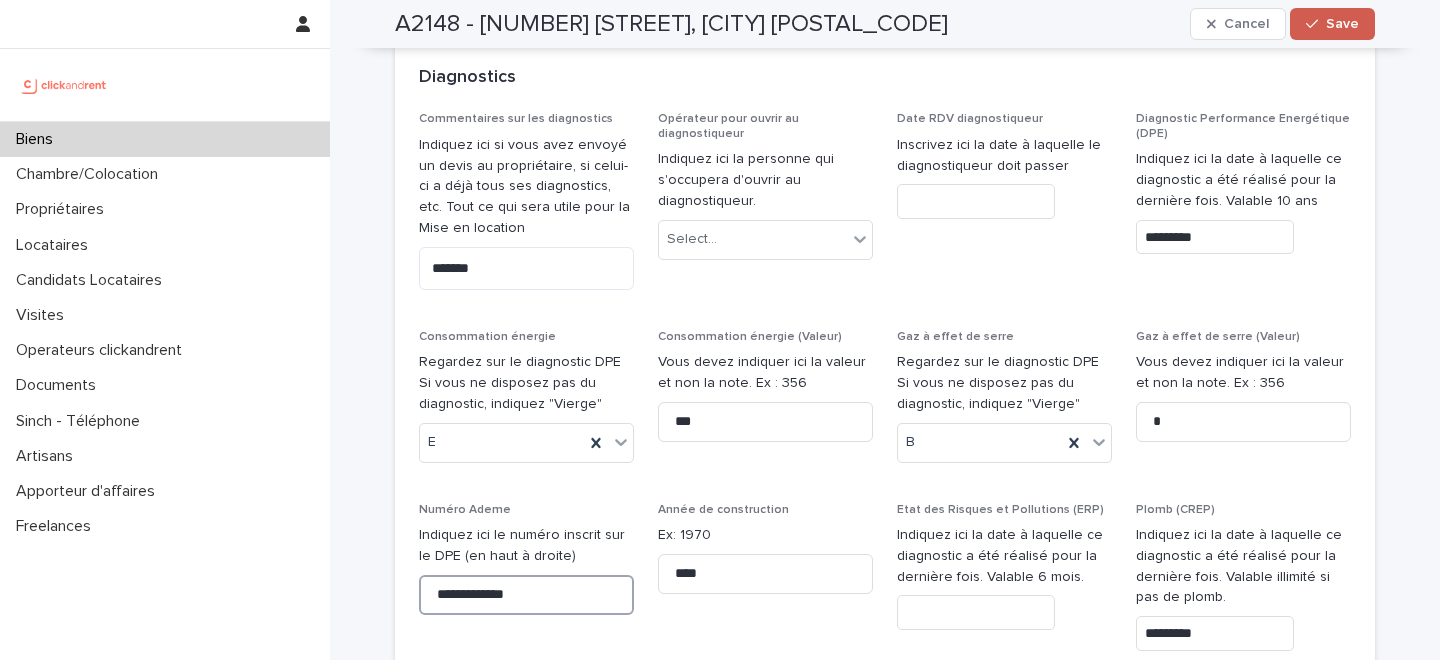 type on "**********" 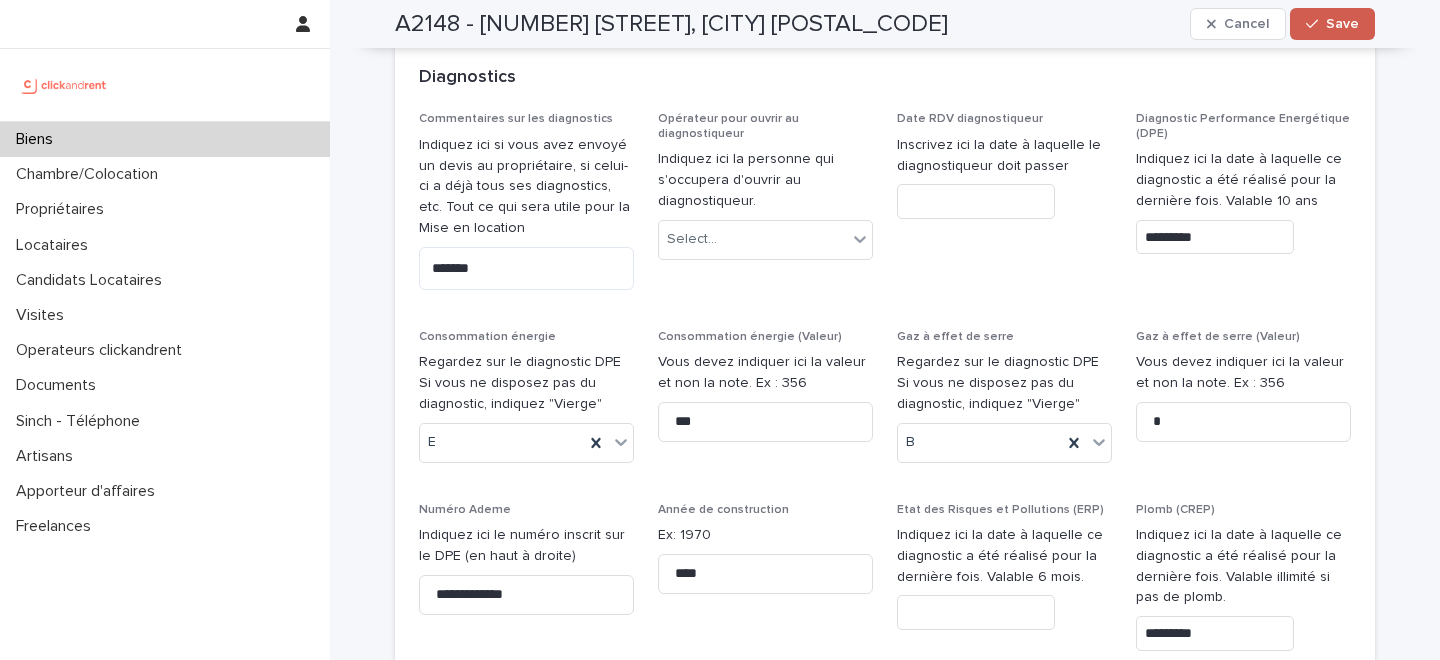 click on "Save" at bounding box center (1332, 24) 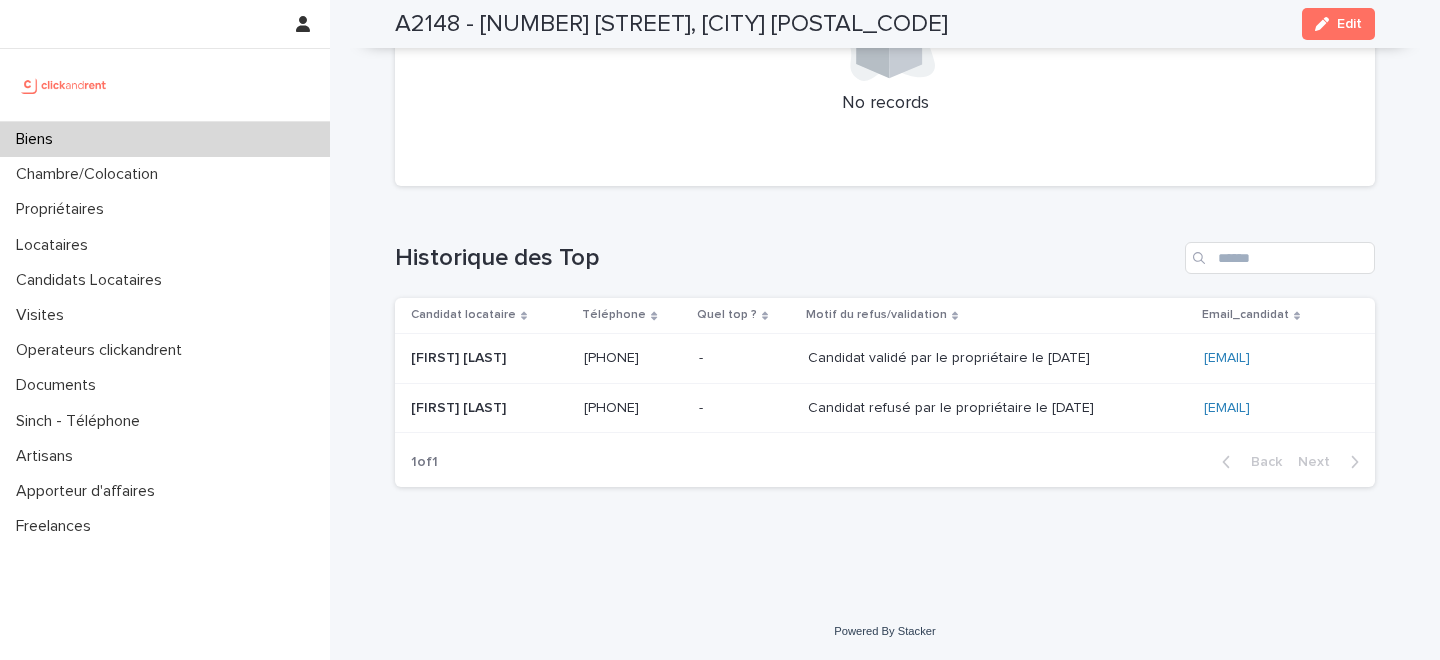 scroll, scrollTop: 6646, scrollLeft: 0, axis: vertical 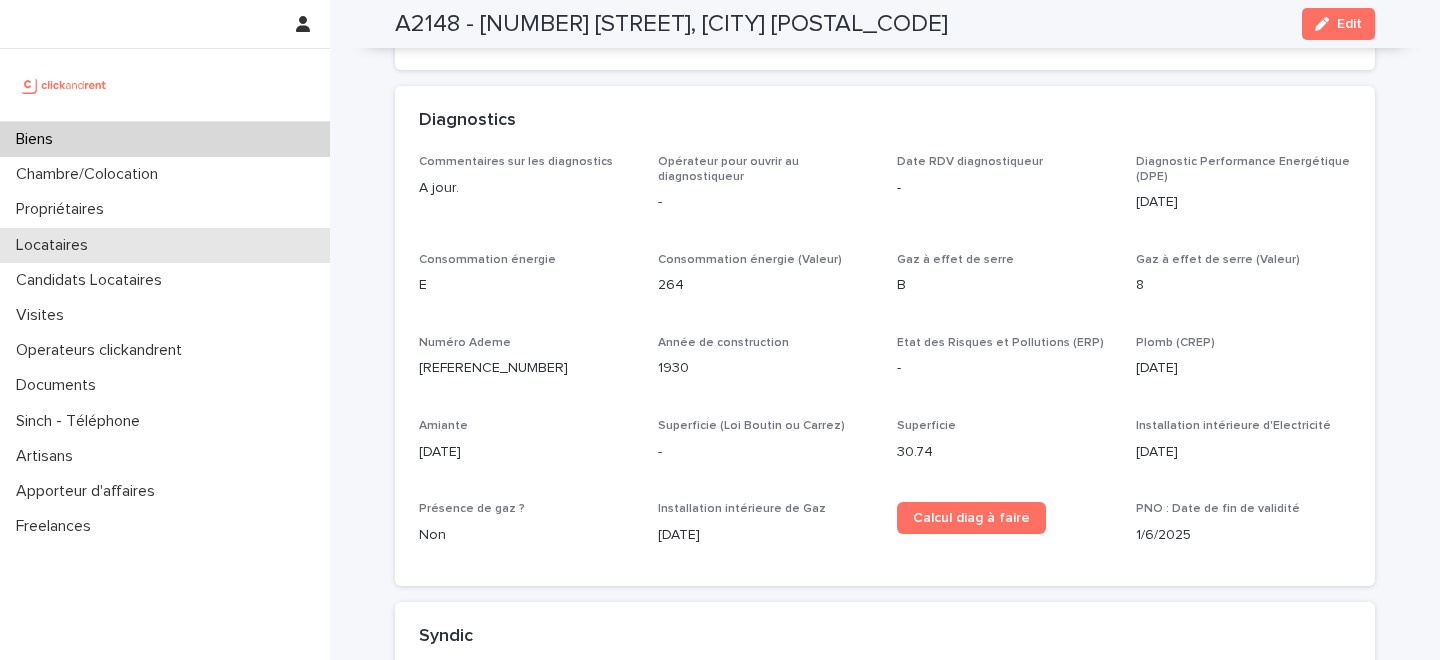 click on "Locataires" at bounding box center (165, 245) 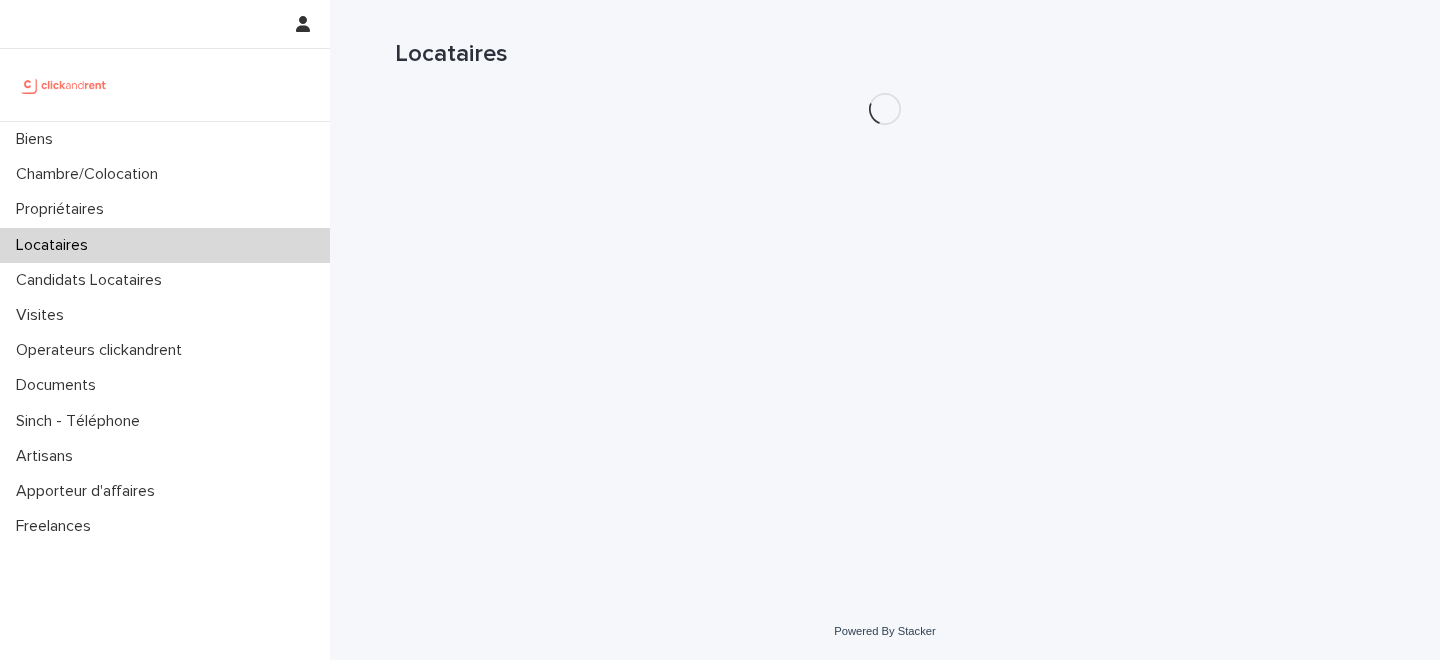 scroll, scrollTop: 0, scrollLeft: 0, axis: both 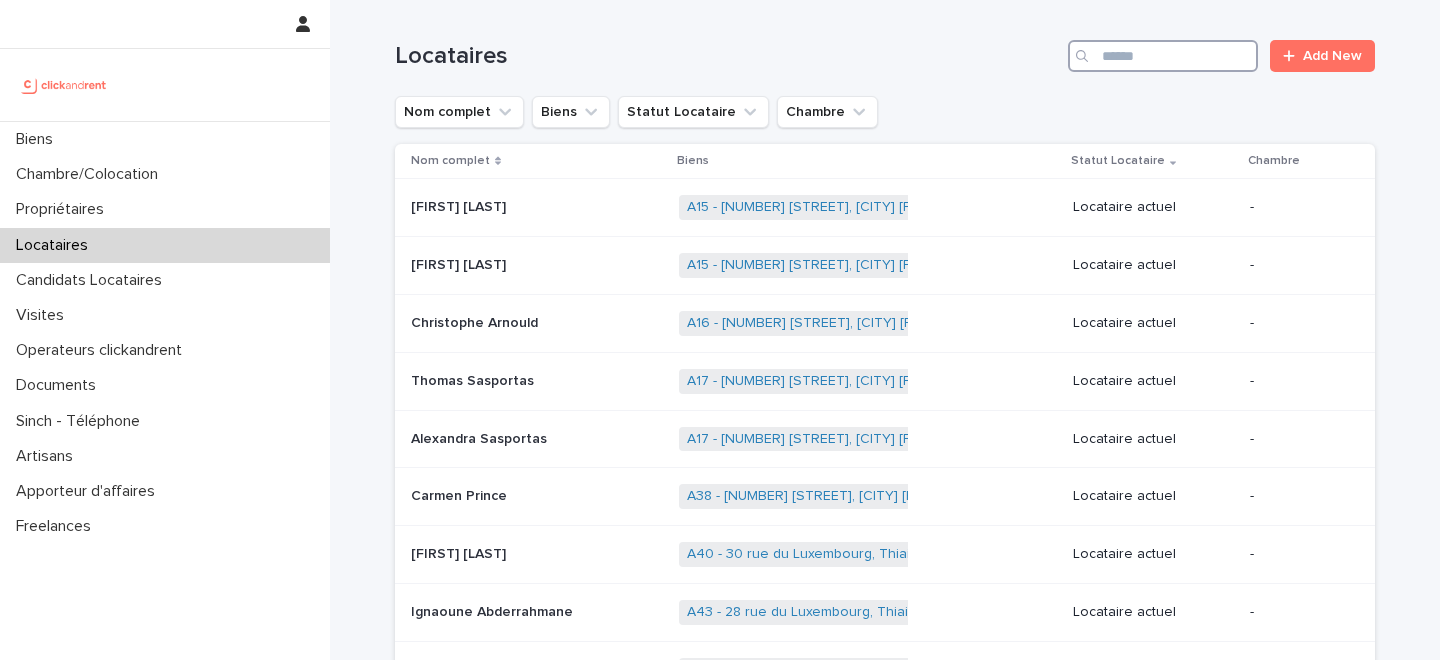 click at bounding box center (1163, 56) 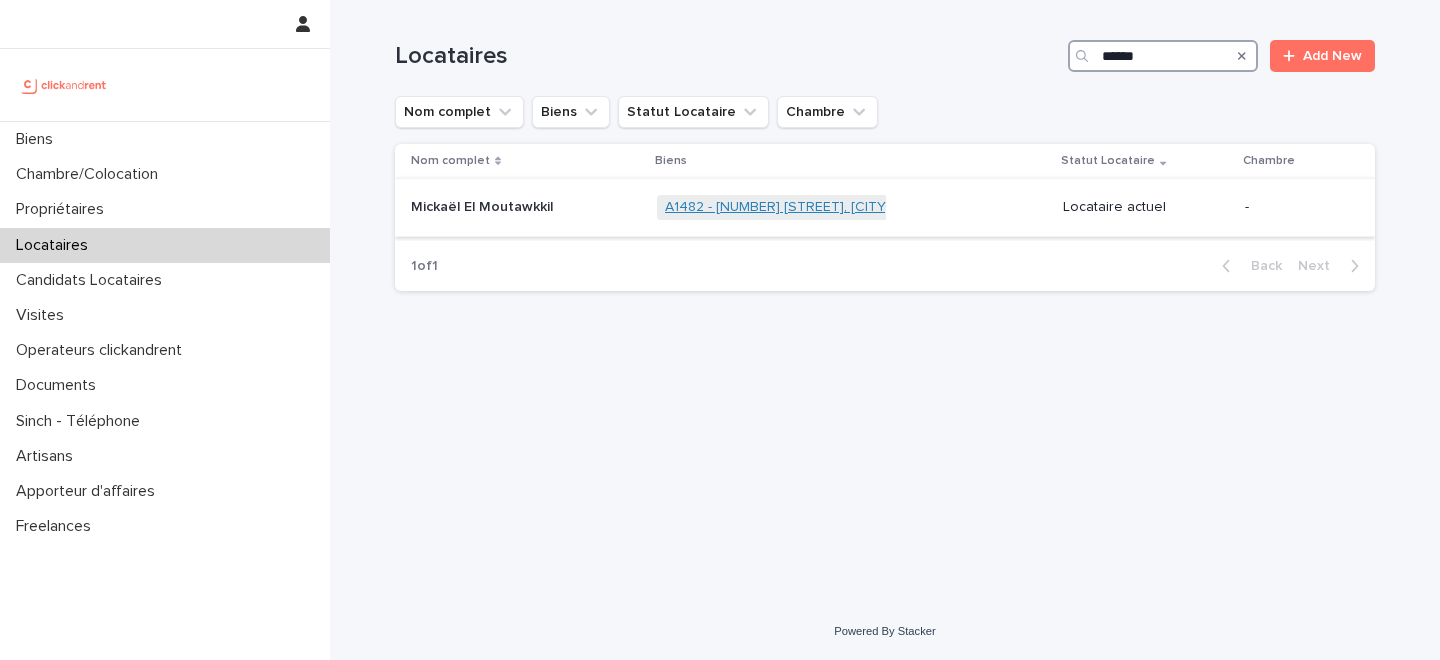 type on "******" 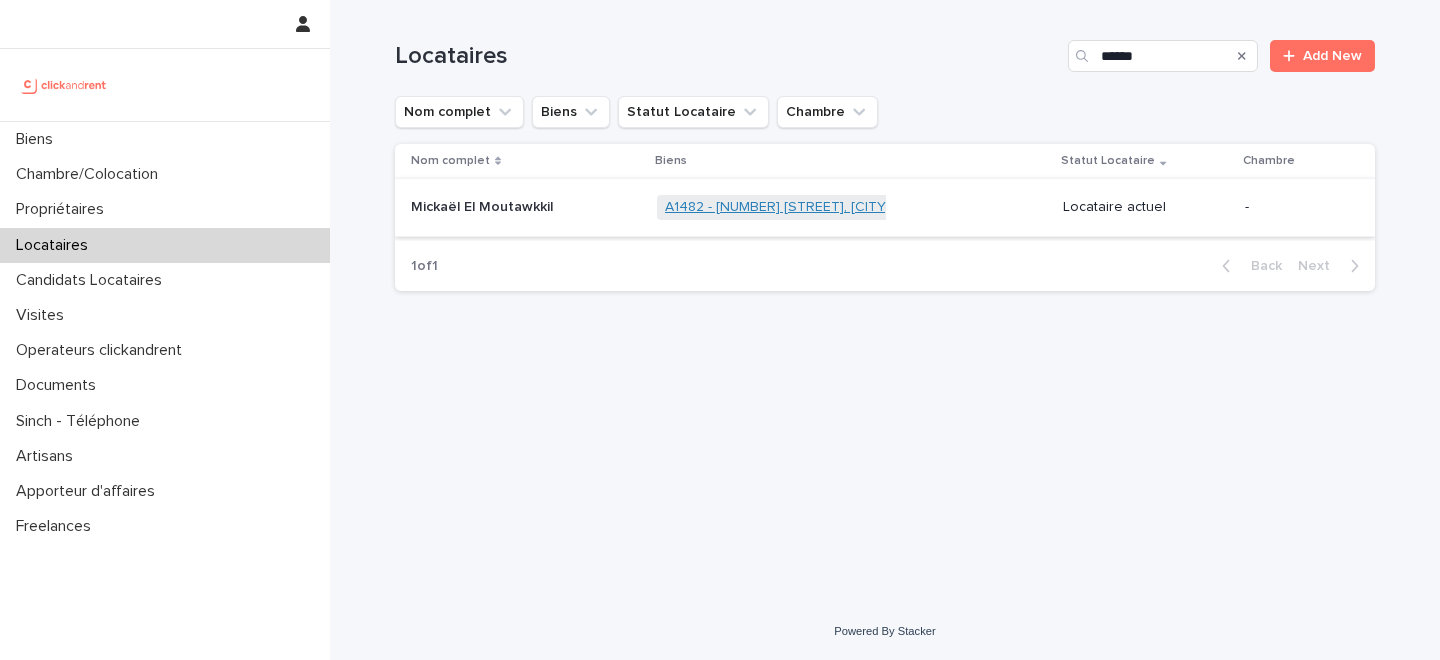 click on "A1482 - 11 rue de Châteaufort,  Orsay 91400" at bounding box center (833, 207) 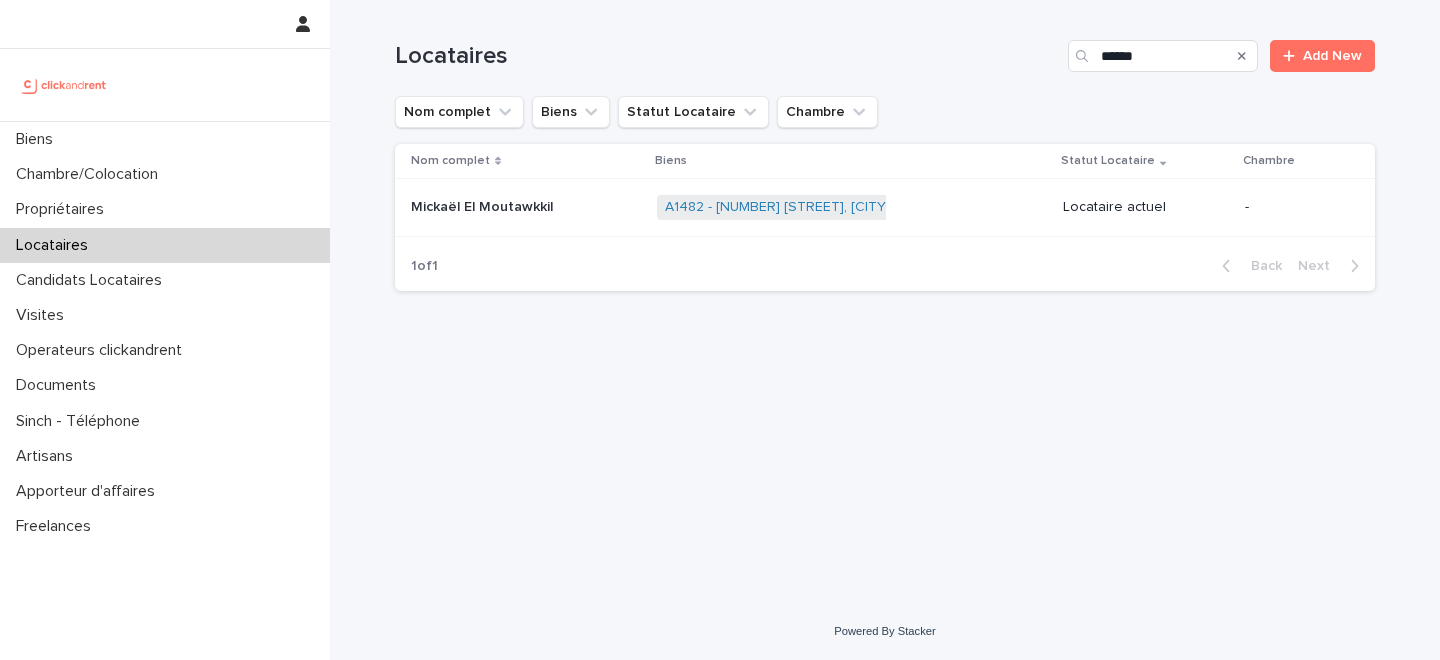 click at bounding box center [526, 207] 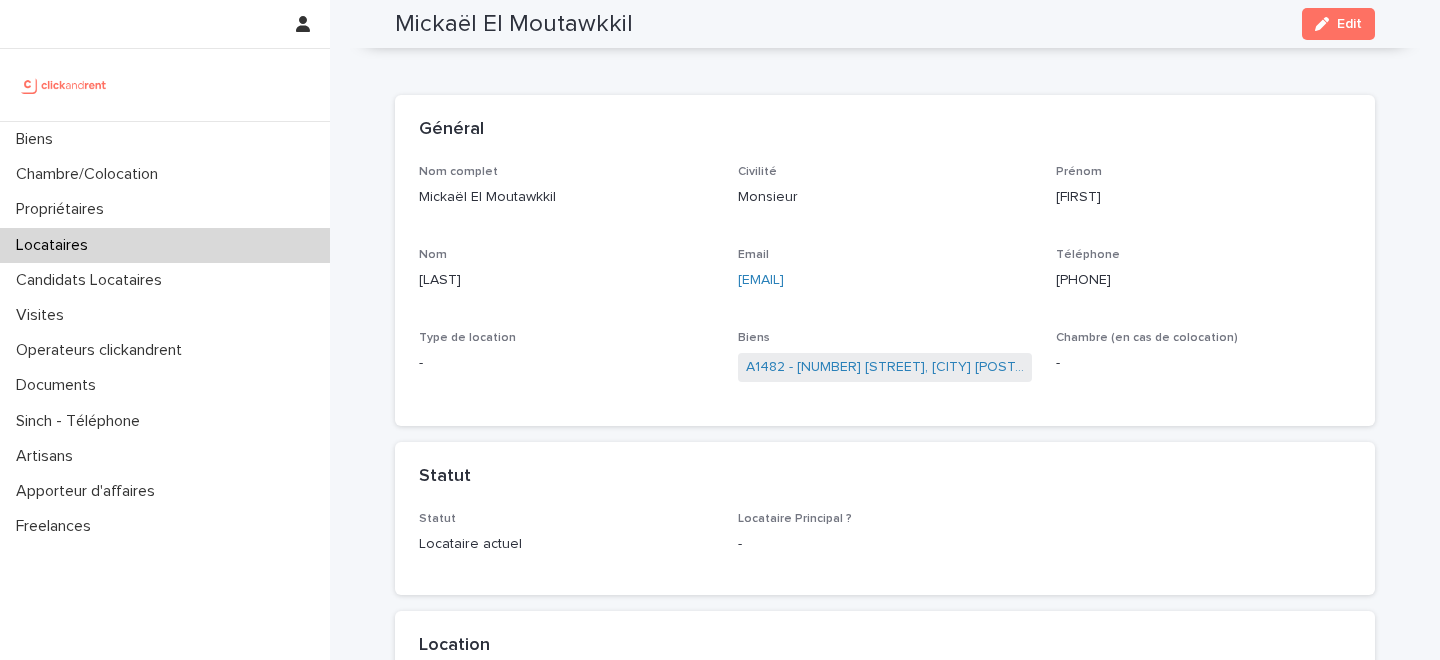 scroll, scrollTop: 0, scrollLeft: 0, axis: both 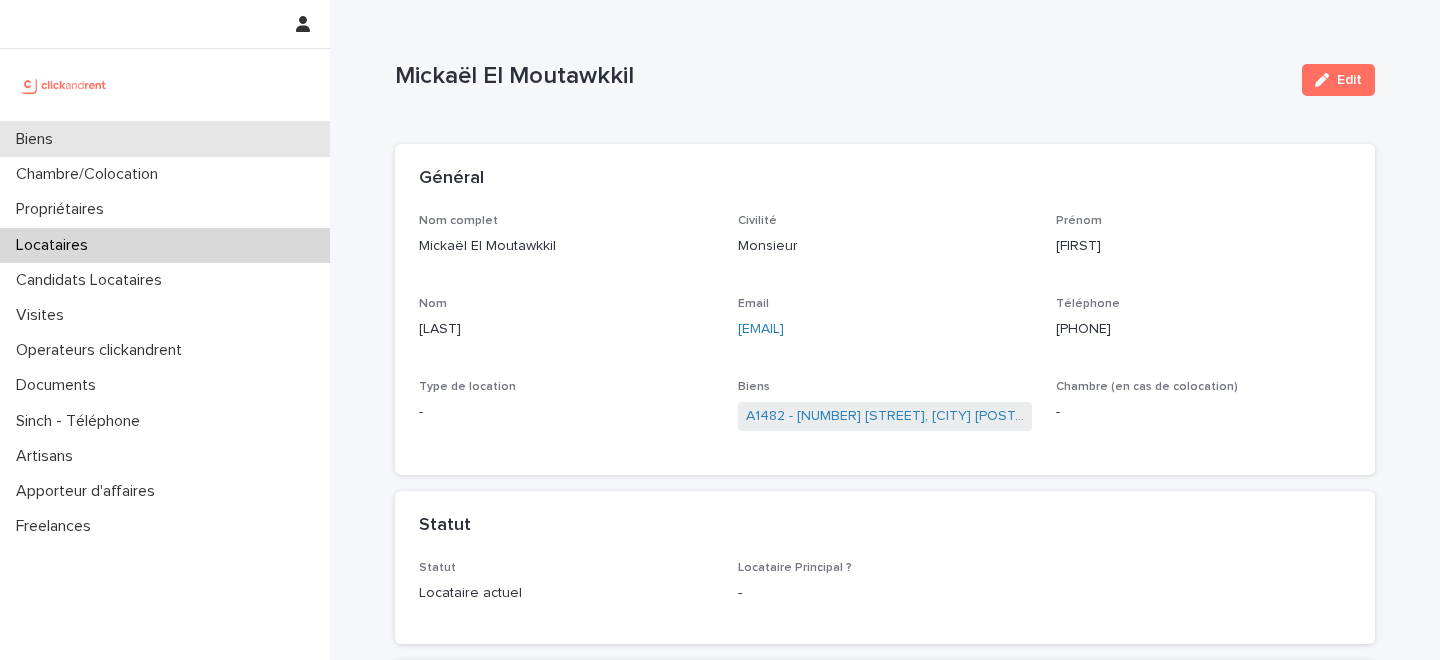 click on "Biens" at bounding box center [165, 139] 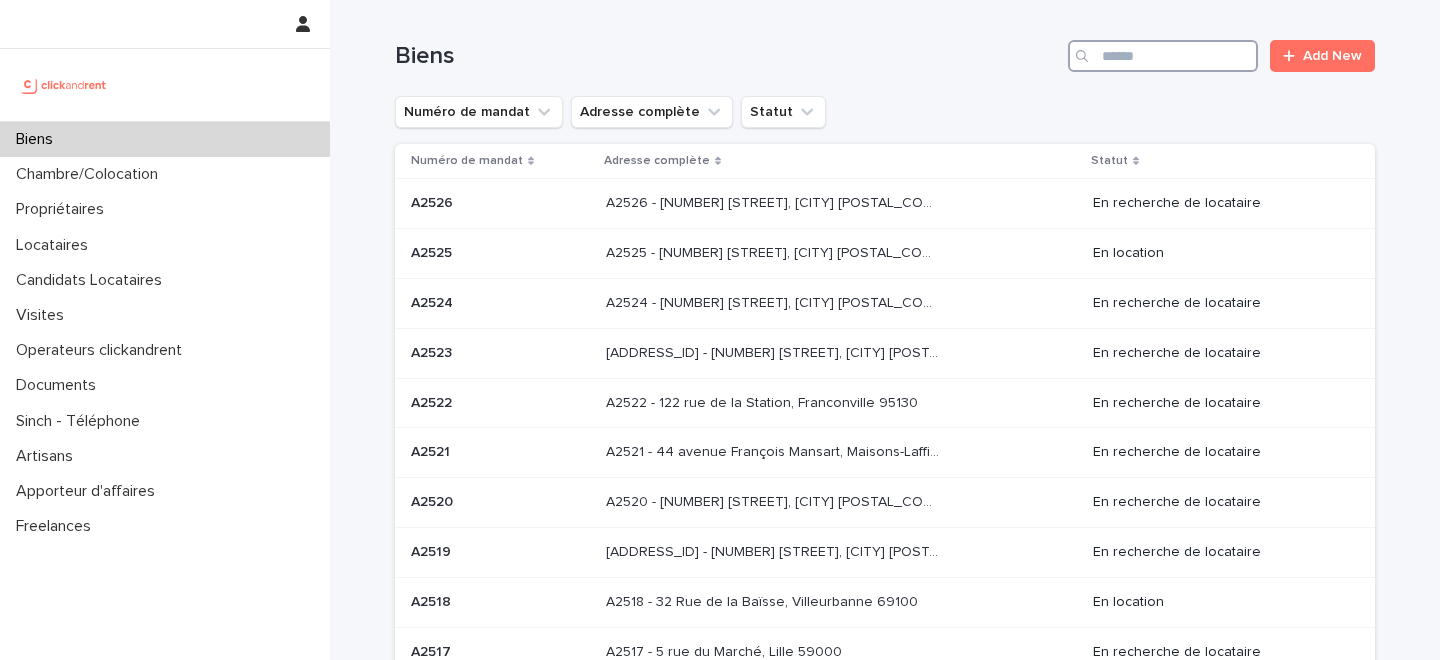 click at bounding box center (1163, 56) 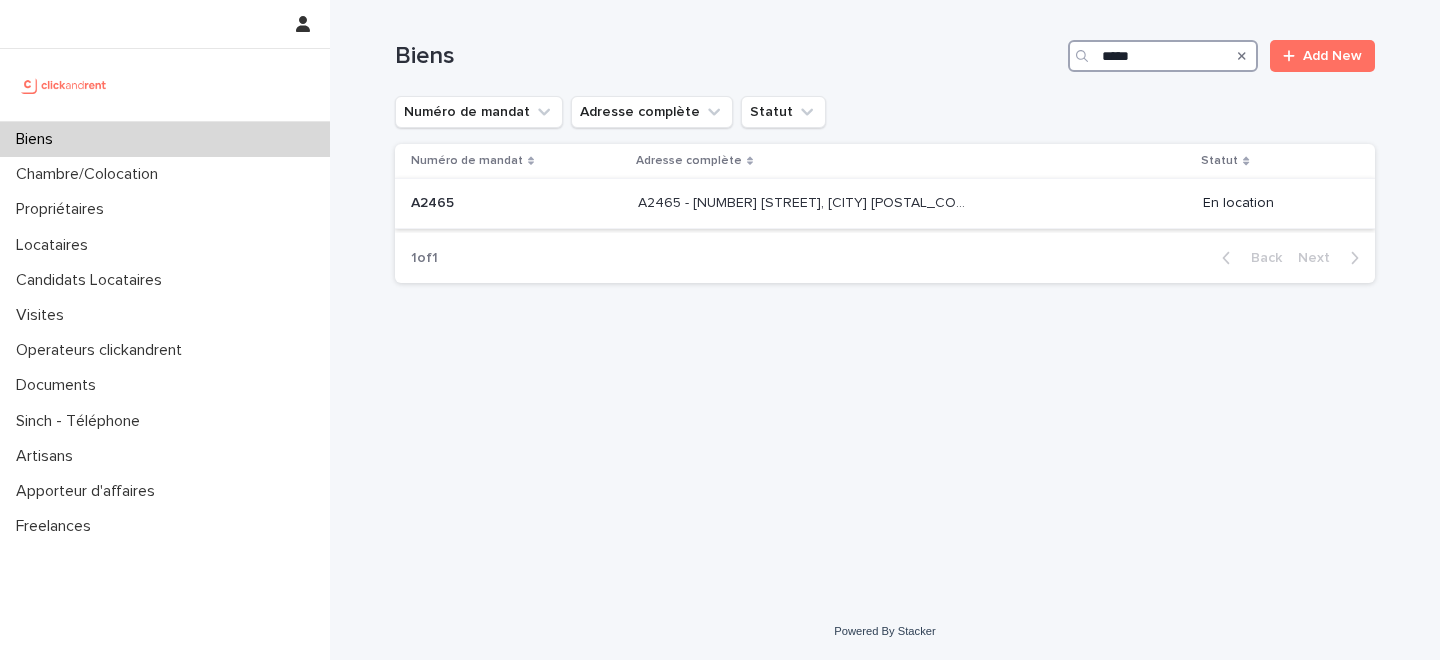 type on "*****" 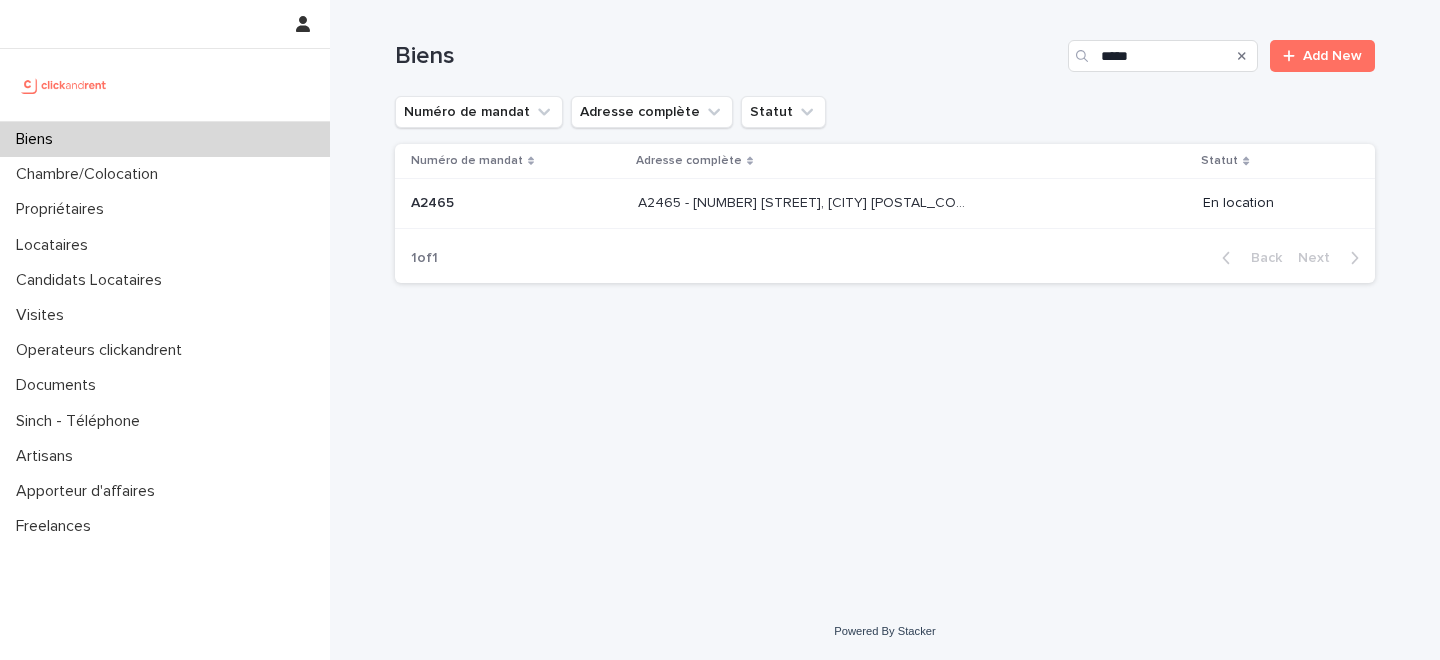 click on "A2465 - 14 rue de la Merci,  Montpellier 34000" at bounding box center (806, 201) 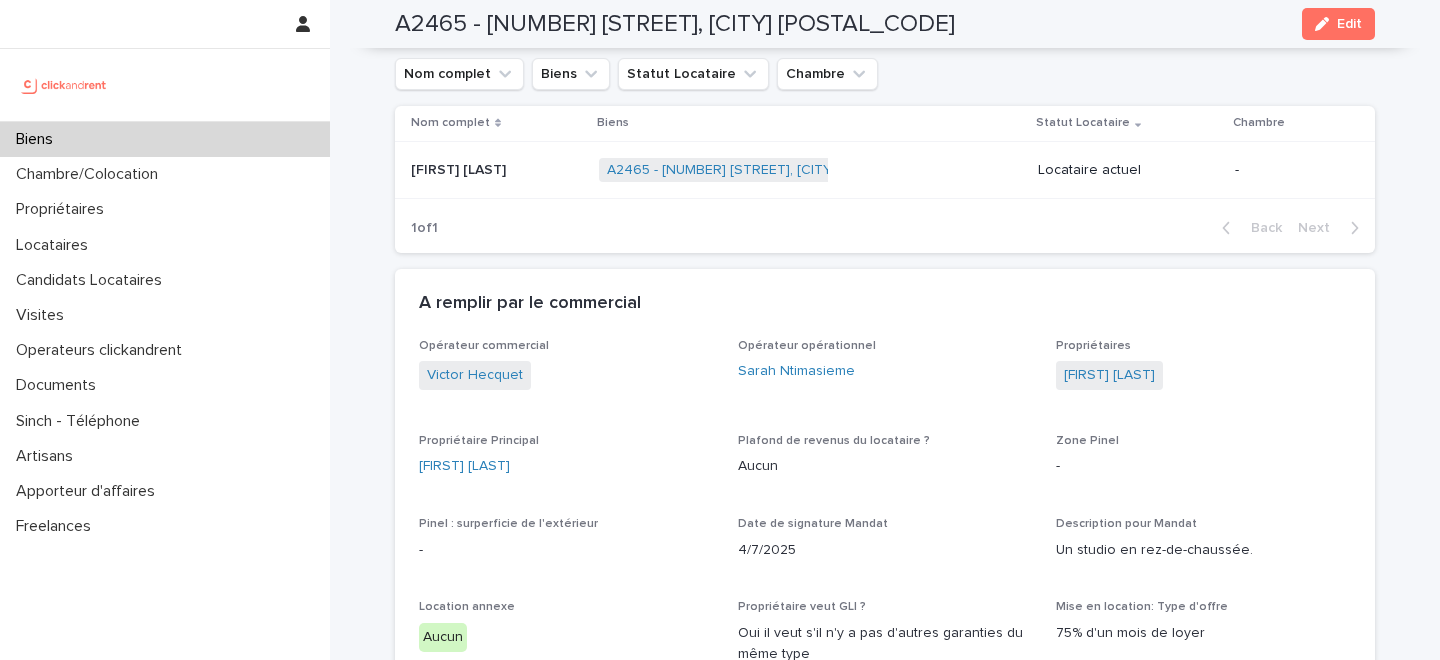 scroll, scrollTop: 974, scrollLeft: 0, axis: vertical 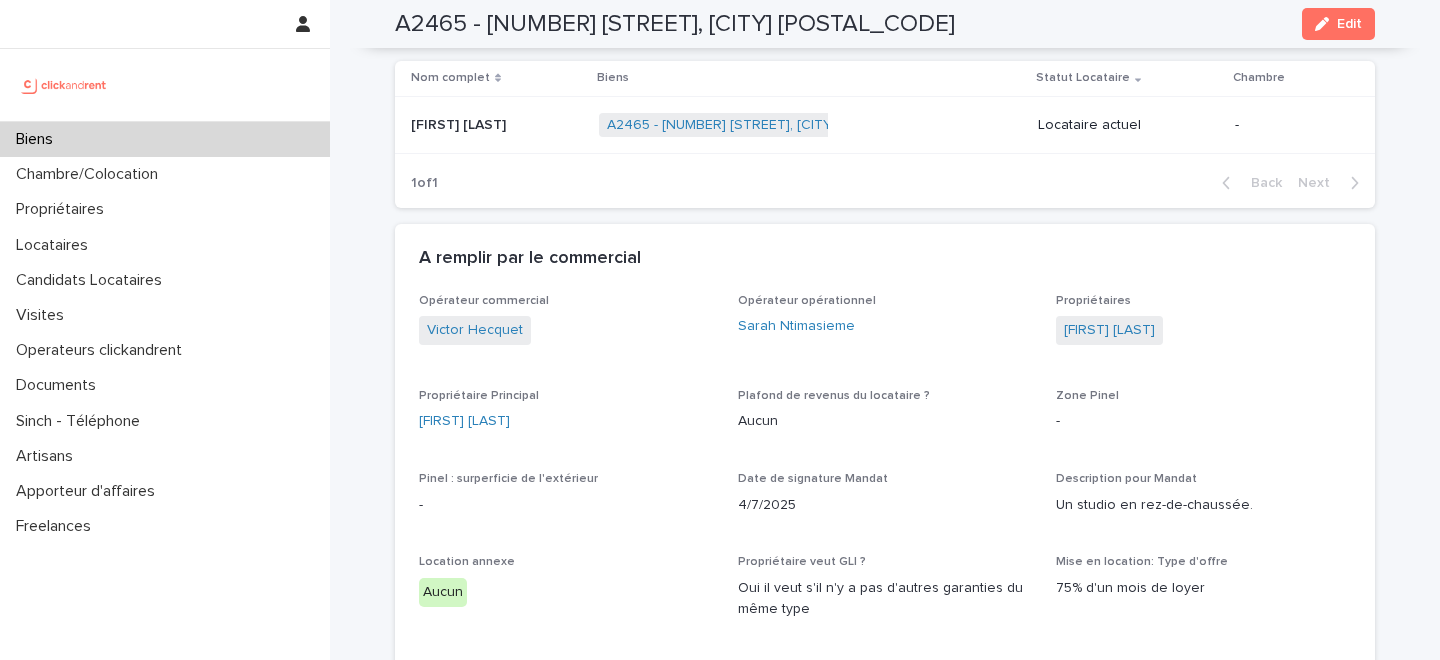 click on "Aurélie Germany Aurélie Germany" at bounding box center (493, 125) 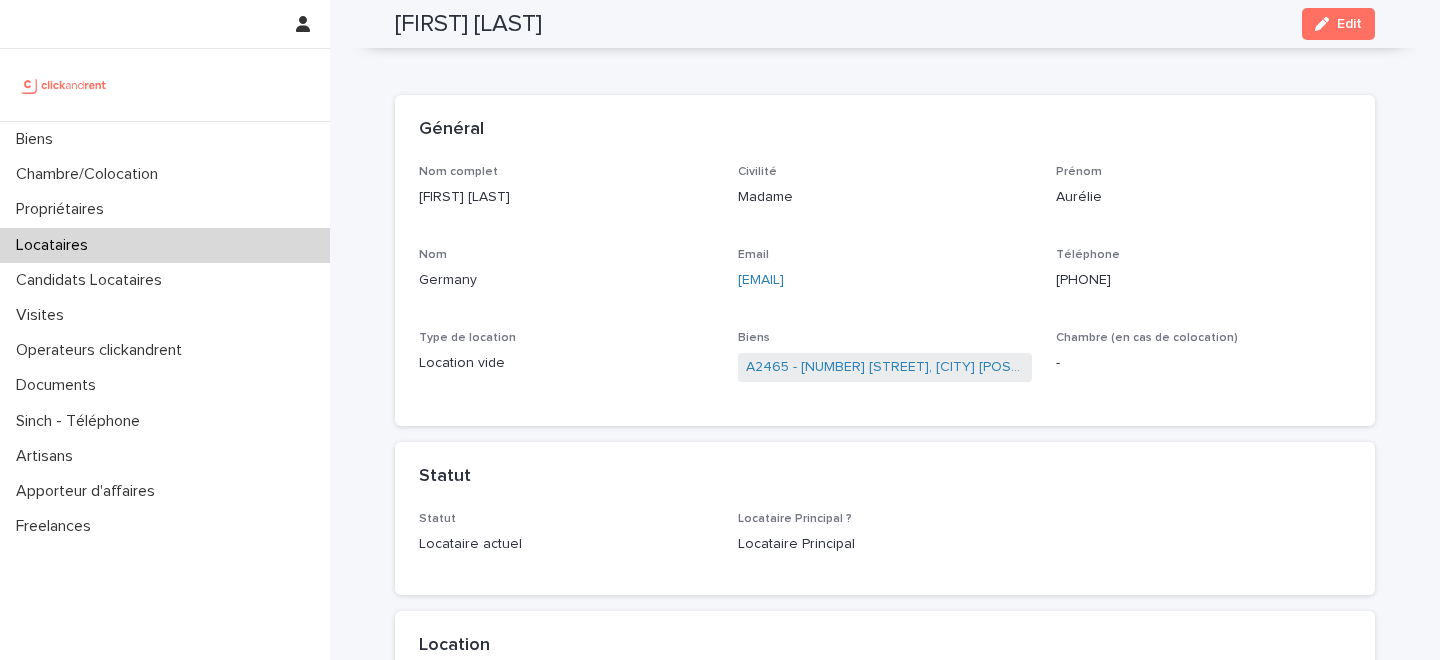scroll, scrollTop: 0, scrollLeft: 0, axis: both 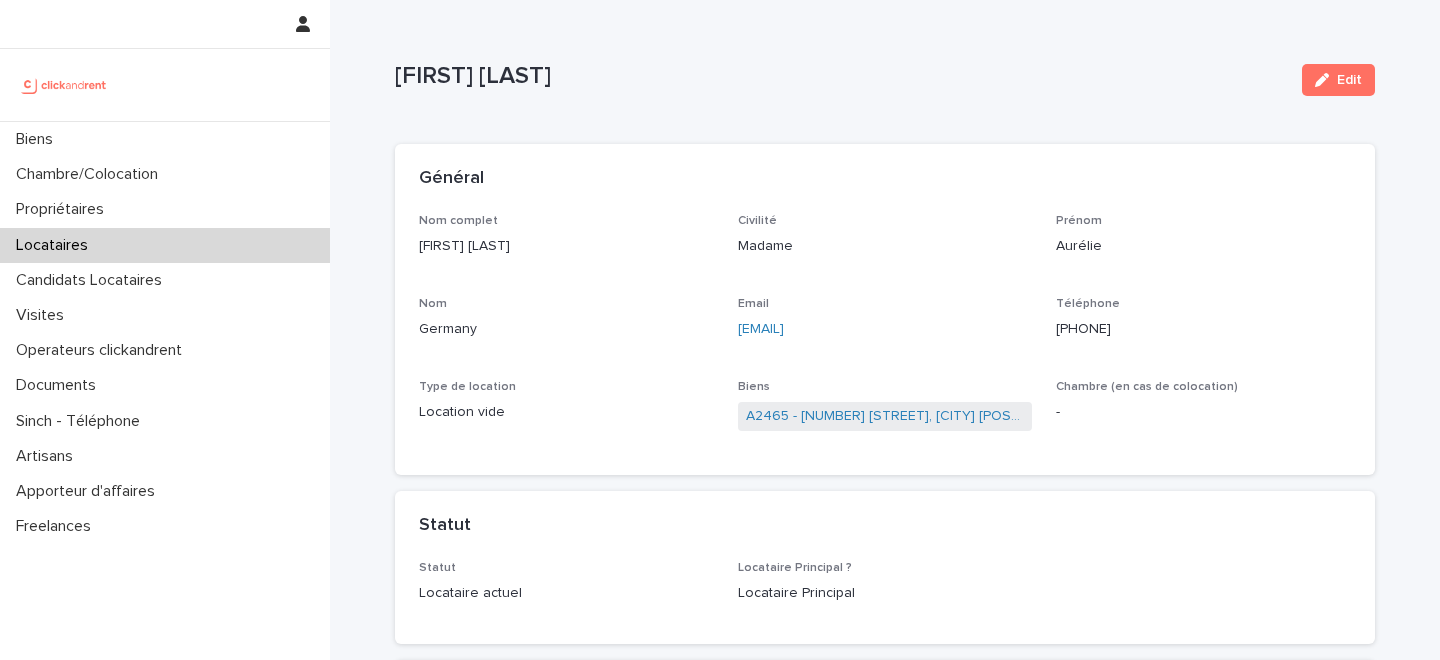 click on "Locataires" at bounding box center (165, 245) 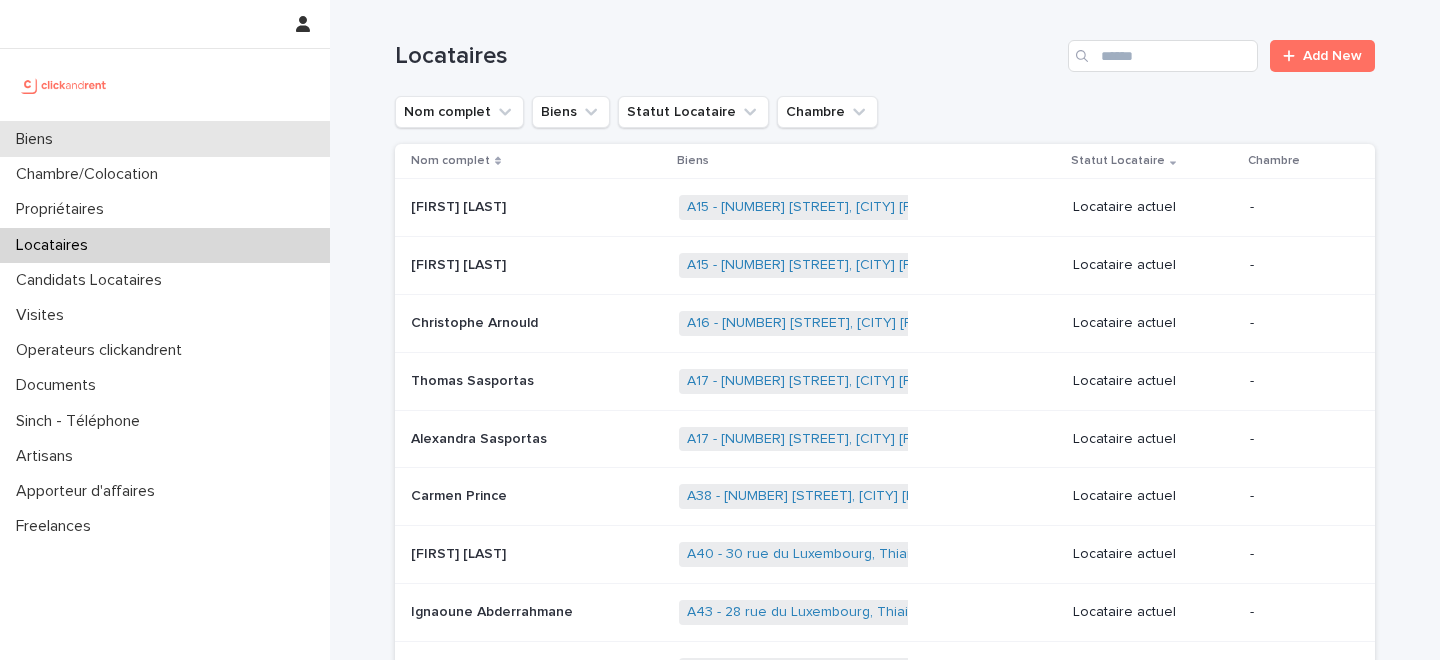 click on "Biens" at bounding box center (165, 139) 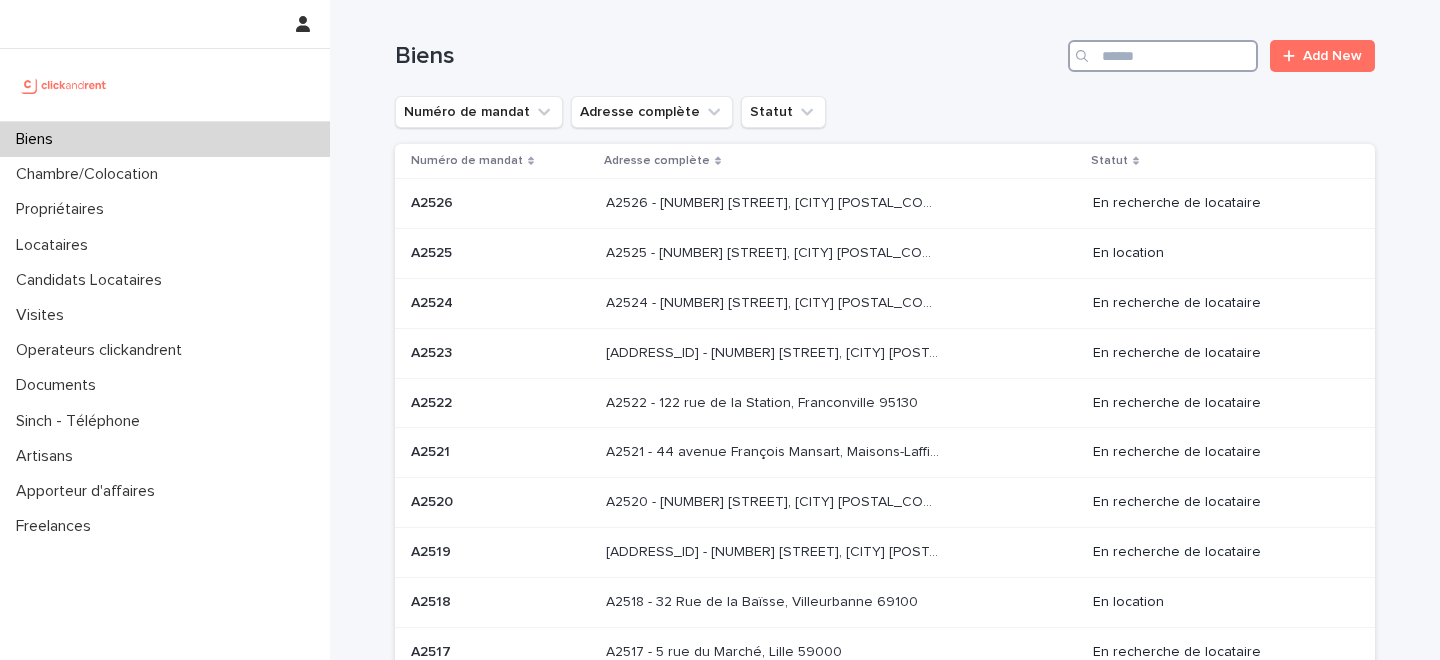 click at bounding box center (1163, 56) 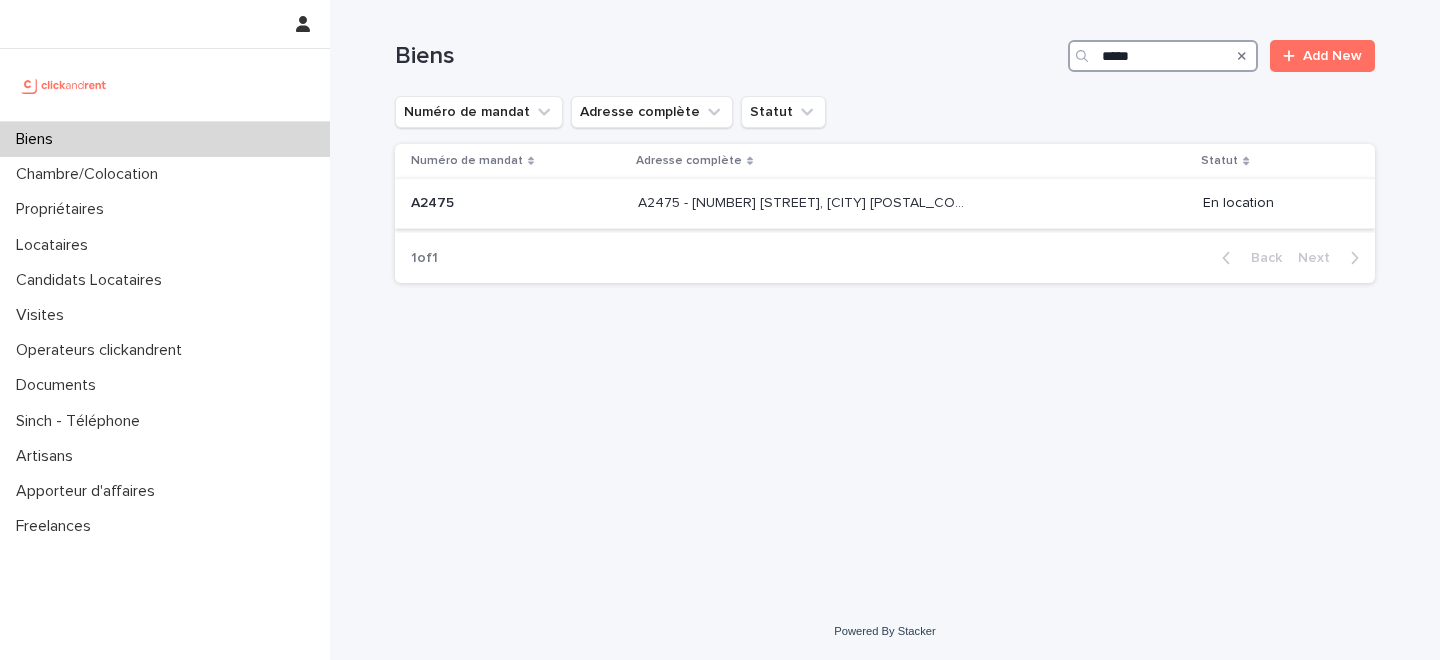 type on "*****" 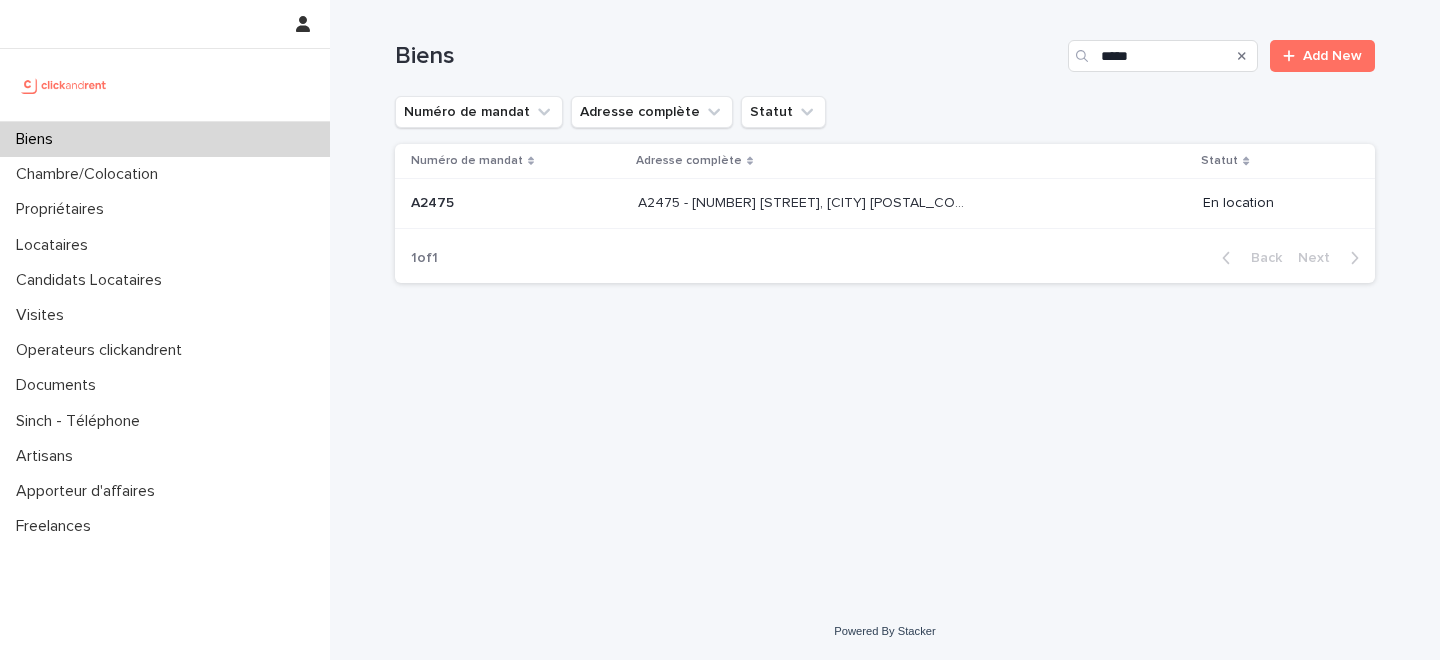 click on "A2475 - 39 rue de l'Abbé Ruellan,  Argenteuil 95100" at bounding box center [806, 201] 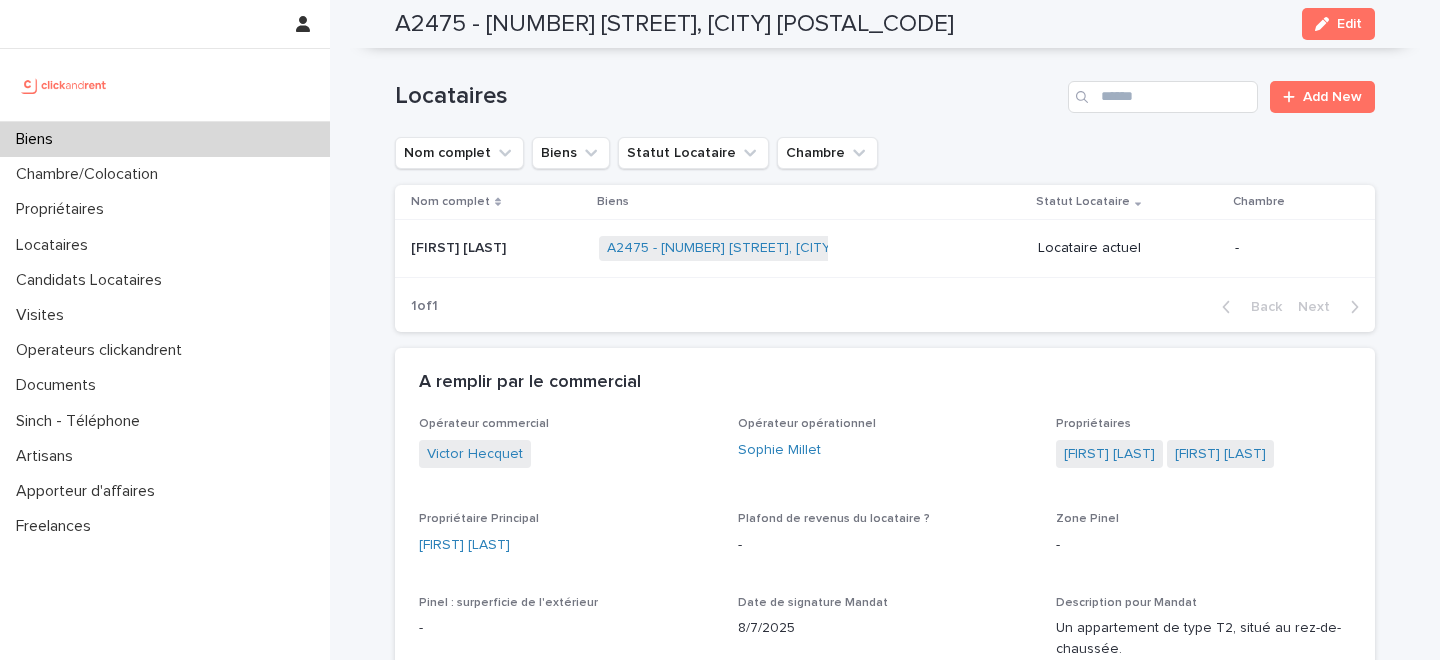 scroll, scrollTop: 748, scrollLeft: 0, axis: vertical 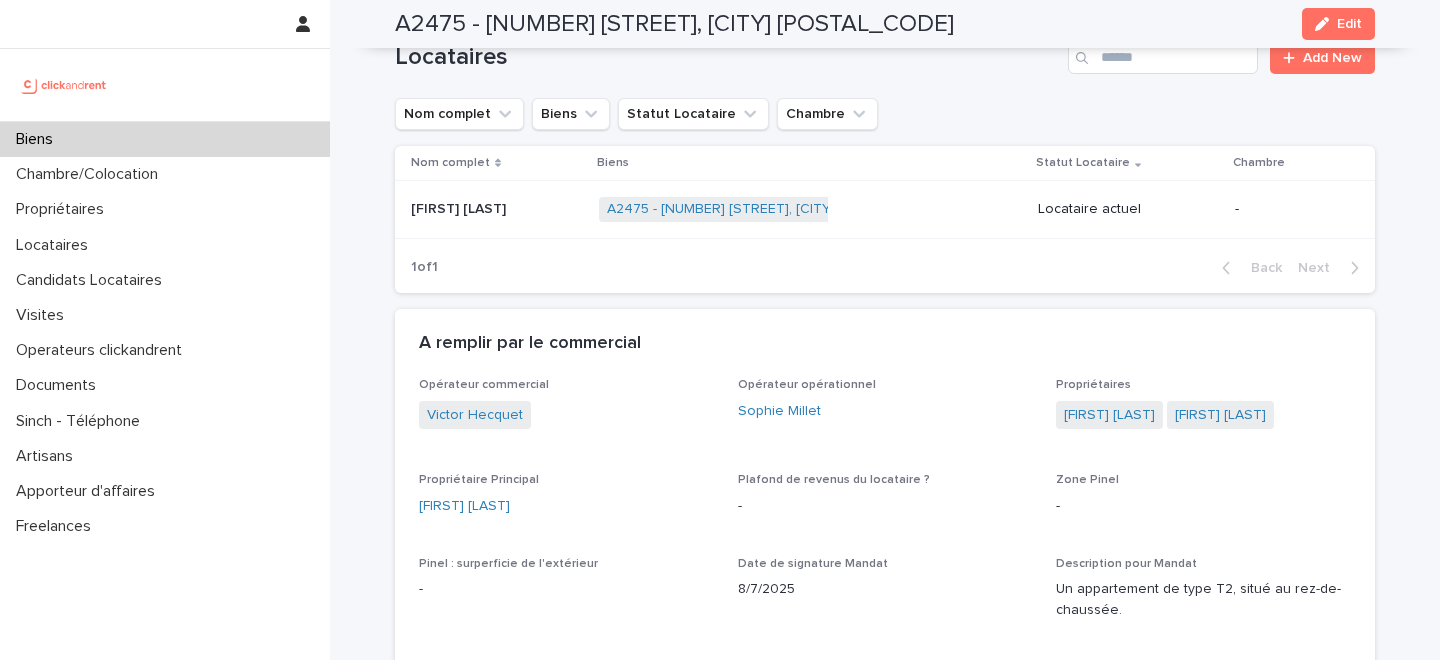 click on "Biens" at bounding box center [165, 139] 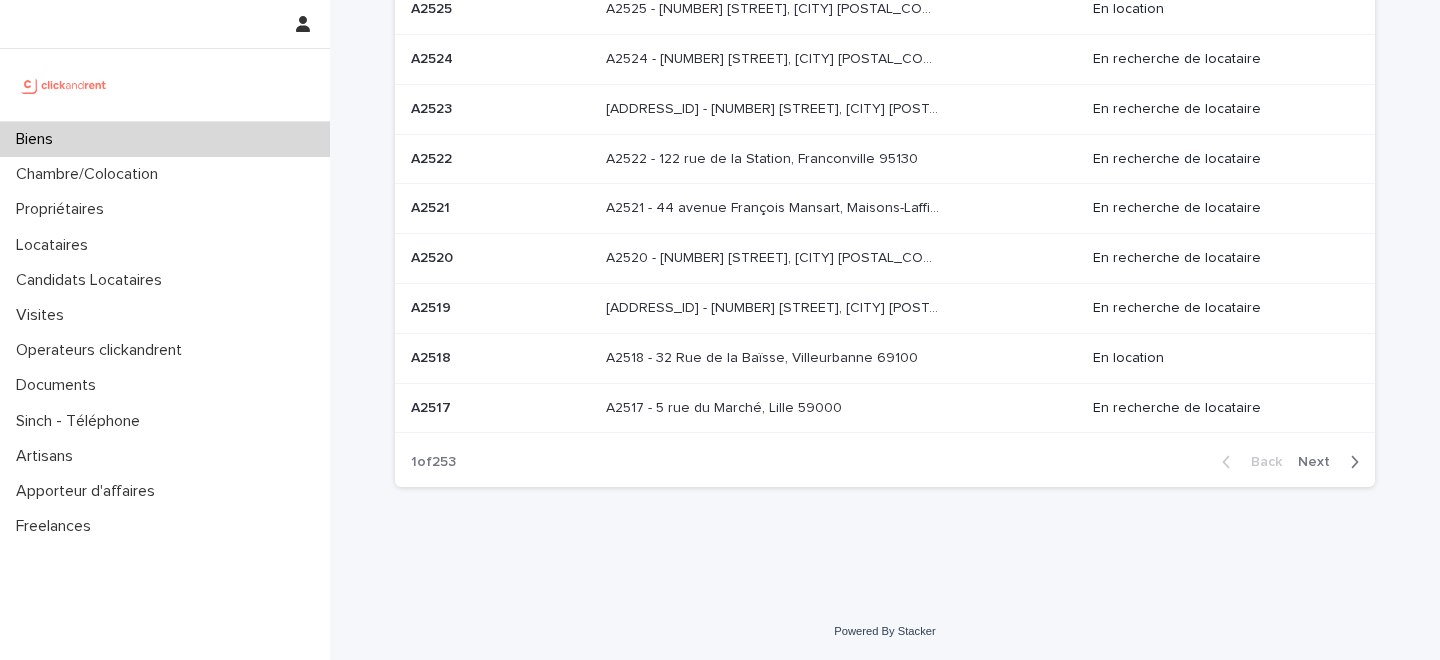 scroll, scrollTop: 0, scrollLeft: 0, axis: both 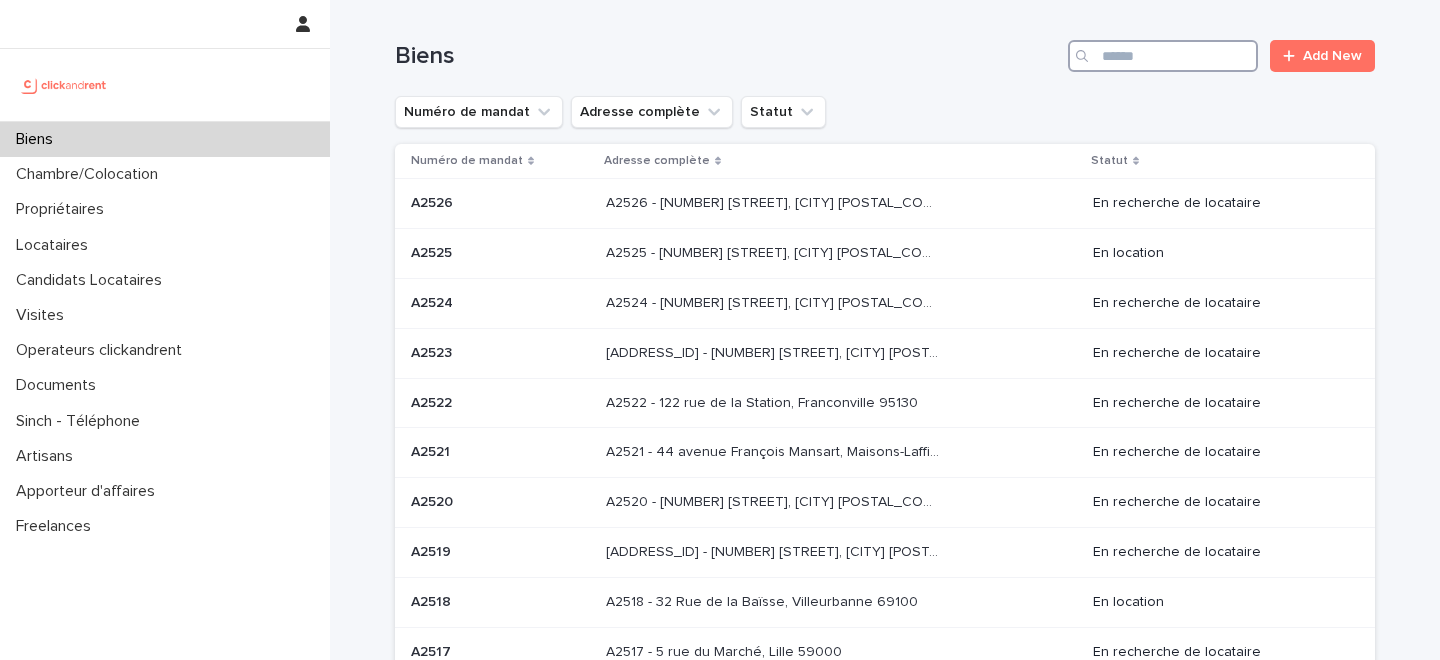 click at bounding box center [1163, 56] 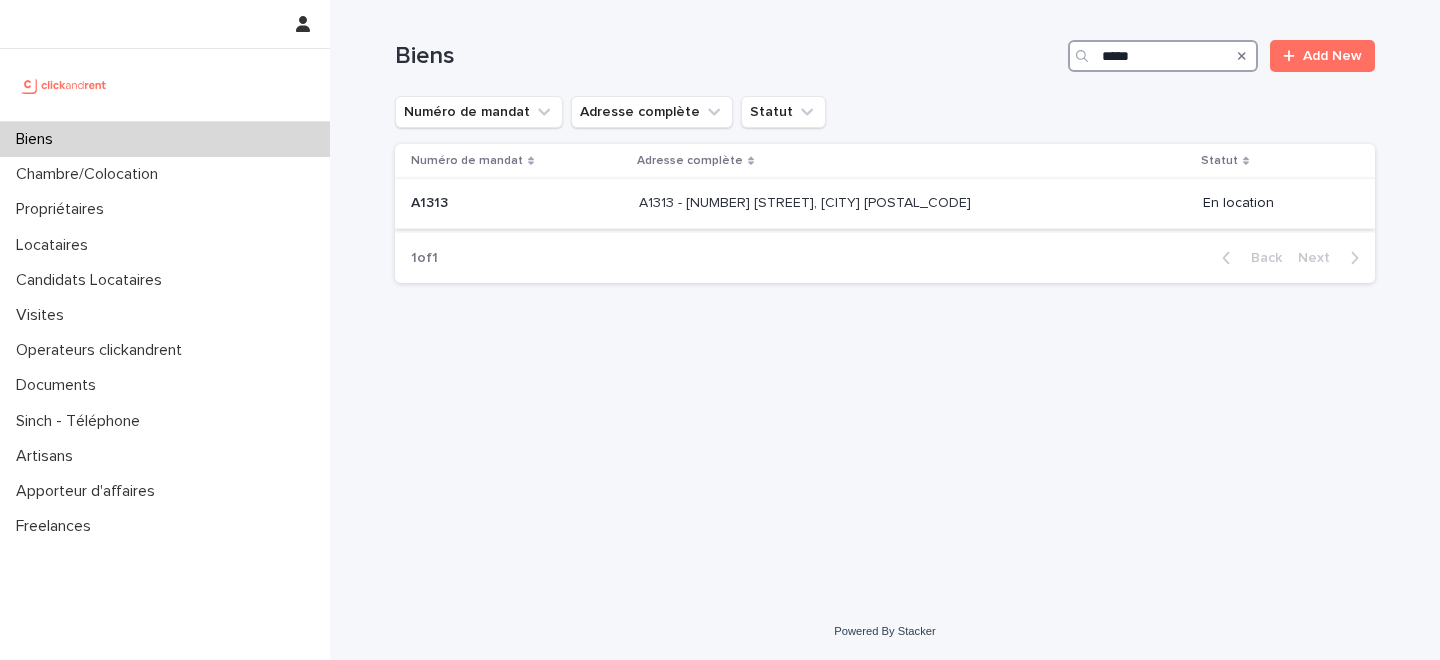 type on "*****" 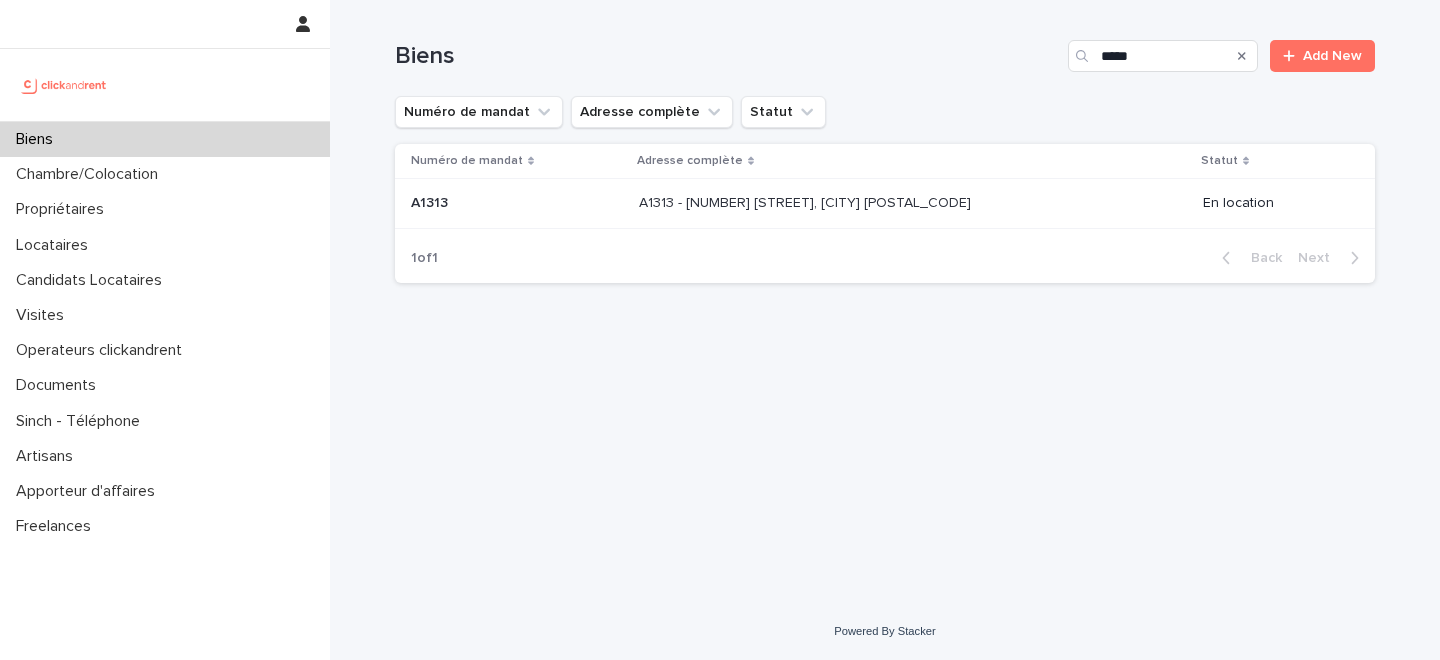 click on "A1313 - 29 rue du Château Landon,  Paris 75010" at bounding box center (807, 201) 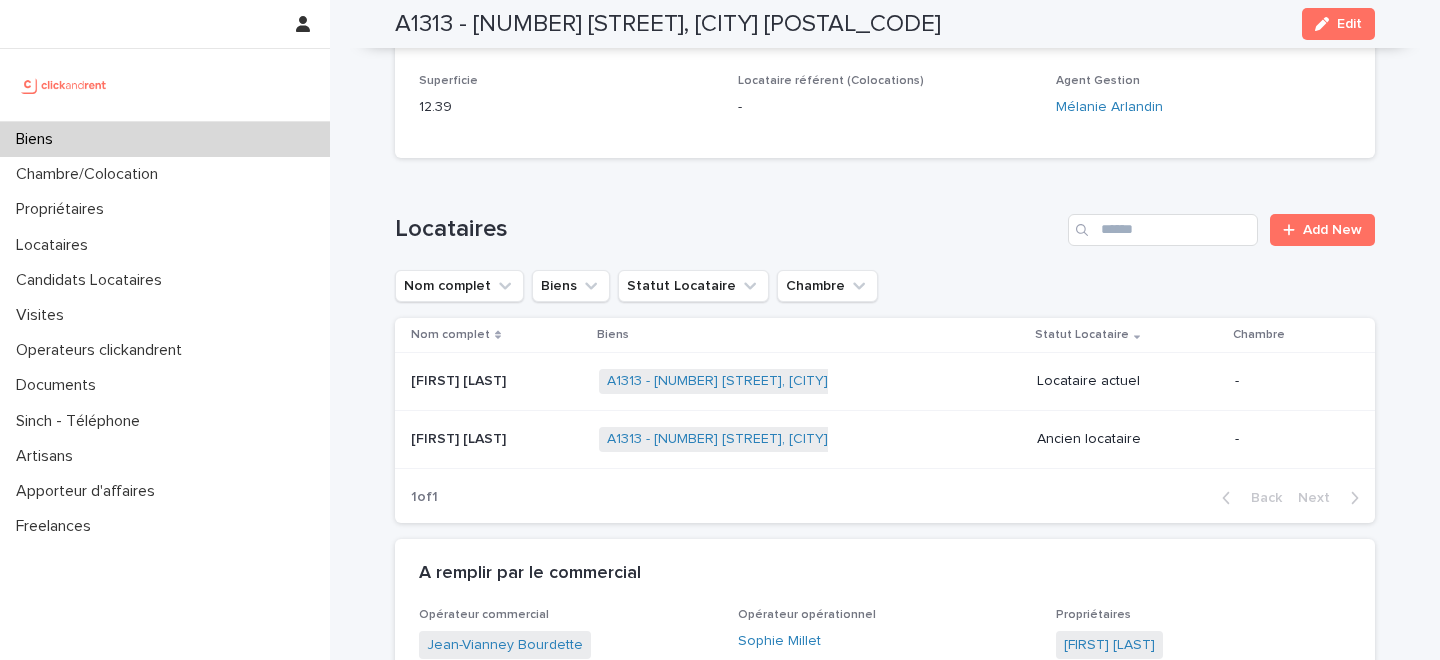 scroll, scrollTop: 1083, scrollLeft: 0, axis: vertical 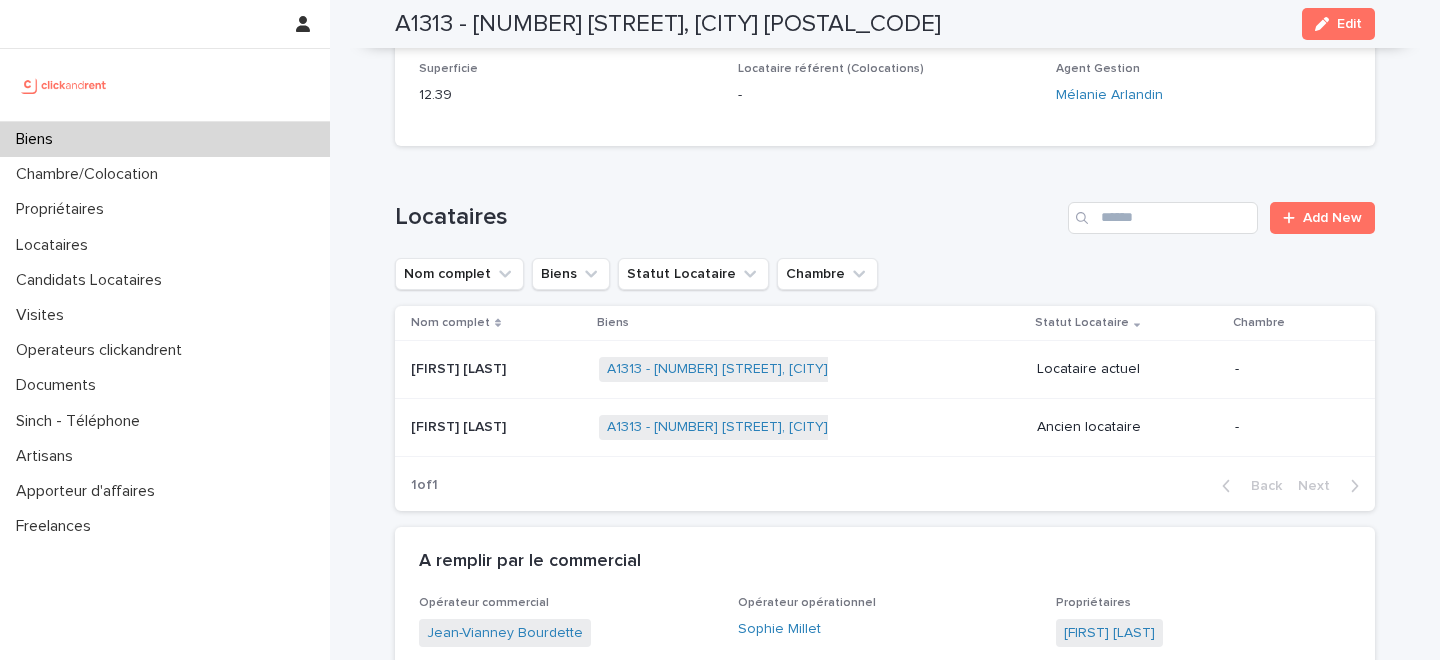 click on "Biens" at bounding box center [165, 139] 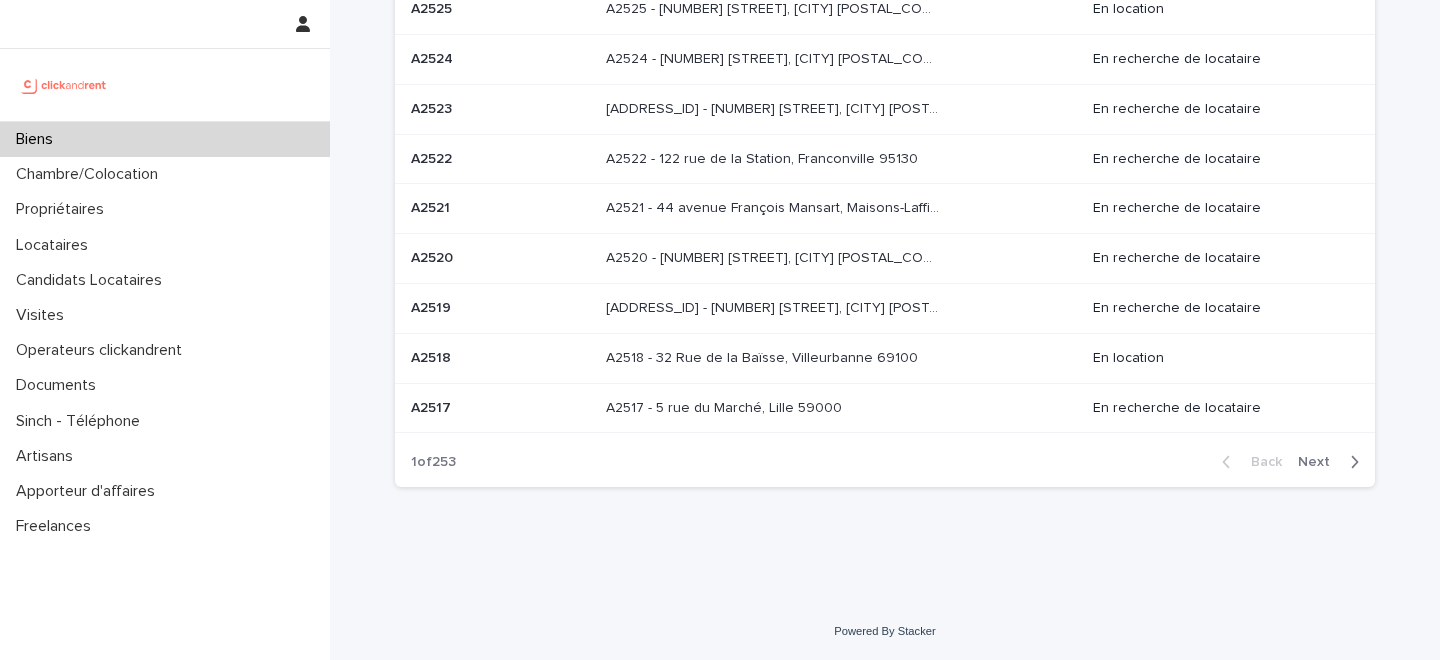 scroll, scrollTop: 0, scrollLeft: 0, axis: both 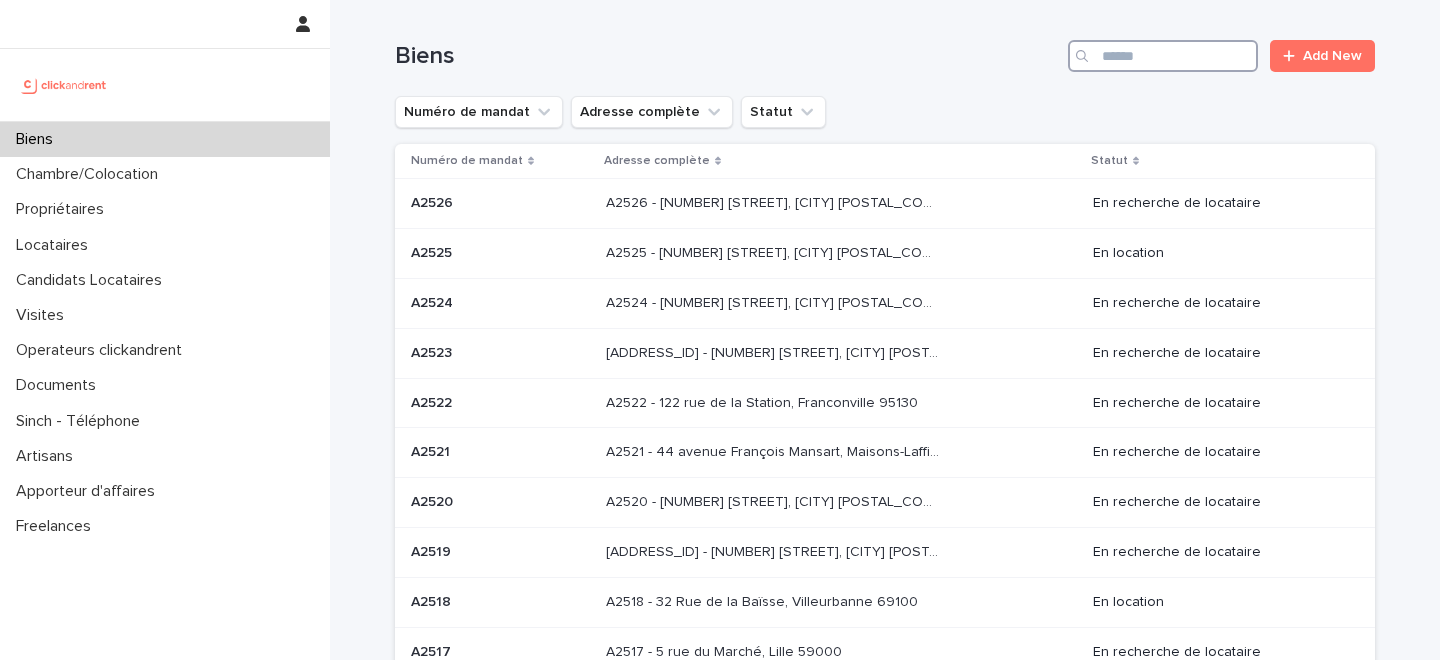 click at bounding box center [1163, 56] 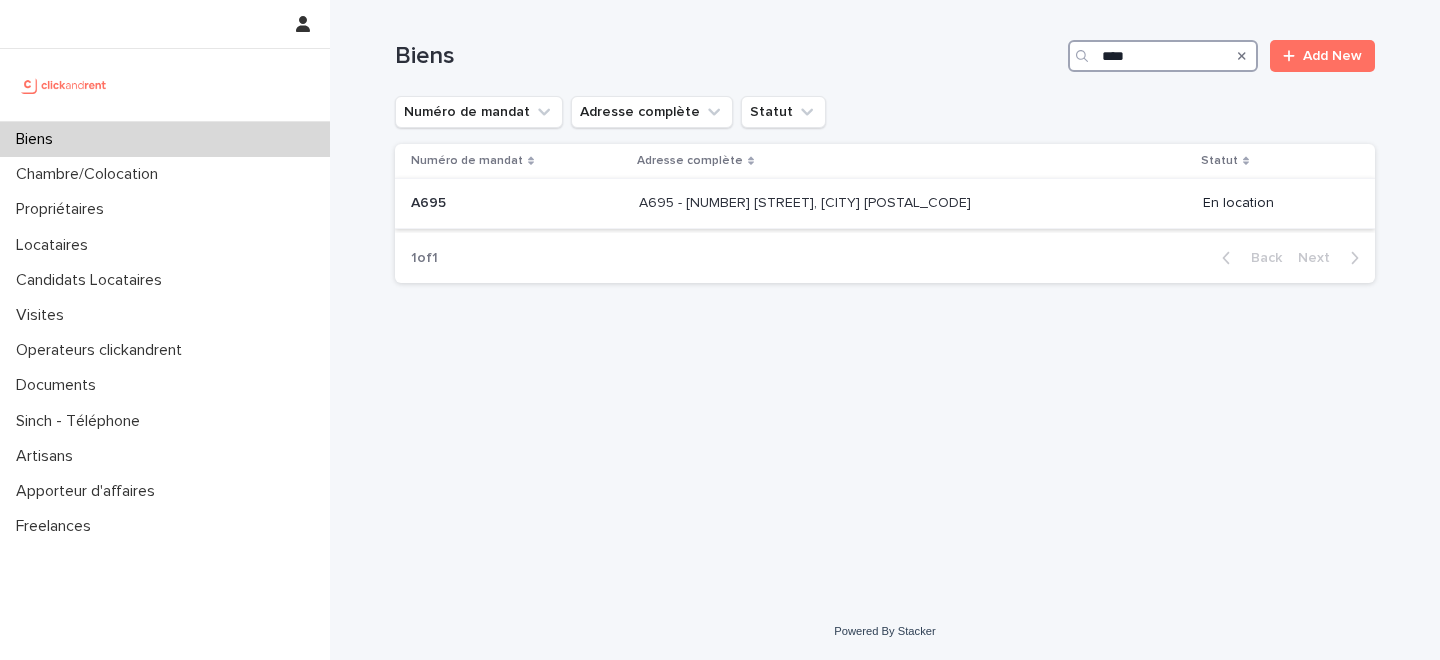 type on "****" 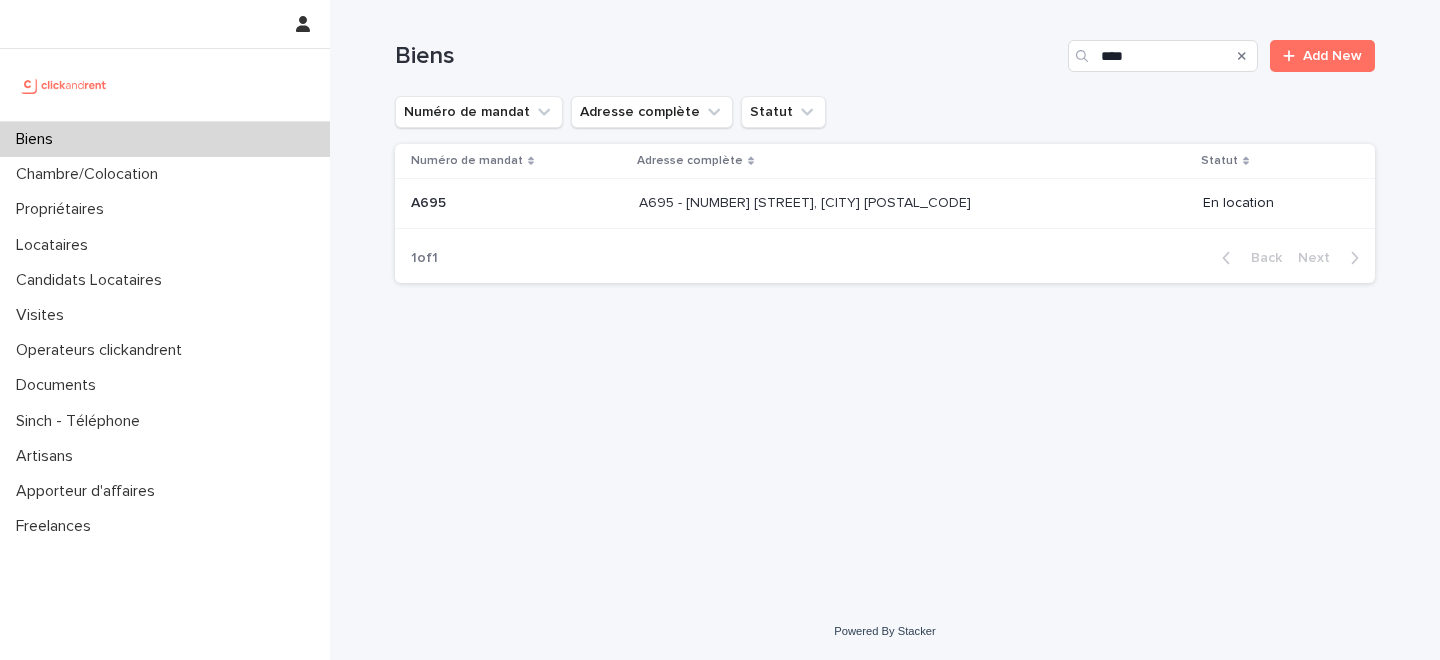 click on "A695 - 3 Boulevard de Verdun,  Rouen 76000 A695 - 3 Boulevard de Verdun,  Rouen 76000" at bounding box center (913, 203) 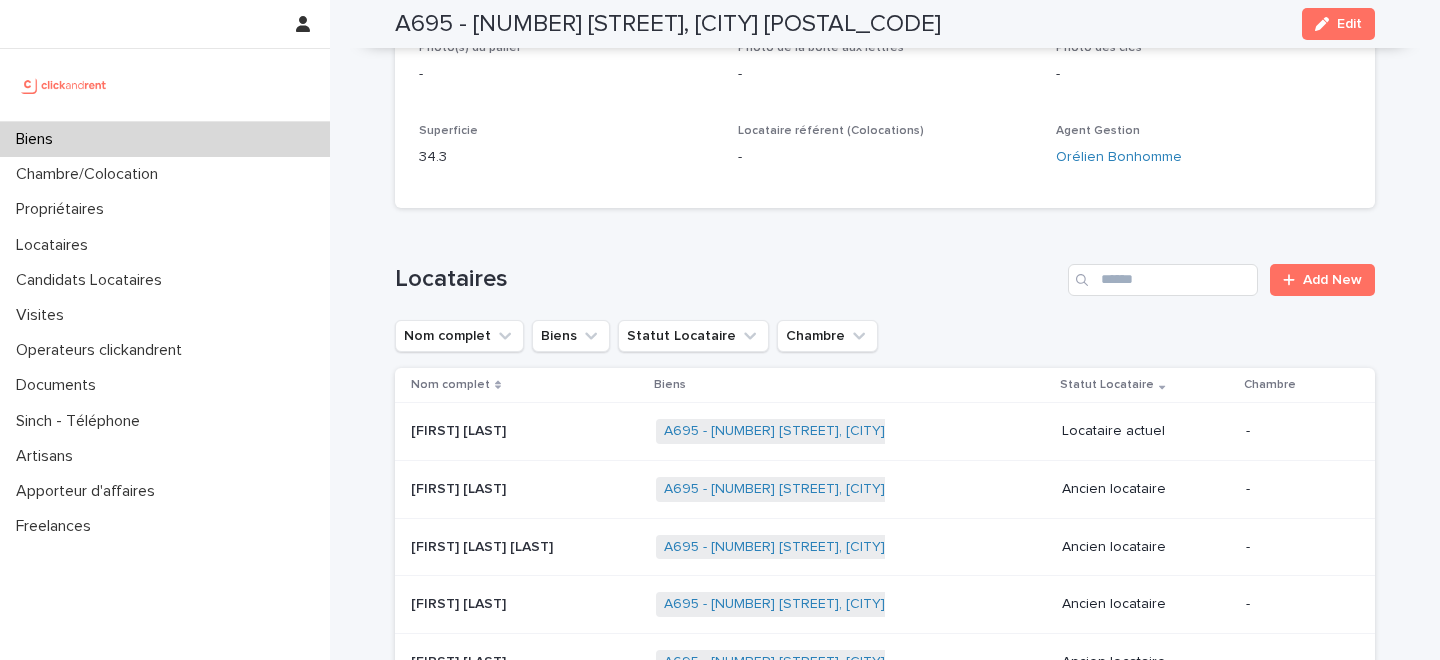 scroll, scrollTop: 759, scrollLeft: 0, axis: vertical 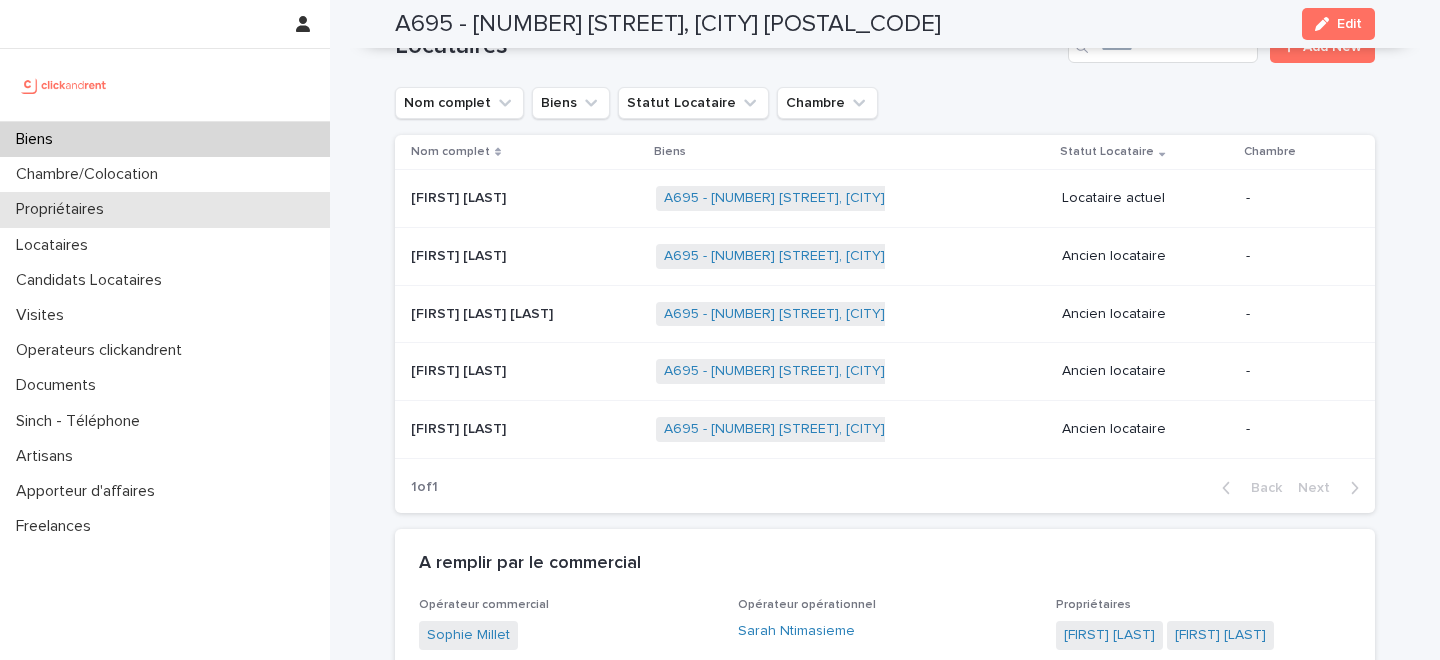 click on "Propriétaires" at bounding box center (165, 209) 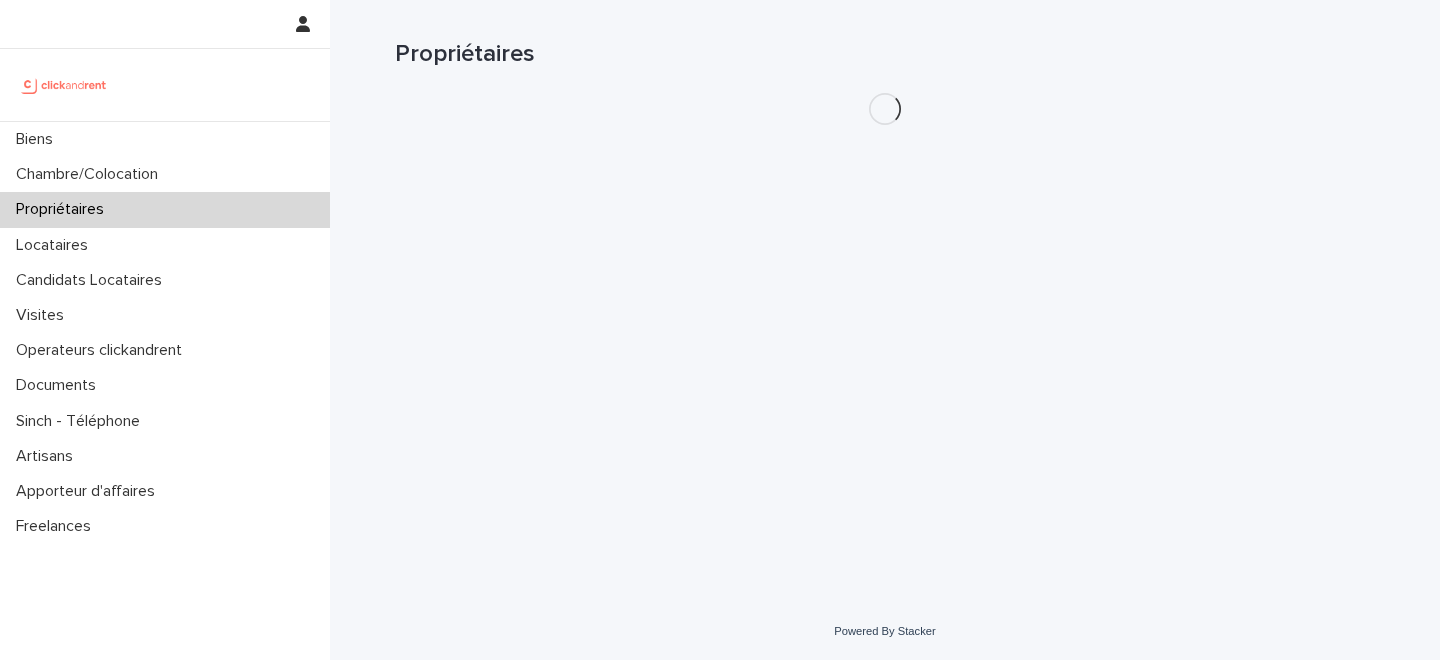 scroll, scrollTop: 0, scrollLeft: 0, axis: both 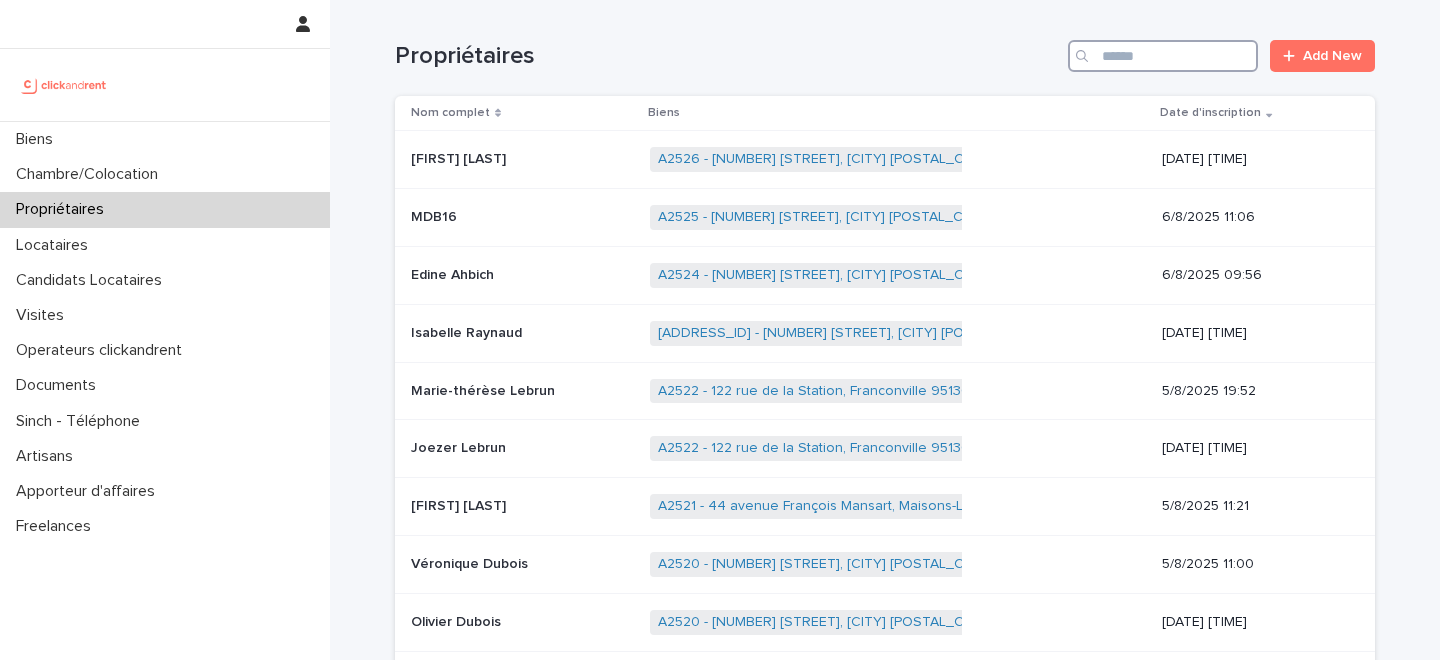 click at bounding box center (1163, 56) 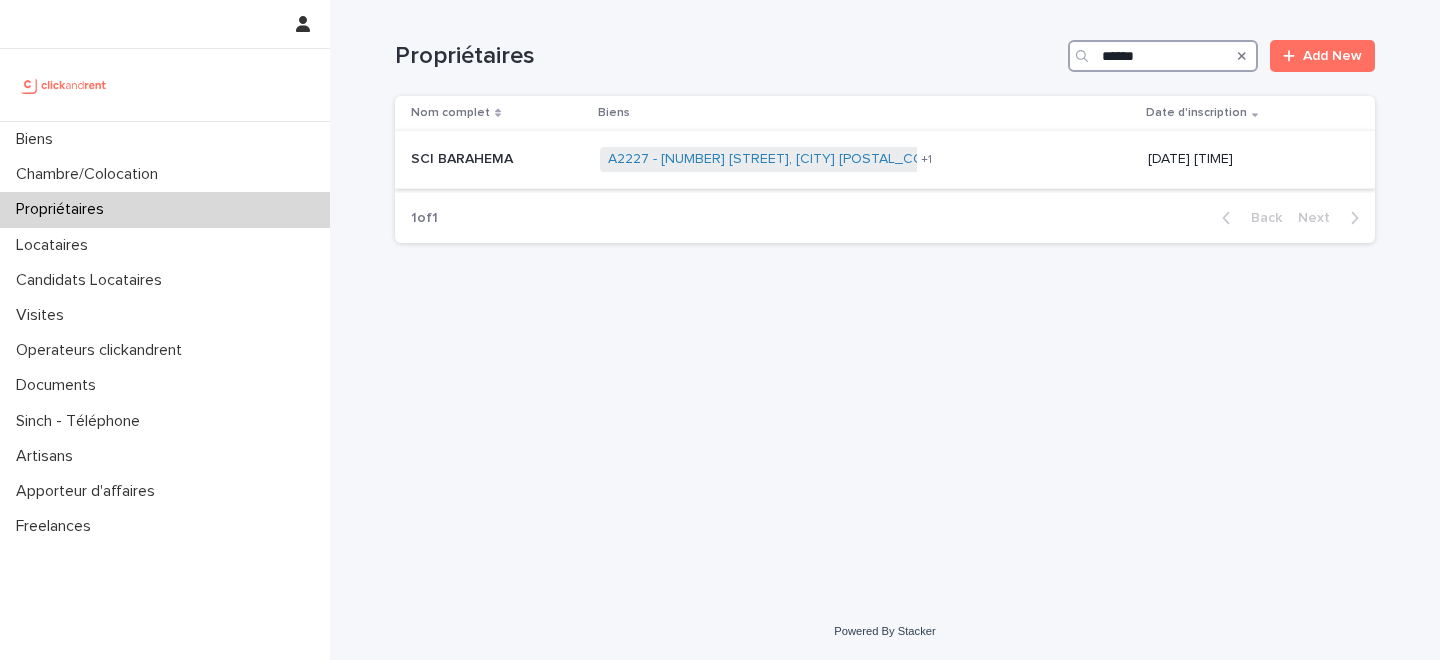 type on "******" 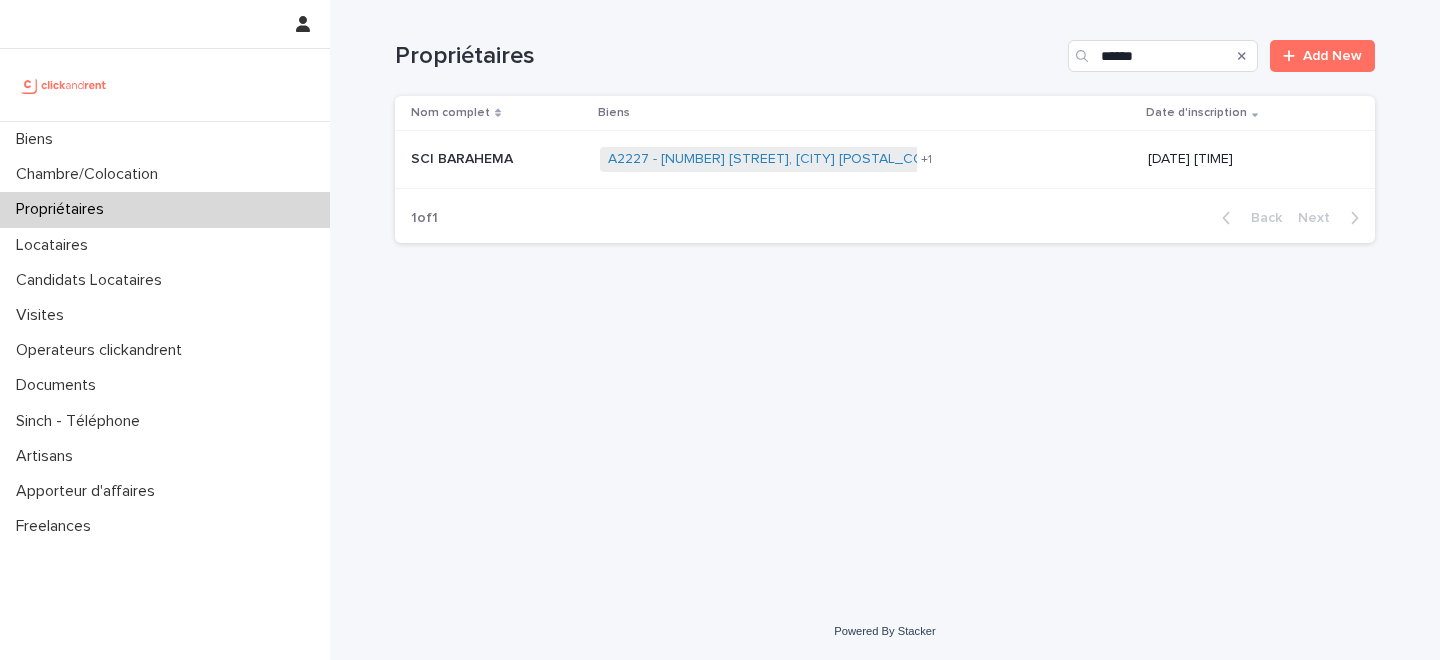 click at bounding box center [497, 159] 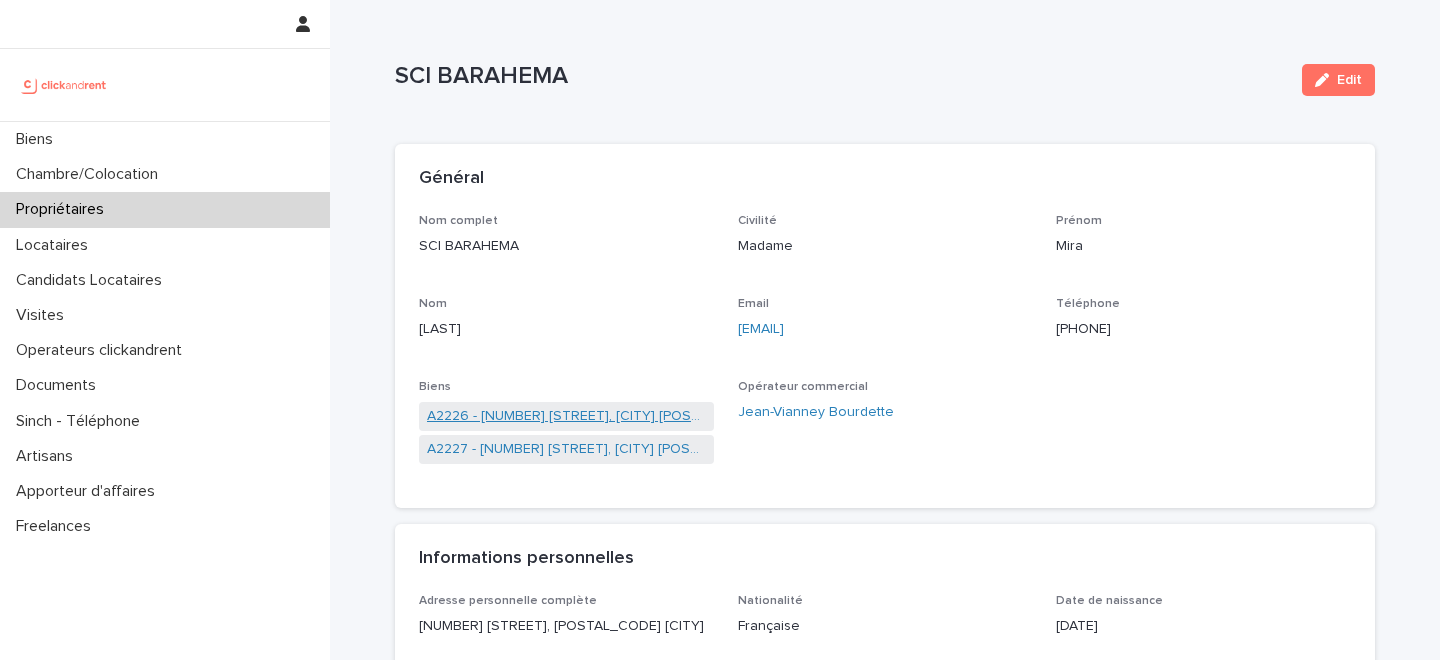 click on "A2226 - 75 Boulevard Soult,  Paris 75012" at bounding box center (566, 416) 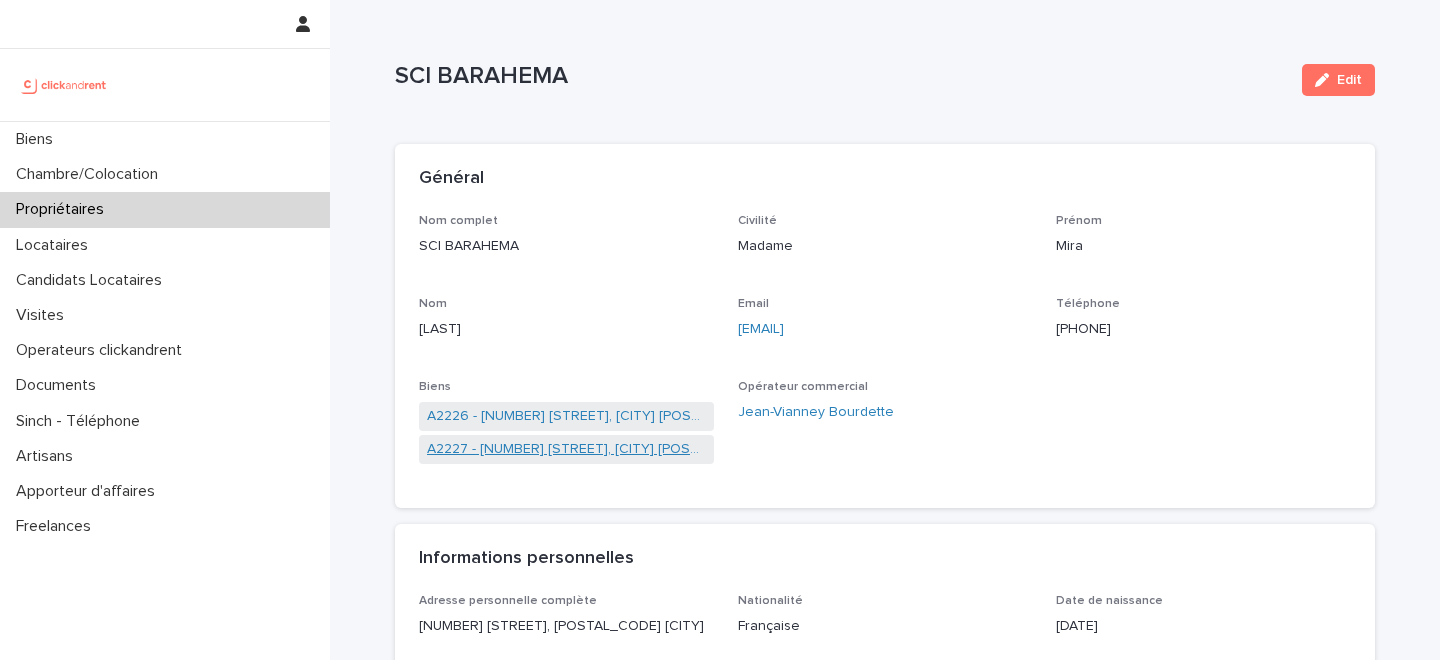 click on "A2227 - [NUMBER] [STREET], [CITY] [POSTAL_CODE]" at bounding box center [566, 449] 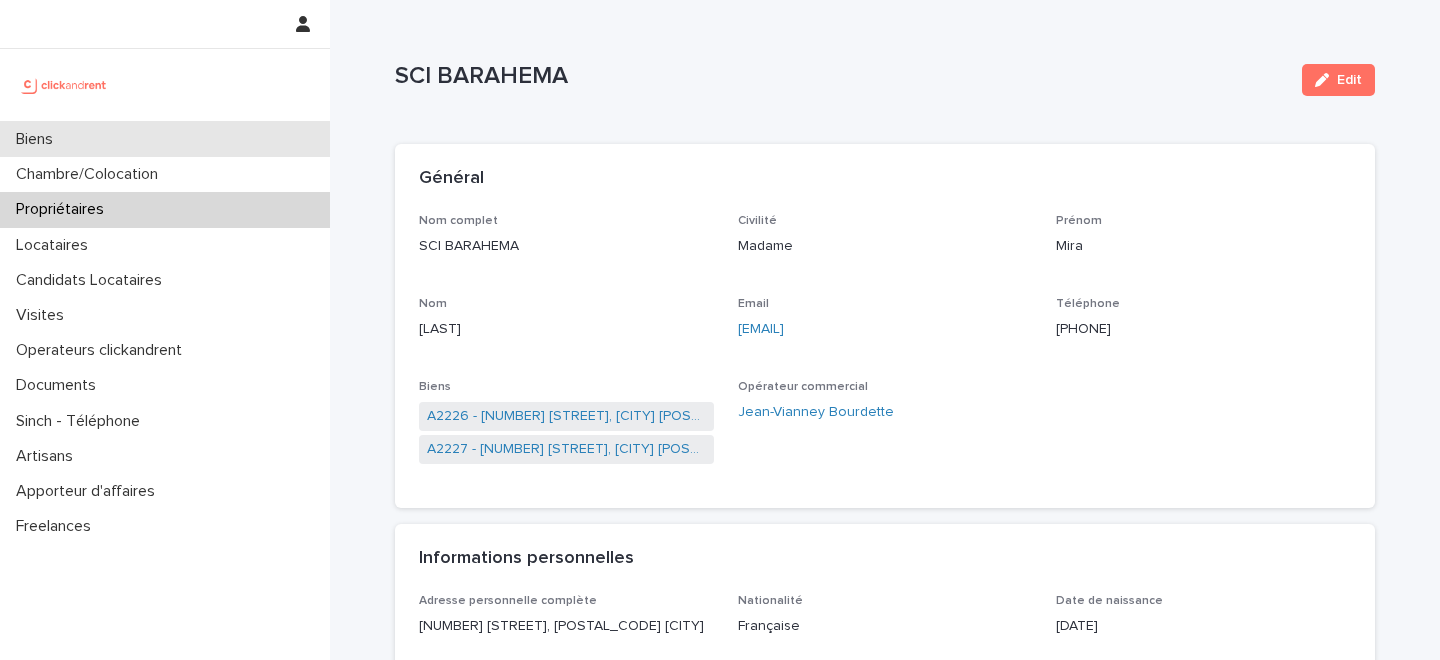 click on "Biens" at bounding box center [165, 139] 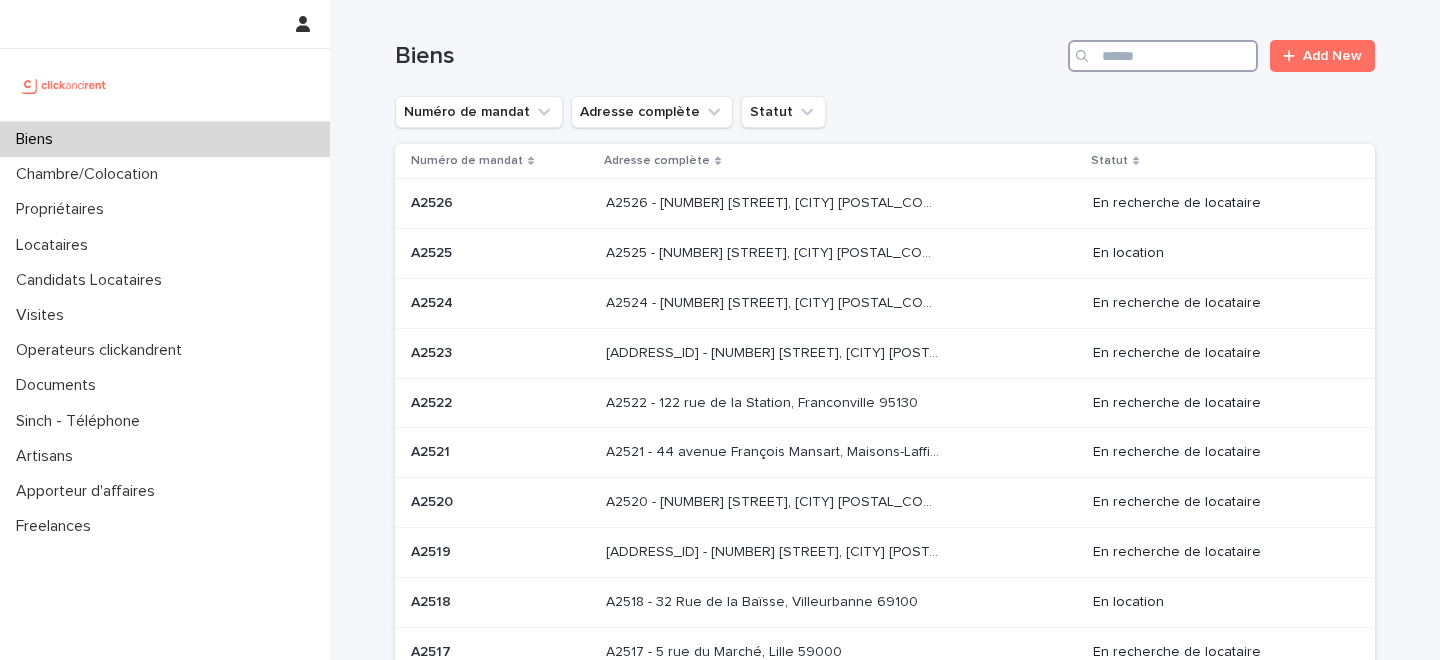 click at bounding box center [1163, 56] 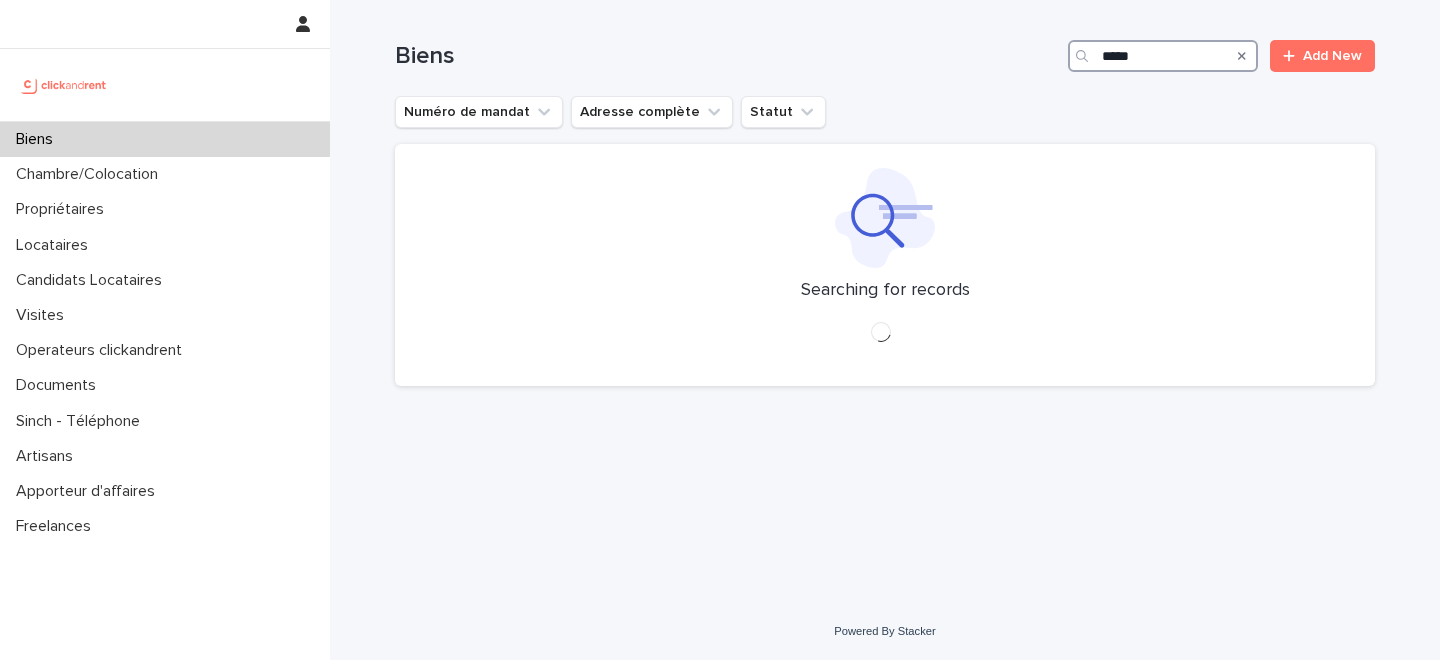 type on "*****" 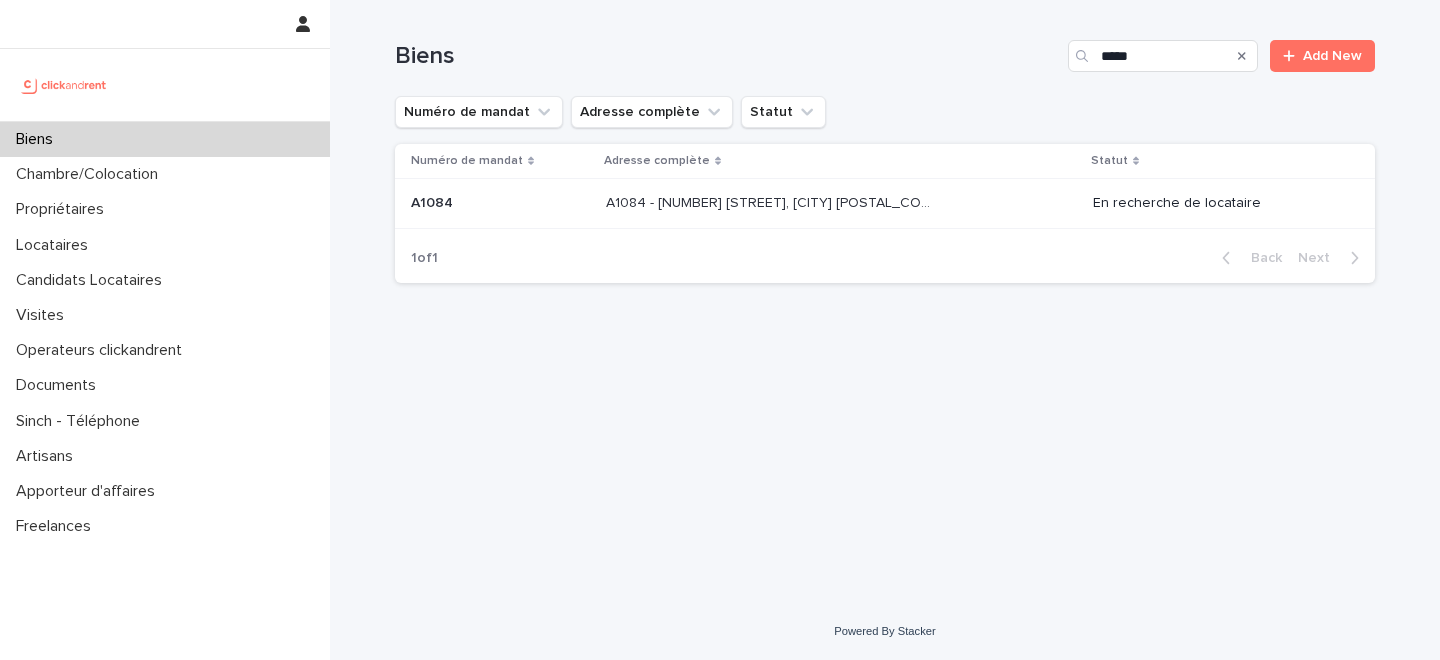 click on "A1084 - 21 avenue Nationale,  Massy 91300 A1084 - 21 avenue Nationale,  Massy 91300" at bounding box center (841, 203) 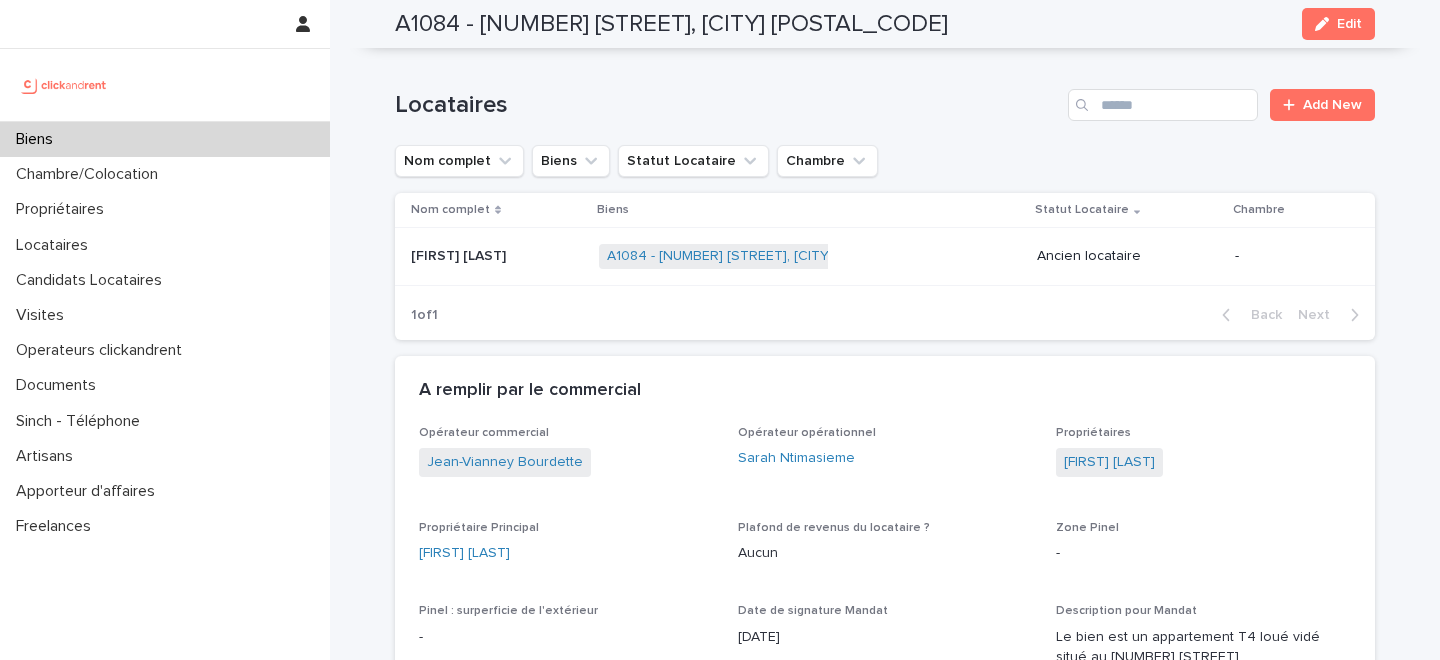 scroll, scrollTop: 1060, scrollLeft: 0, axis: vertical 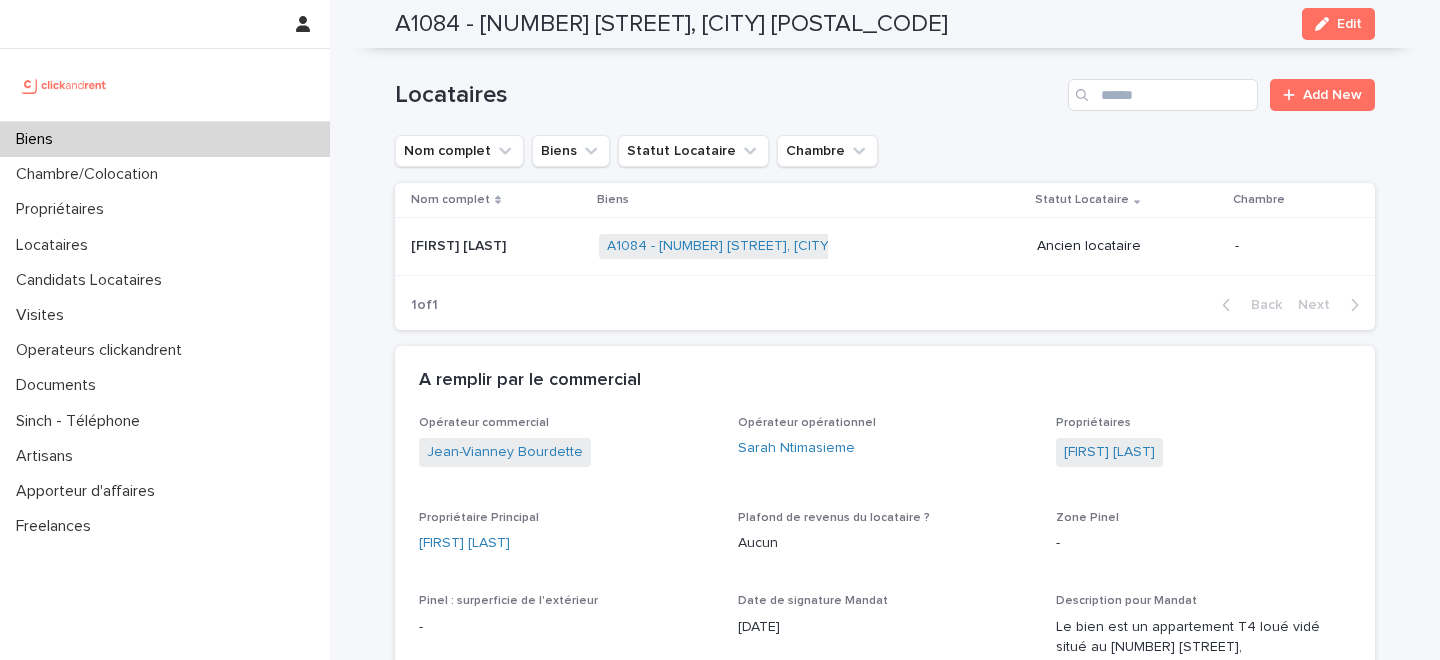 click on "Biens" at bounding box center [165, 139] 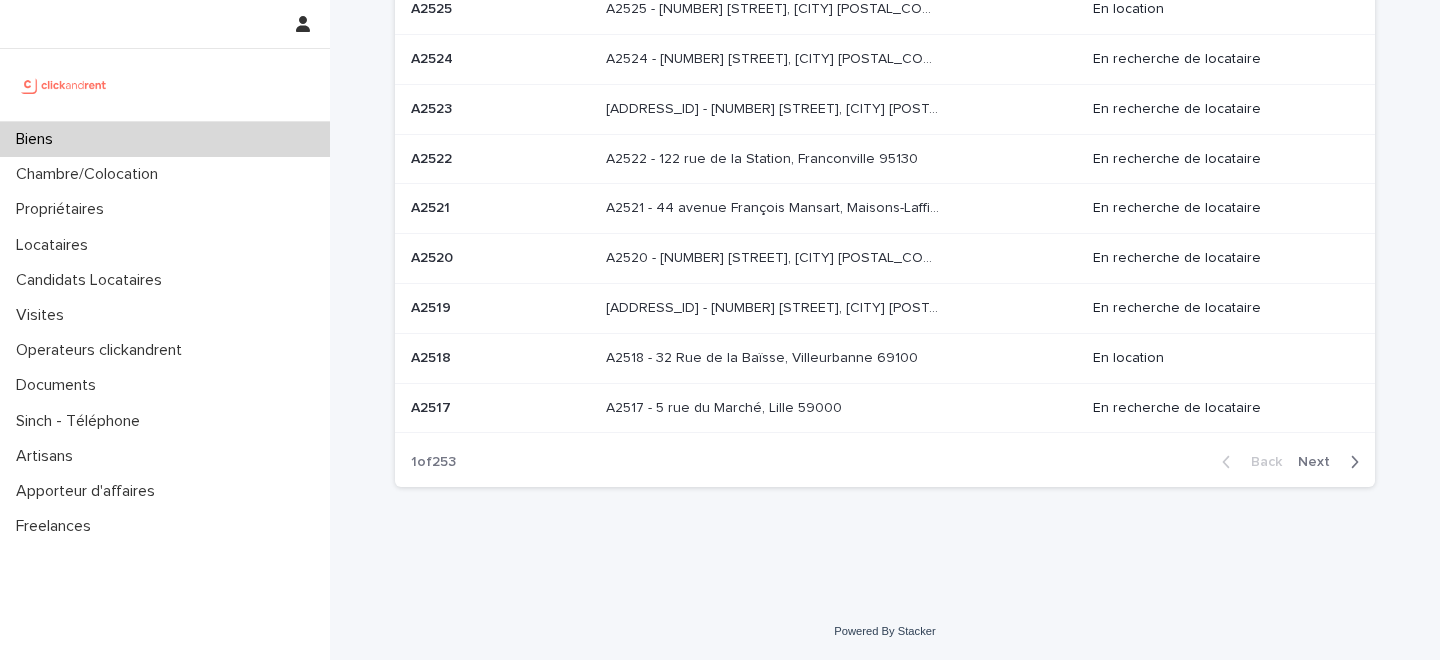 scroll, scrollTop: 0, scrollLeft: 0, axis: both 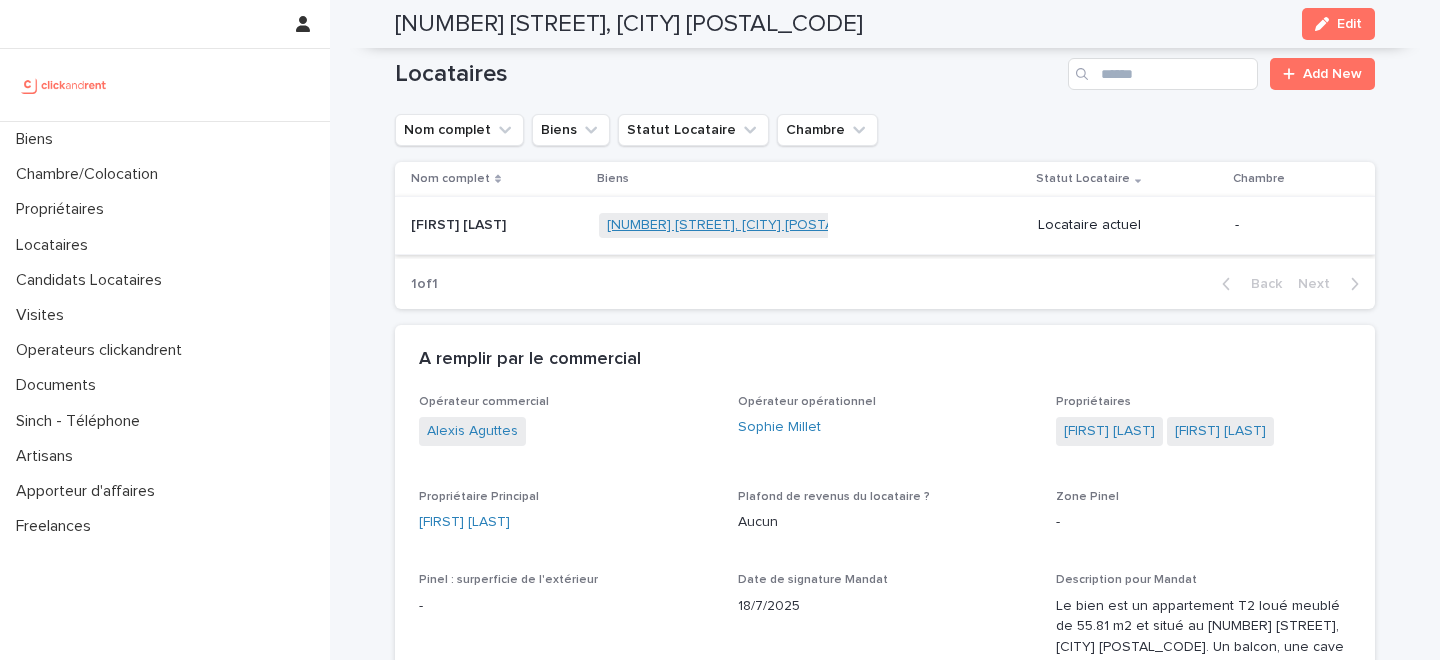 click on "[NUMBER] [STREET], [CITY] [POSTAL_CODE]" at bounding box center (749, 225) 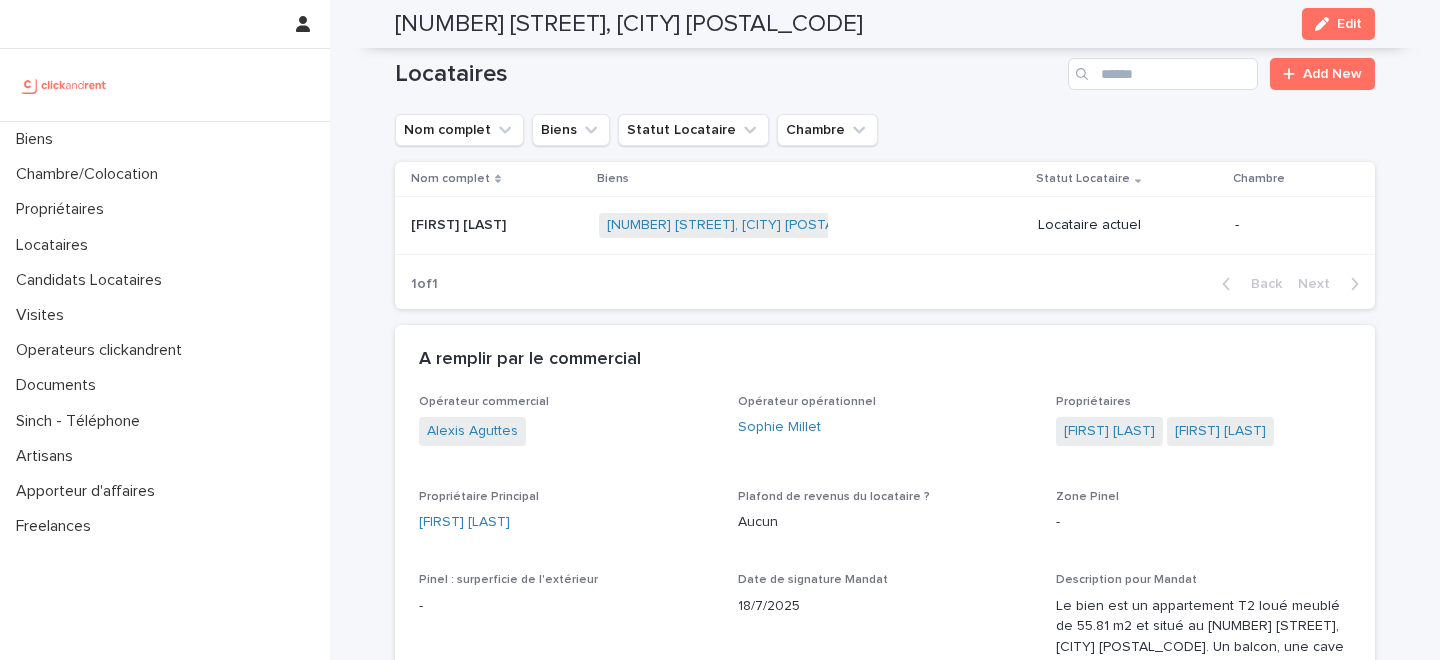 click at bounding box center [497, 225] 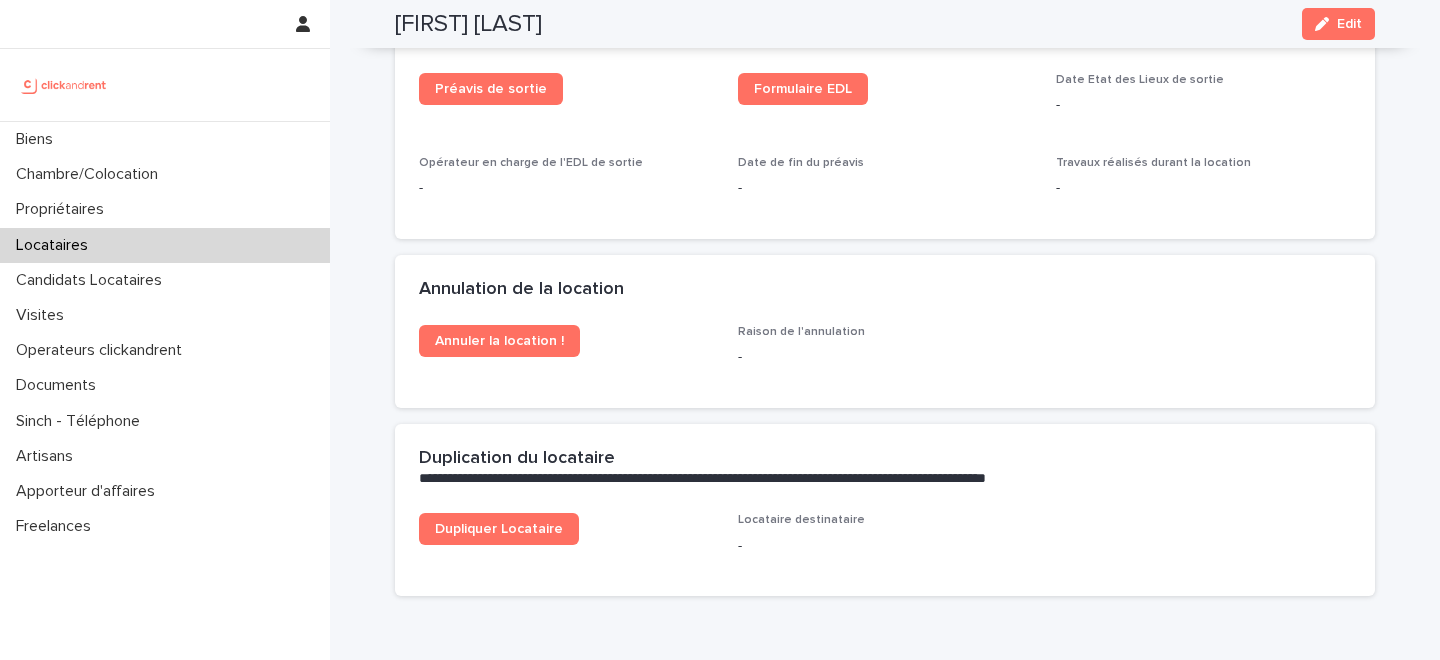 scroll, scrollTop: 2485, scrollLeft: 0, axis: vertical 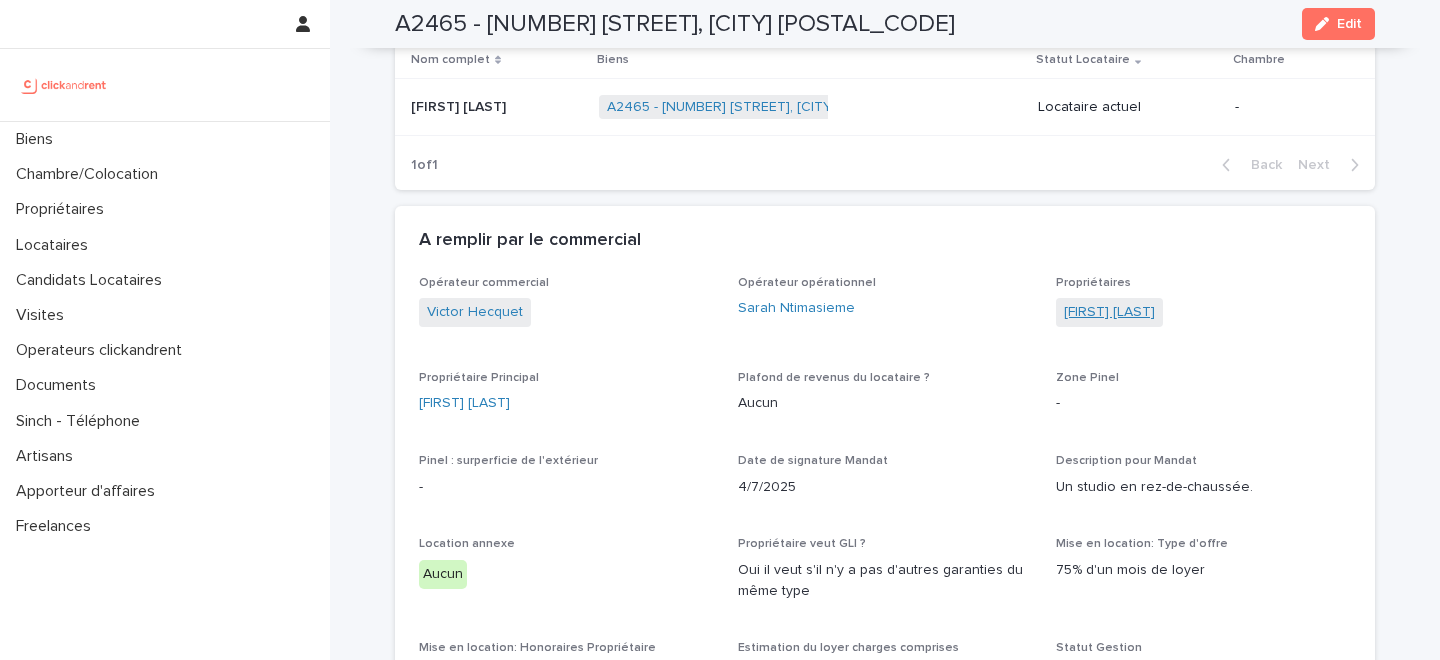 click on "Léa Rousset" at bounding box center [1109, 312] 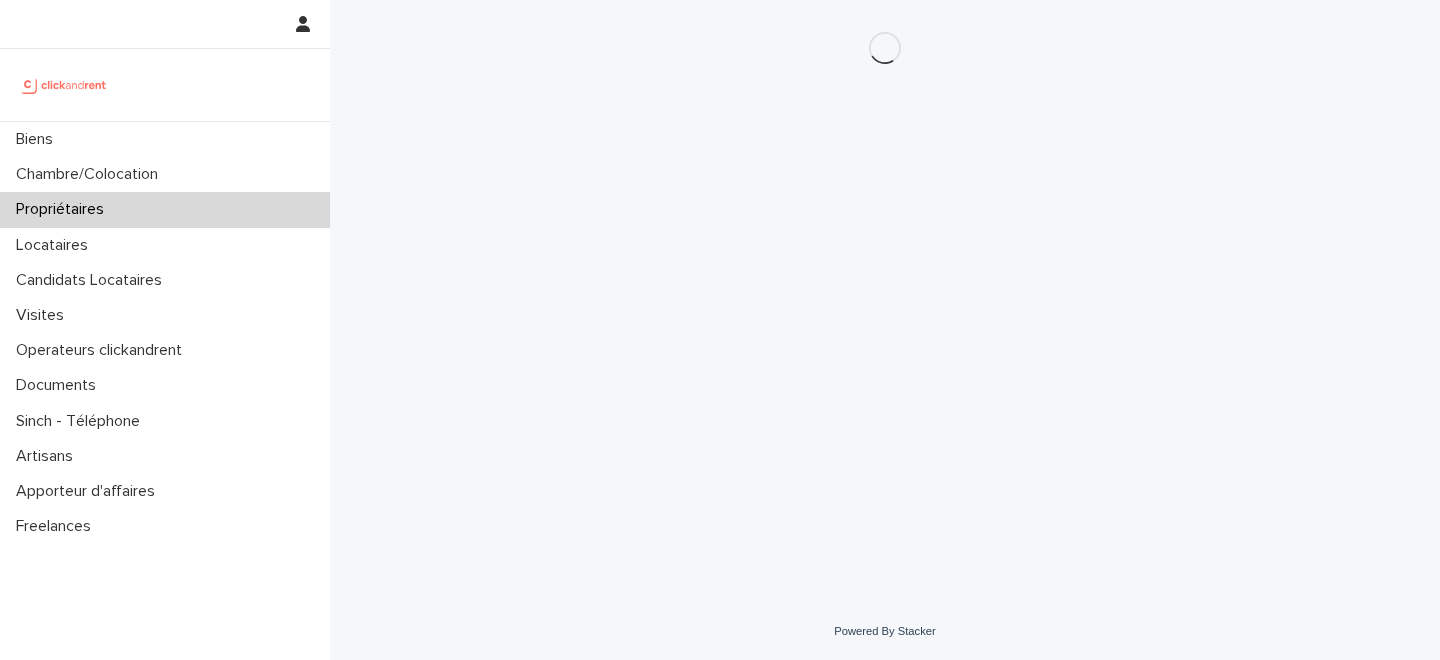 scroll, scrollTop: 0, scrollLeft: 0, axis: both 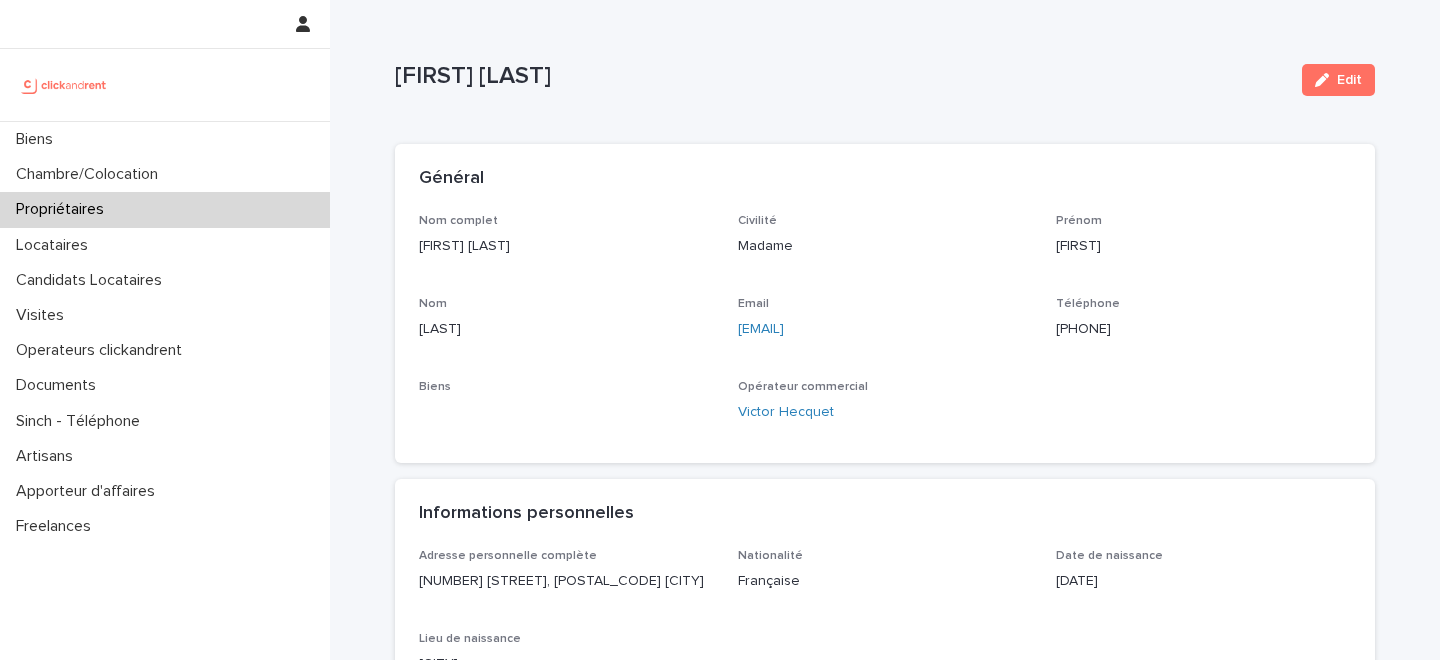 click on "+33782814470" at bounding box center (1203, 329) 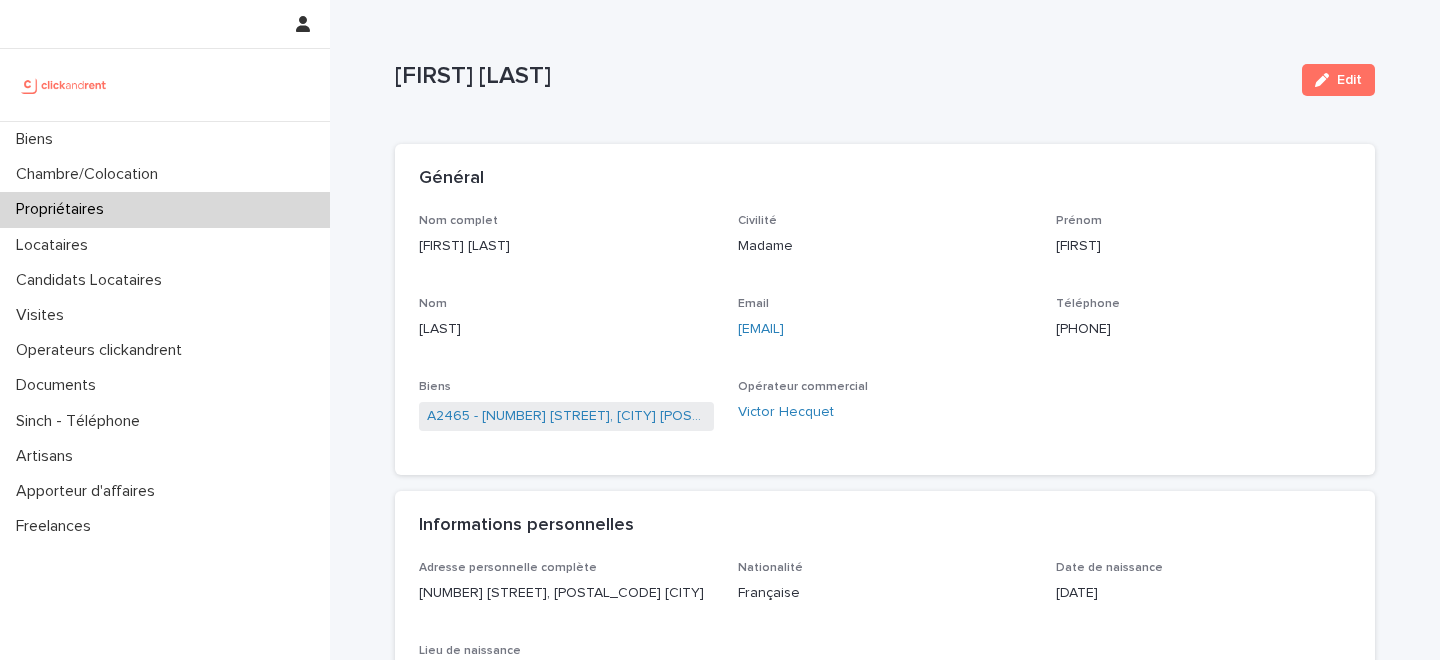 click on "+33782814470" at bounding box center [1203, 329] 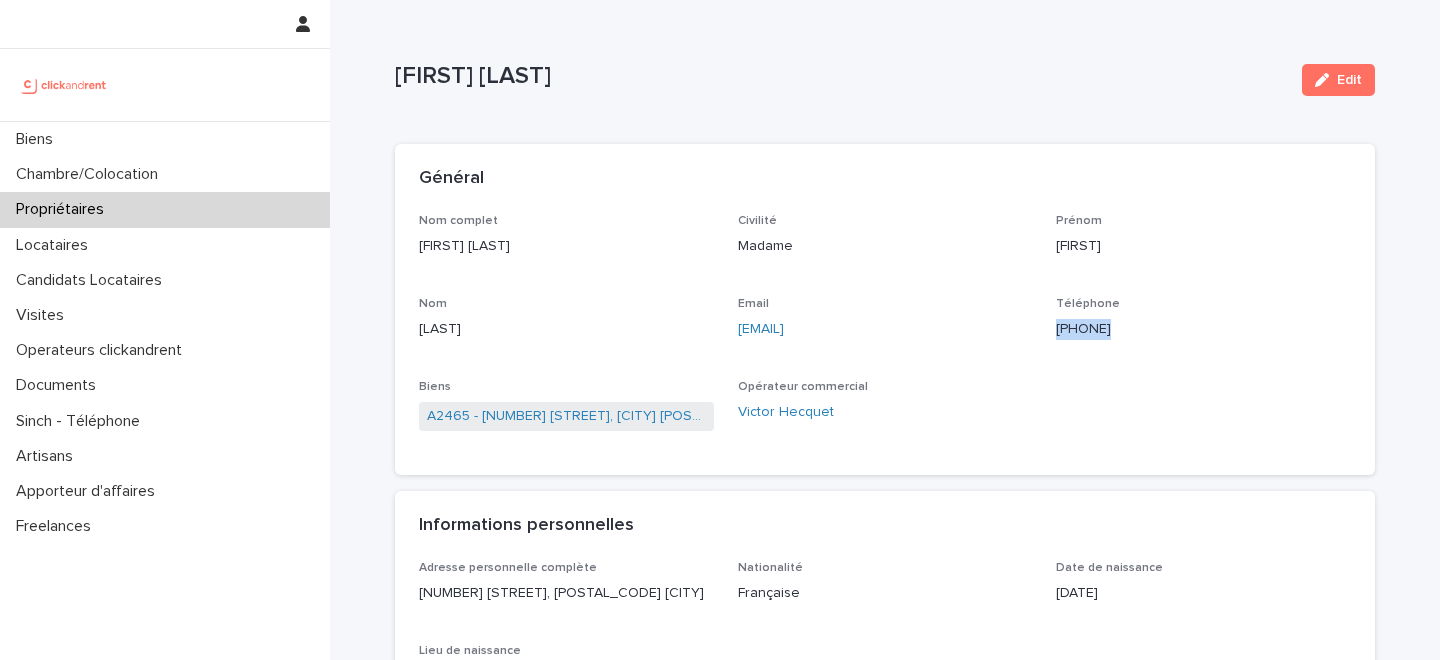 click on "+33782814470" at bounding box center [1203, 329] 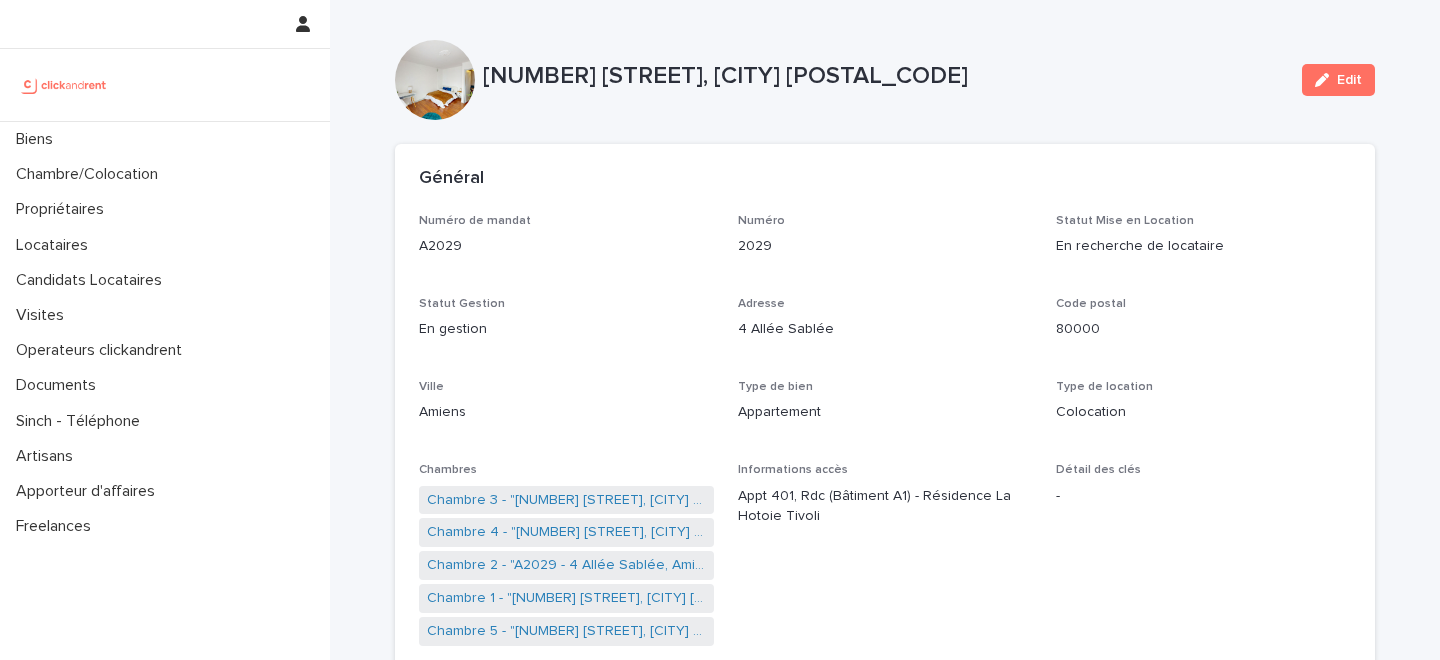 scroll, scrollTop: 0, scrollLeft: 0, axis: both 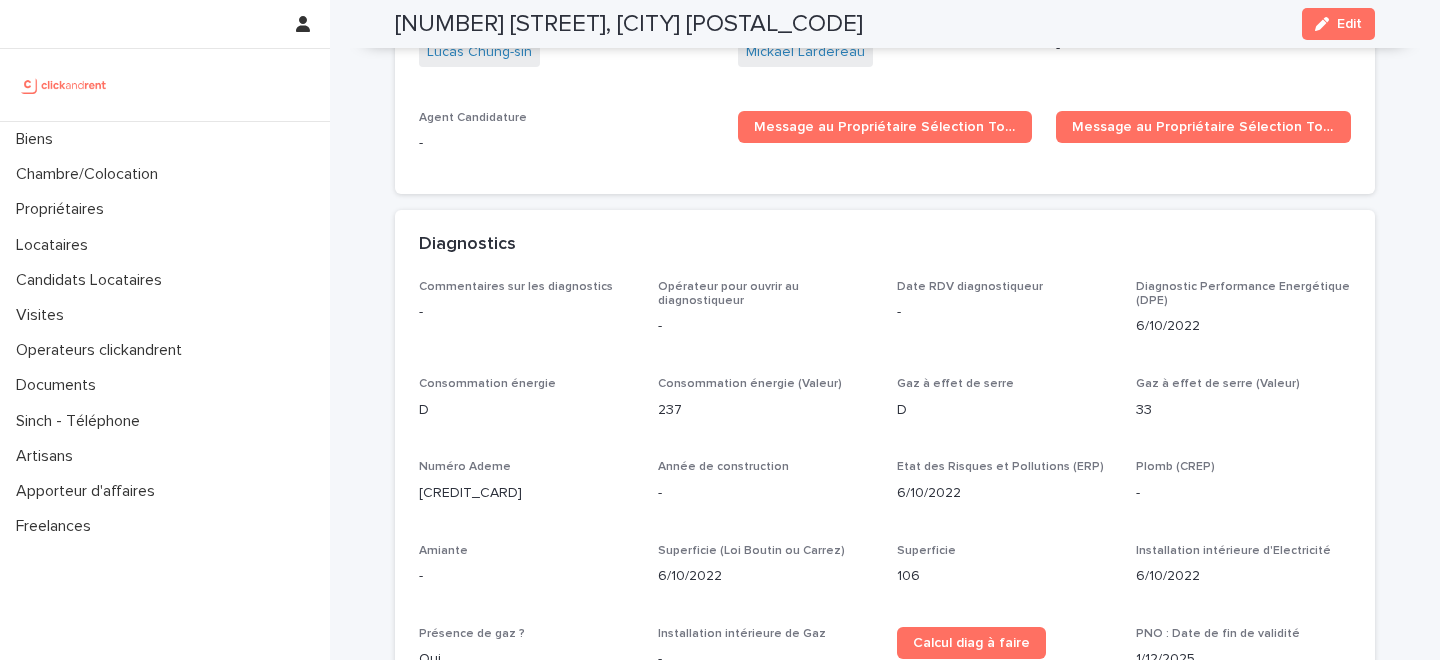 click on "[REFERENCE_NUMBER]" at bounding box center [526, 493] 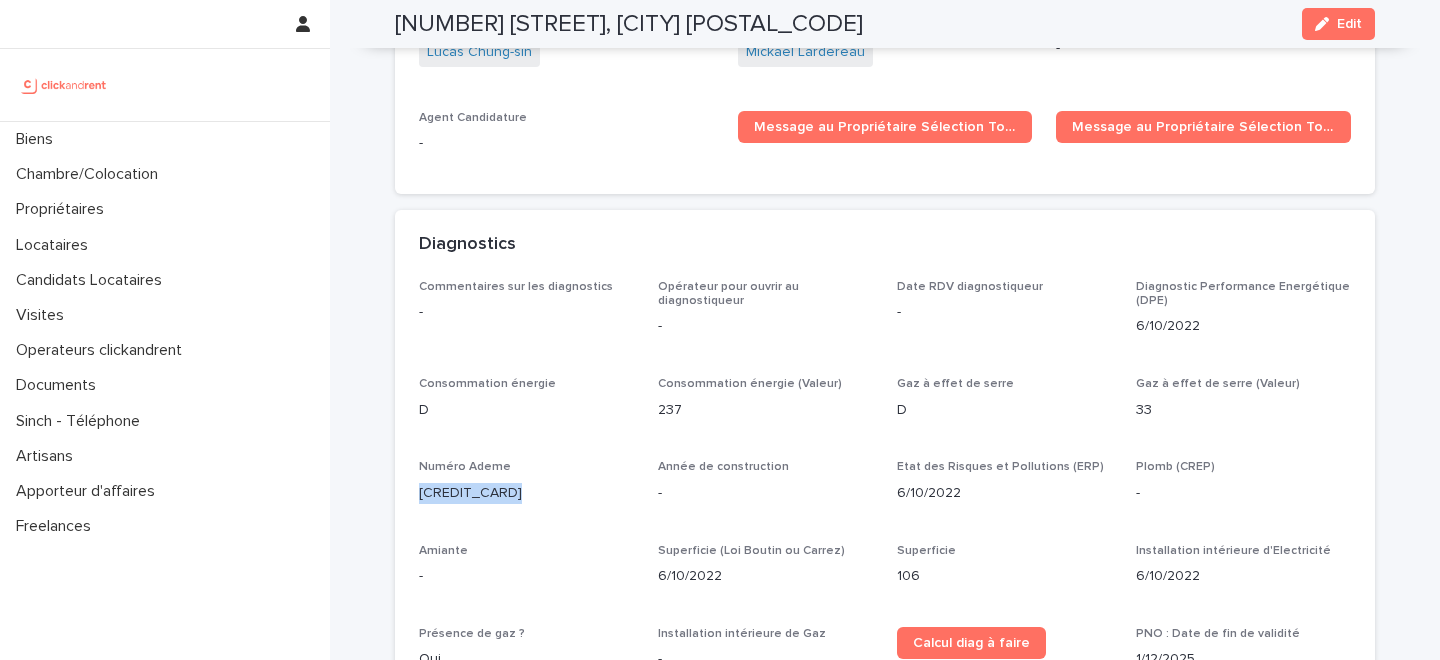 click on "[REFERENCE_NUMBER]" at bounding box center (526, 493) 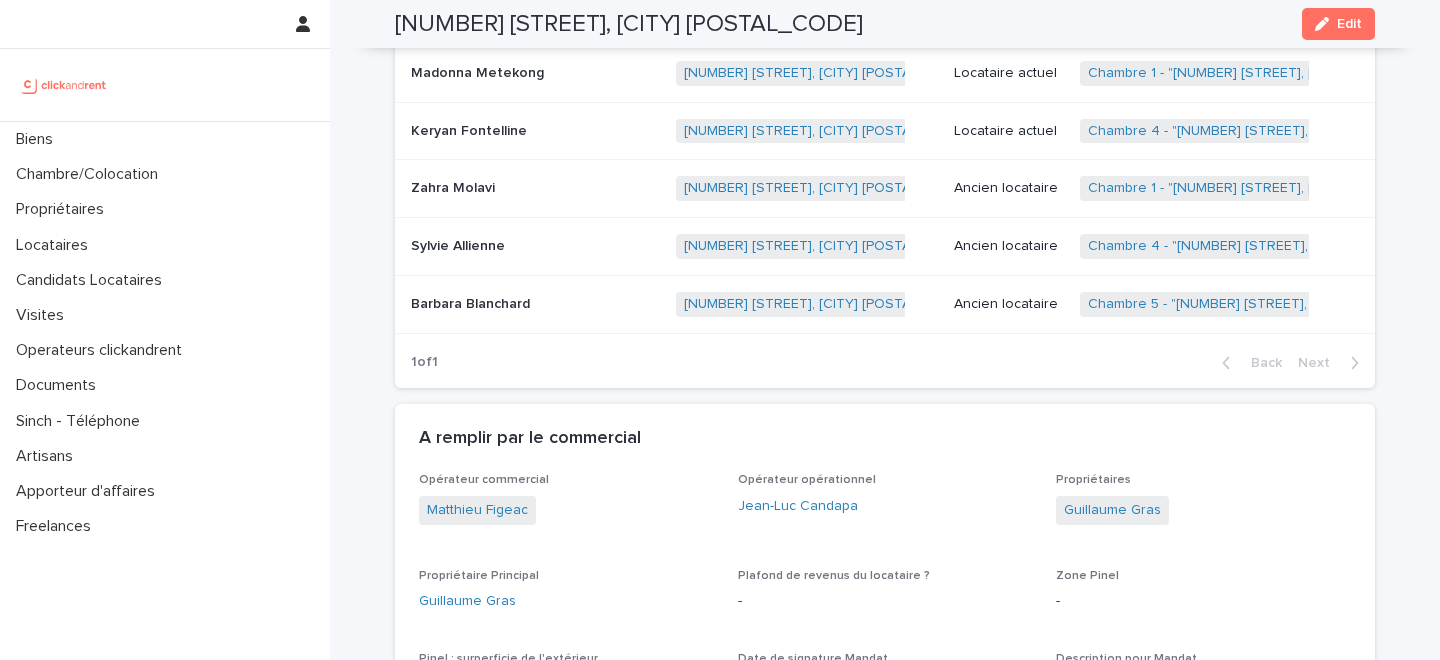 scroll, scrollTop: 1253, scrollLeft: 0, axis: vertical 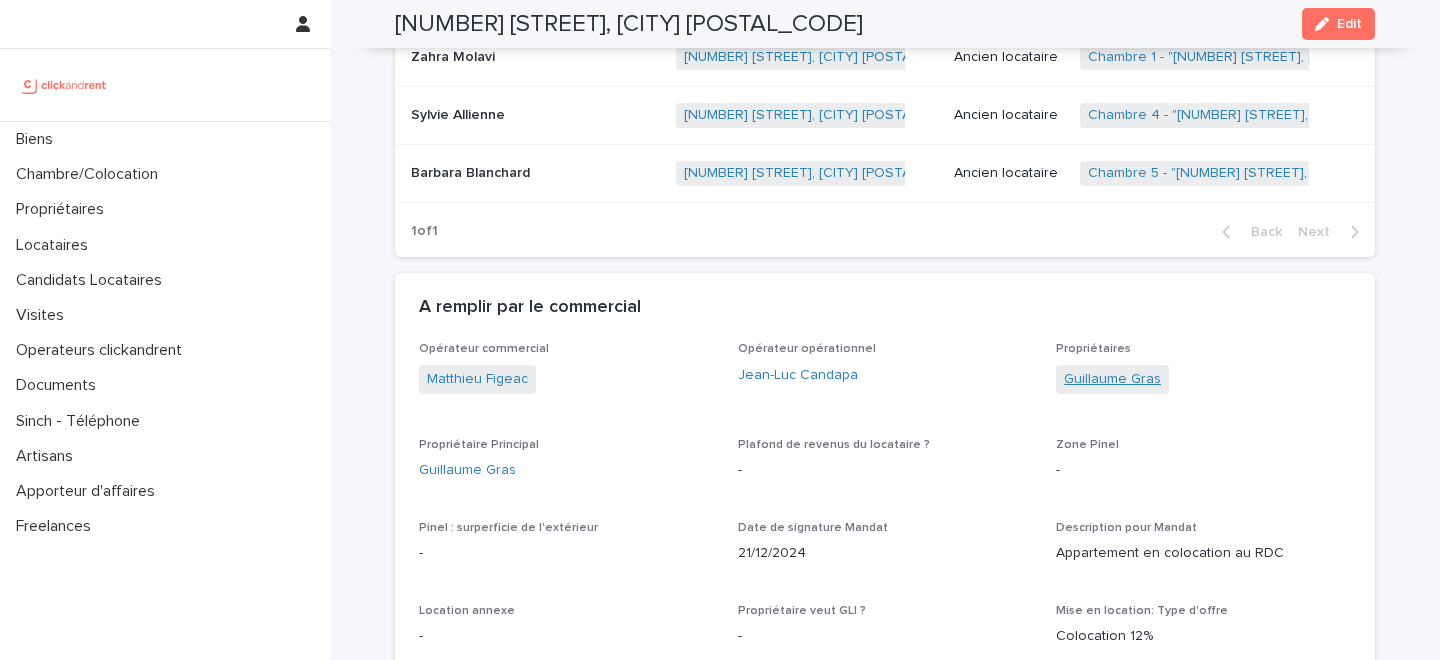 click on "Guillaume Gras" at bounding box center (1112, 379) 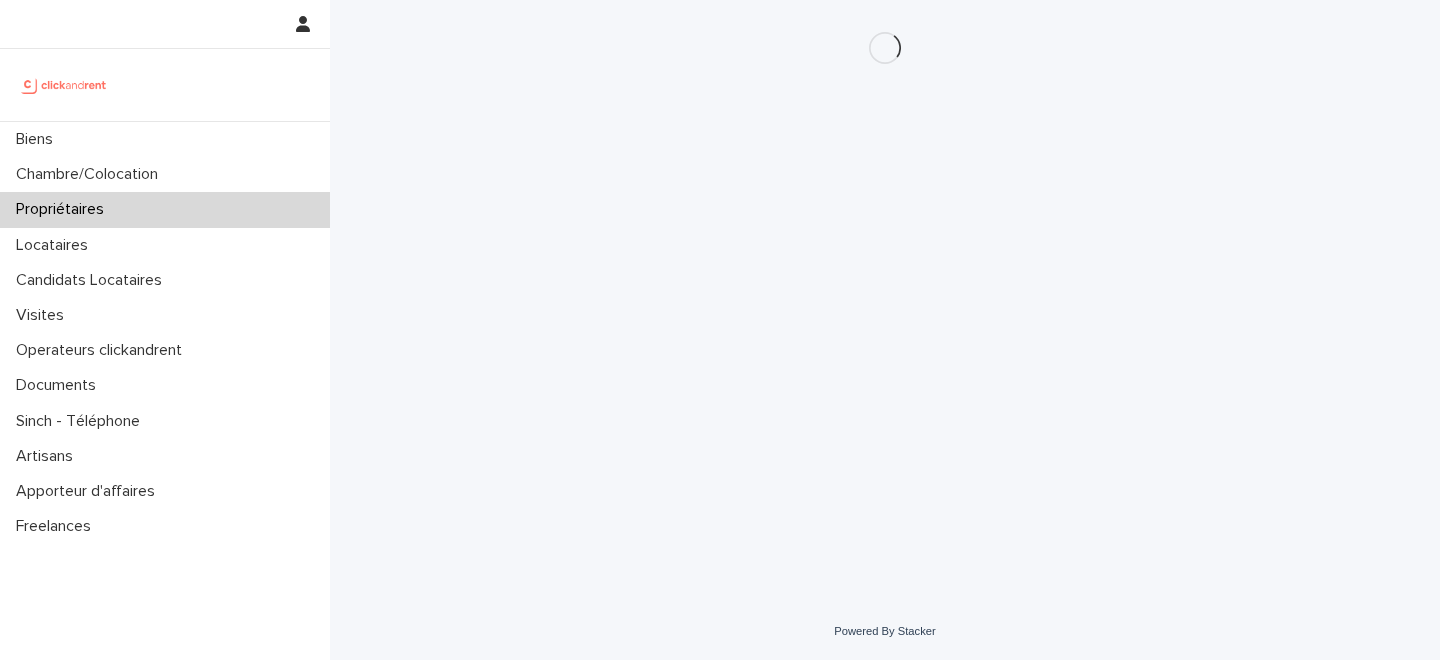 scroll, scrollTop: 0, scrollLeft: 0, axis: both 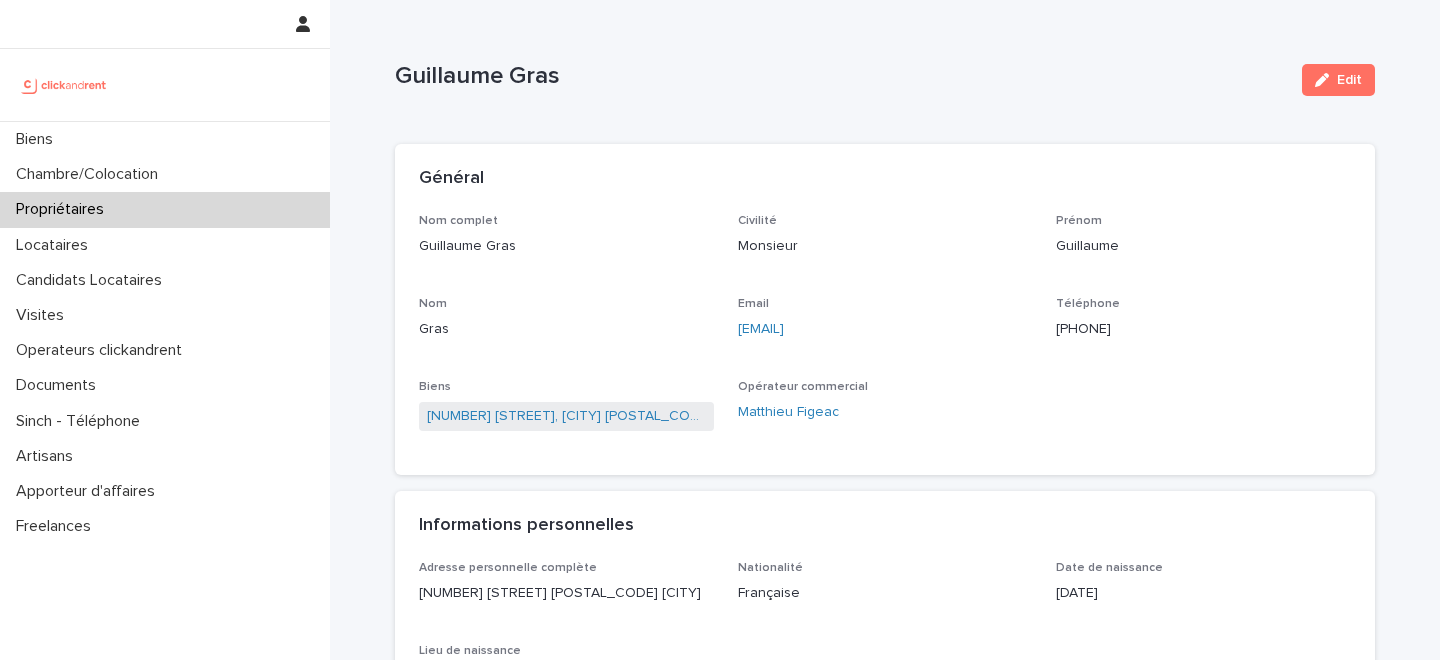 click on "+33626240100" at bounding box center (1203, 329) 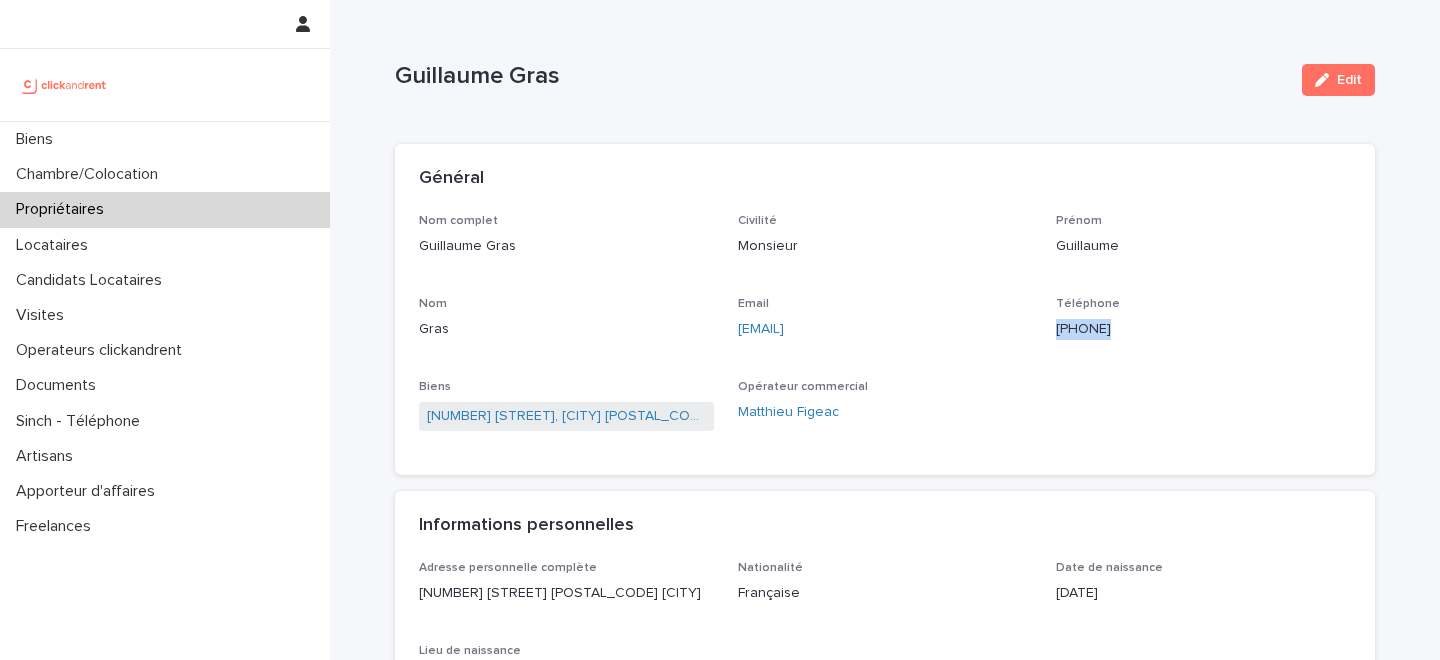 click on "+33626240100" at bounding box center (1203, 329) 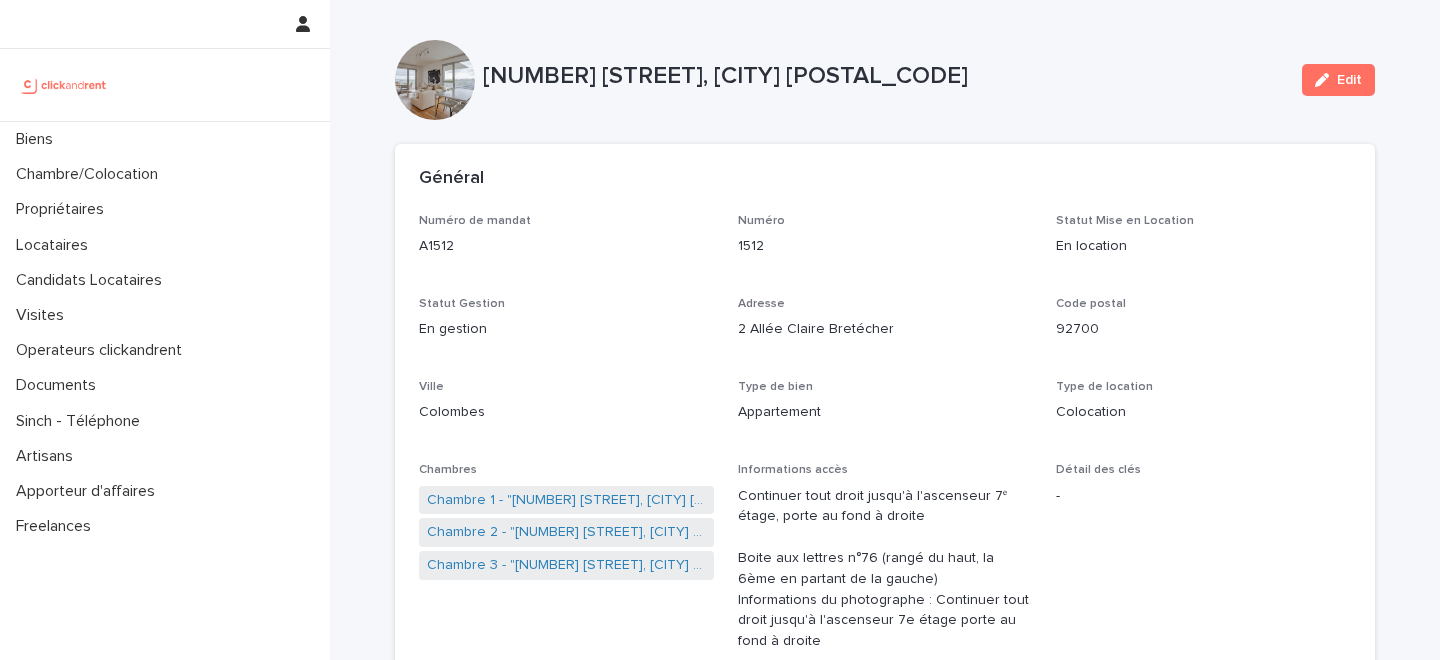 scroll, scrollTop: 0, scrollLeft: 0, axis: both 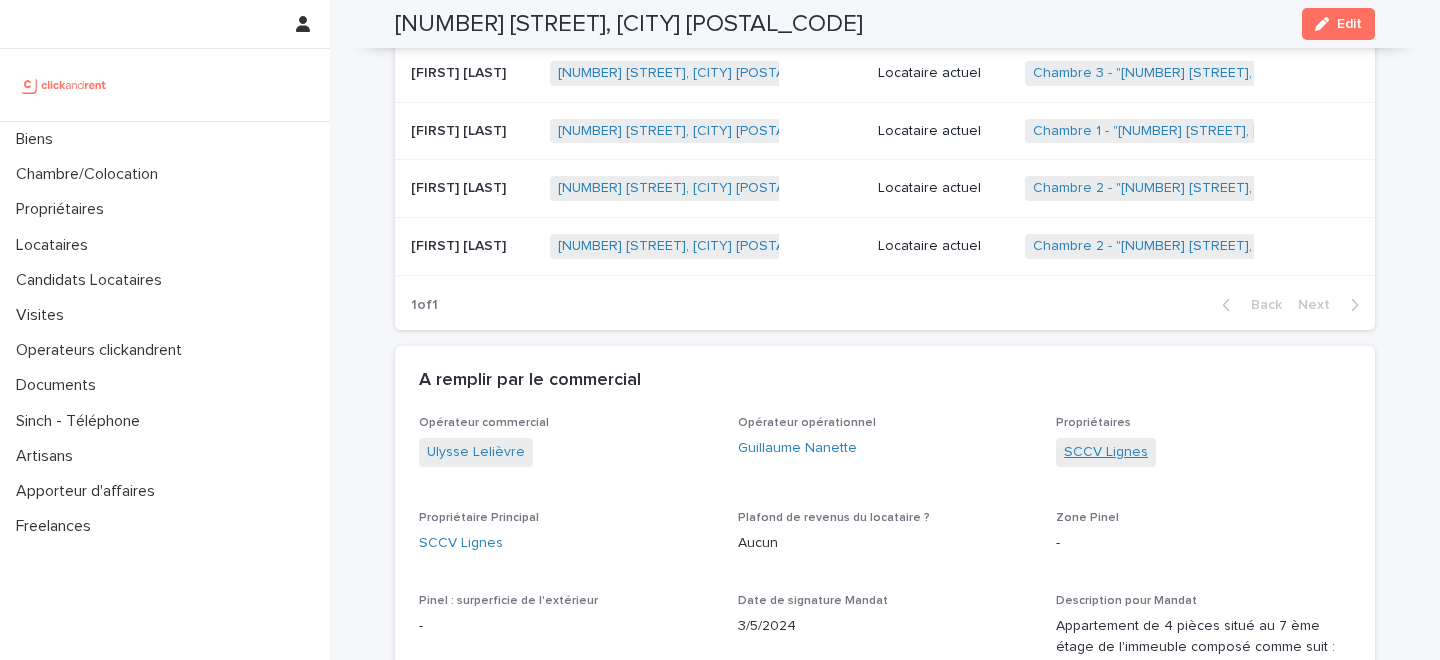 click on "SCCV Lignes" at bounding box center [1106, 452] 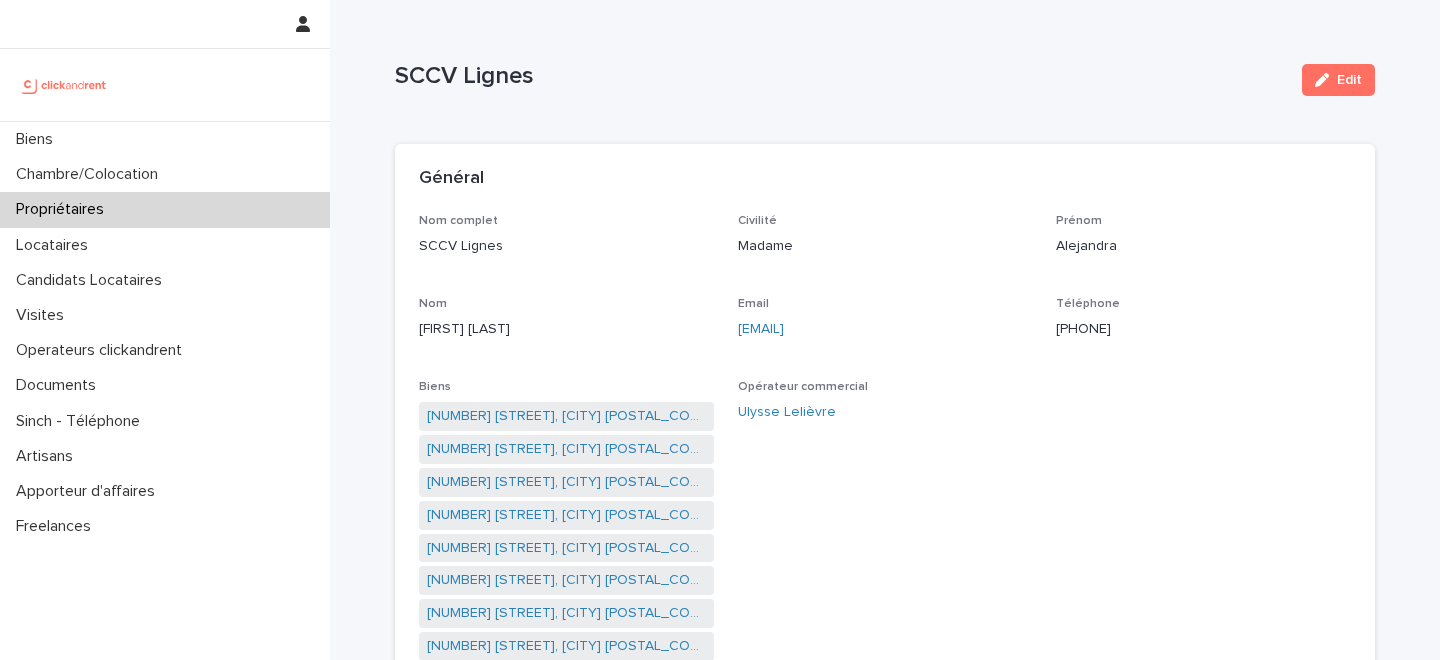 click on "+33612782846" at bounding box center [1203, 329] 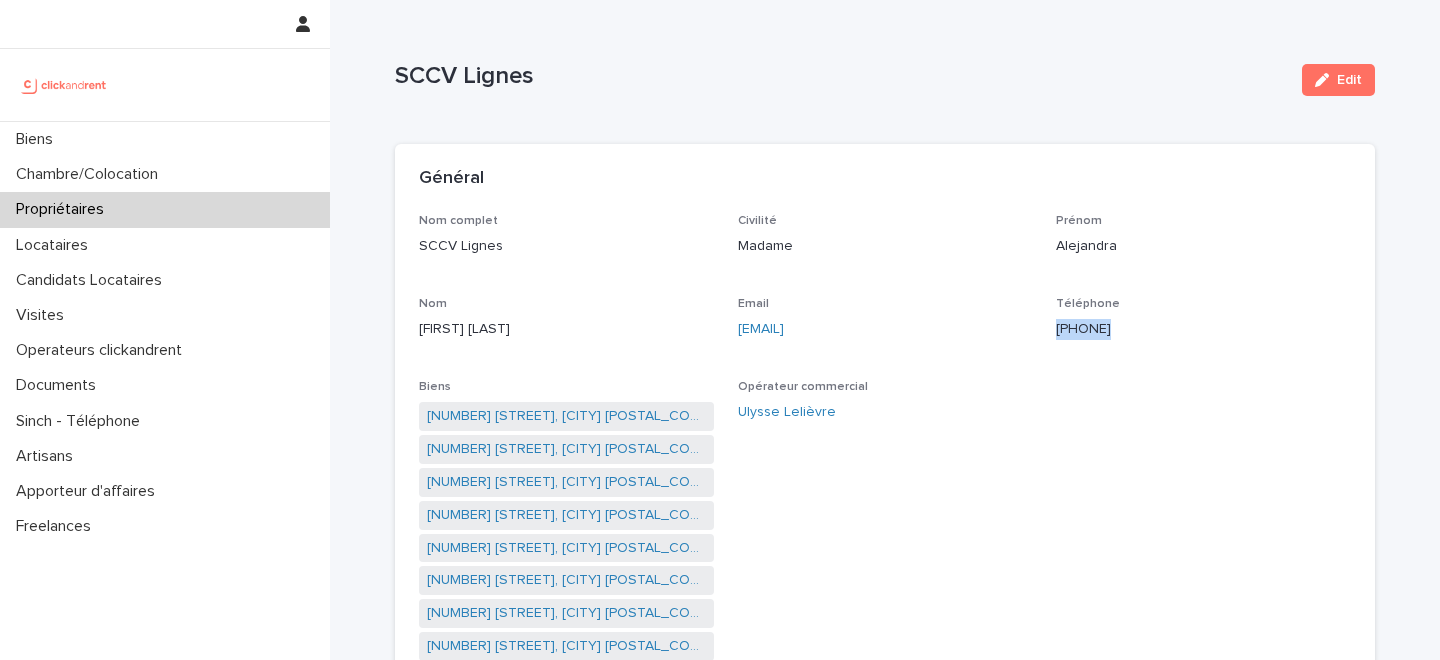 click on "+33612782846" at bounding box center [1203, 329] 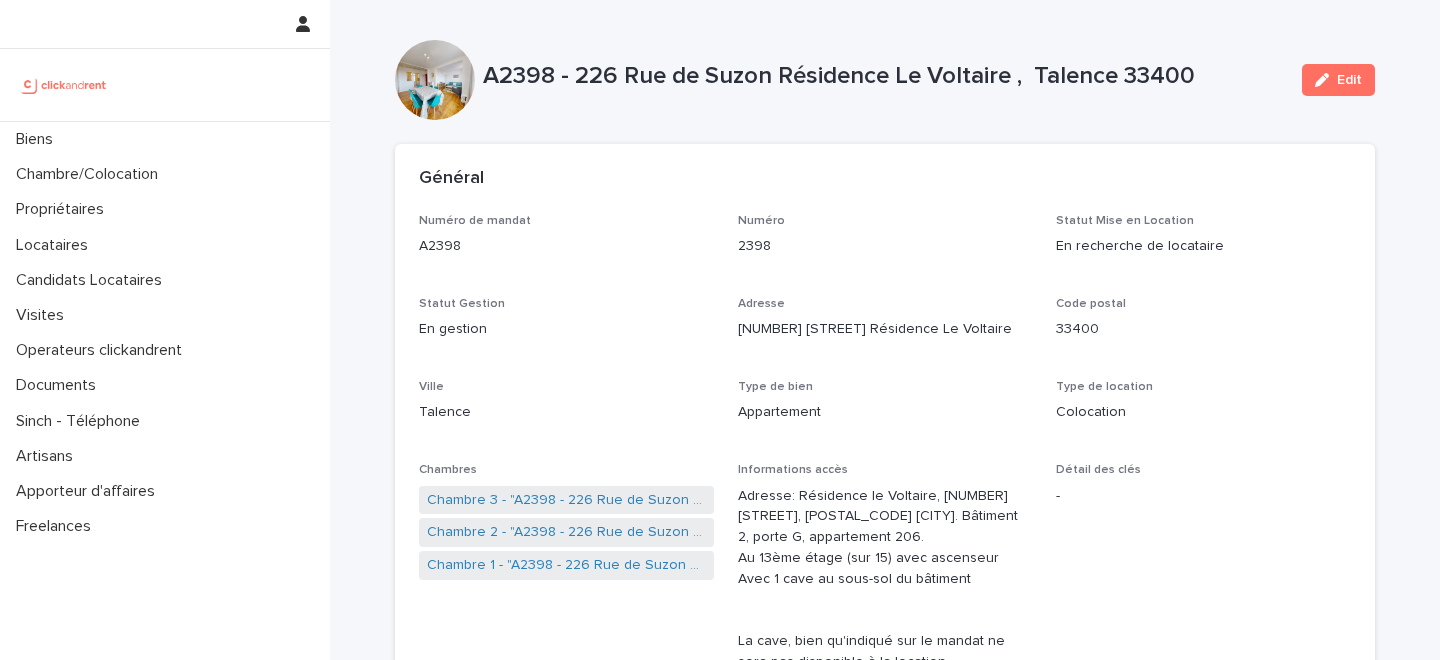 scroll, scrollTop: 0, scrollLeft: 0, axis: both 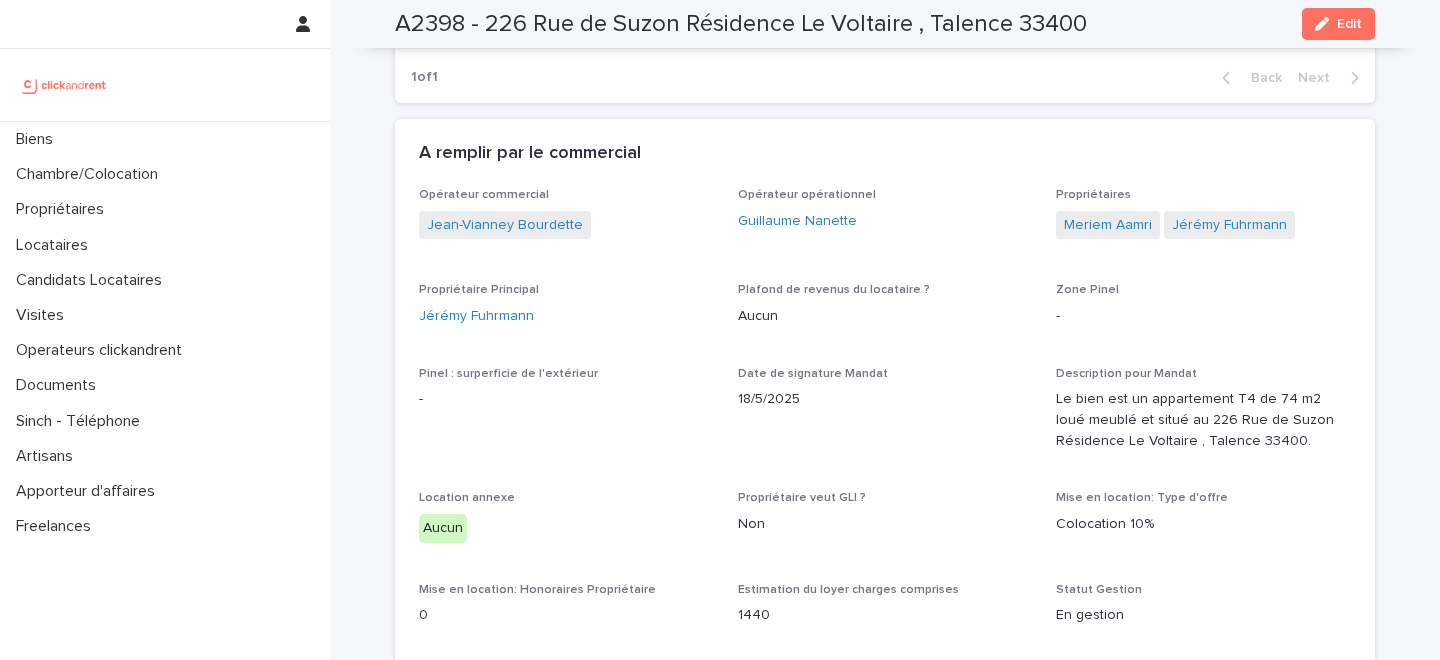 click on "Jérémy Fuhrmann" at bounding box center (1229, 225) 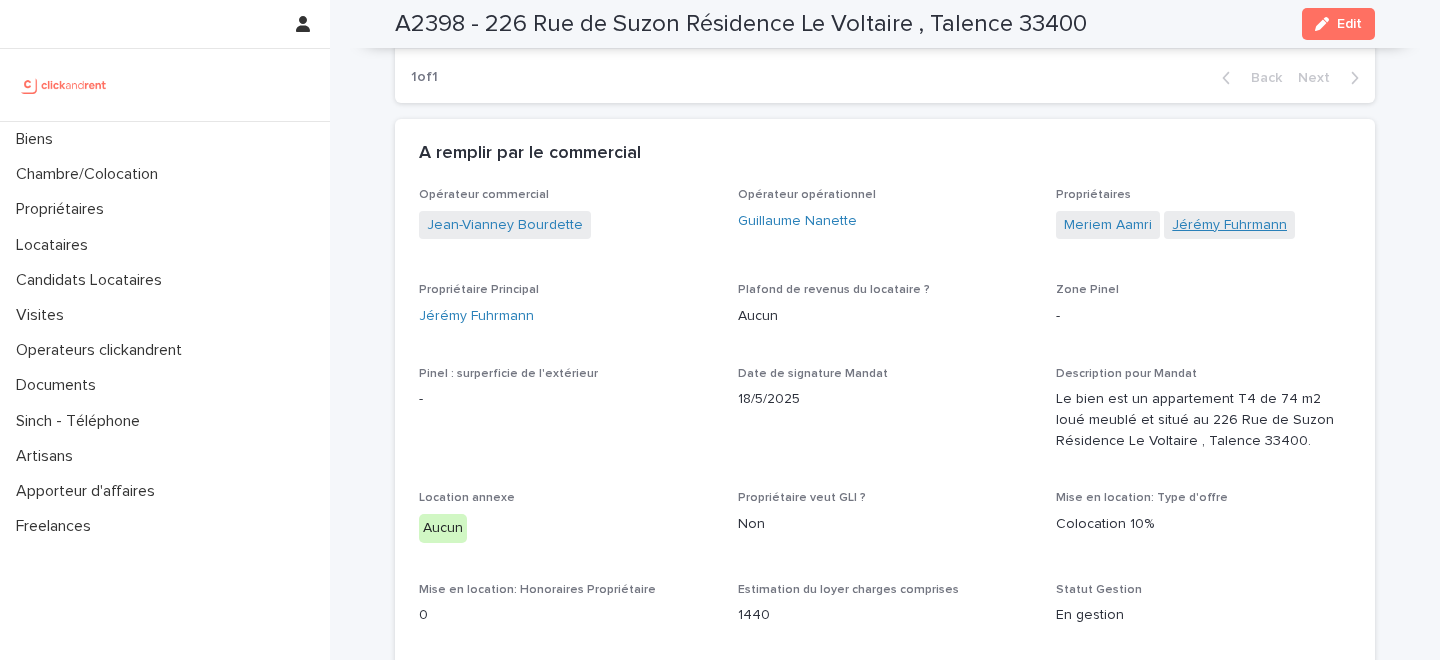 click on "Jérémy Fuhrmann" at bounding box center (1229, 225) 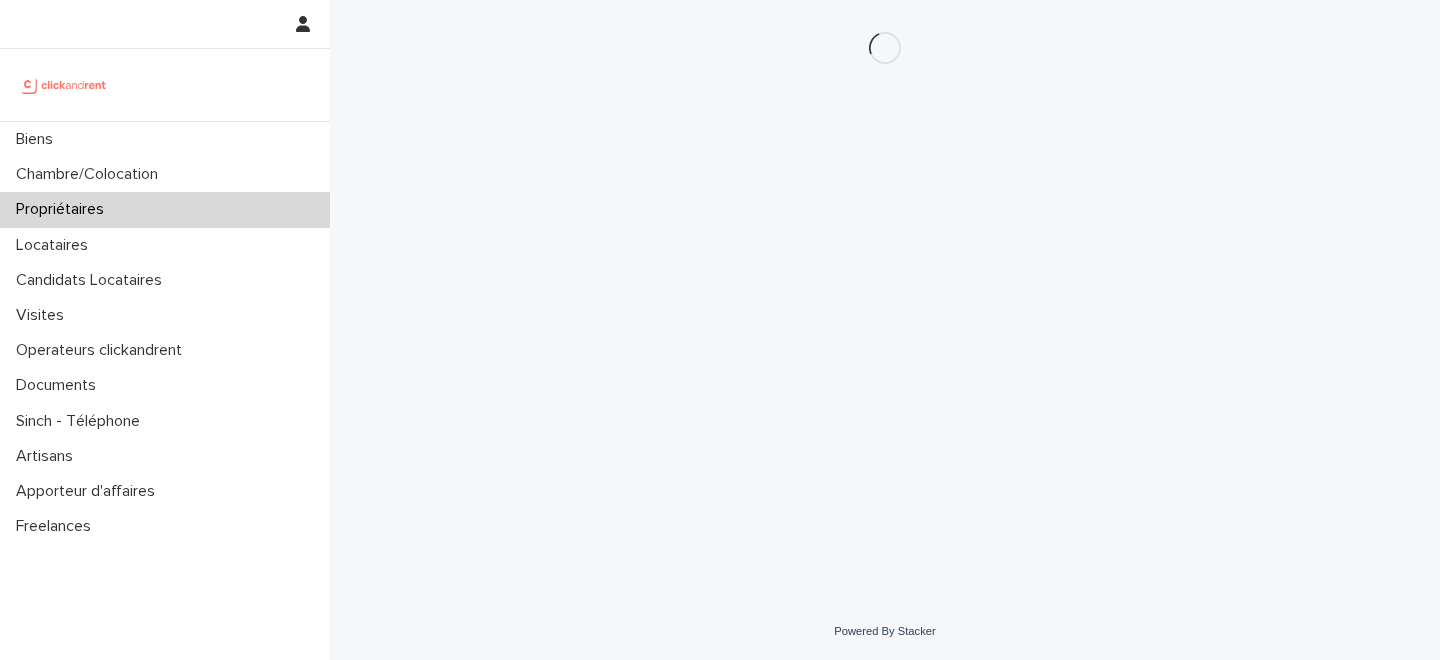 scroll, scrollTop: 0, scrollLeft: 0, axis: both 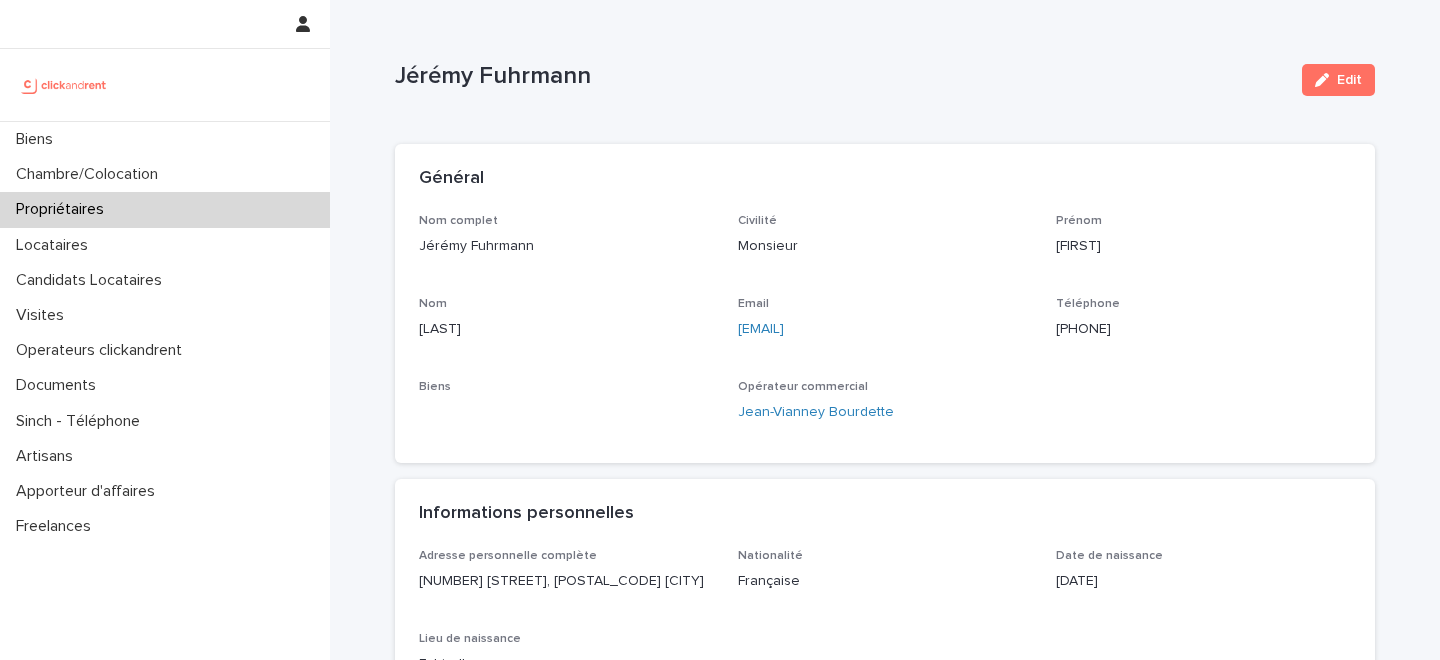 click on "+33640119048" at bounding box center (1203, 329) 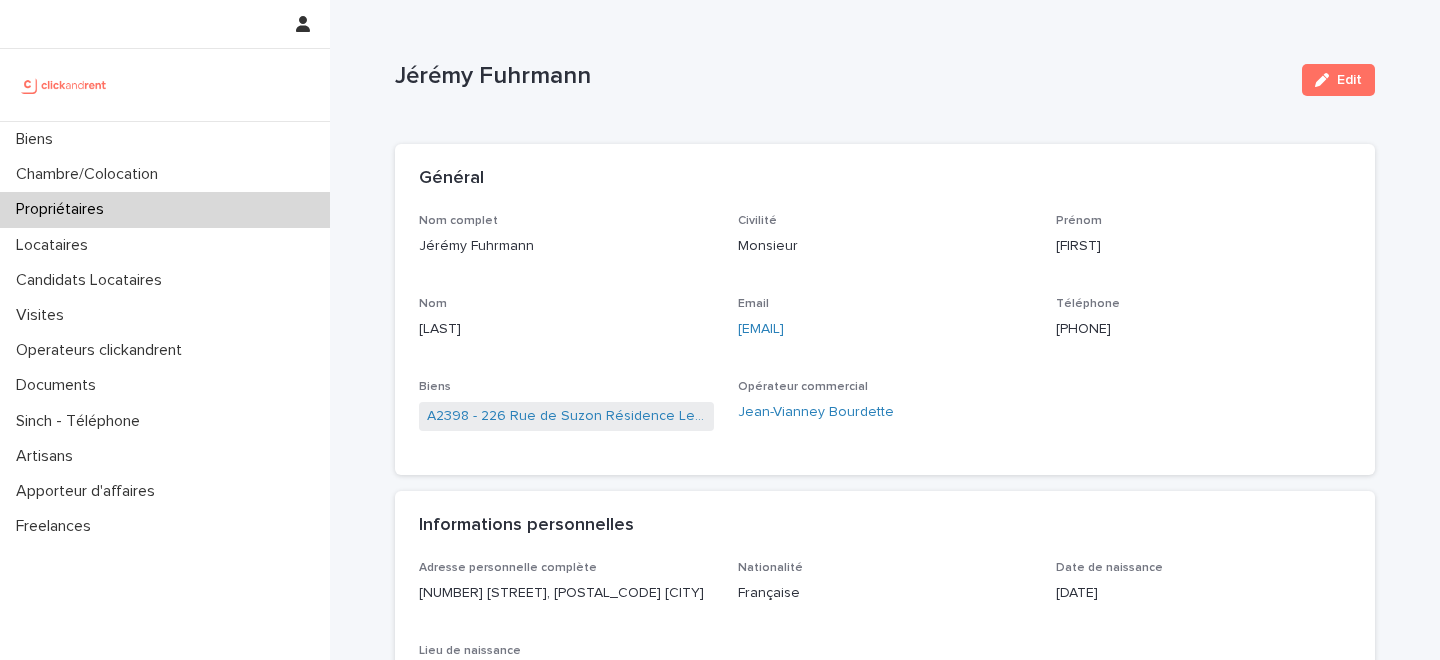 click on "+33640119048" at bounding box center (1203, 329) 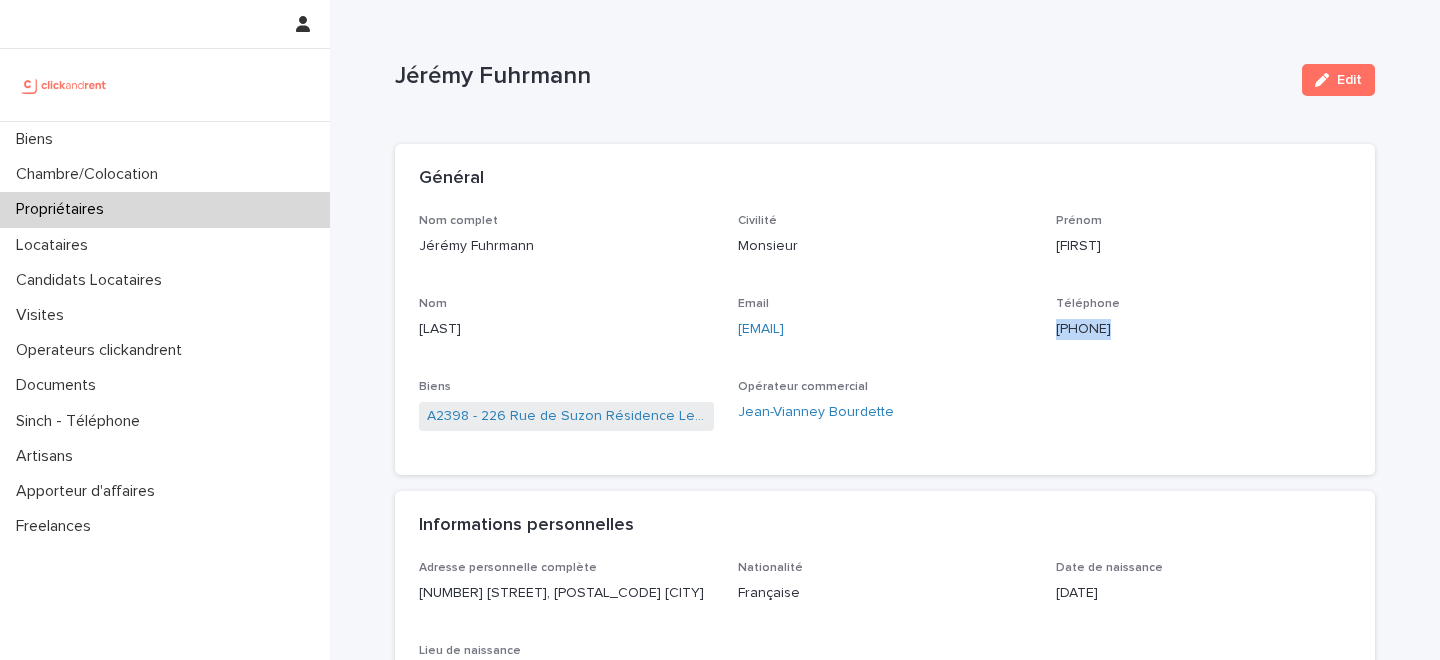 click on "+33640119048" at bounding box center [1203, 329] 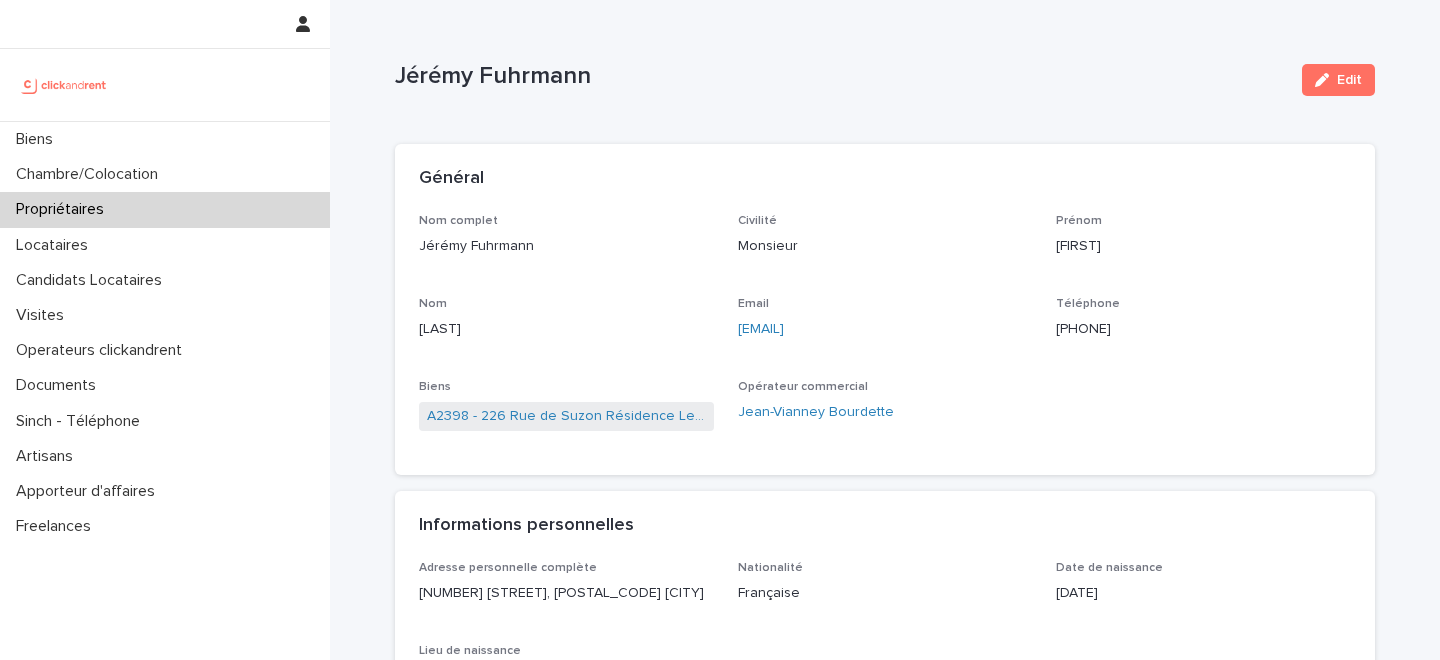 click on "Jérémy Fuhrmann Edit" at bounding box center (885, 80) 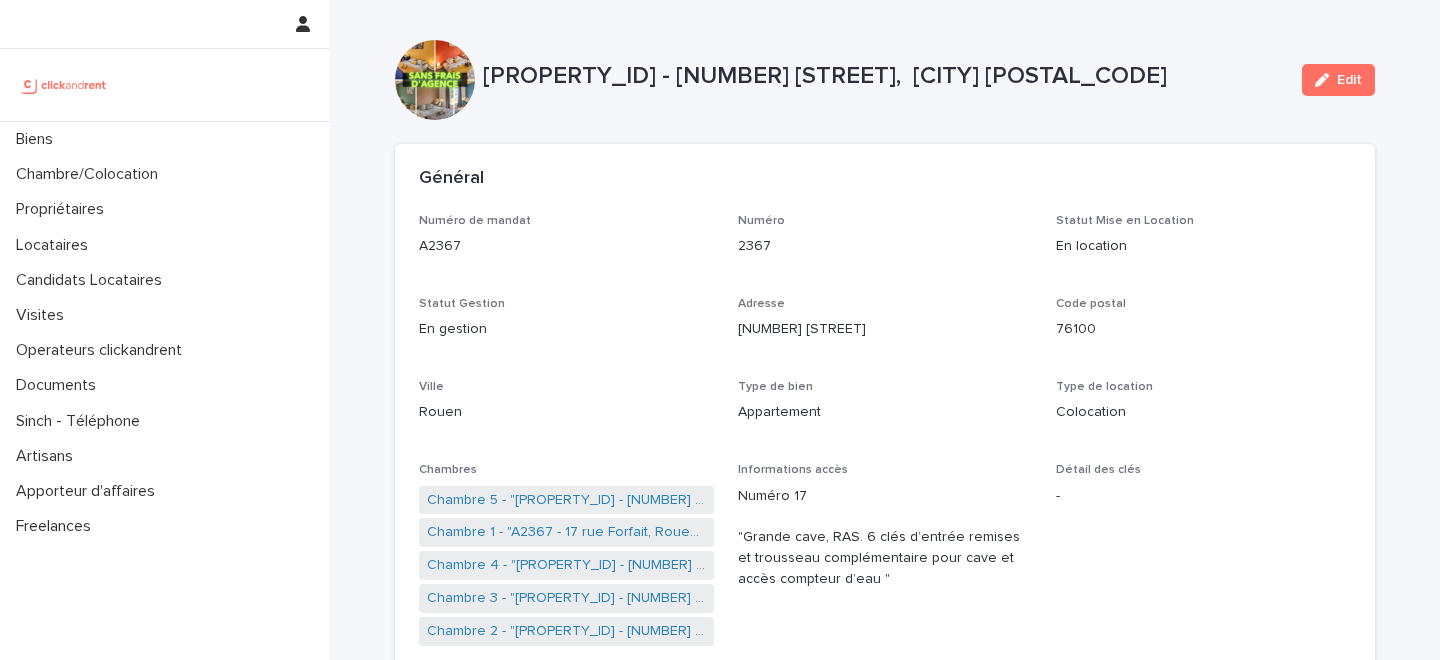scroll, scrollTop: 0, scrollLeft: 0, axis: both 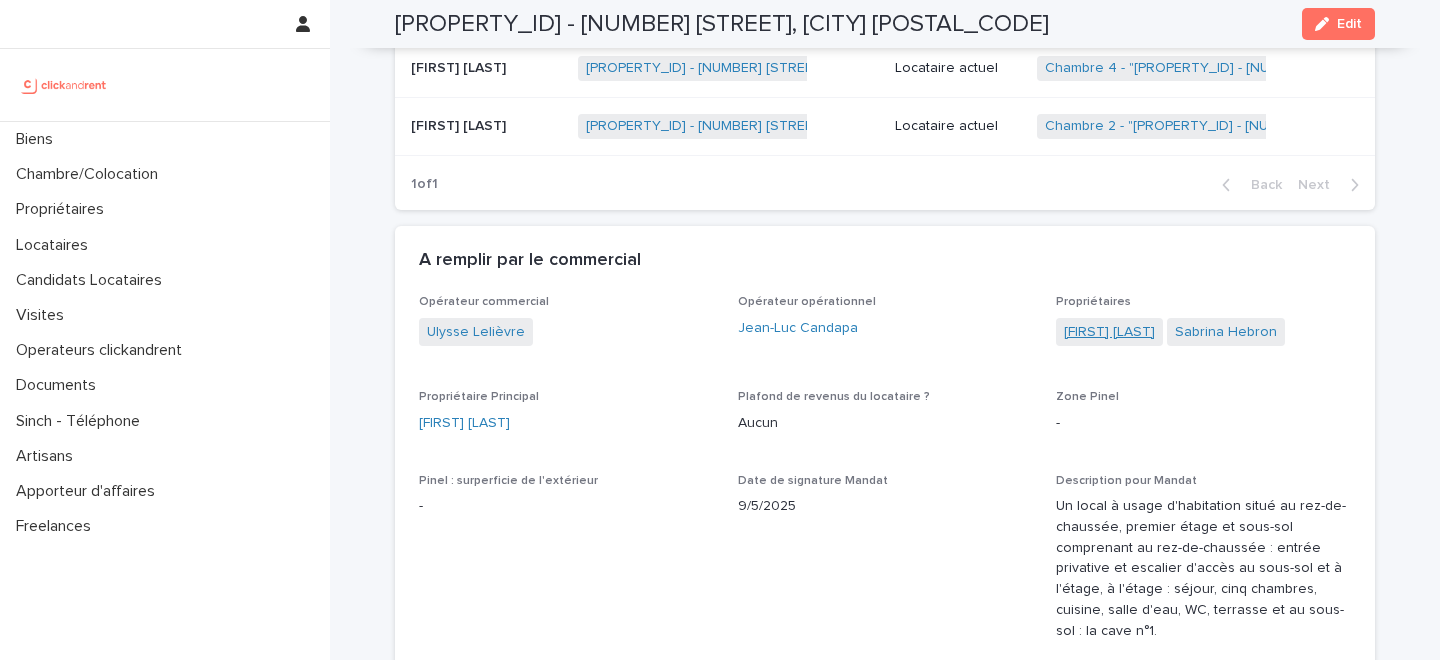 click on "[FIRST] [LAST]" at bounding box center [1109, 332] 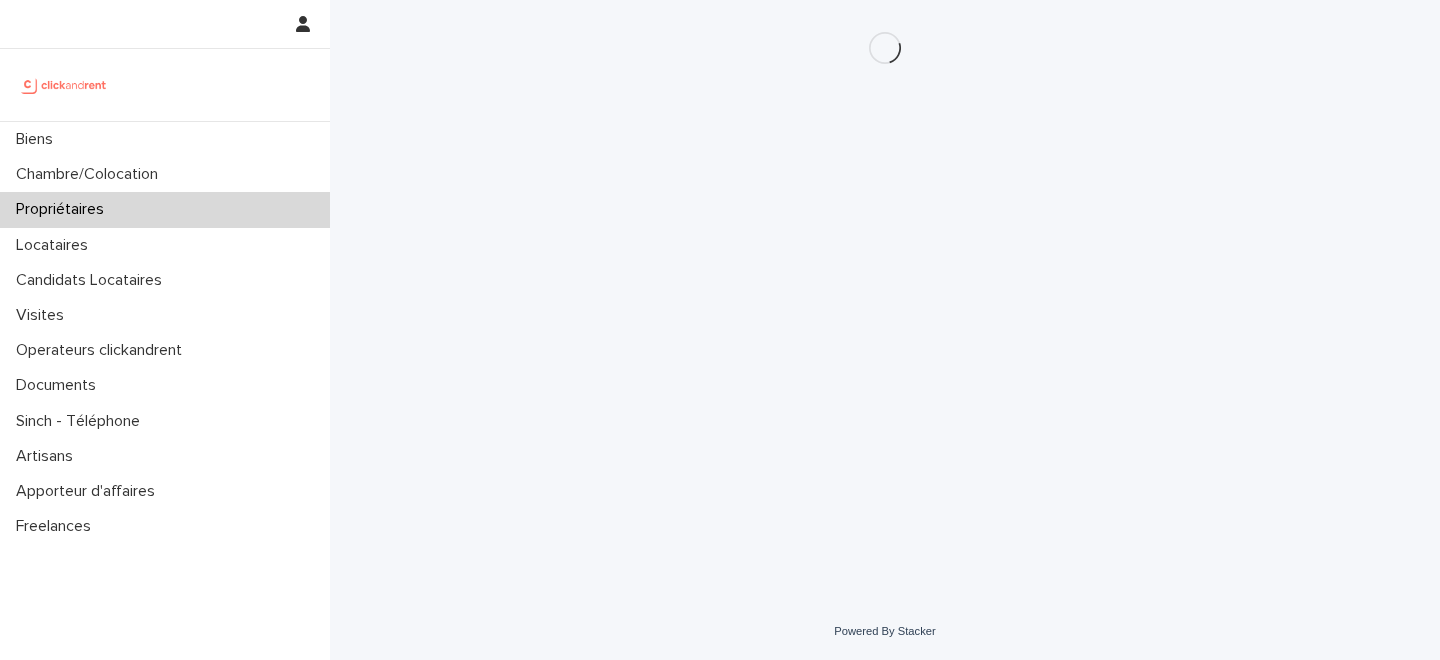 scroll, scrollTop: 0, scrollLeft: 0, axis: both 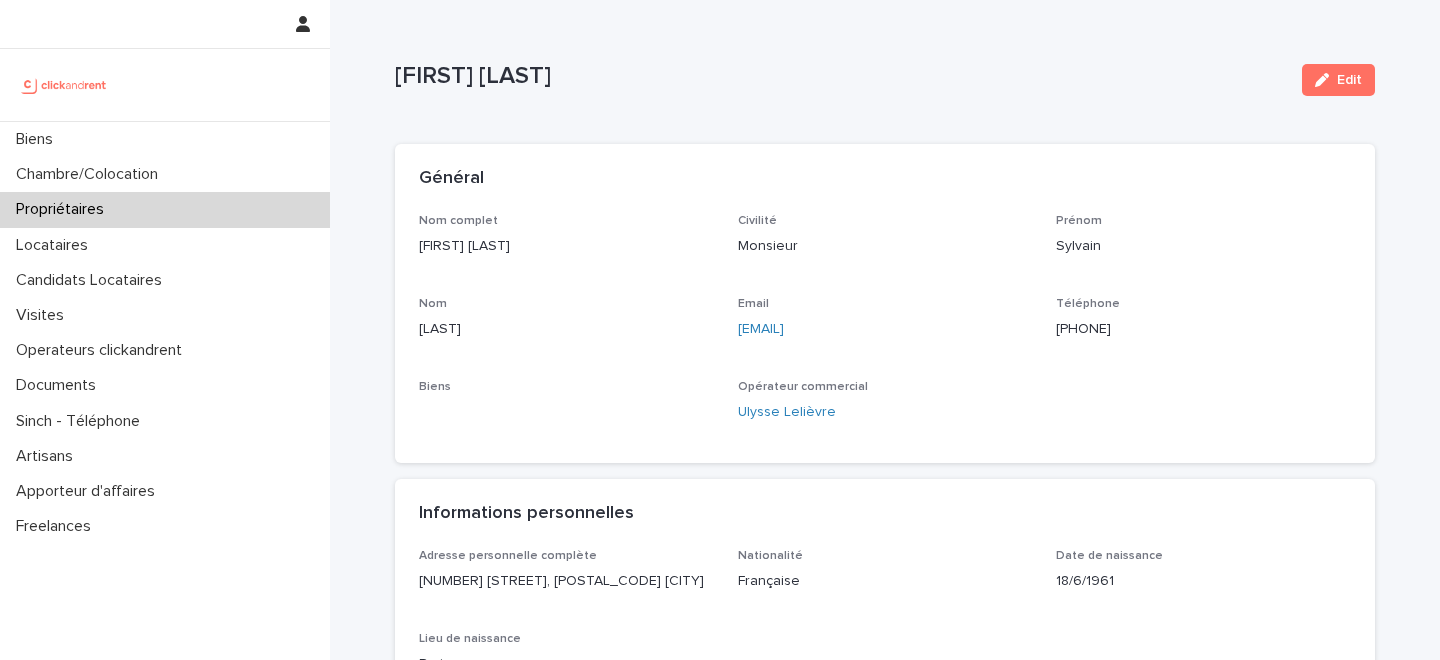 click on "+33608343204" at bounding box center [1203, 329] 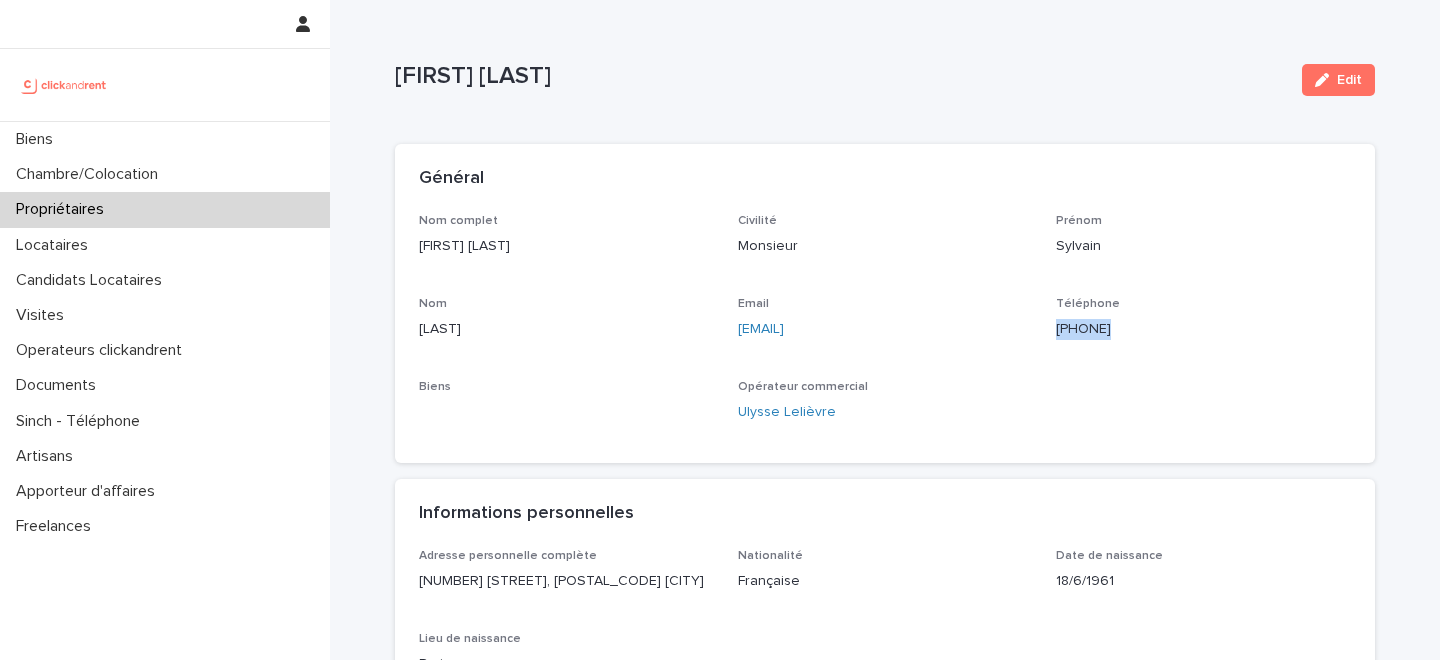 click on "+33608343204" at bounding box center [1203, 329] 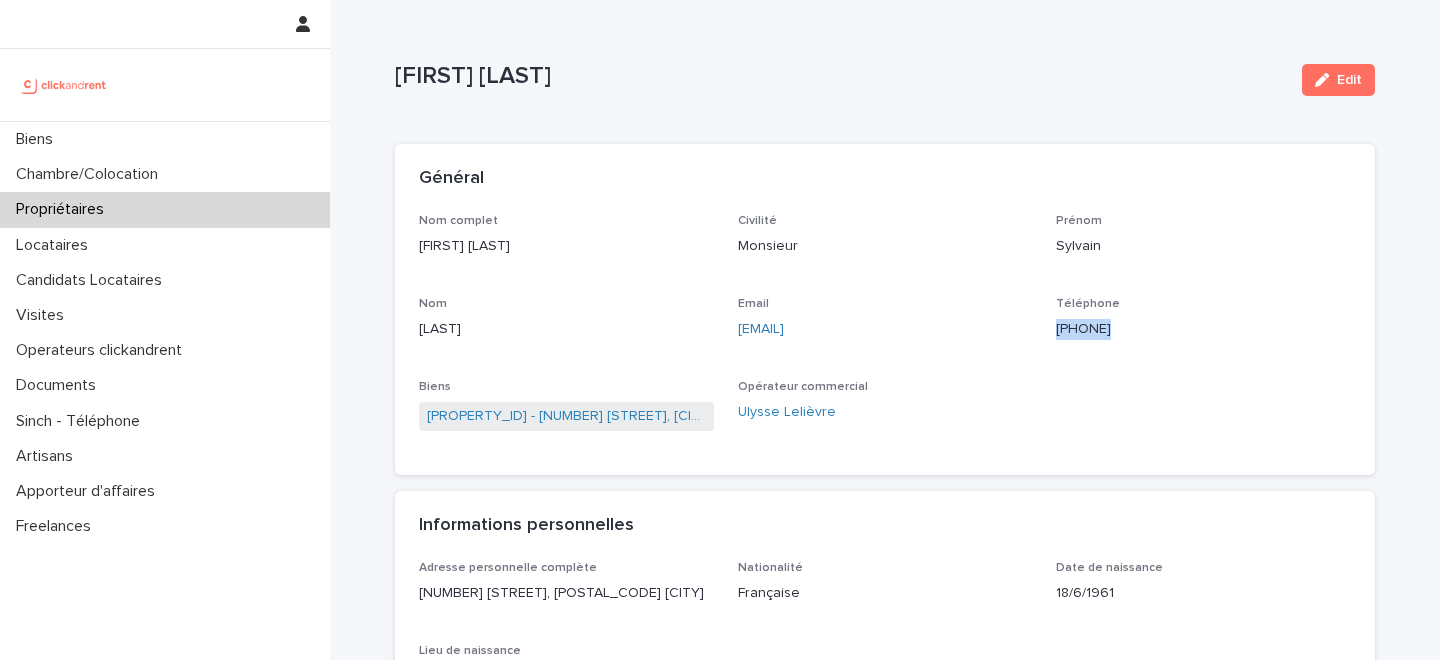copy on "+33608343204" 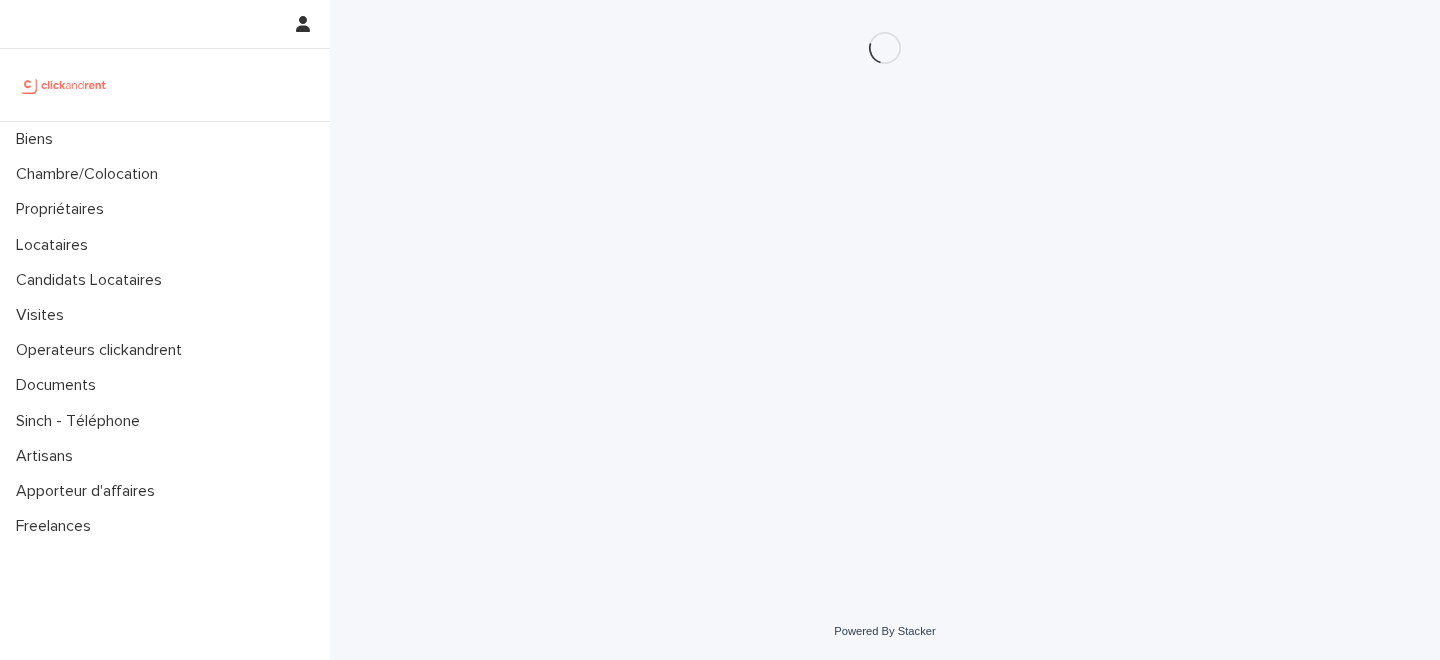 scroll, scrollTop: 0, scrollLeft: 0, axis: both 